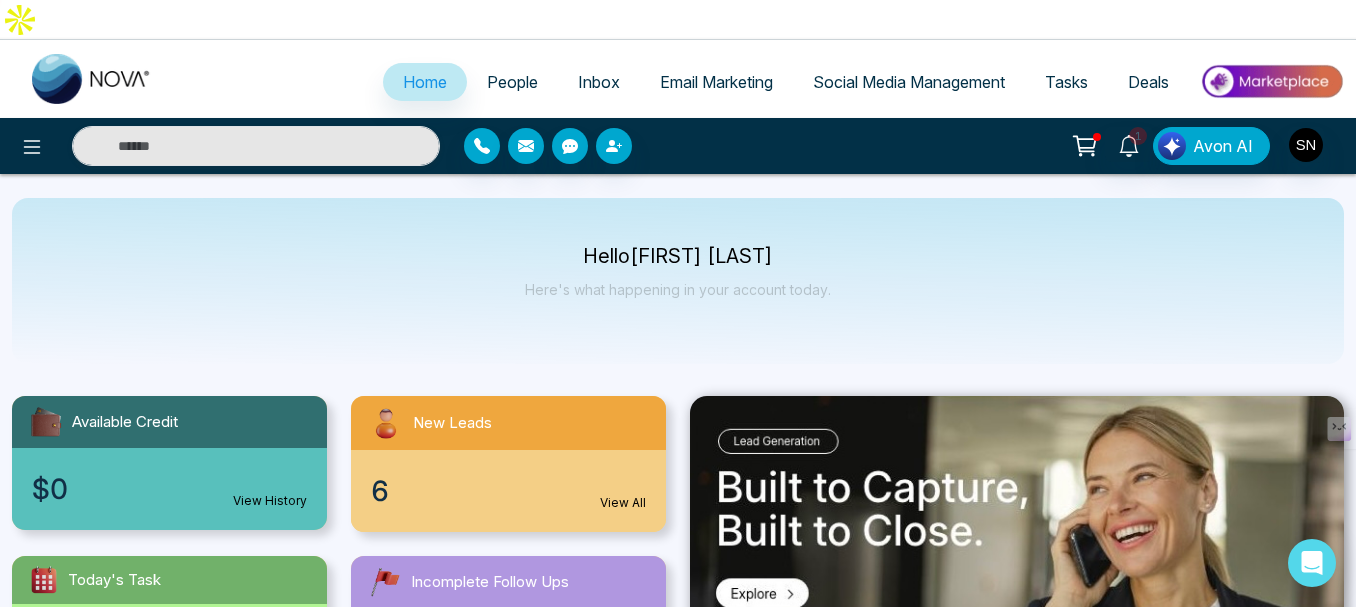 select on "*" 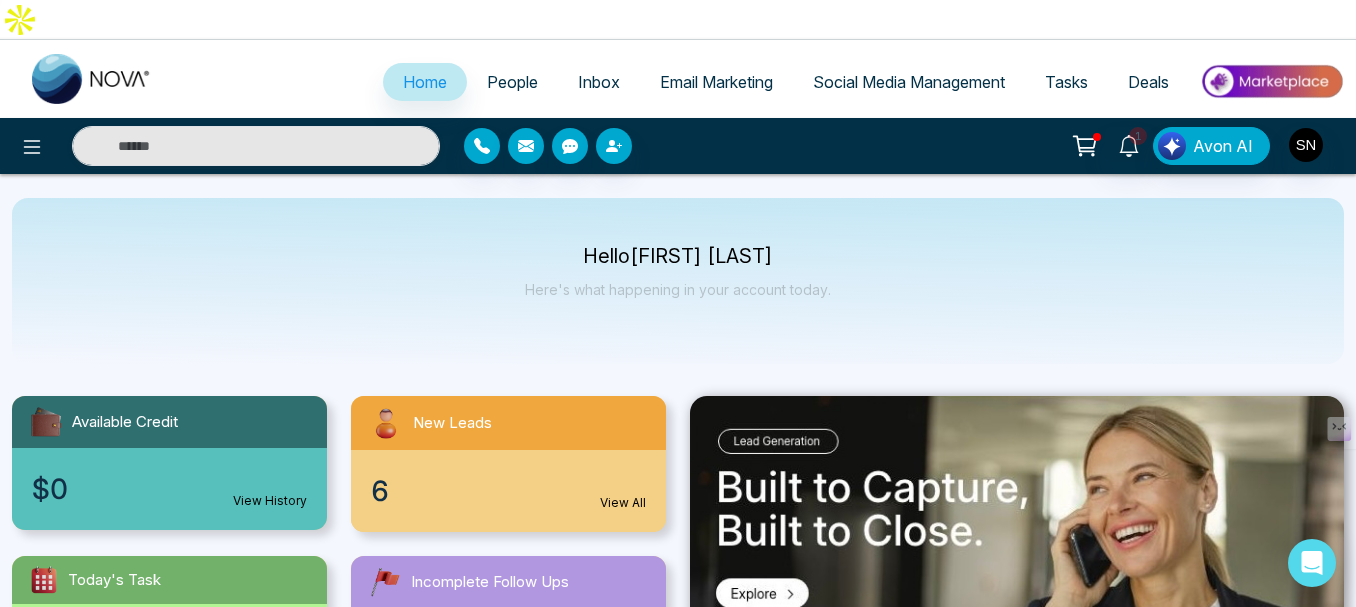 select on "*" 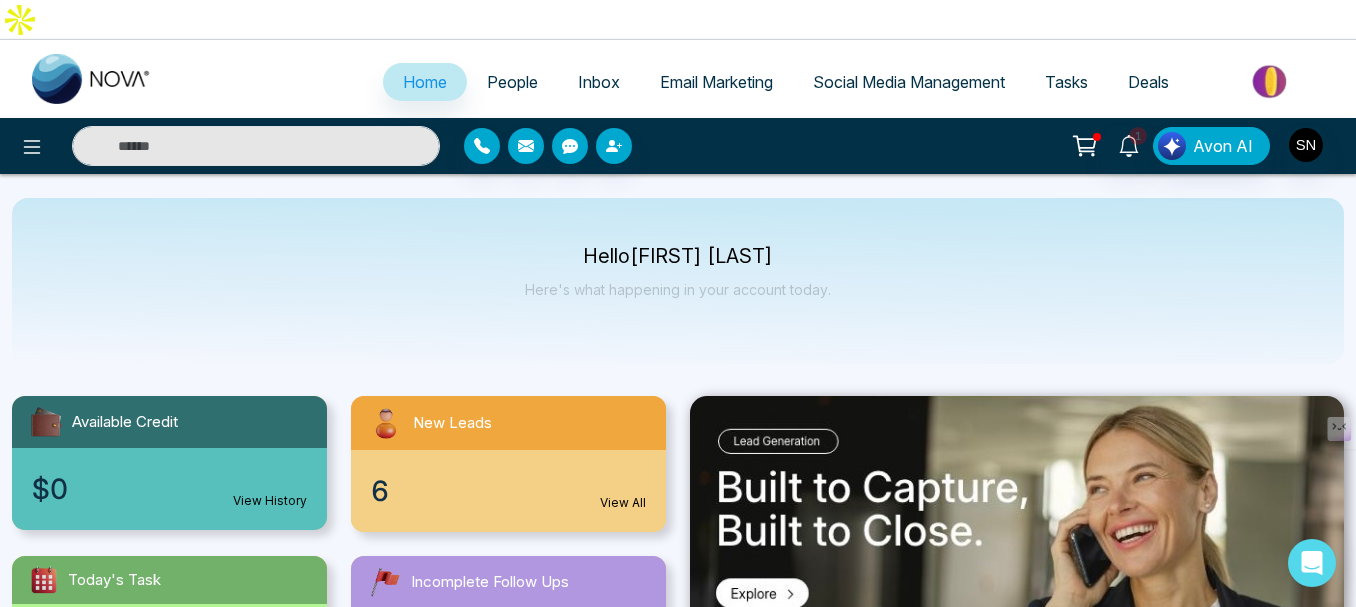 scroll, scrollTop: 0, scrollLeft: 0, axis: both 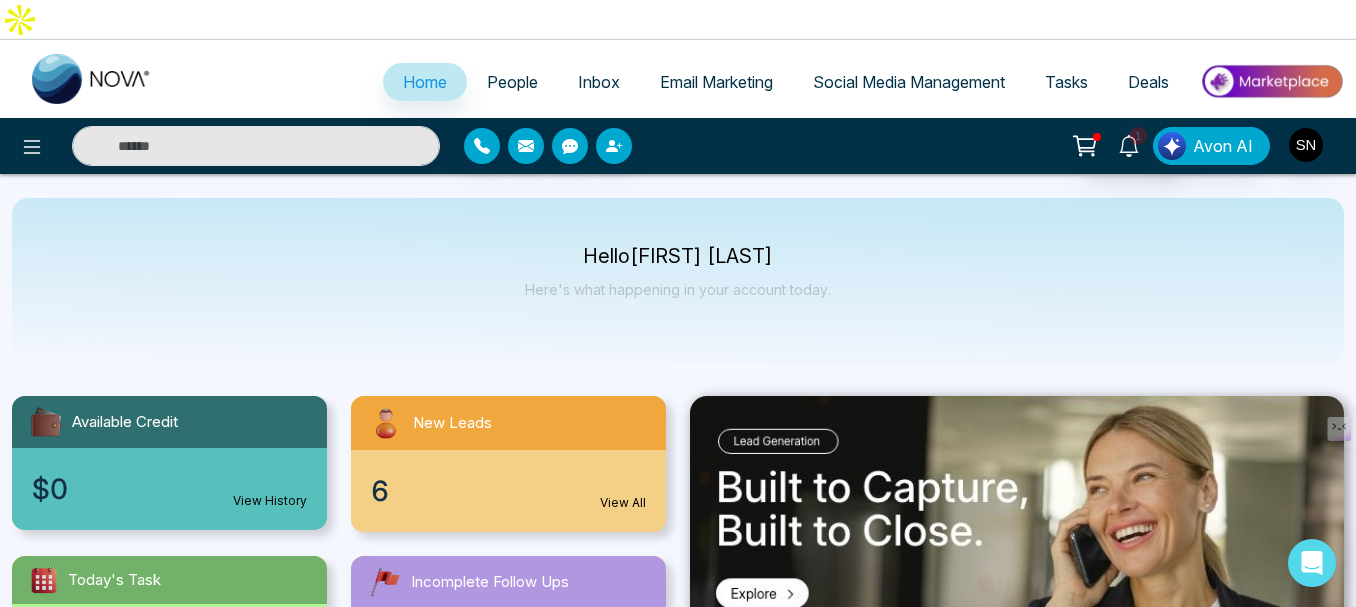 click 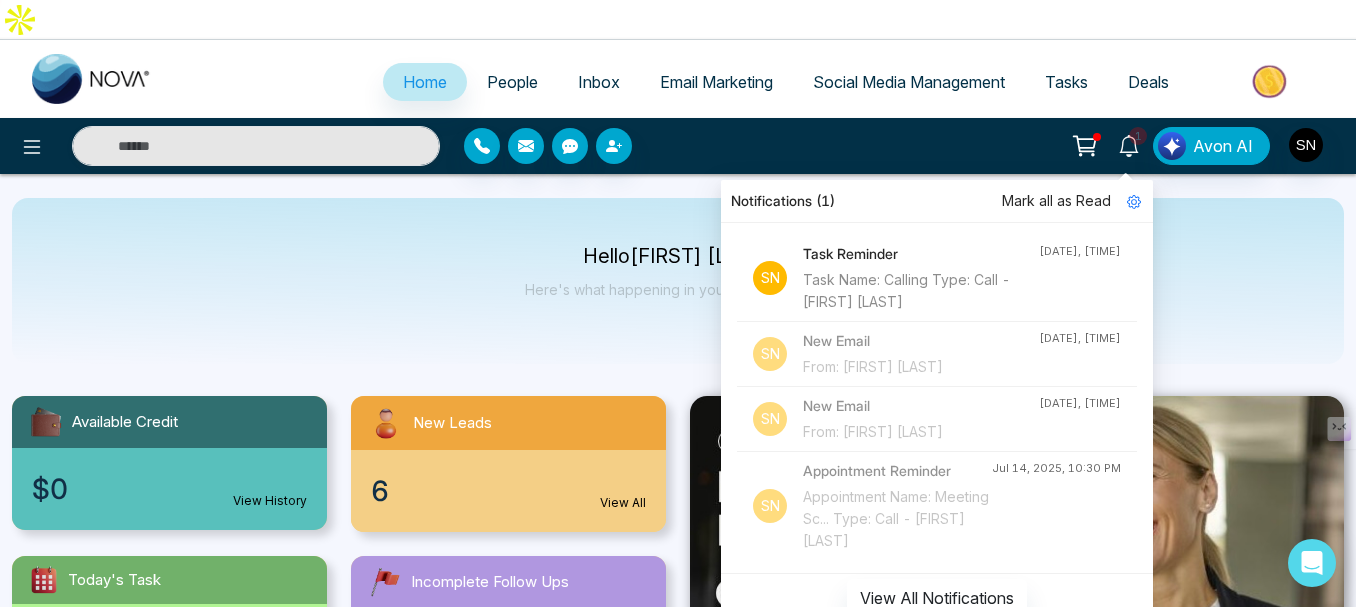 click 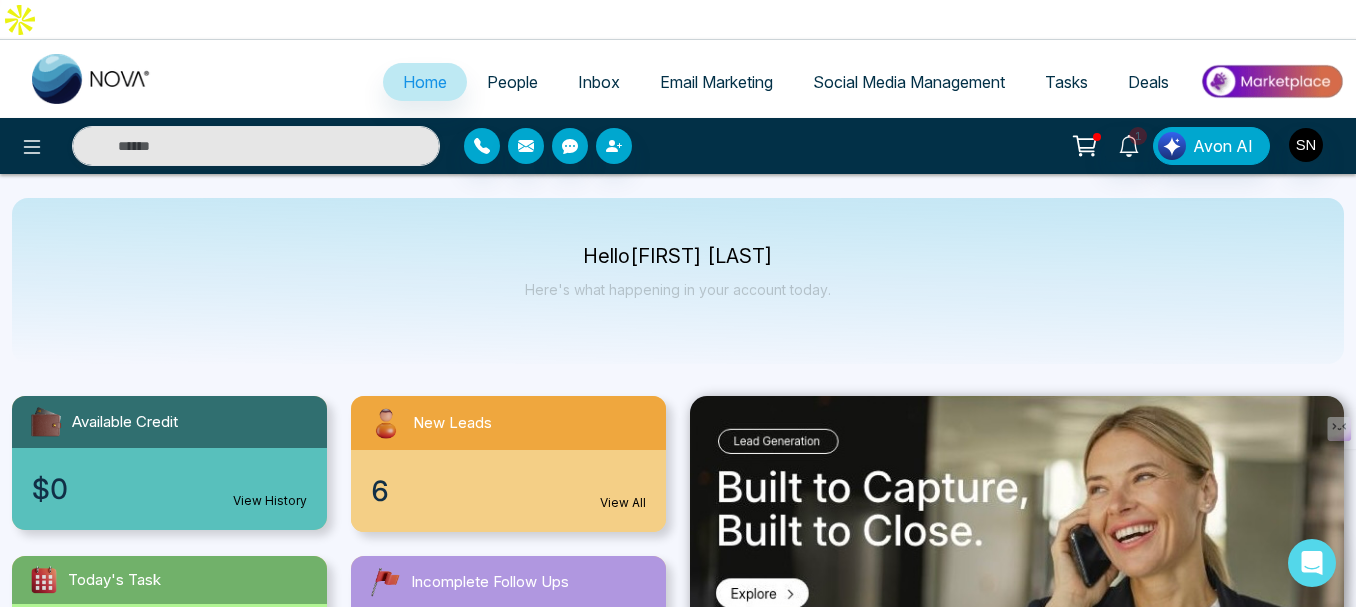 click on "Hello  [FIRST] [LAST] Here's what happening in your account today." at bounding box center (678, 281) 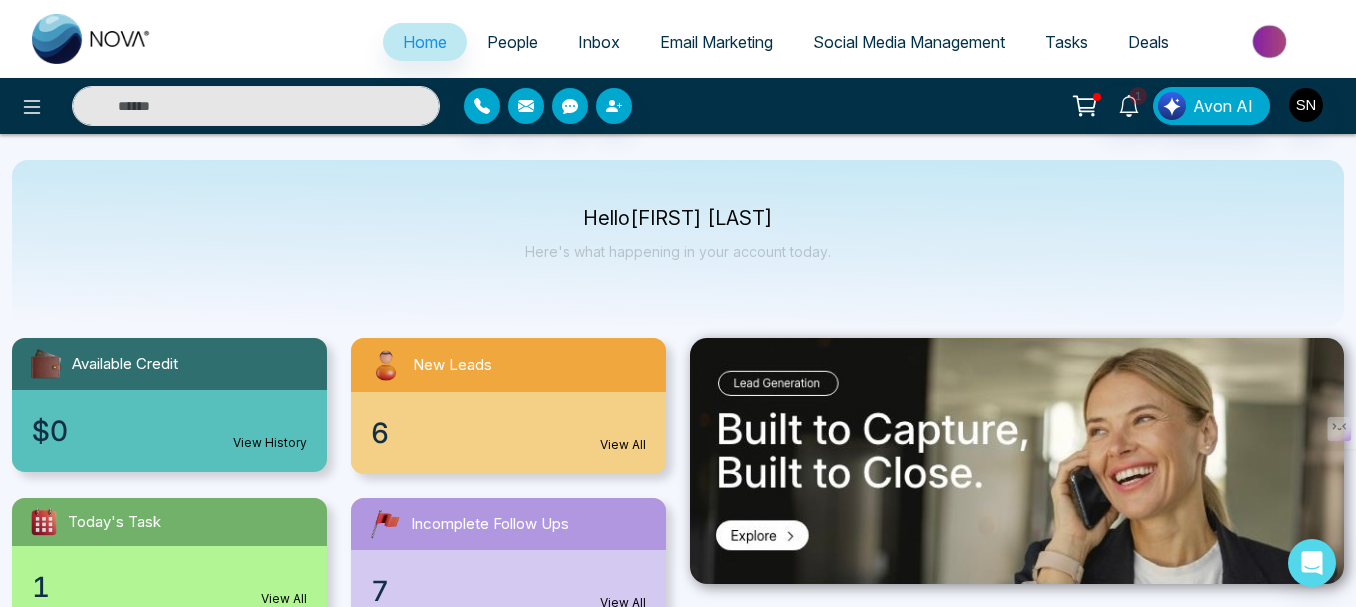 scroll, scrollTop: 0, scrollLeft: 0, axis: both 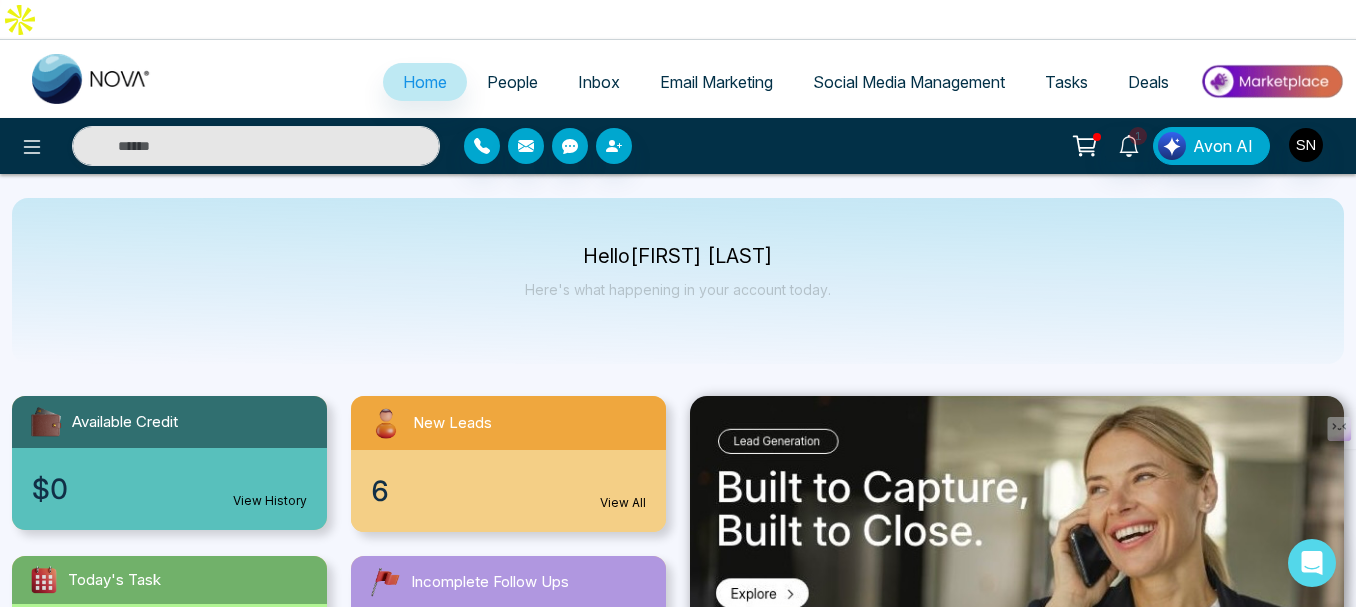 click on "People" at bounding box center (512, 82) 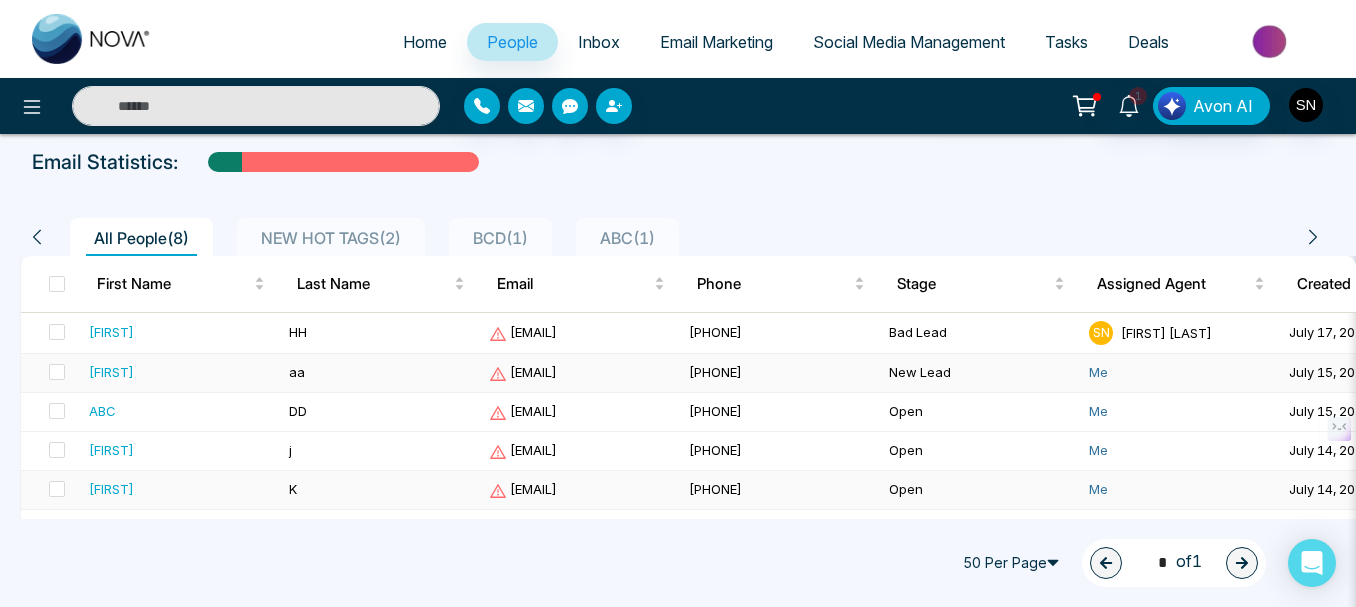 scroll, scrollTop: 0, scrollLeft: 0, axis: both 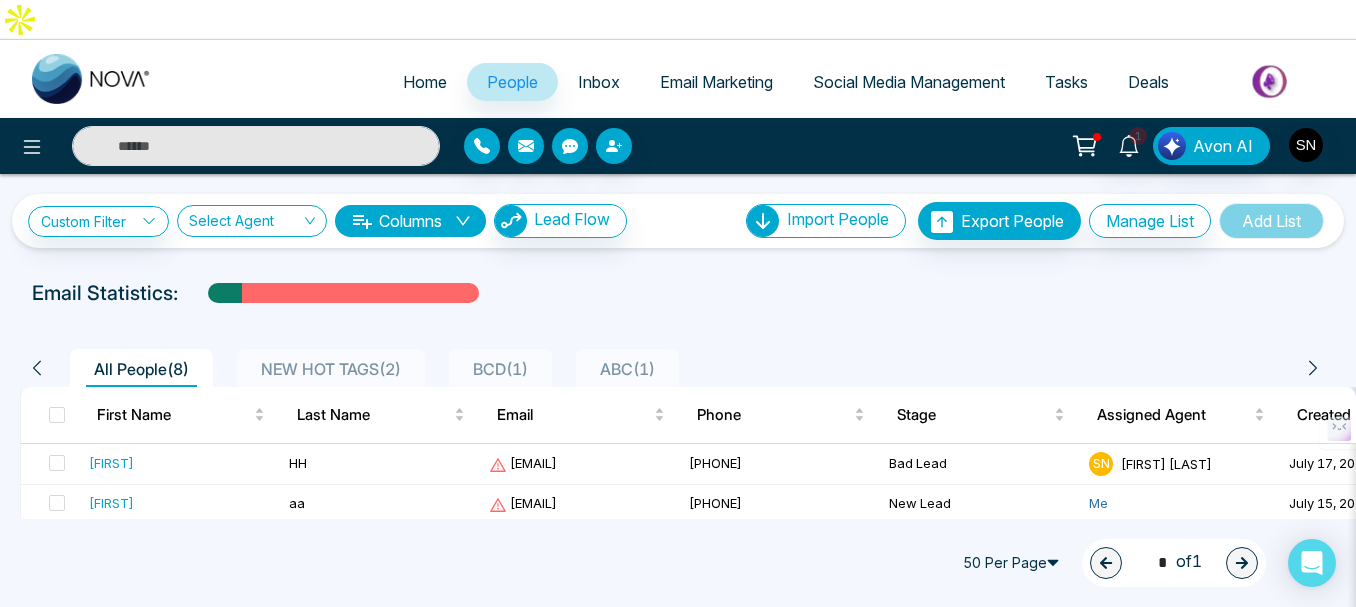 click on "Inbox" at bounding box center [599, 82] 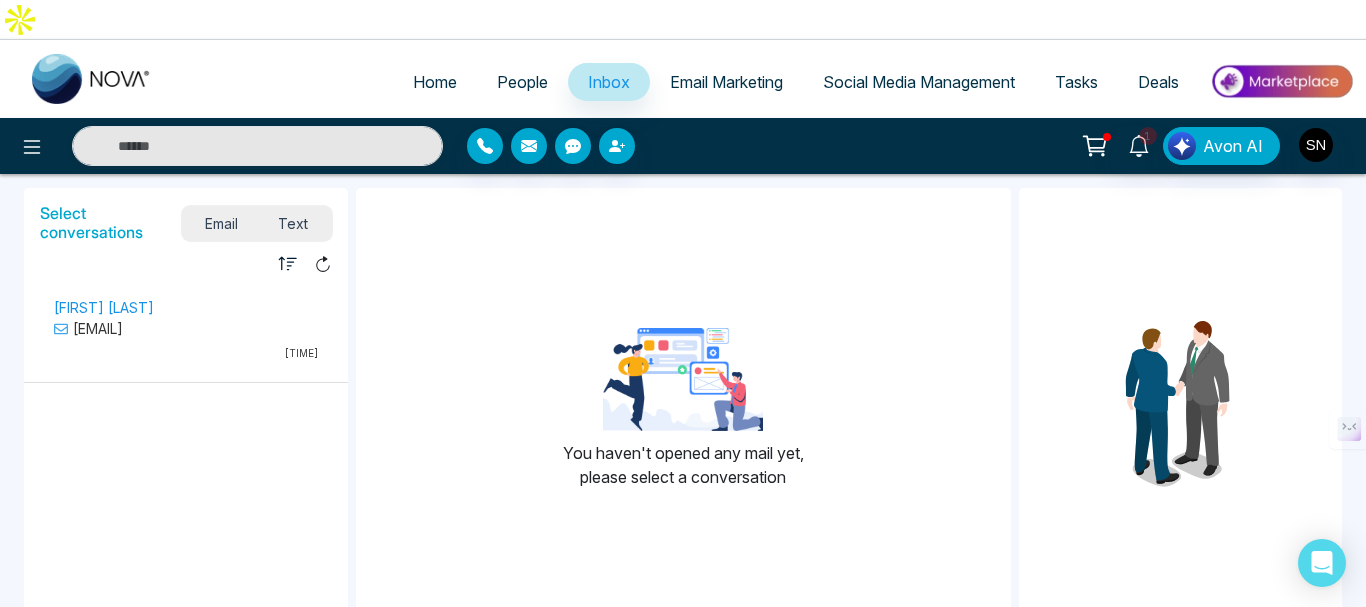 click on "Email Marketing" at bounding box center (726, 82) 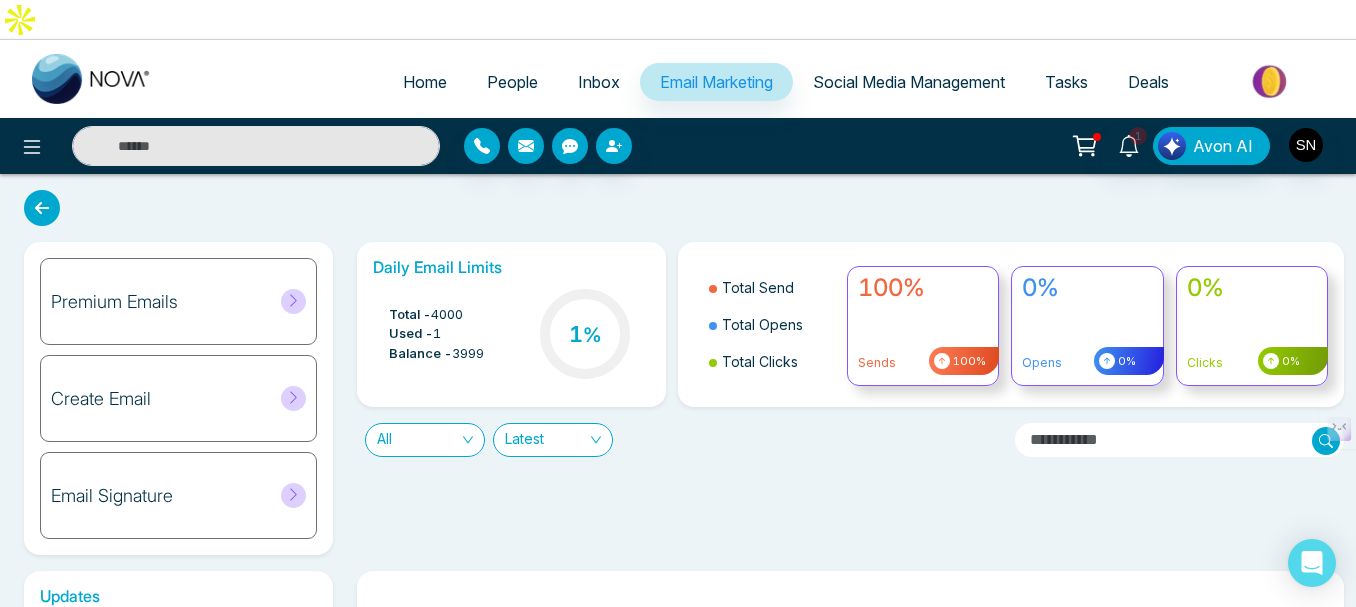 click 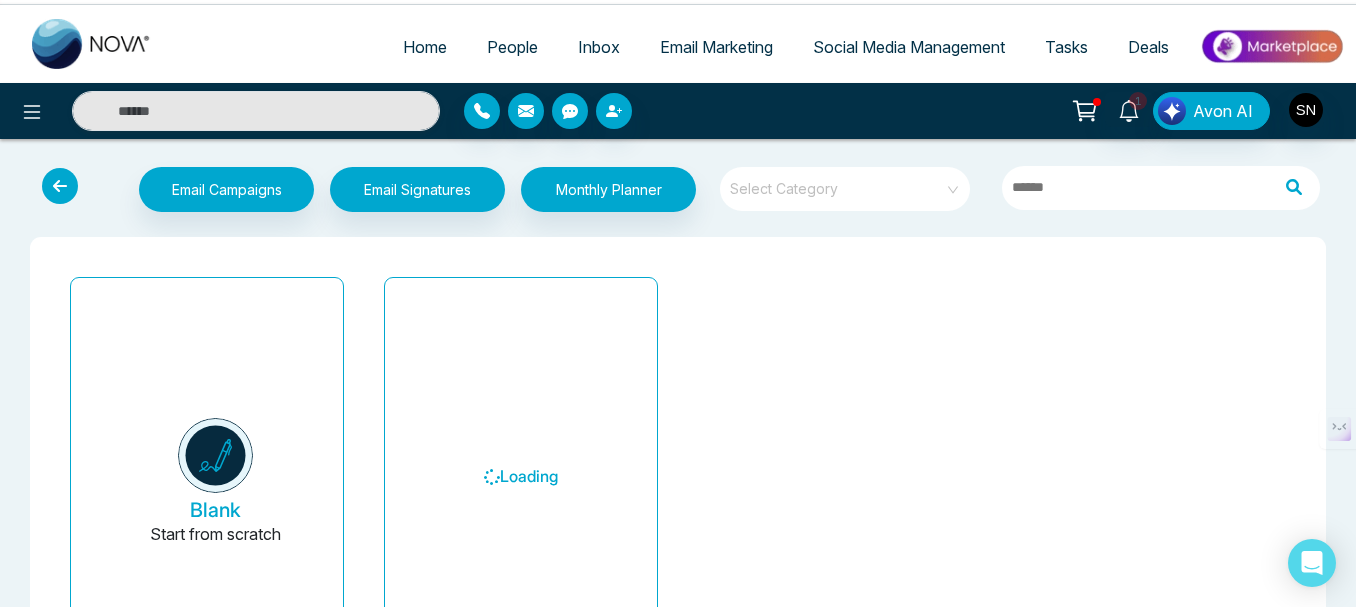 scroll, scrollTop: 0, scrollLeft: 0, axis: both 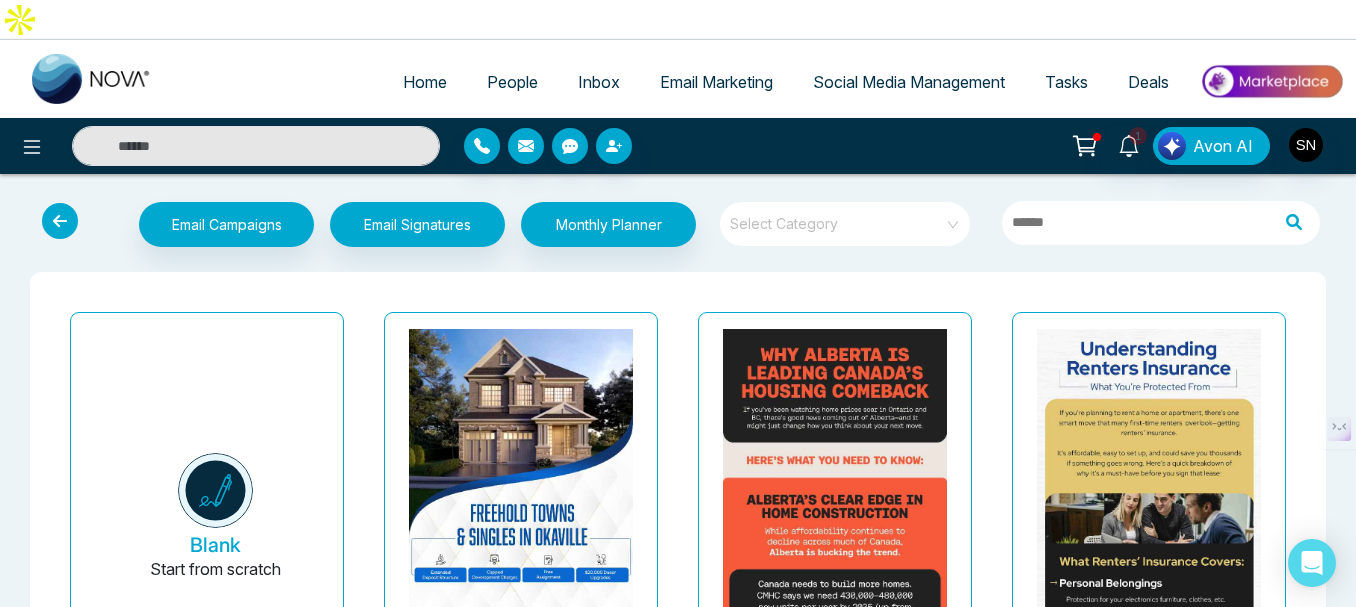 click at bounding box center [60, 221] 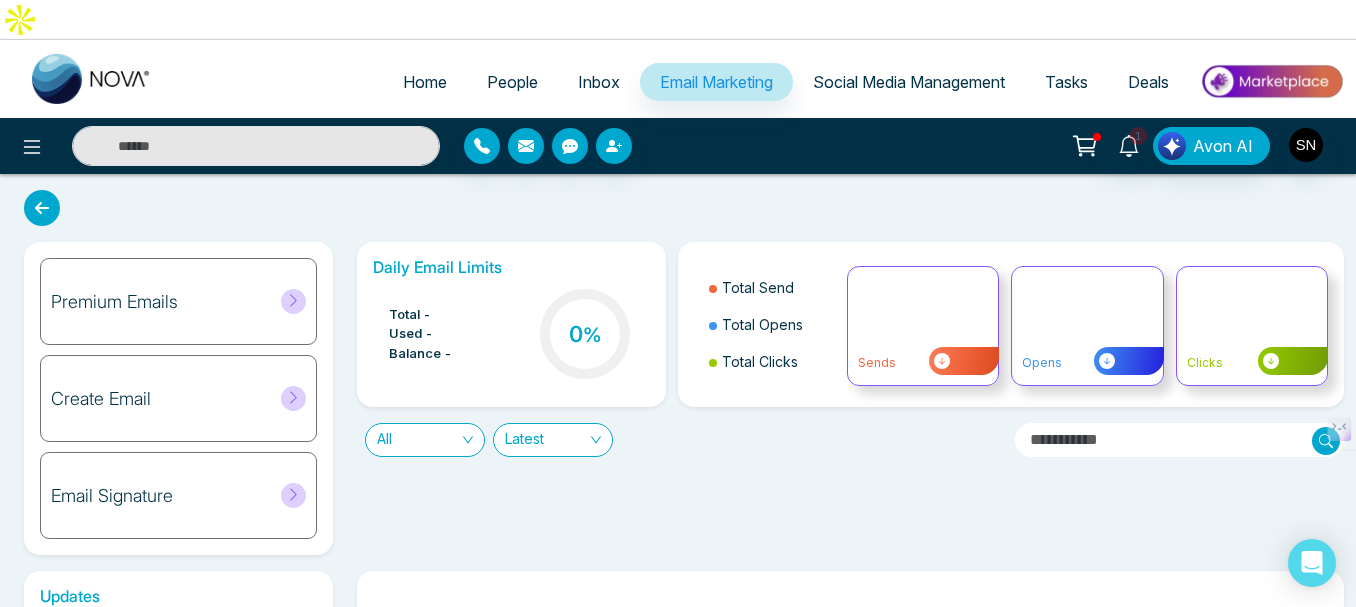 click 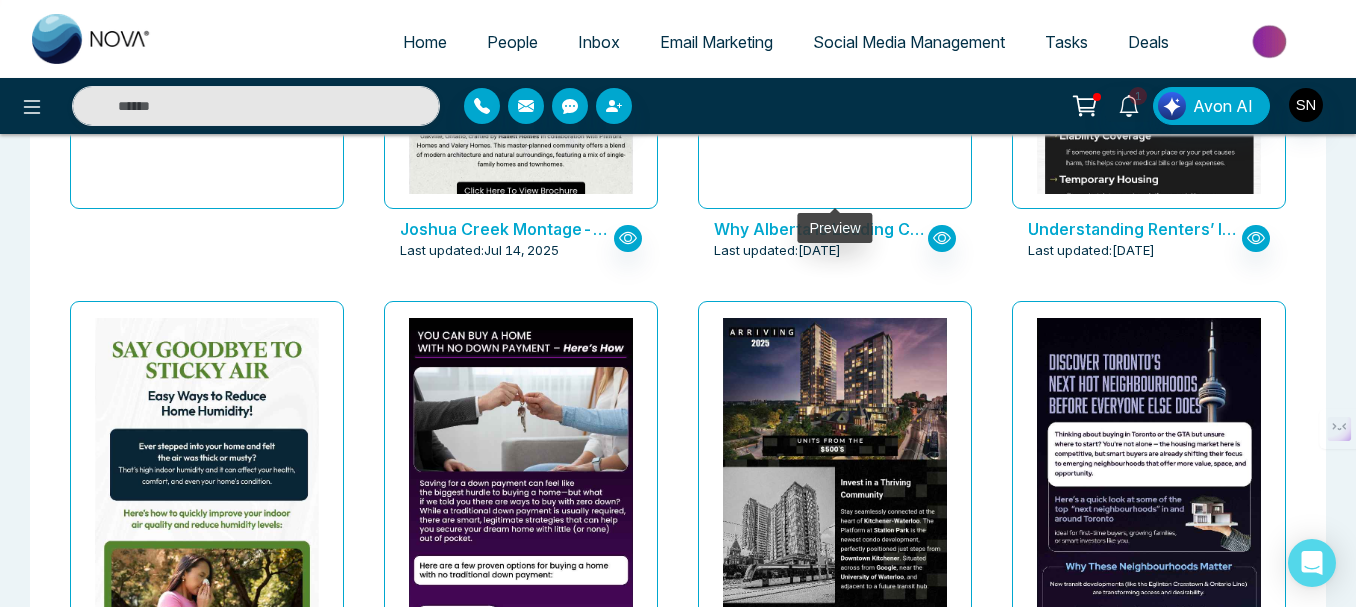 scroll, scrollTop: 0, scrollLeft: 0, axis: both 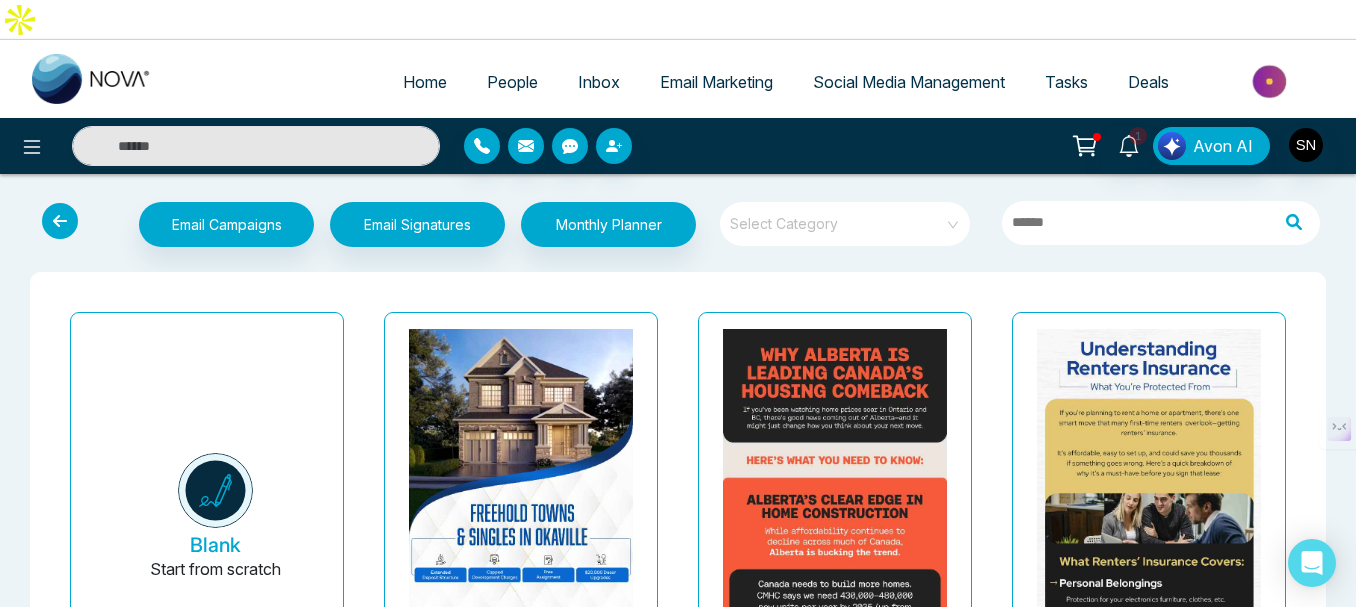click at bounding box center [838, 217] 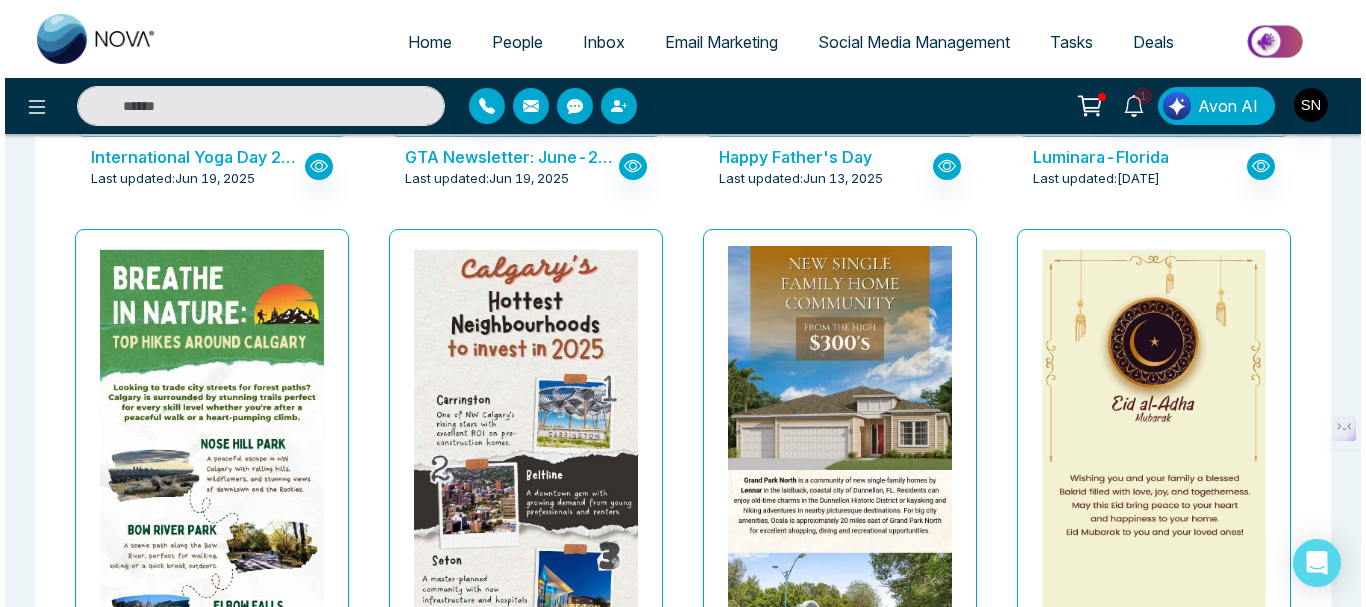 scroll, scrollTop: 2700, scrollLeft: 0, axis: vertical 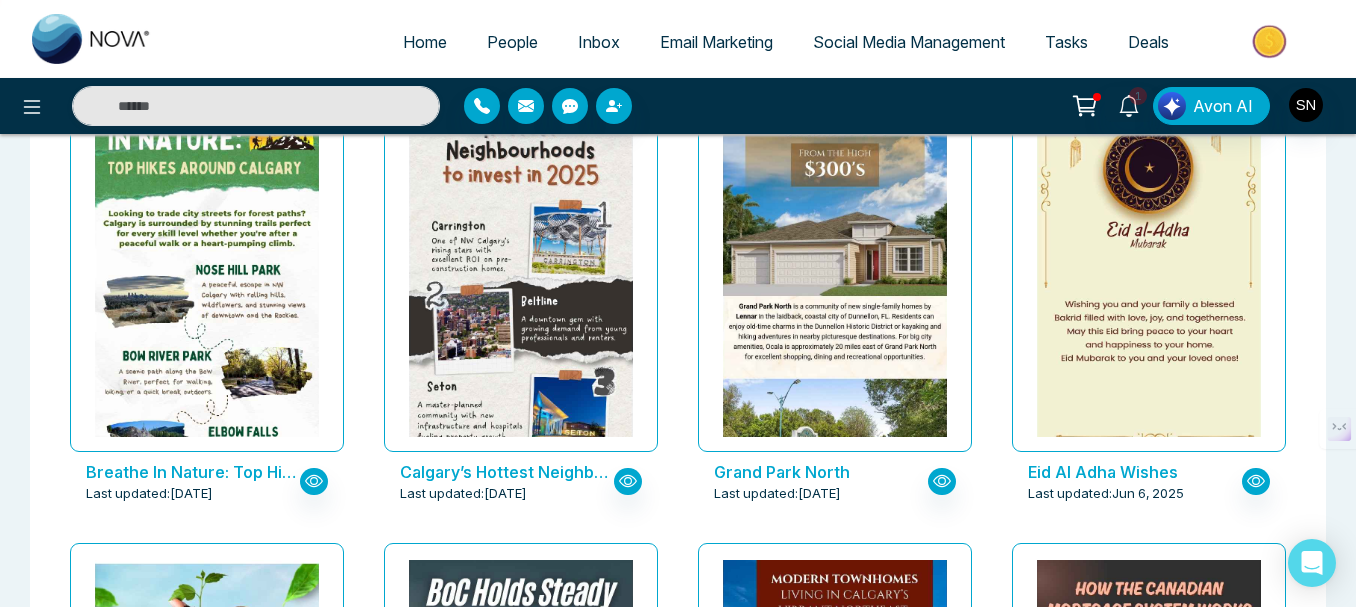 click on "Grand Park North" at bounding box center [821, 472] 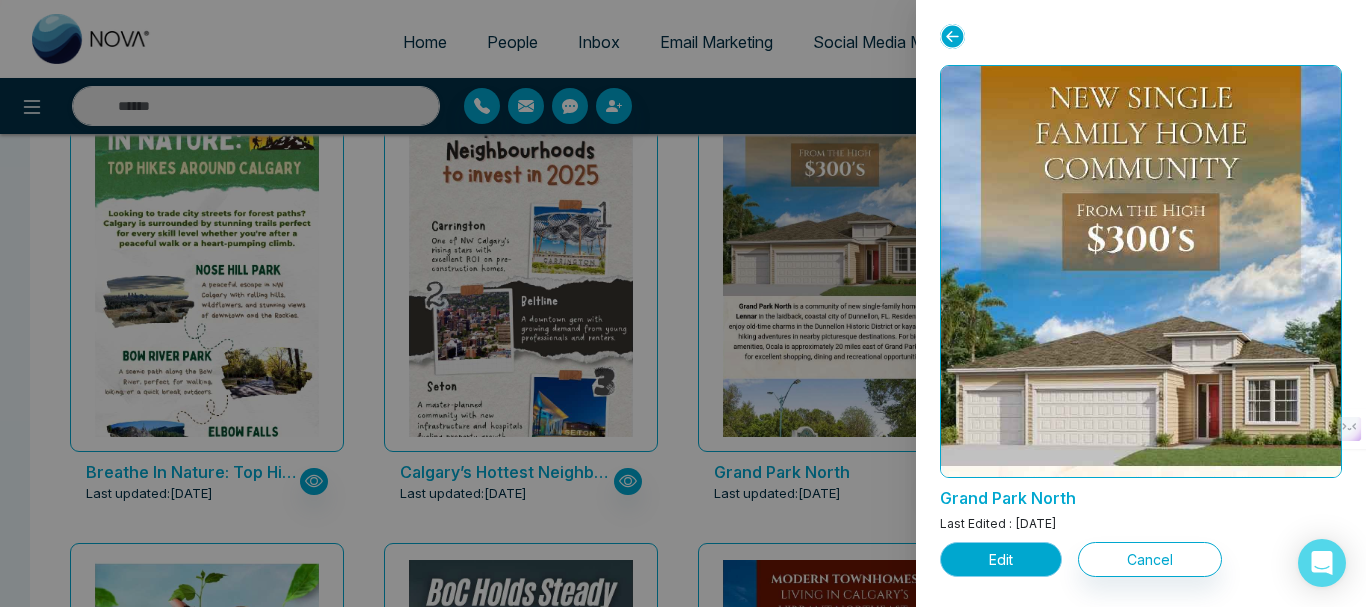 click on "Edit" at bounding box center (1001, 559) 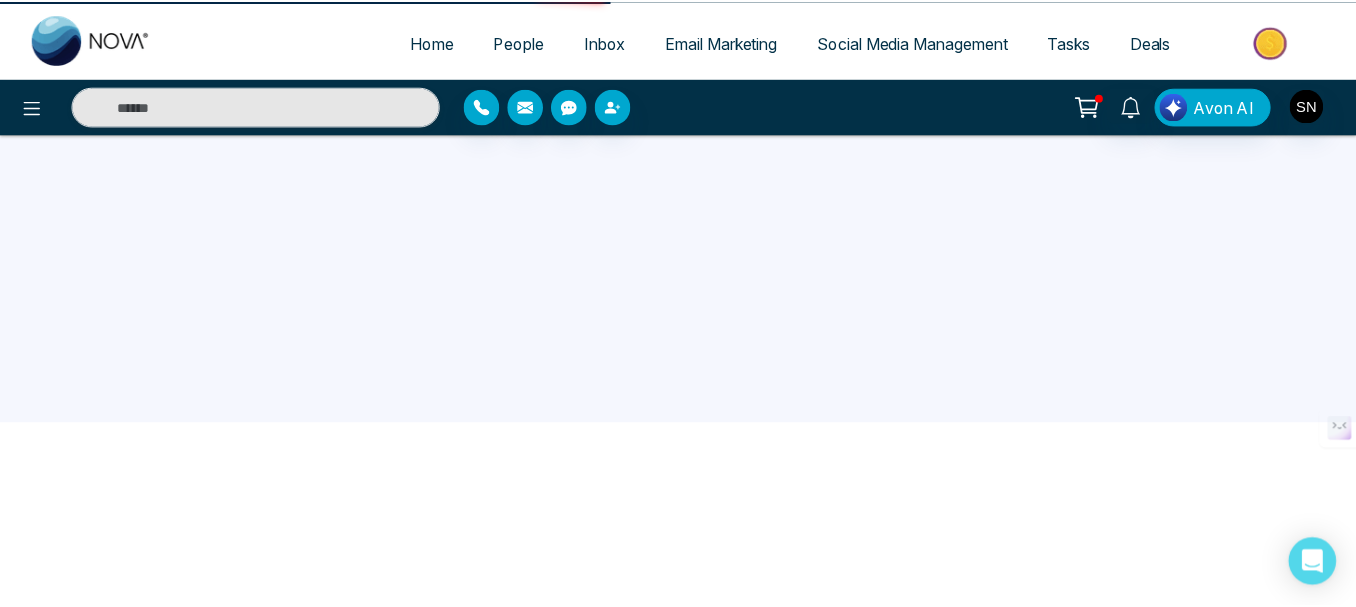 scroll, scrollTop: 0, scrollLeft: 0, axis: both 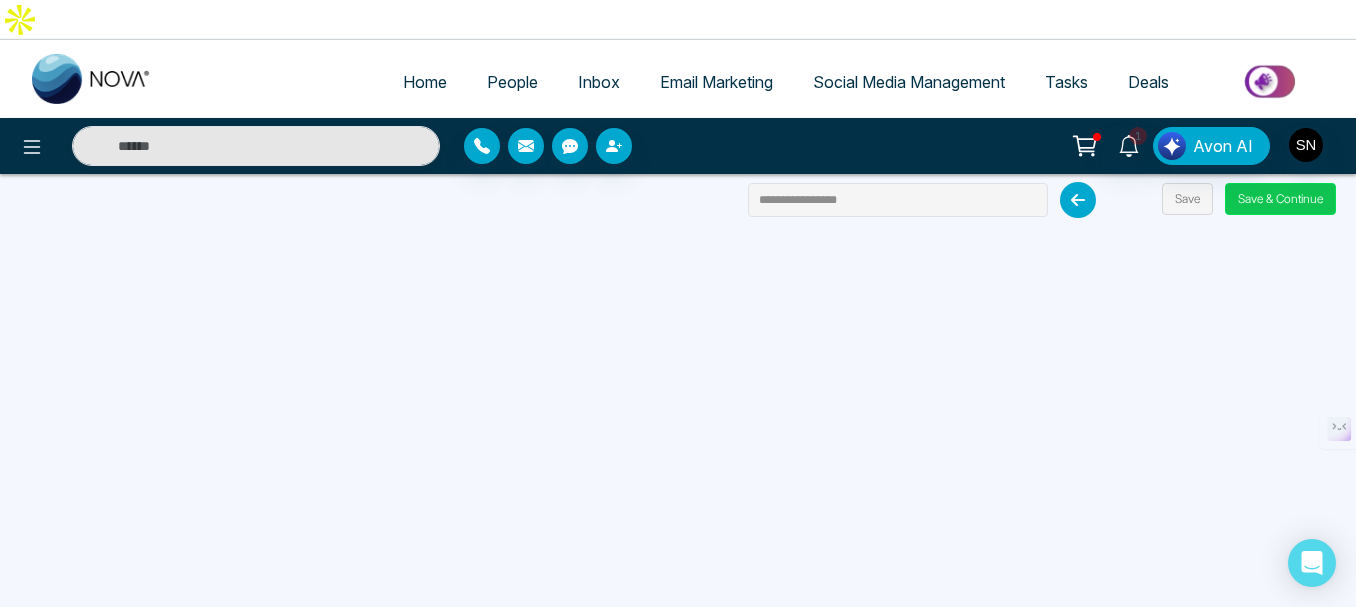 click on "Save & Continue" at bounding box center [1280, 199] 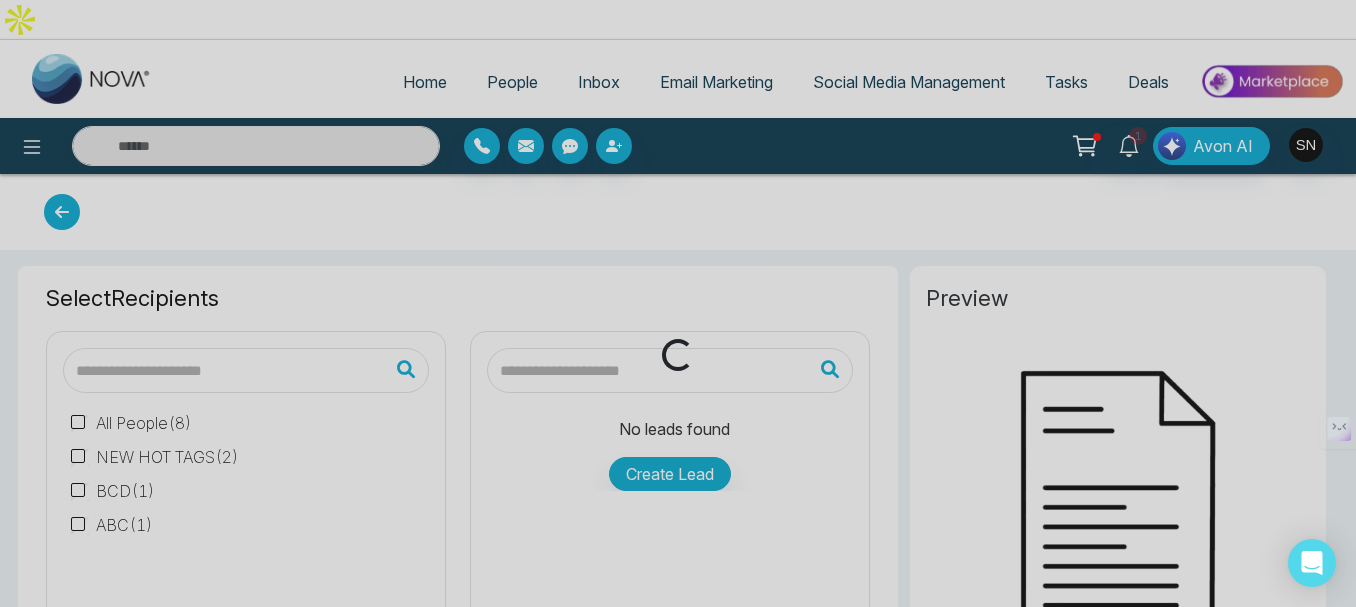 type on "**********" 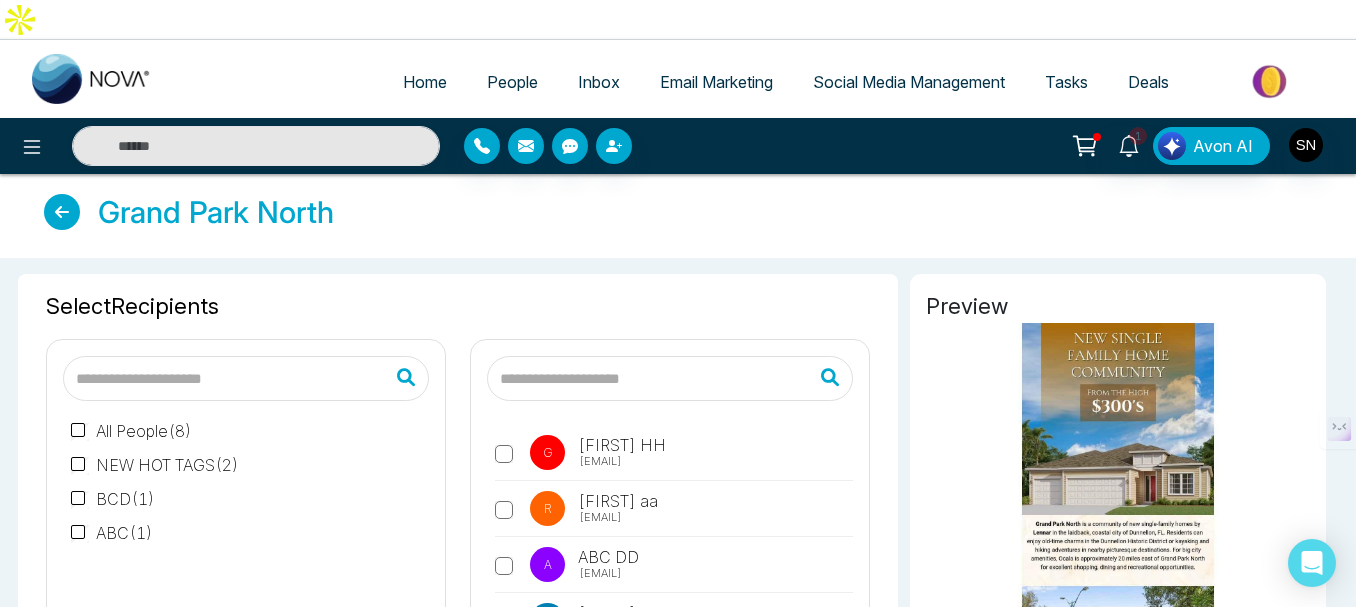 scroll, scrollTop: 400, scrollLeft: 0, axis: vertical 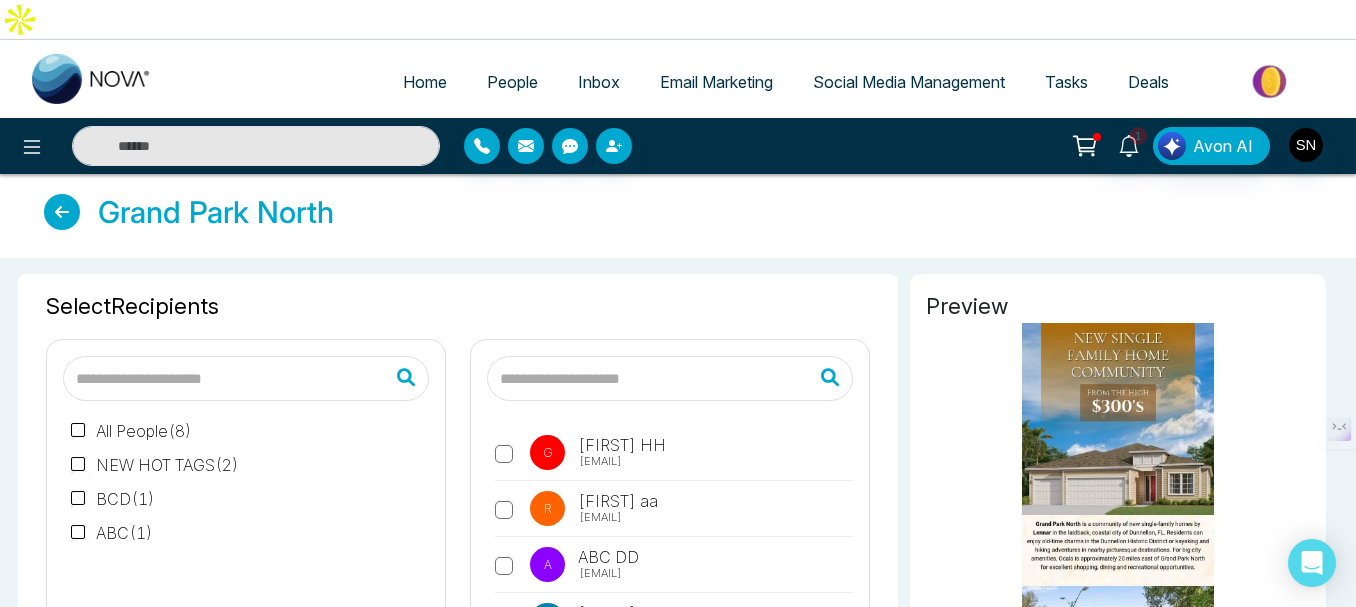 click at bounding box center [62, 212] 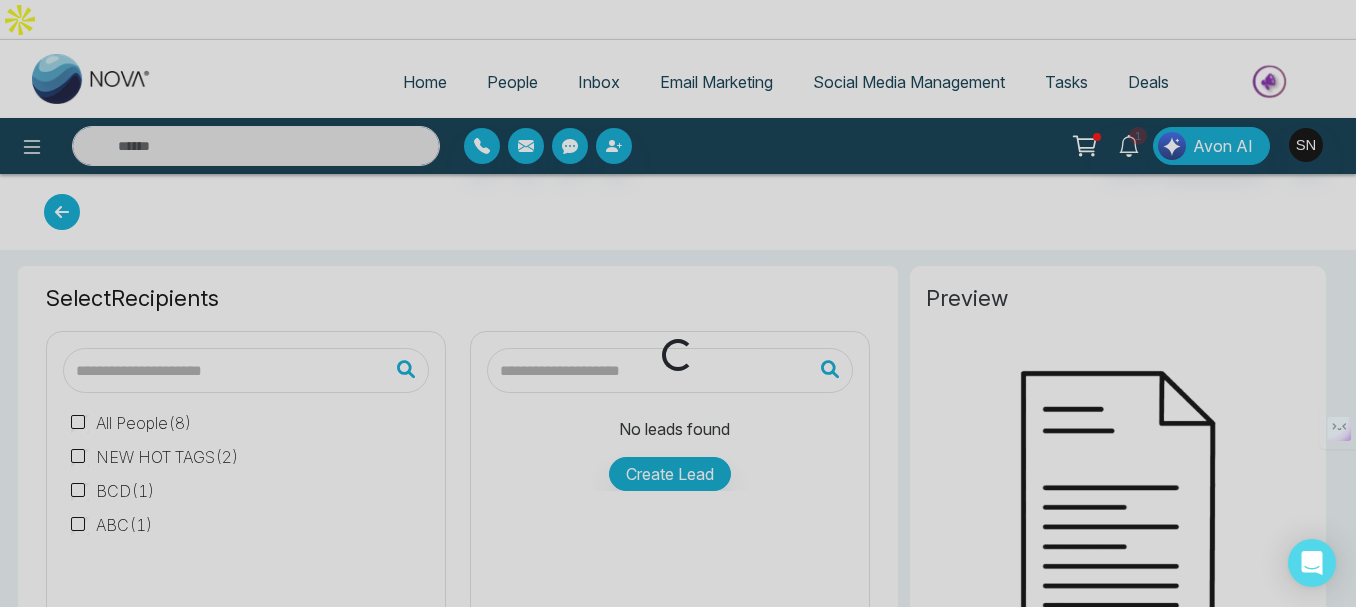 type on "**********" 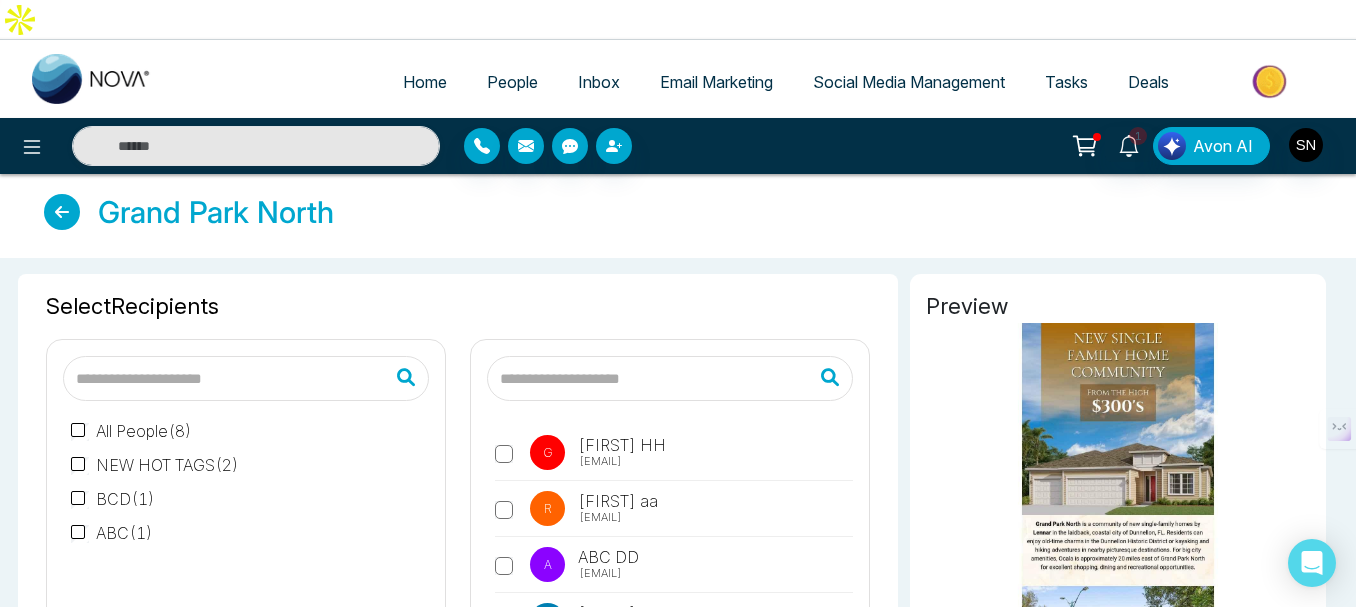 click at bounding box center (62, 212) 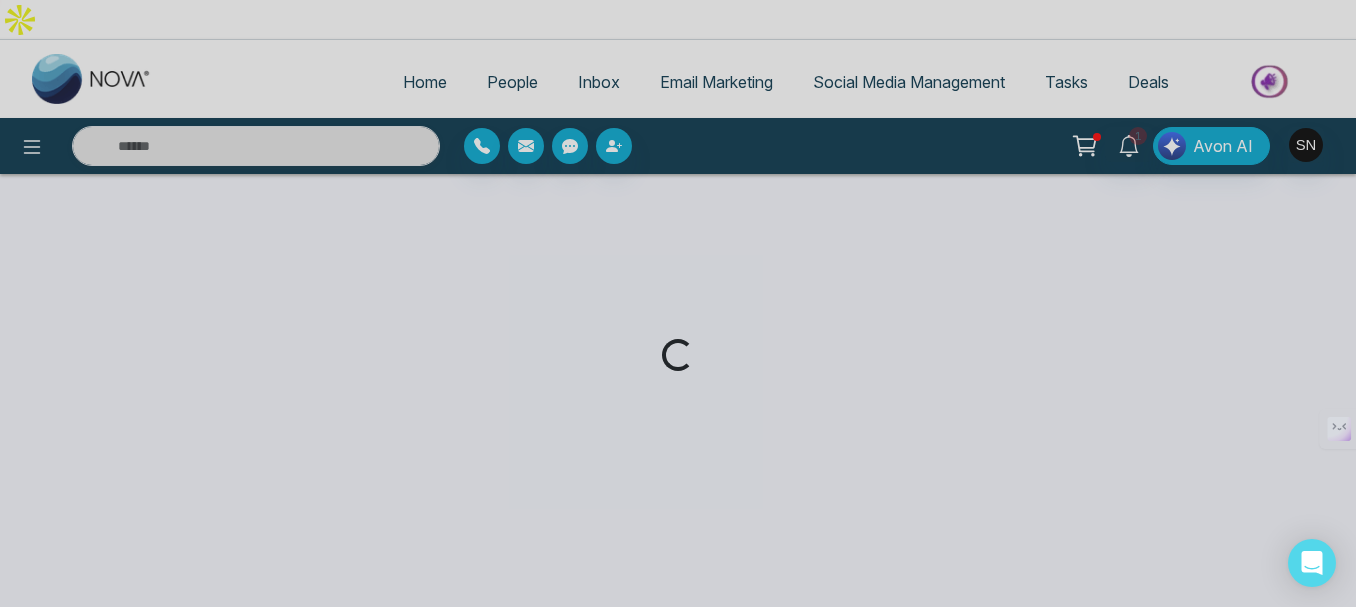click on "Loading..." at bounding box center (678, 303) 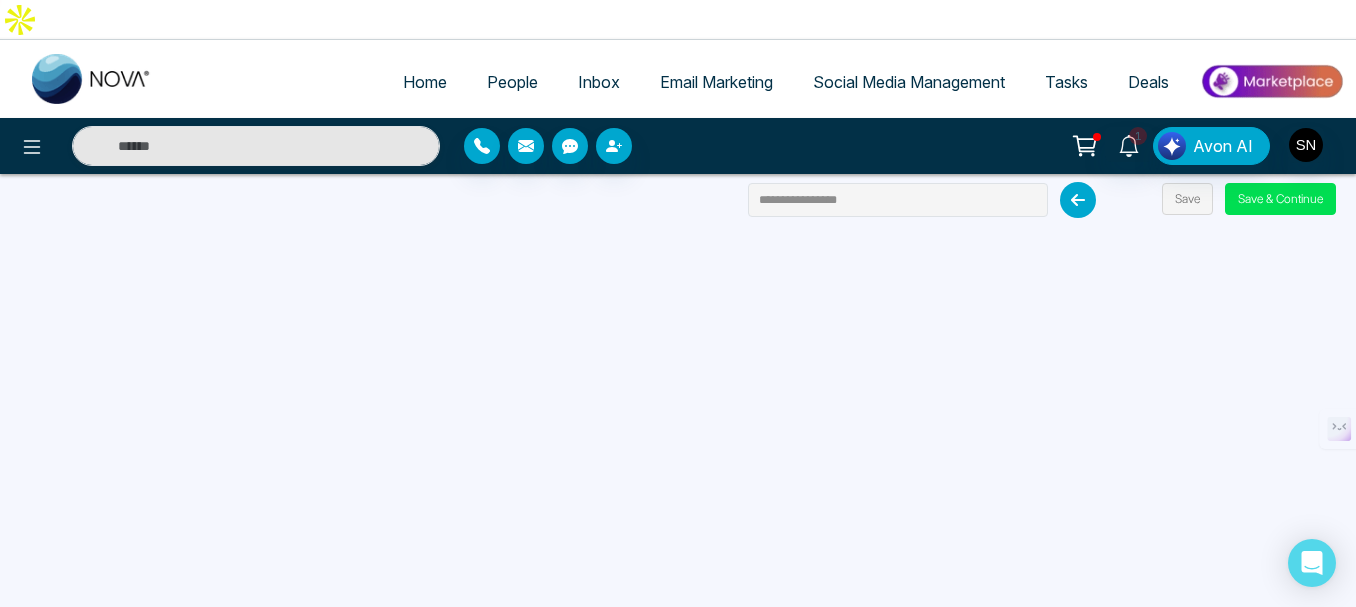 click on "Email Marketing" at bounding box center [716, 82] 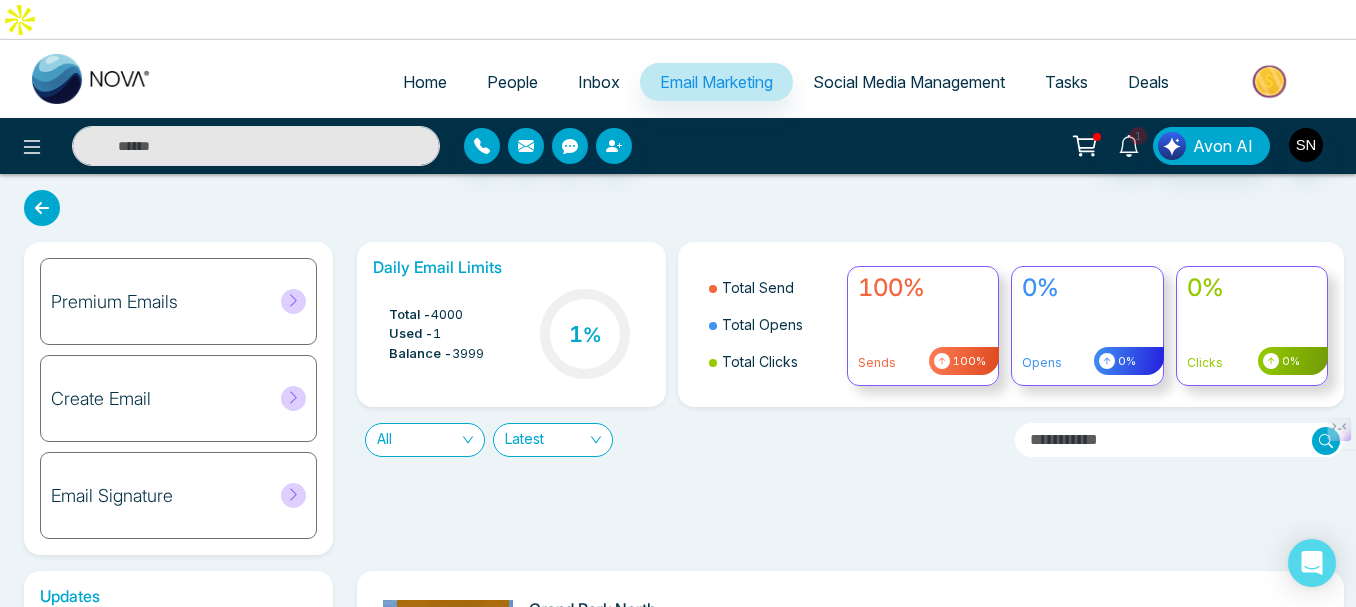click 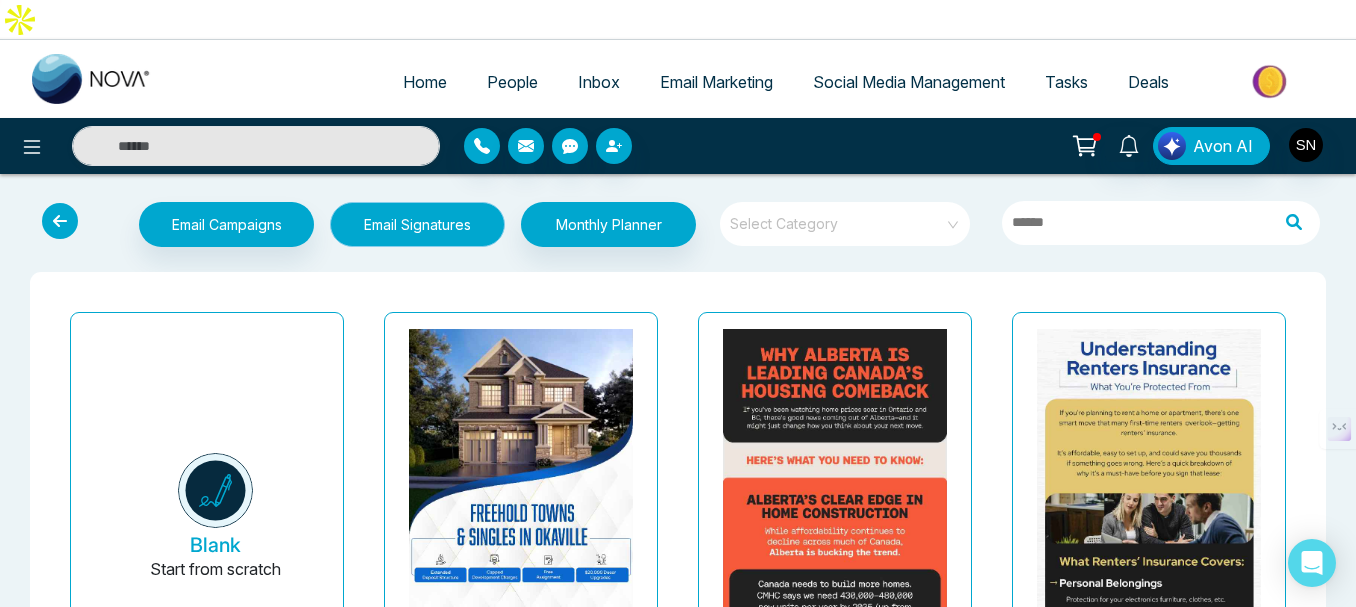click on "Email Signatures" at bounding box center (417, 224) 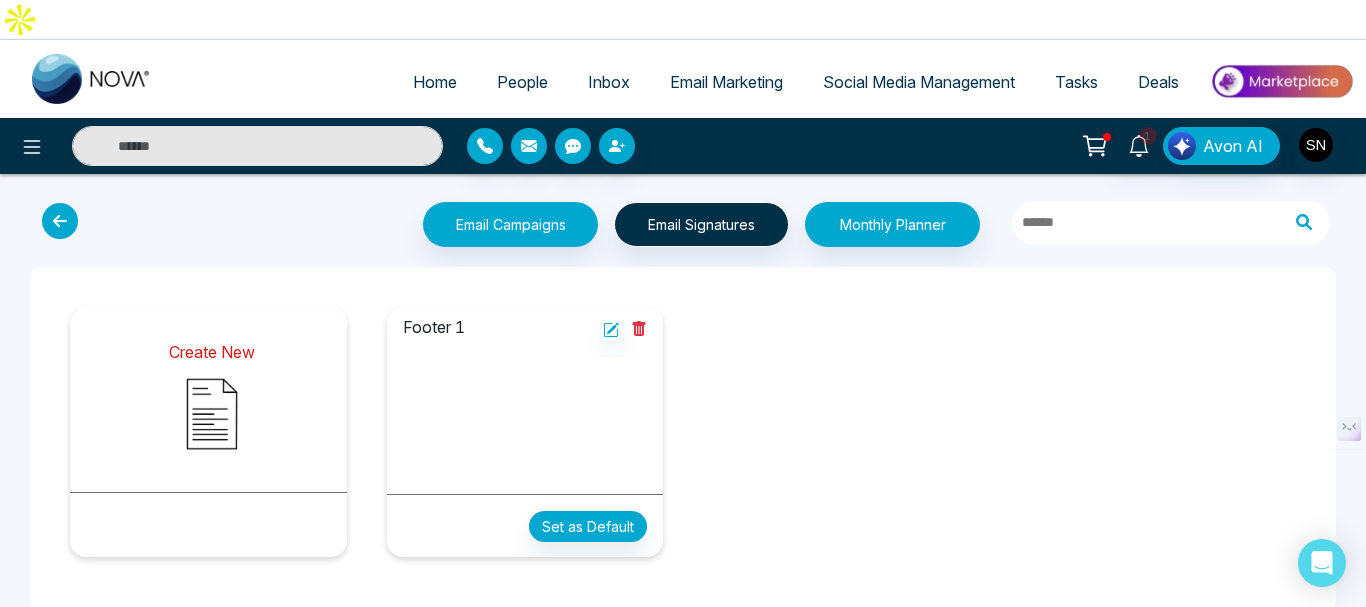 click at bounding box center (212, 414) 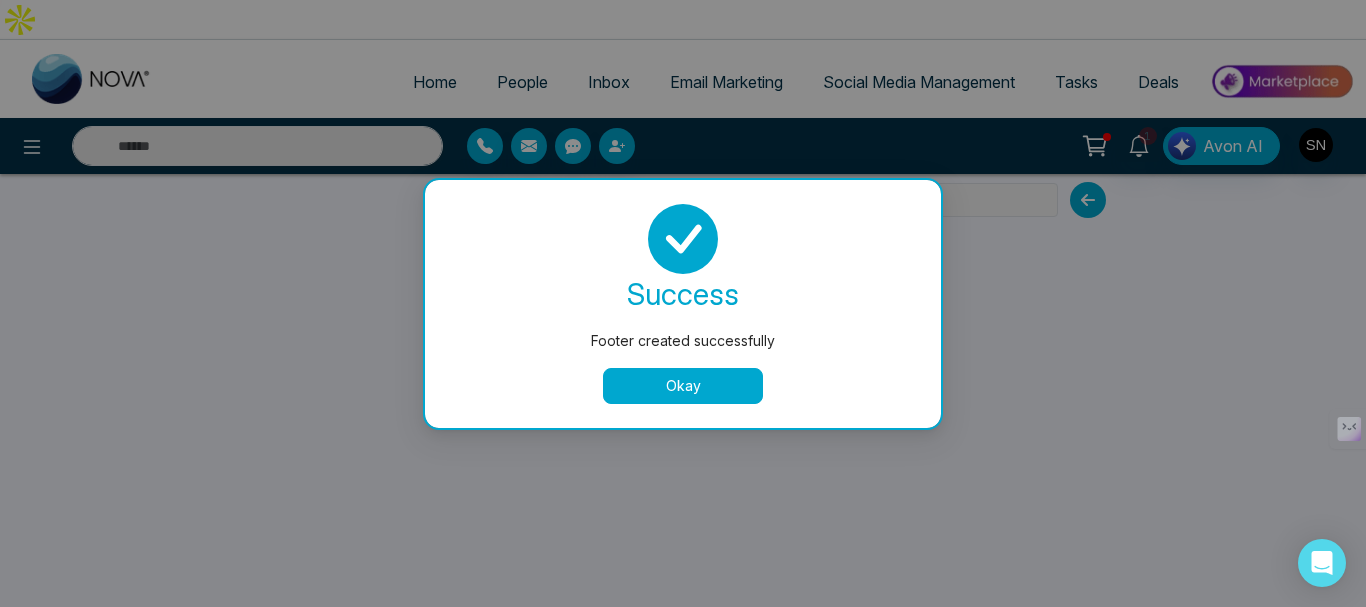 click on "Okay" at bounding box center [683, 386] 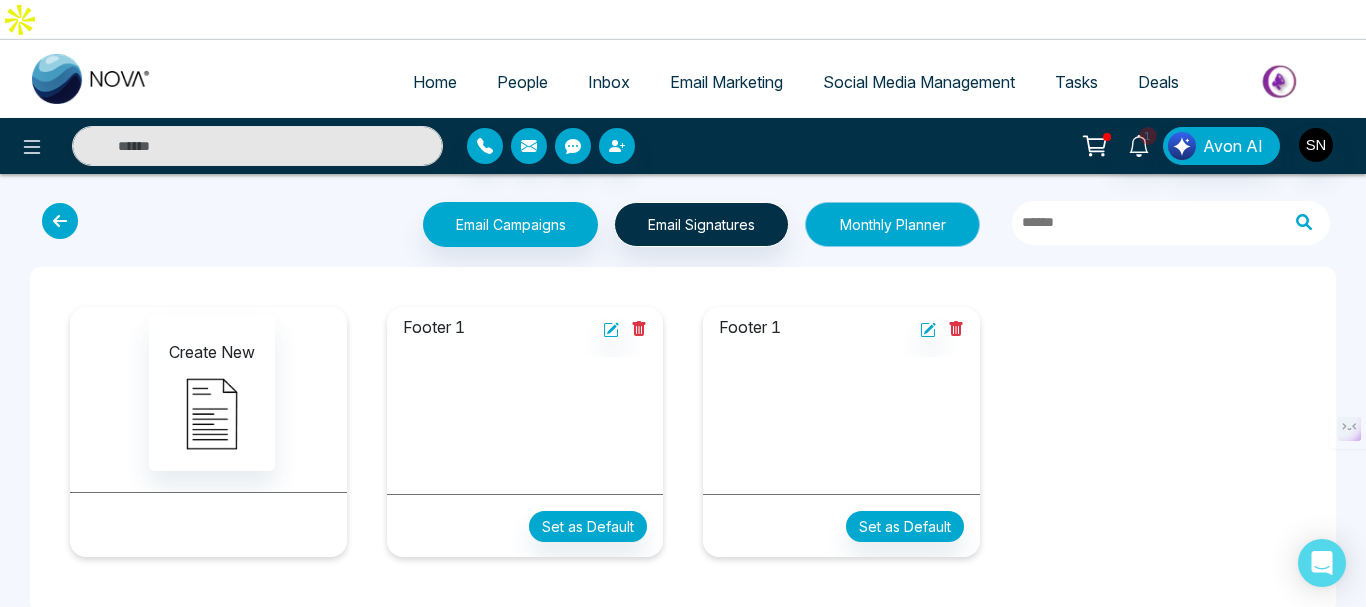 click on "Monthly Planner" at bounding box center [892, 224] 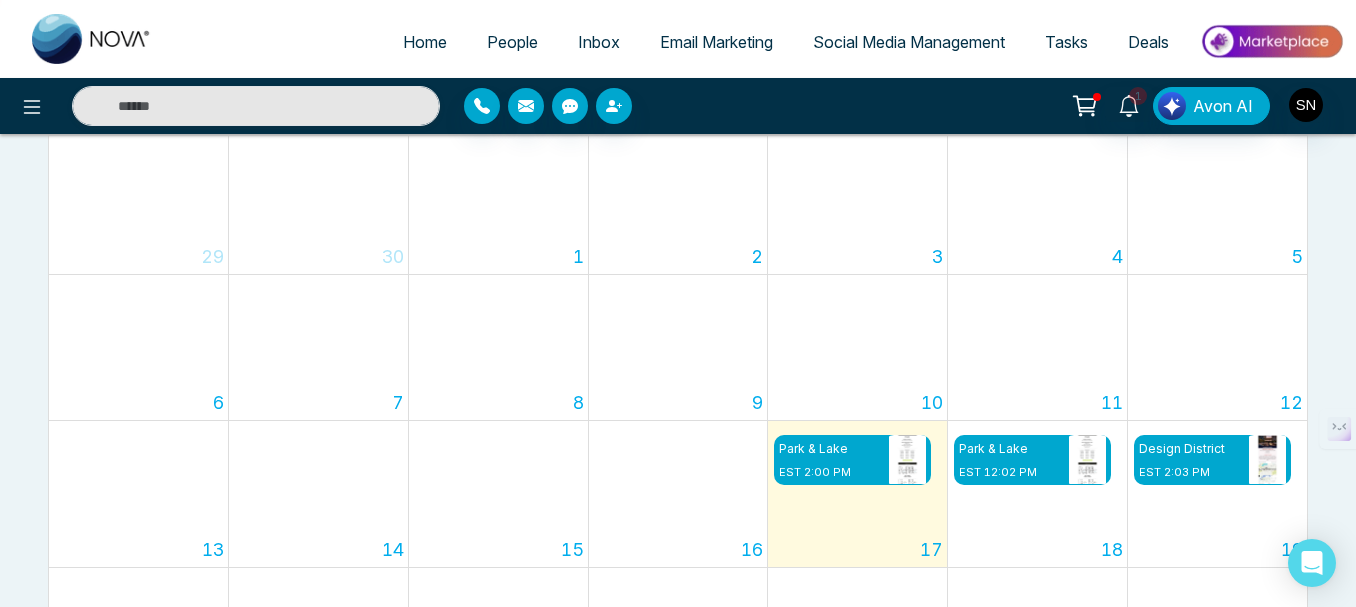 scroll, scrollTop: 0, scrollLeft: 0, axis: both 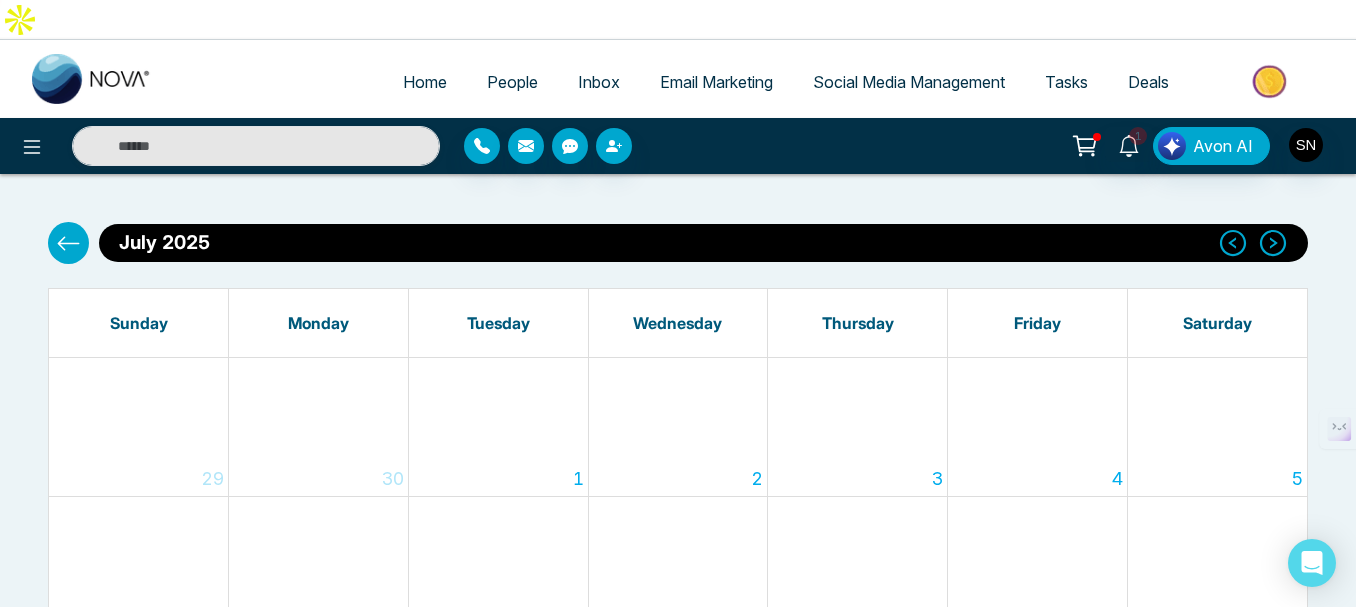 click 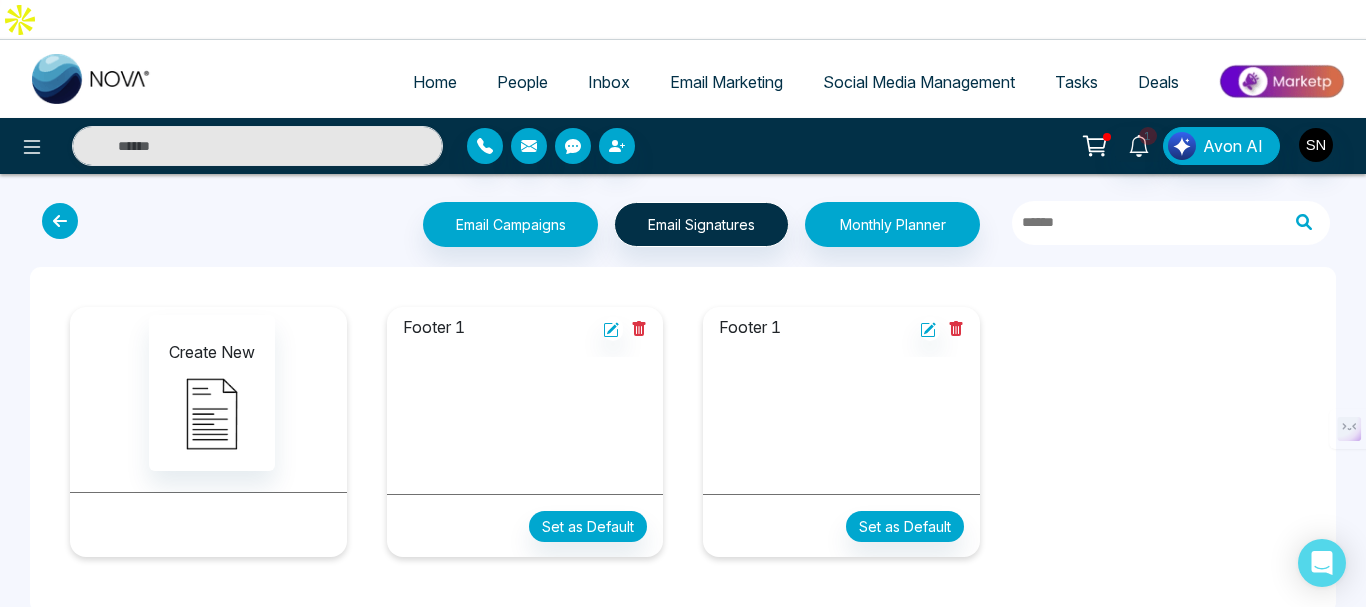 click at bounding box center [60, 221] 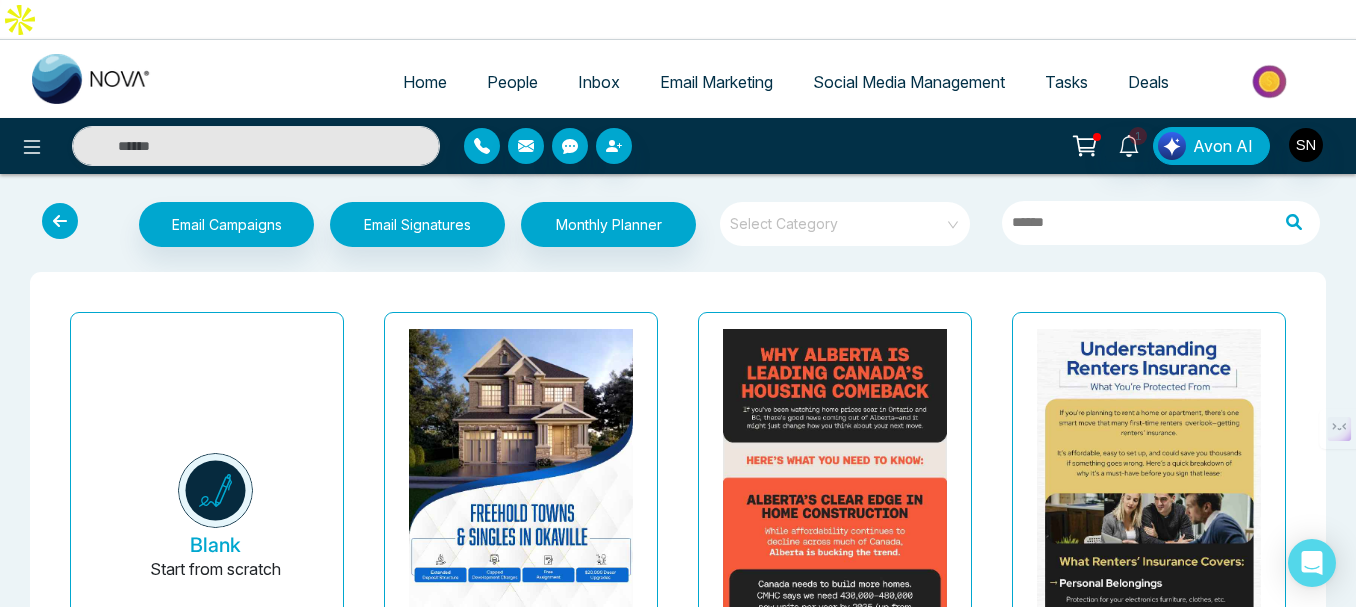 click at bounding box center (60, 221) 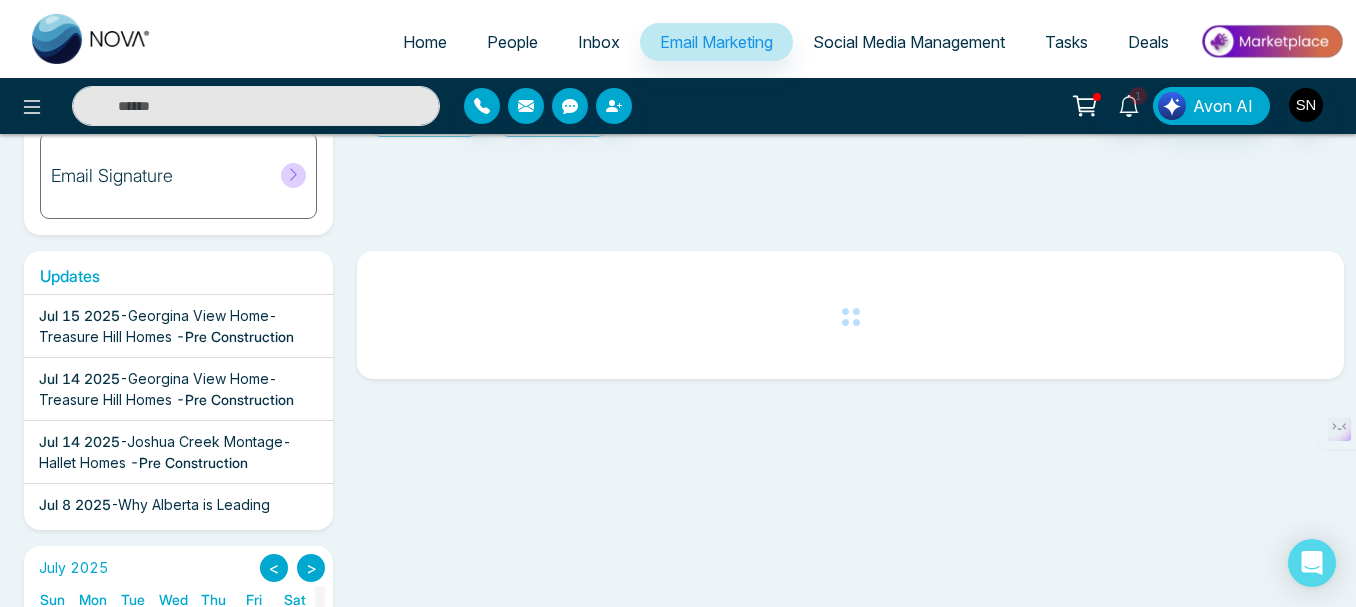 scroll, scrollTop: 376, scrollLeft: 0, axis: vertical 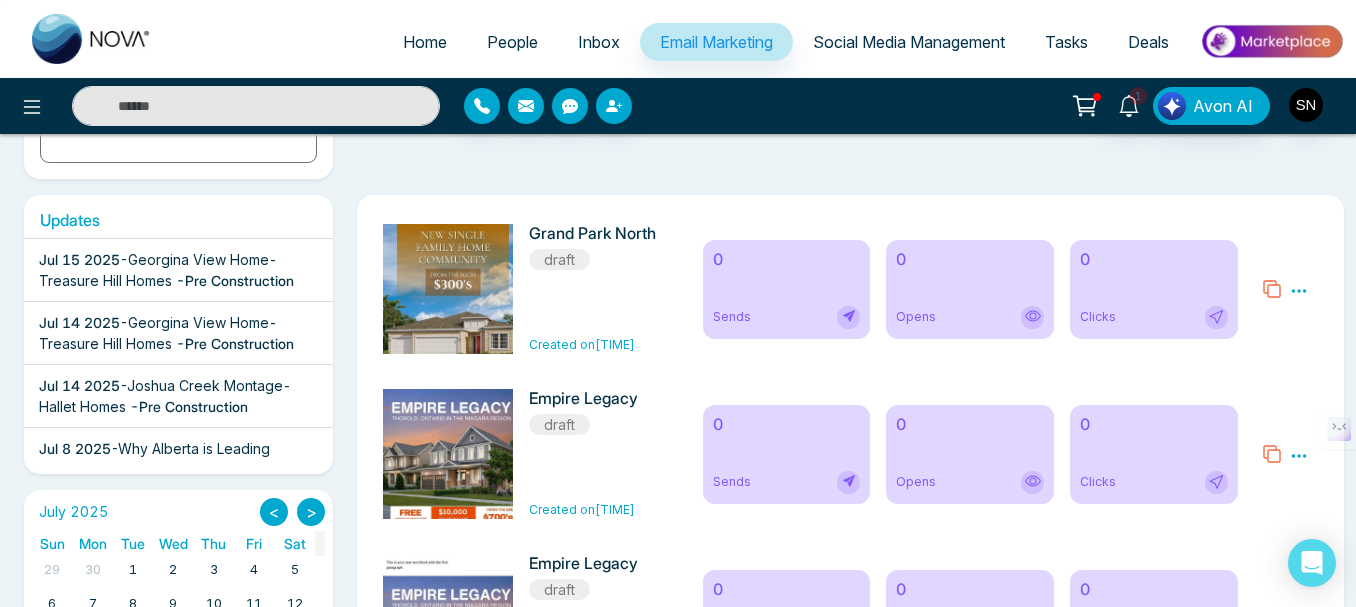 click 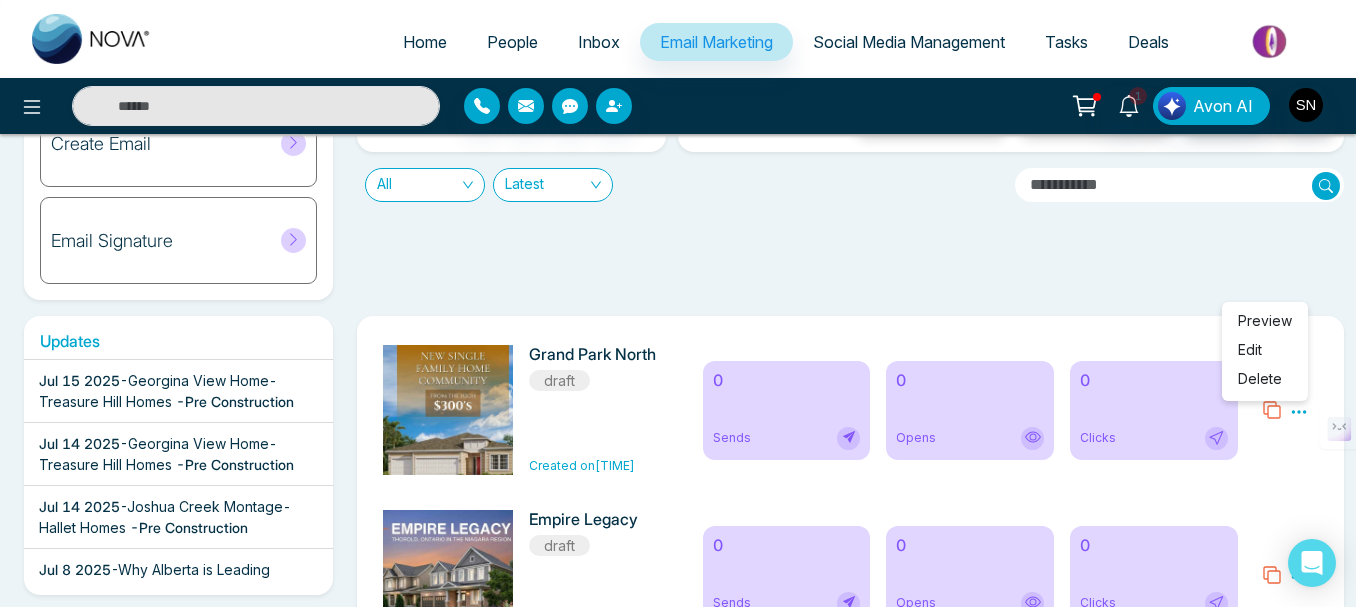 scroll, scrollTop: 0, scrollLeft: 0, axis: both 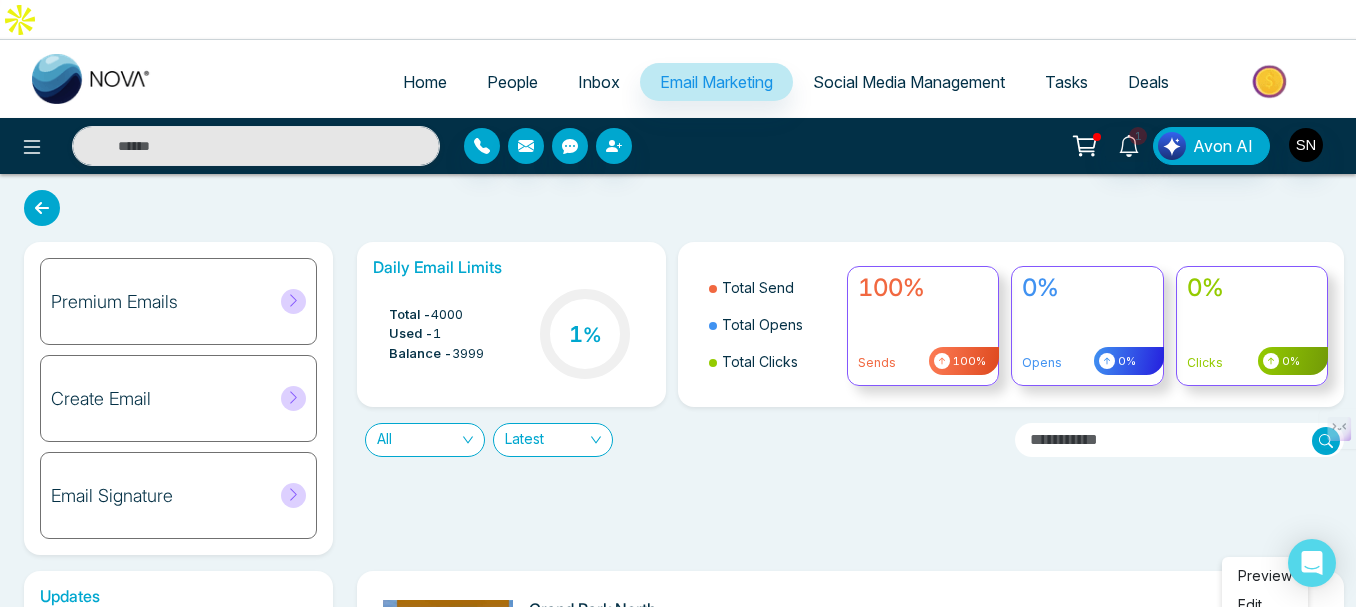 click on "Social Media Management" at bounding box center [909, 82] 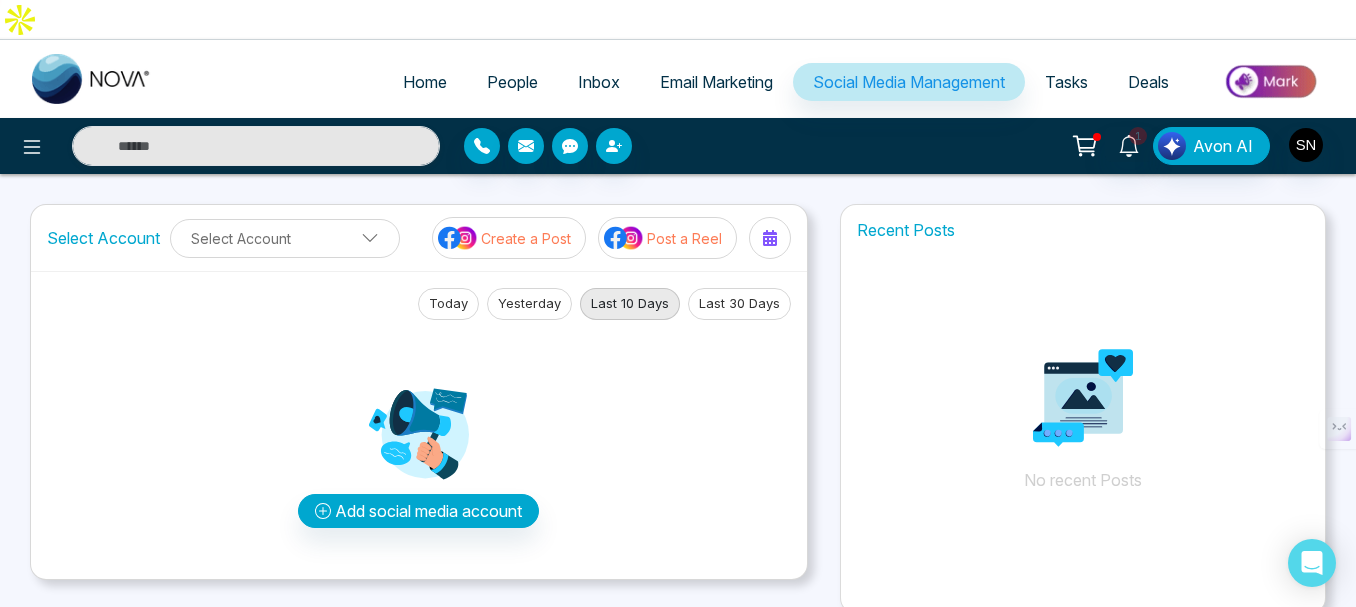 click on "Tasks" at bounding box center [1066, 82] 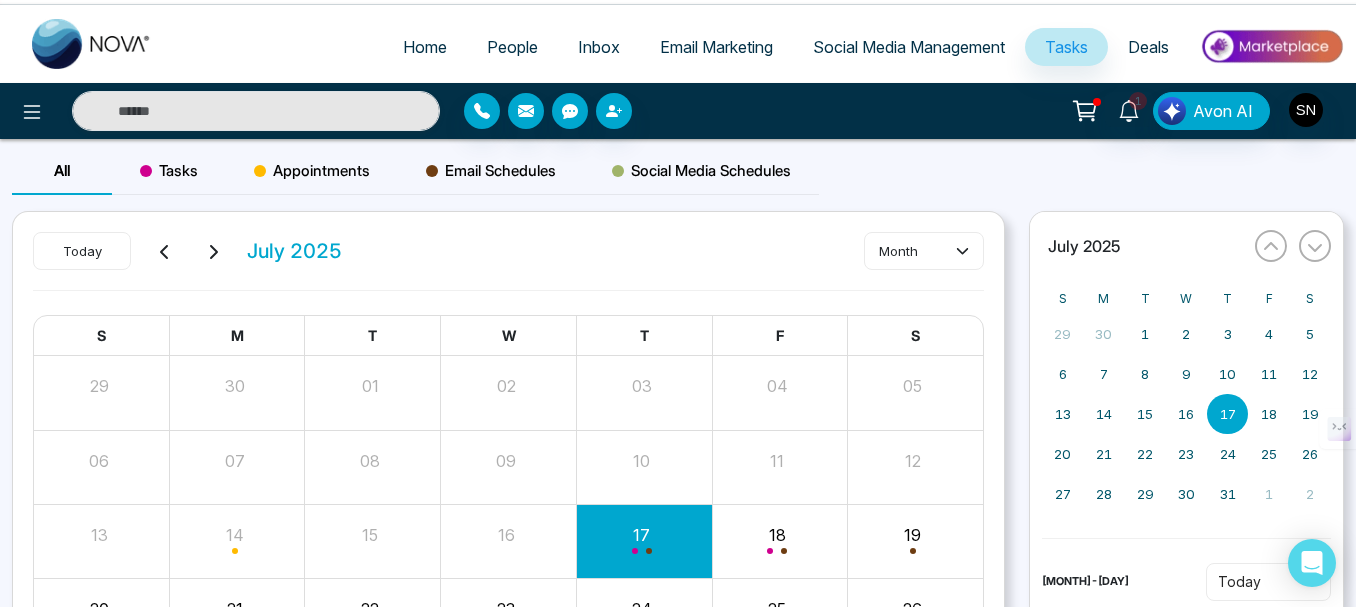scroll, scrollTop: 0, scrollLeft: 0, axis: both 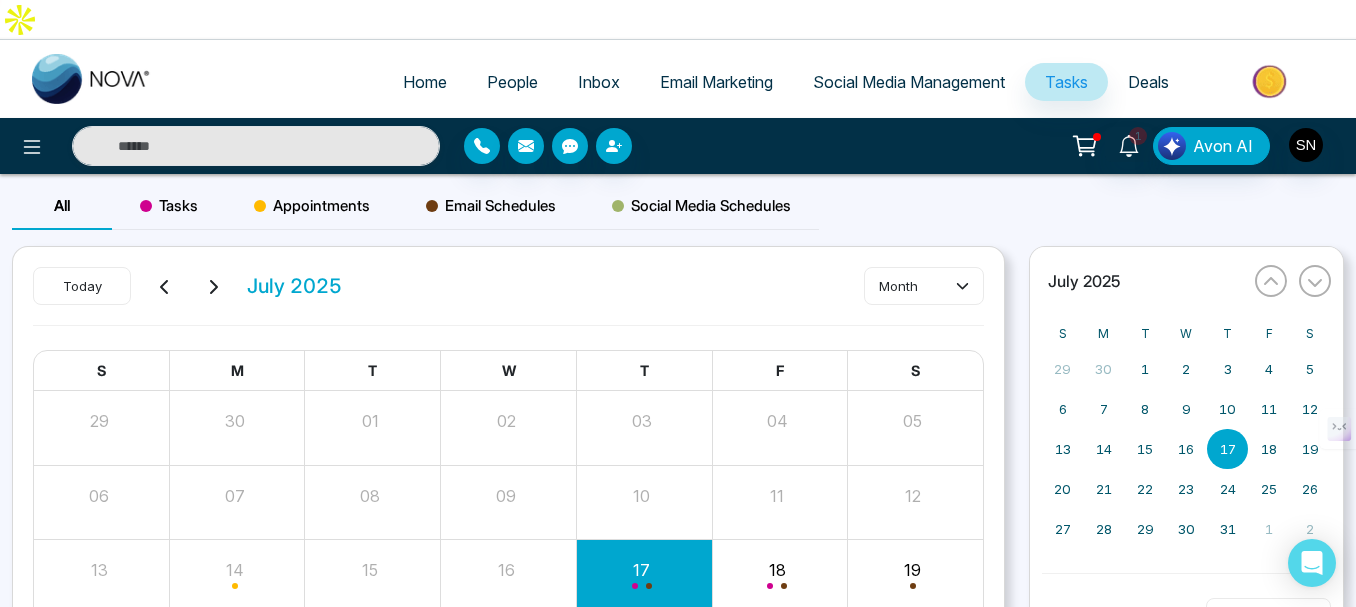 click on "Deals" at bounding box center [1148, 82] 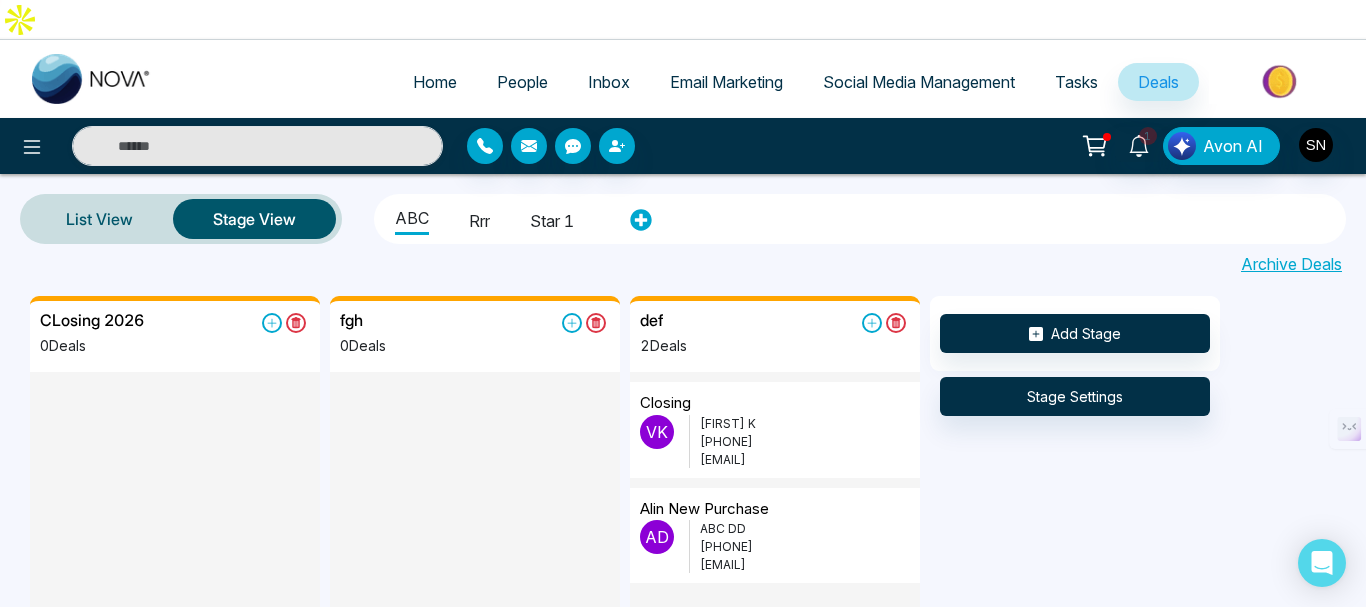click at bounding box center [1281, 81] 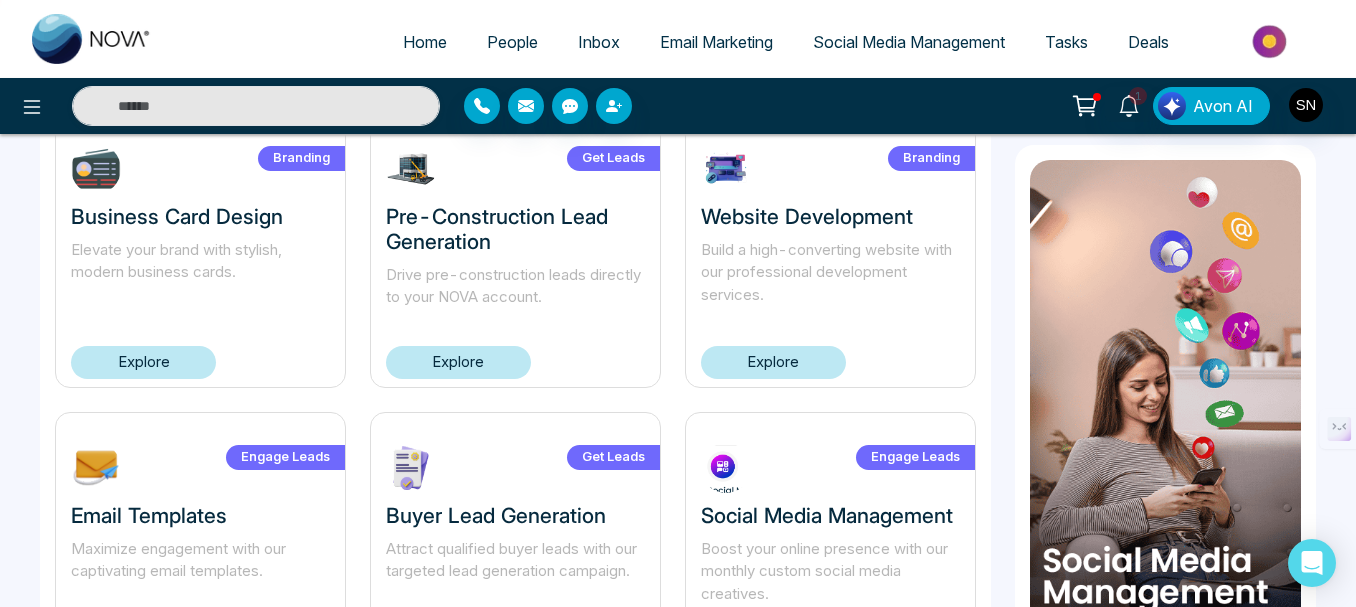 scroll, scrollTop: 1400, scrollLeft: 0, axis: vertical 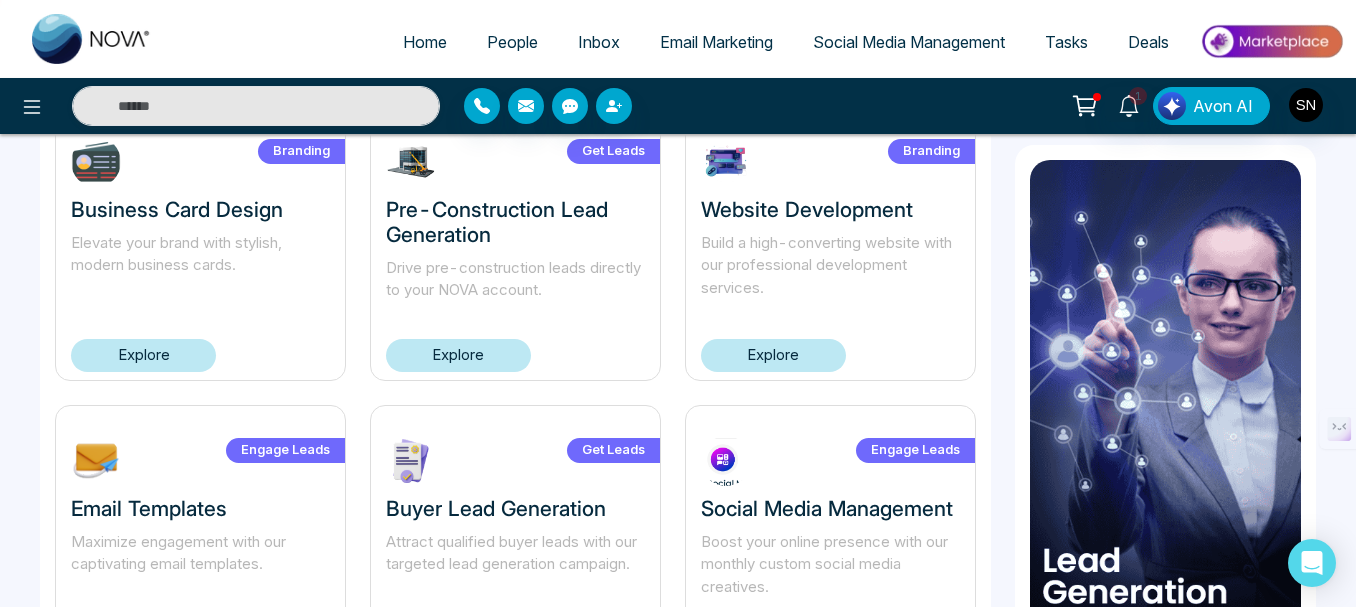 click on "Explore" at bounding box center [458, 355] 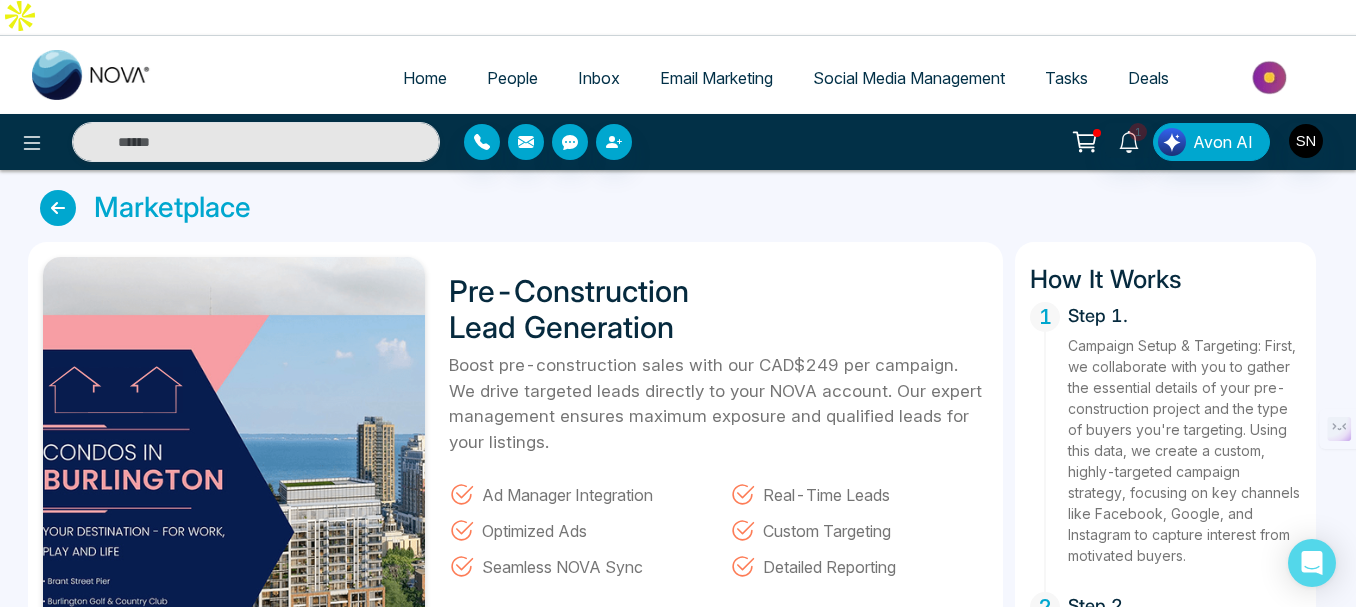 scroll, scrollTop: 0, scrollLeft: 0, axis: both 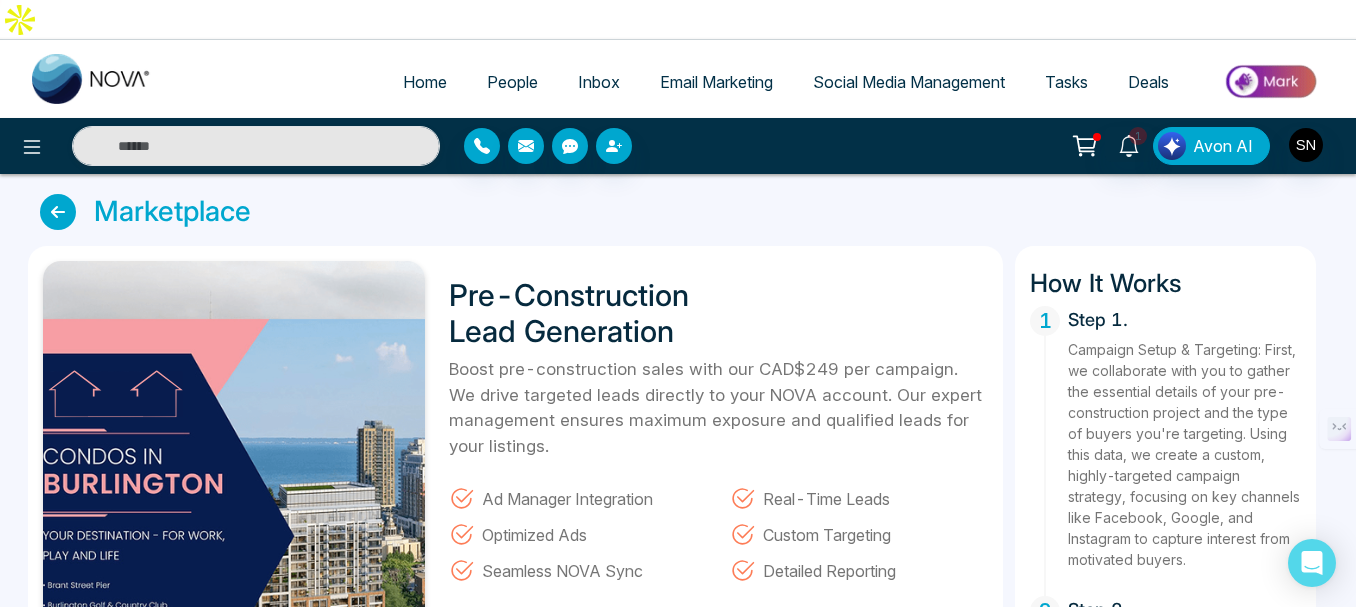 click at bounding box center [58, 212] 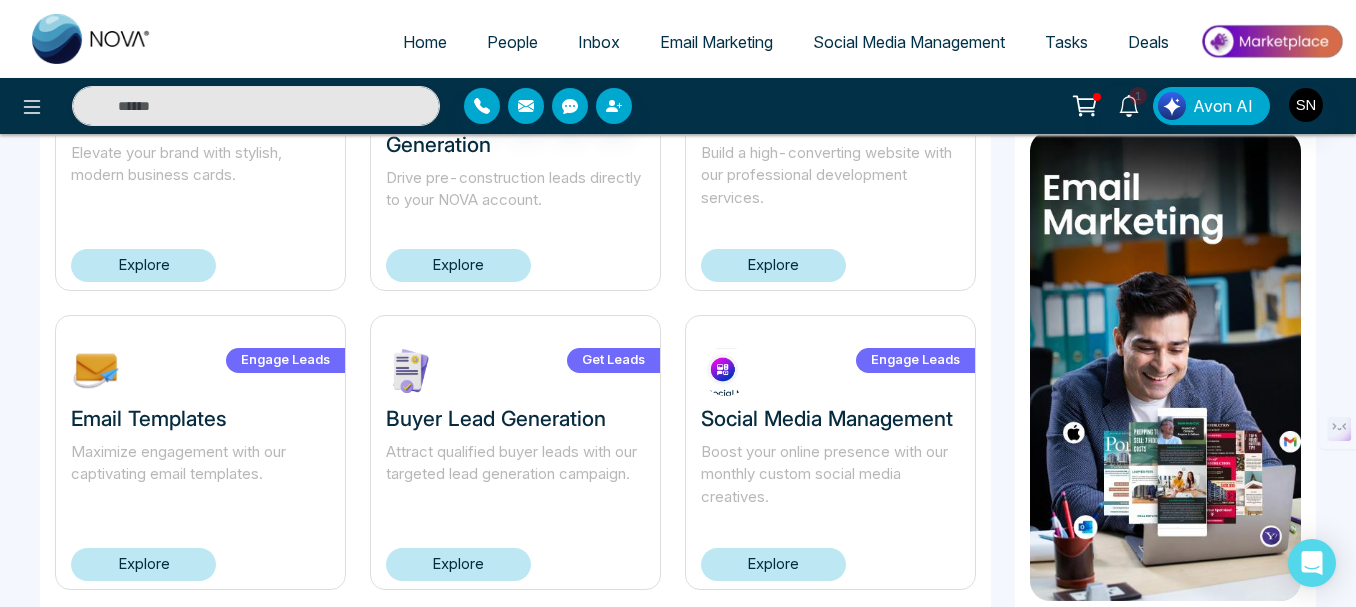 scroll, scrollTop: 1492, scrollLeft: 0, axis: vertical 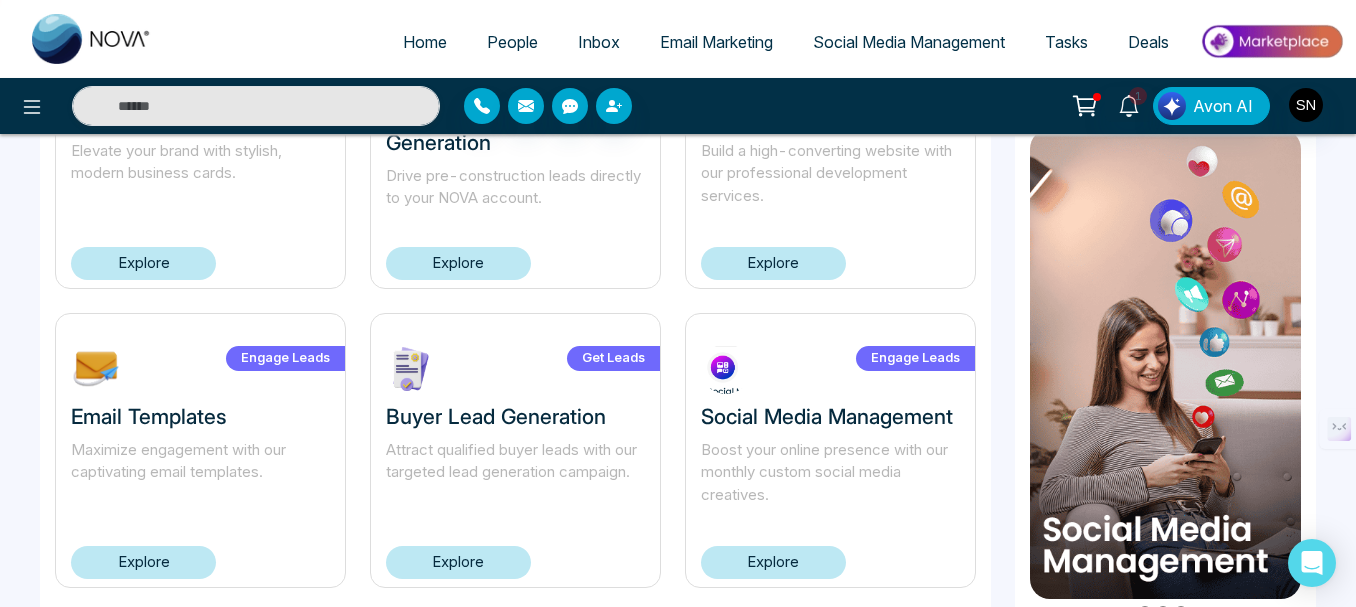 click on "Email Marketing" at bounding box center (716, 42) 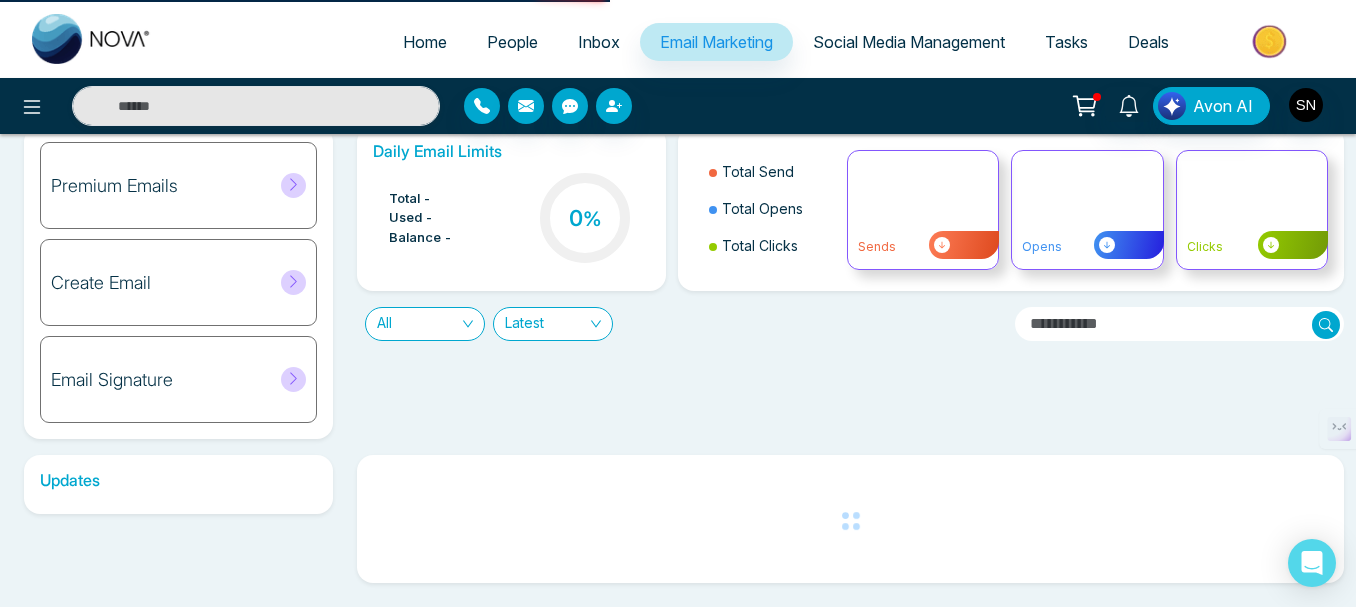 scroll, scrollTop: 0, scrollLeft: 0, axis: both 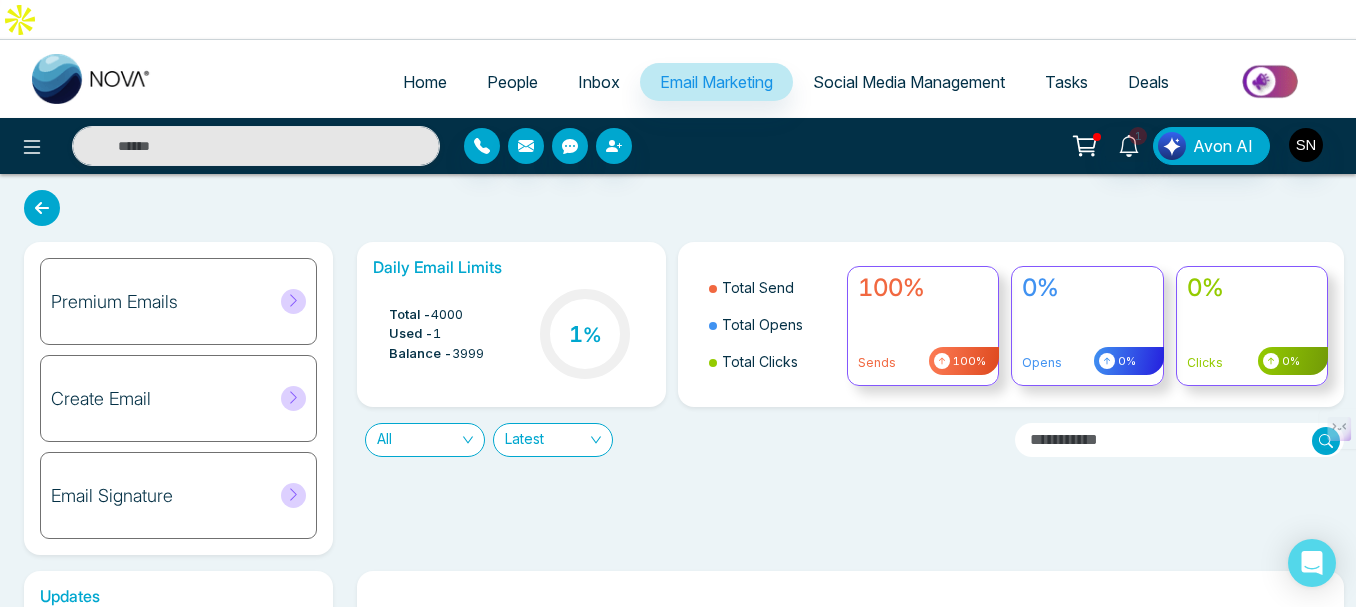 click 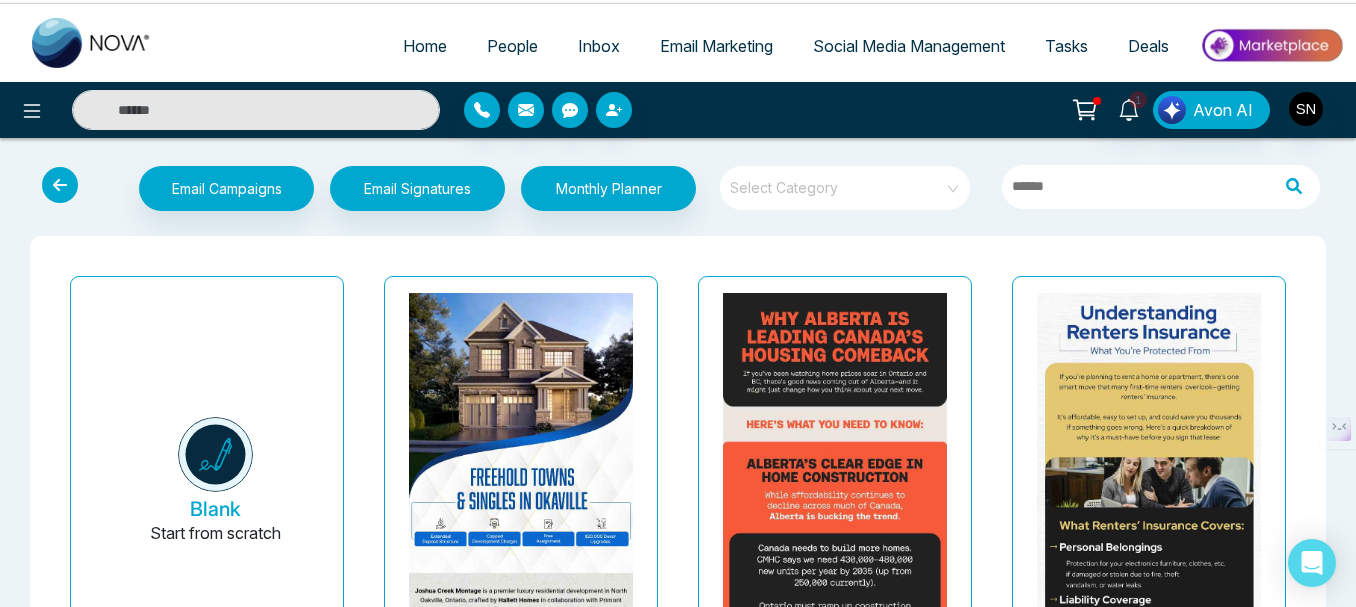 scroll, scrollTop: 0, scrollLeft: 0, axis: both 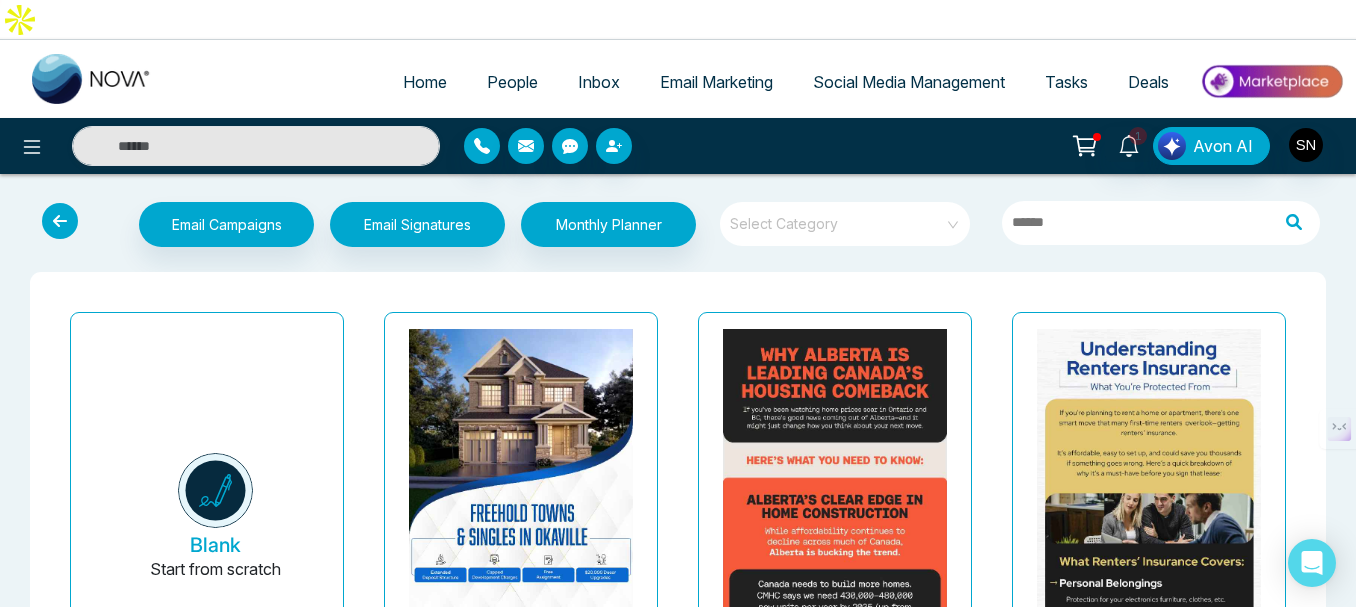 click at bounding box center (60, 221) 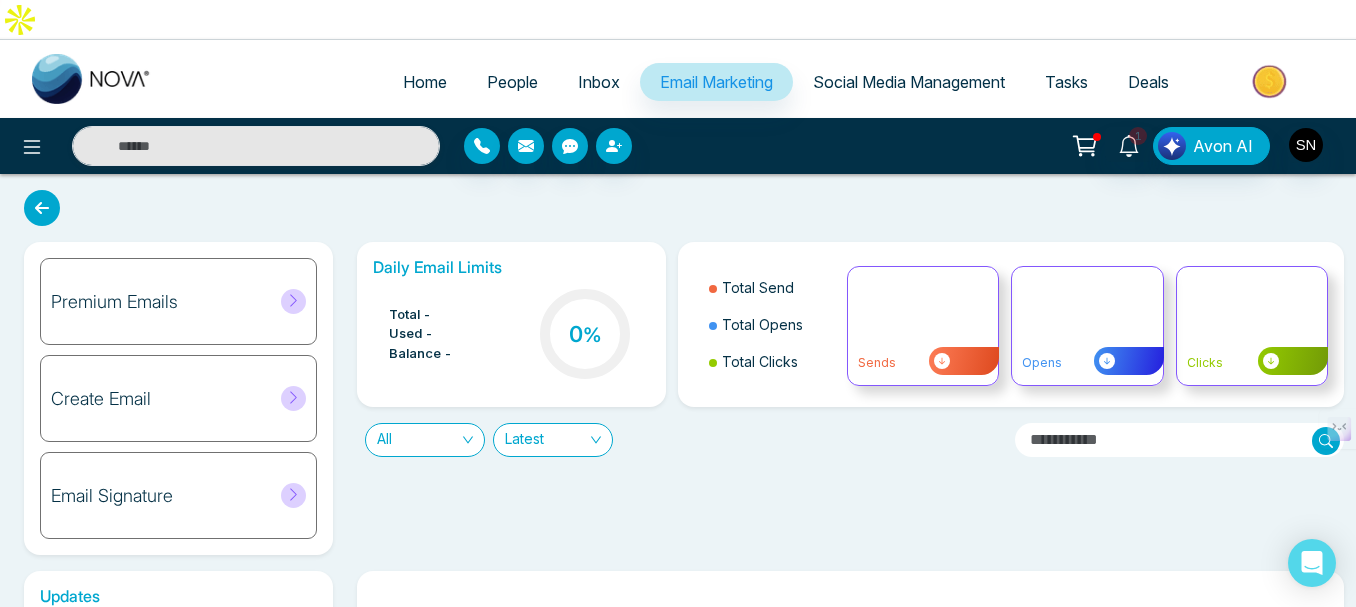 click on "Social Media Management" at bounding box center [909, 82] 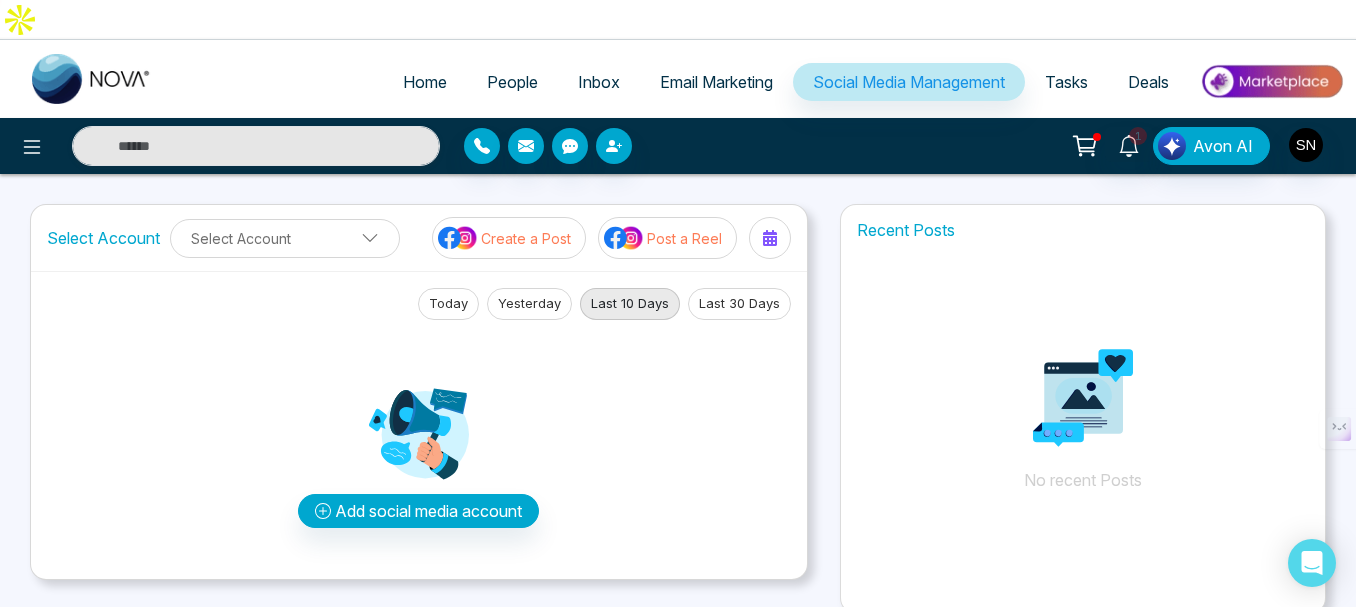 click on "Email Marketing" at bounding box center [716, 82] 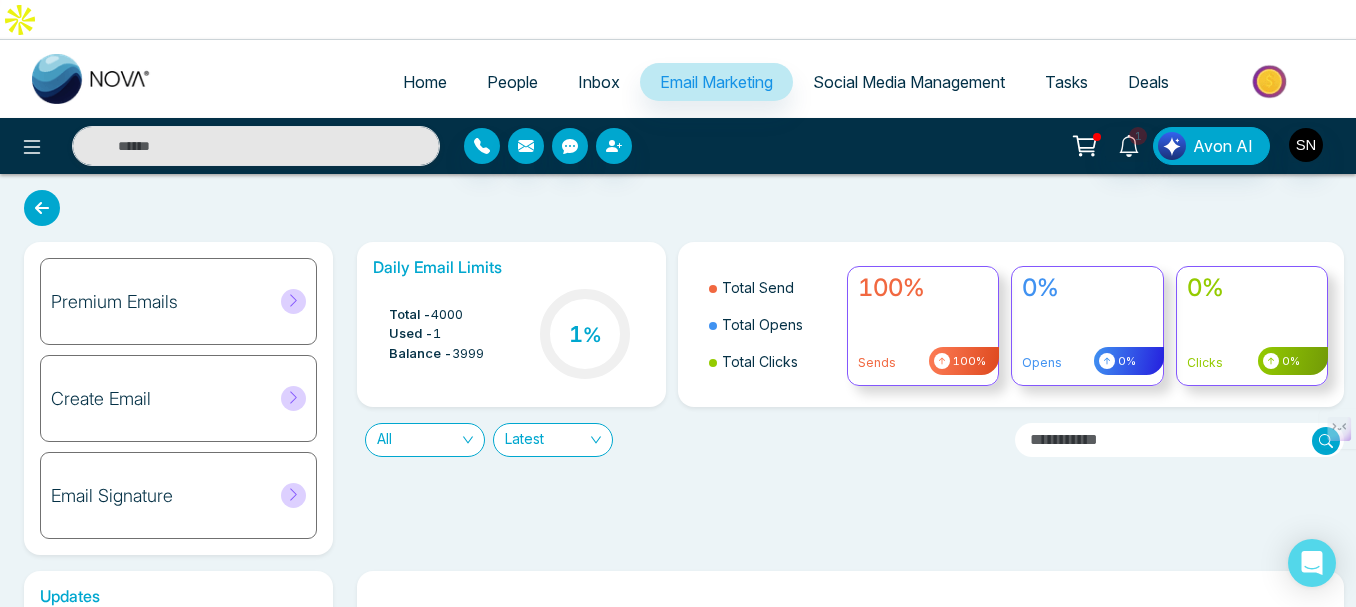 click at bounding box center (42, 208) 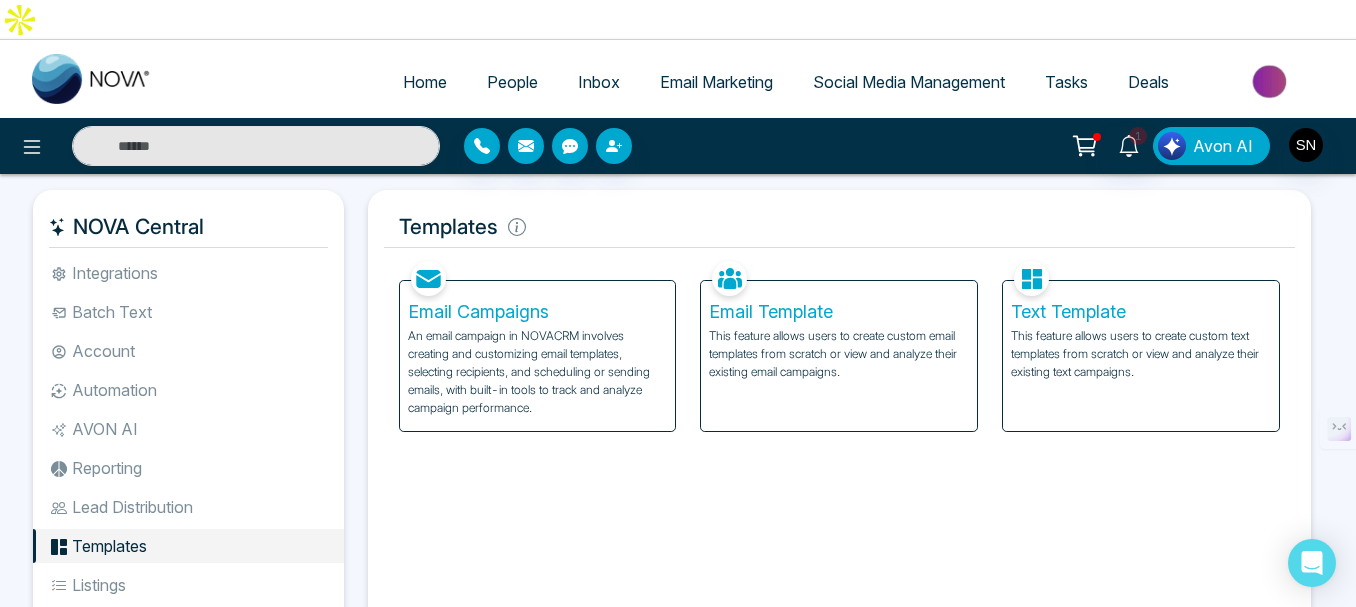 click on "Avon AI" at bounding box center (1223, 146) 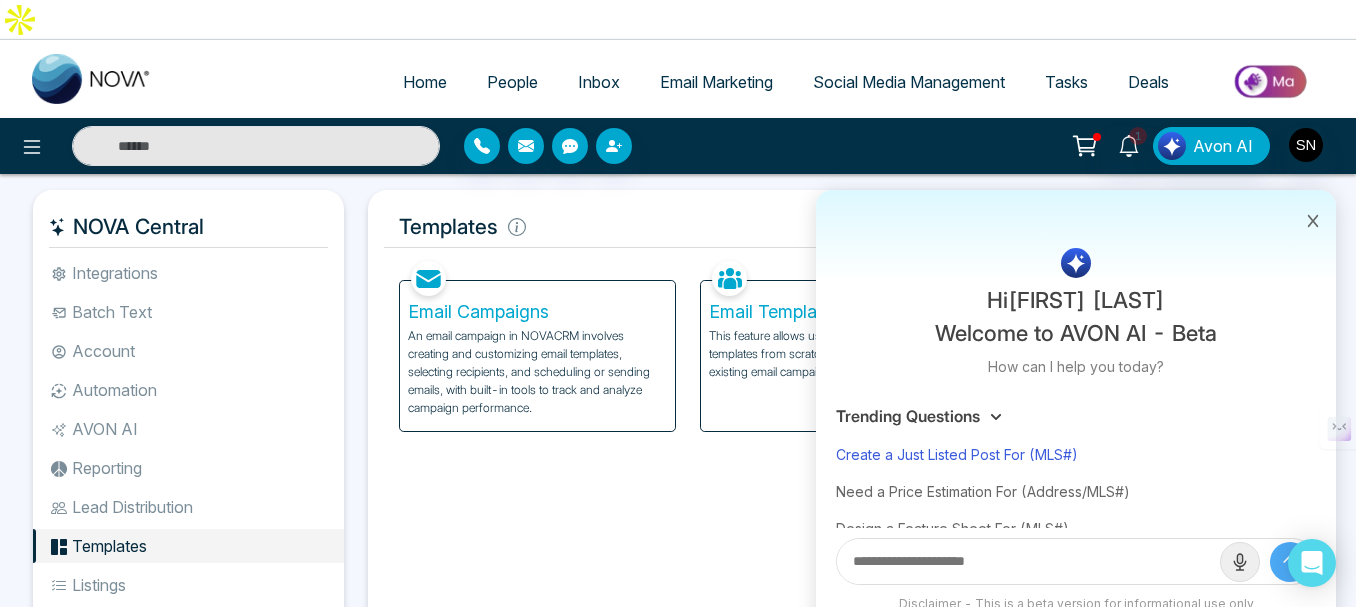 click on "Create a Just Listed Post For (MLS#)" at bounding box center [1076, 454] 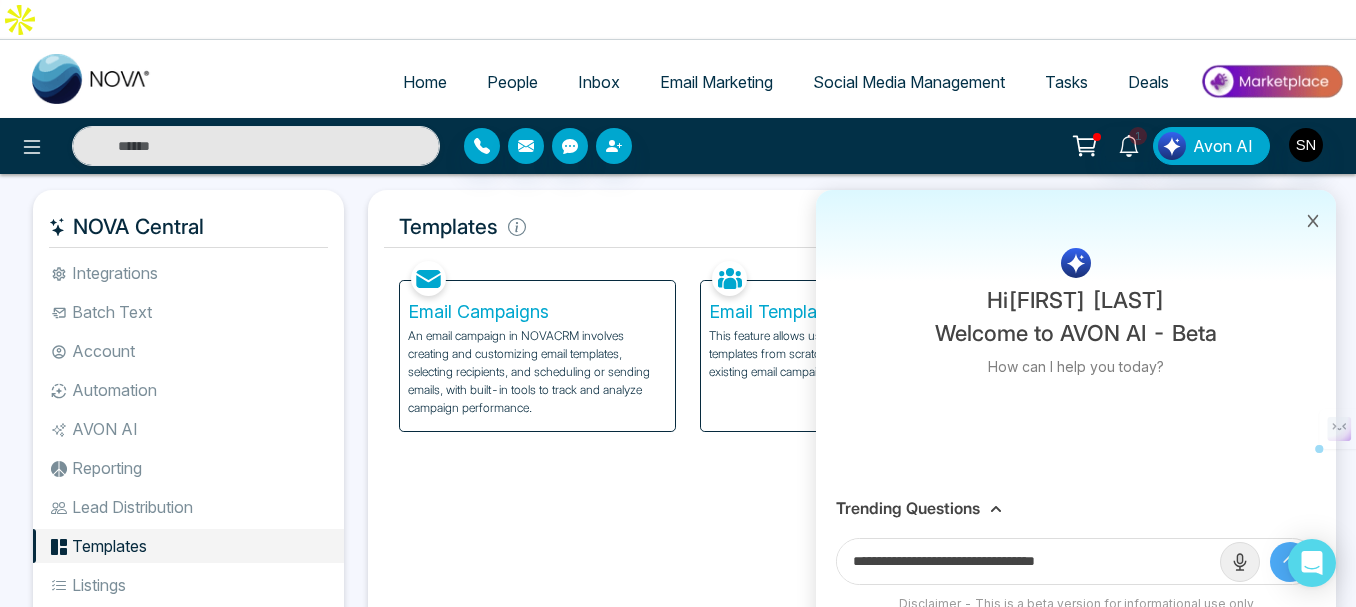 drag, startPoint x: 1106, startPoint y: 514, endPoint x: 1048, endPoint y: 520, distance: 58.30952 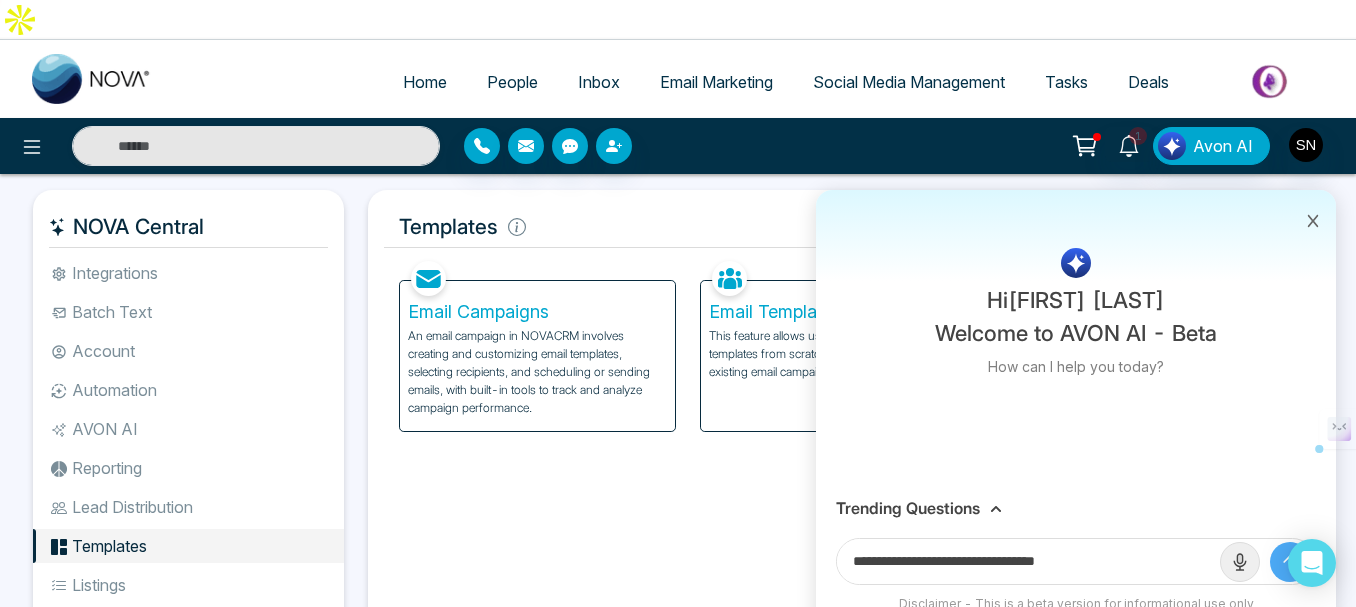 click on "**********" at bounding box center [1028, 561] 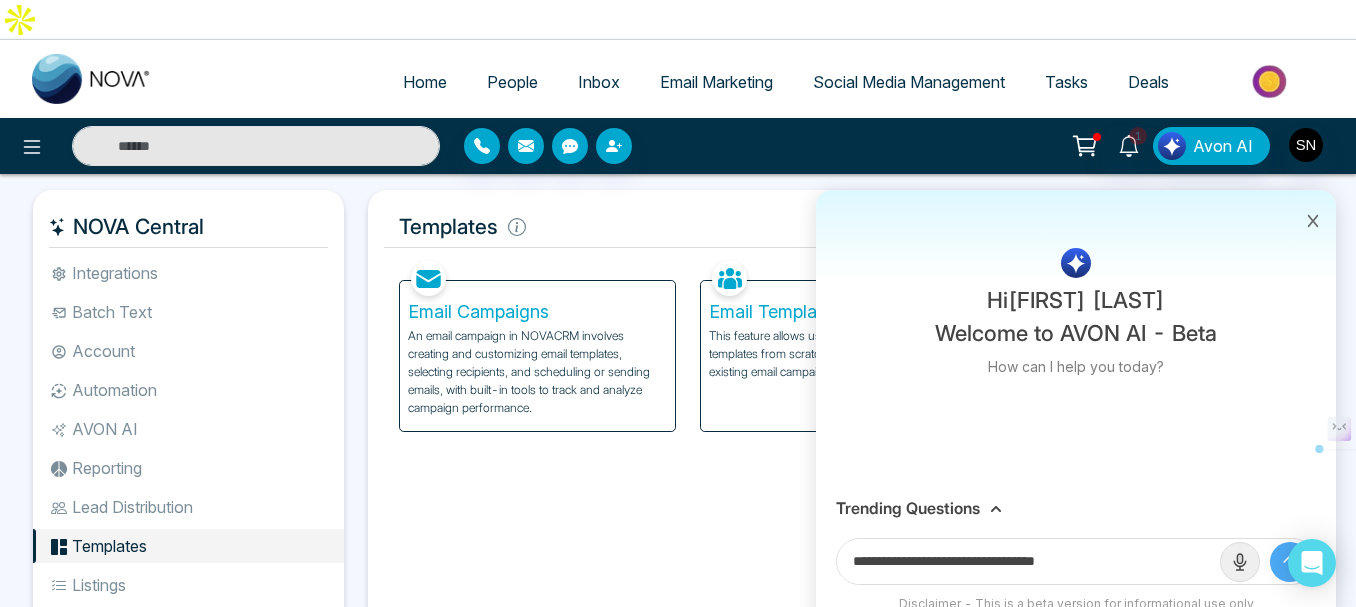 paste on "***" 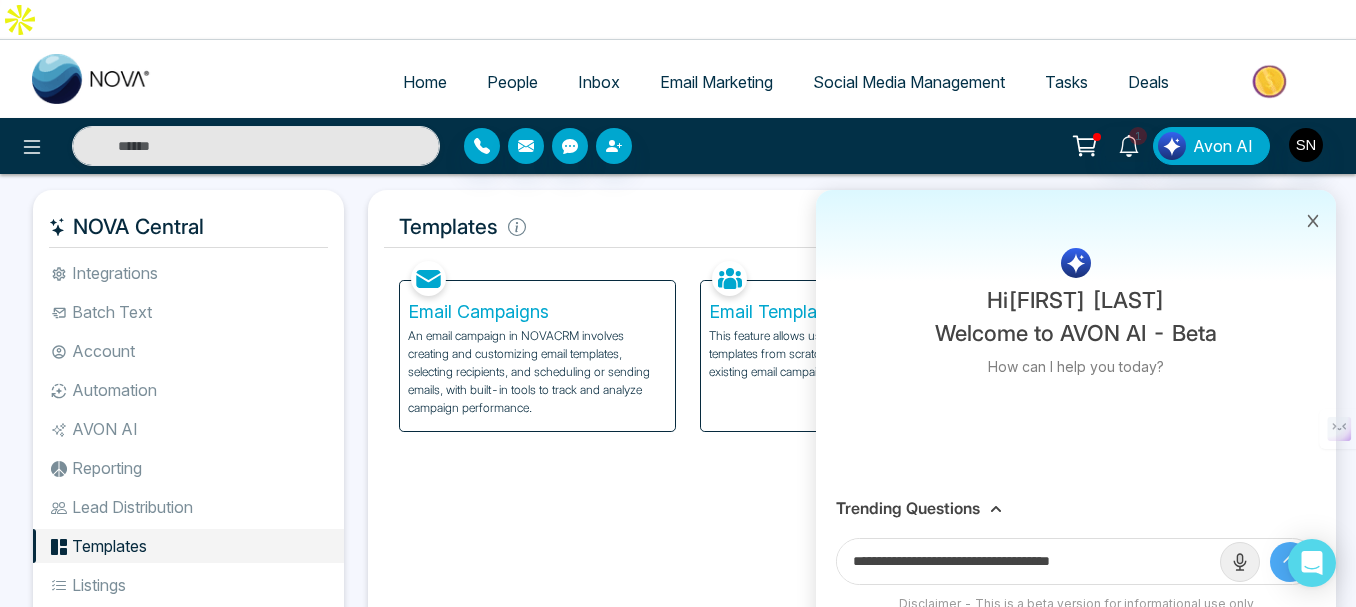 type on "**********" 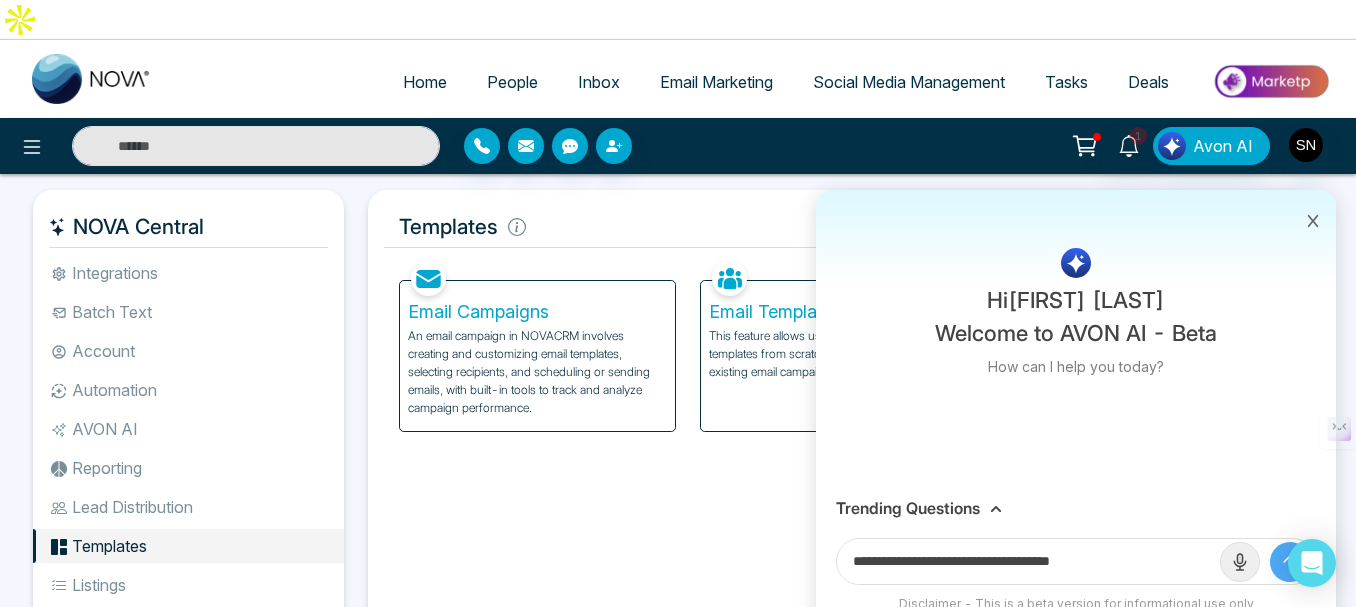 click 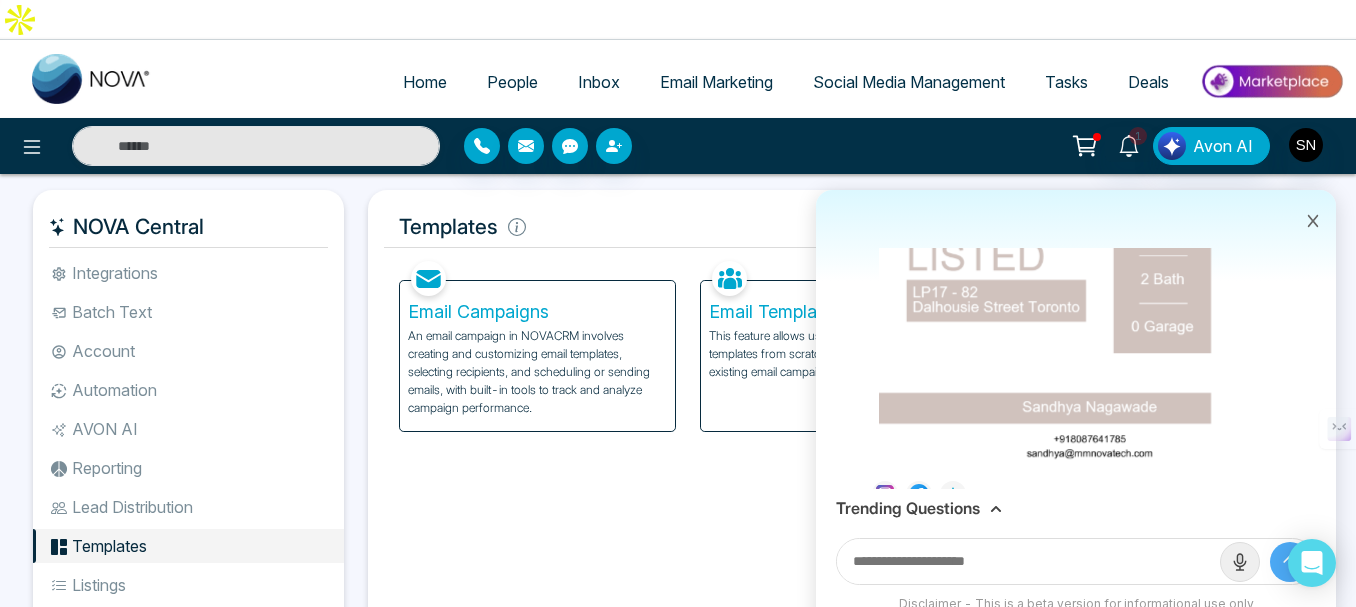 scroll, scrollTop: 604, scrollLeft: 0, axis: vertical 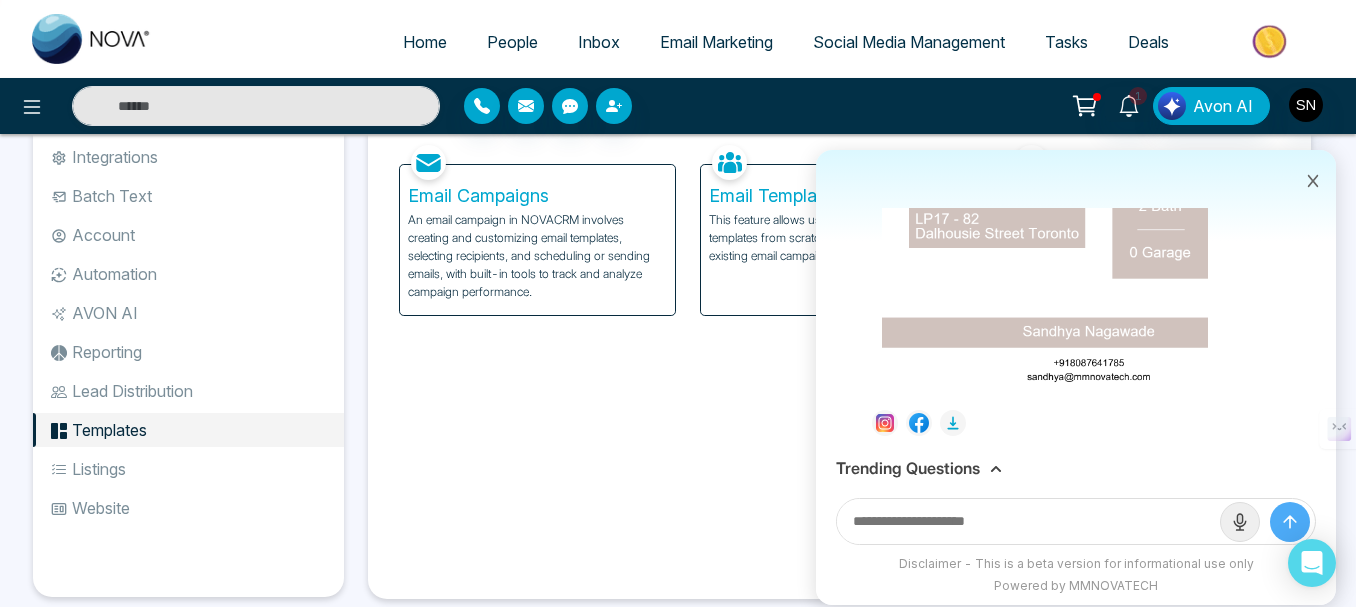 click at bounding box center (1028, 521) 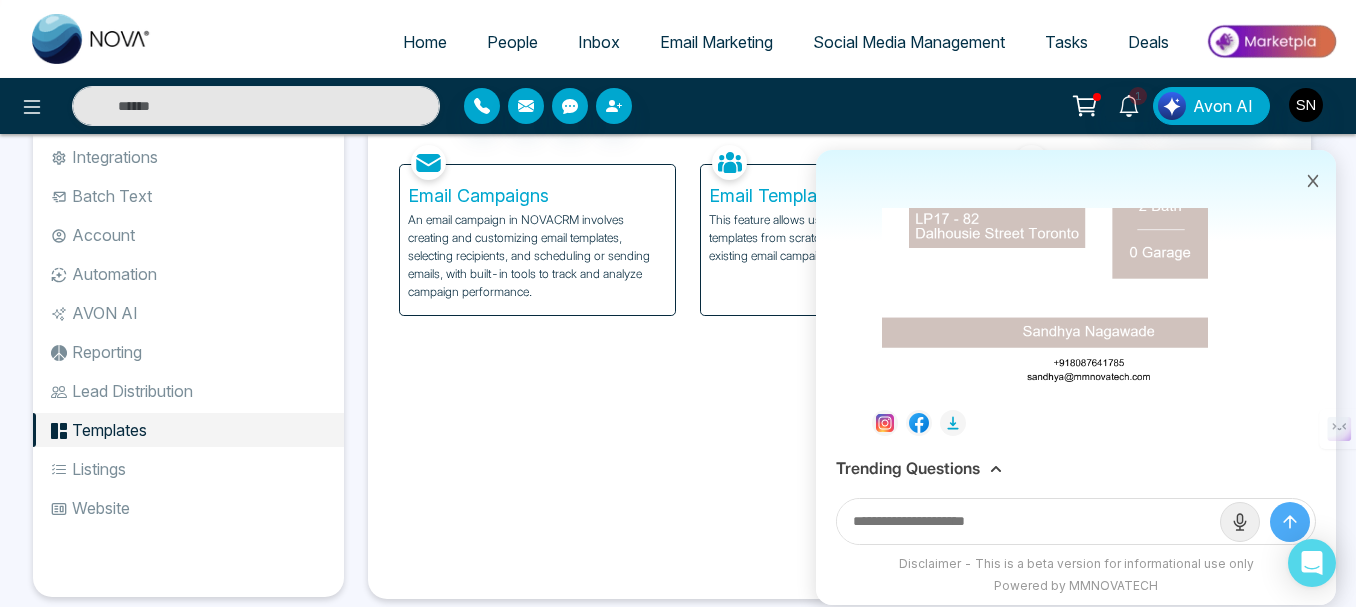click on "Trending Questions" at bounding box center (908, 468) 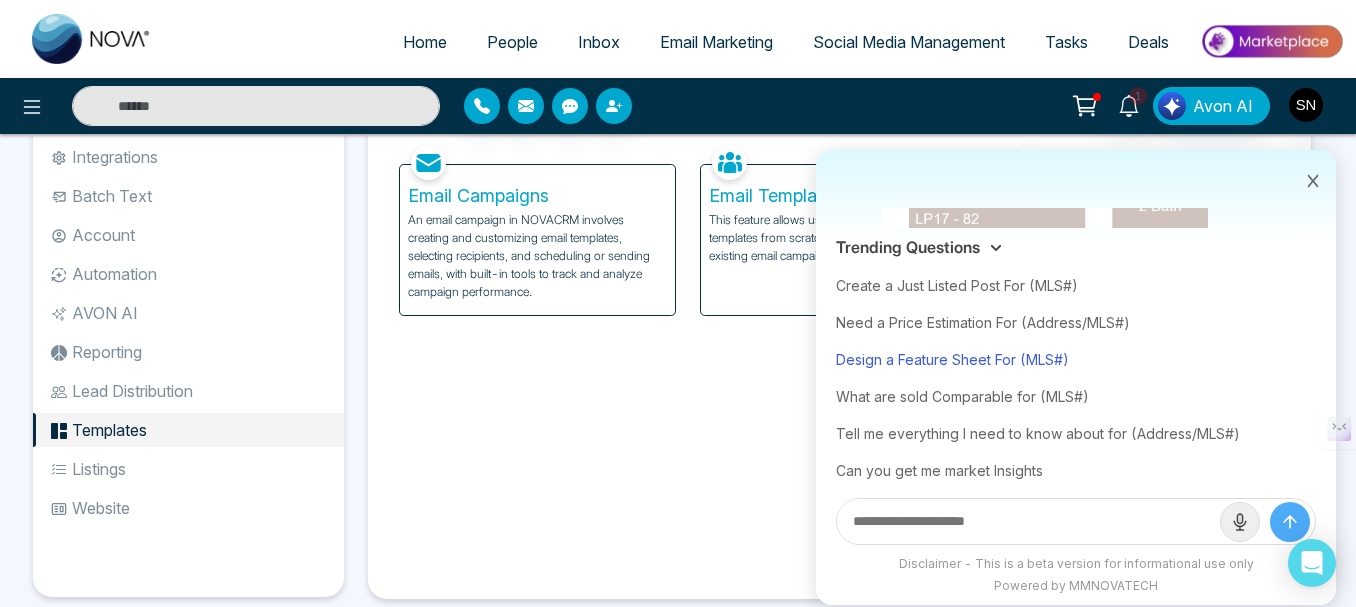 click on "Design a Feature Sheet For (MLS#)" at bounding box center [1076, 359] 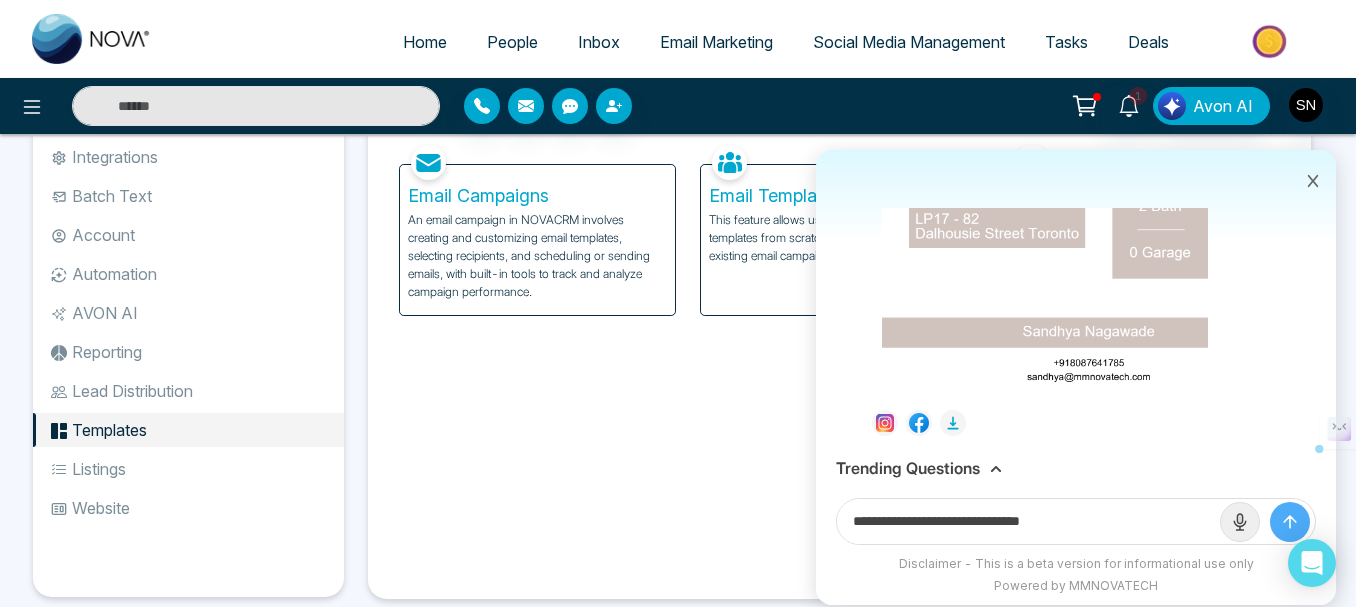 drag, startPoint x: 1094, startPoint y: 522, endPoint x: 1035, endPoint y: 521, distance: 59.008472 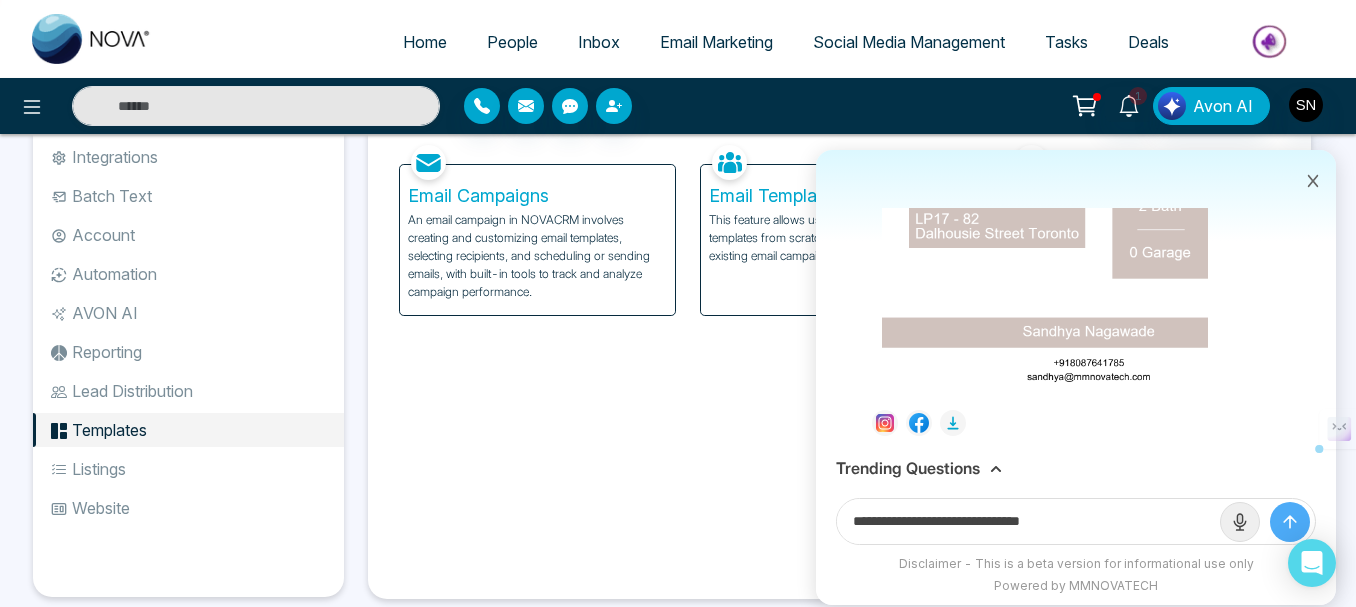 click on "**********" at bounding box center [1028, 521] 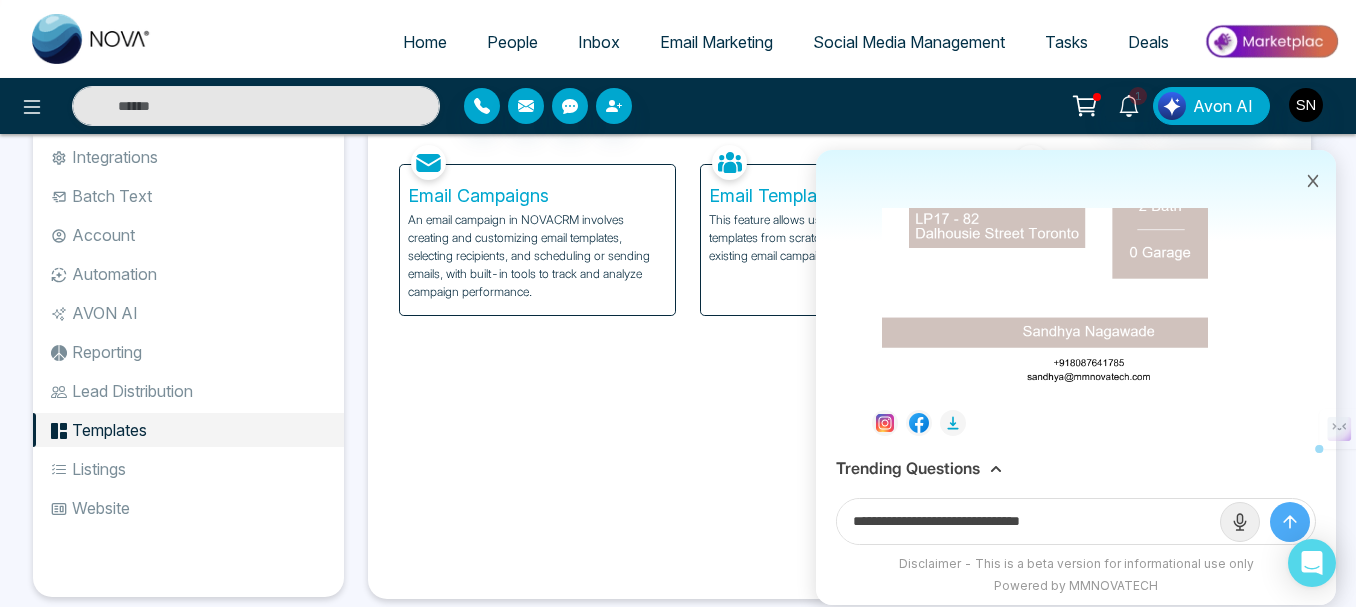 paste on "***" 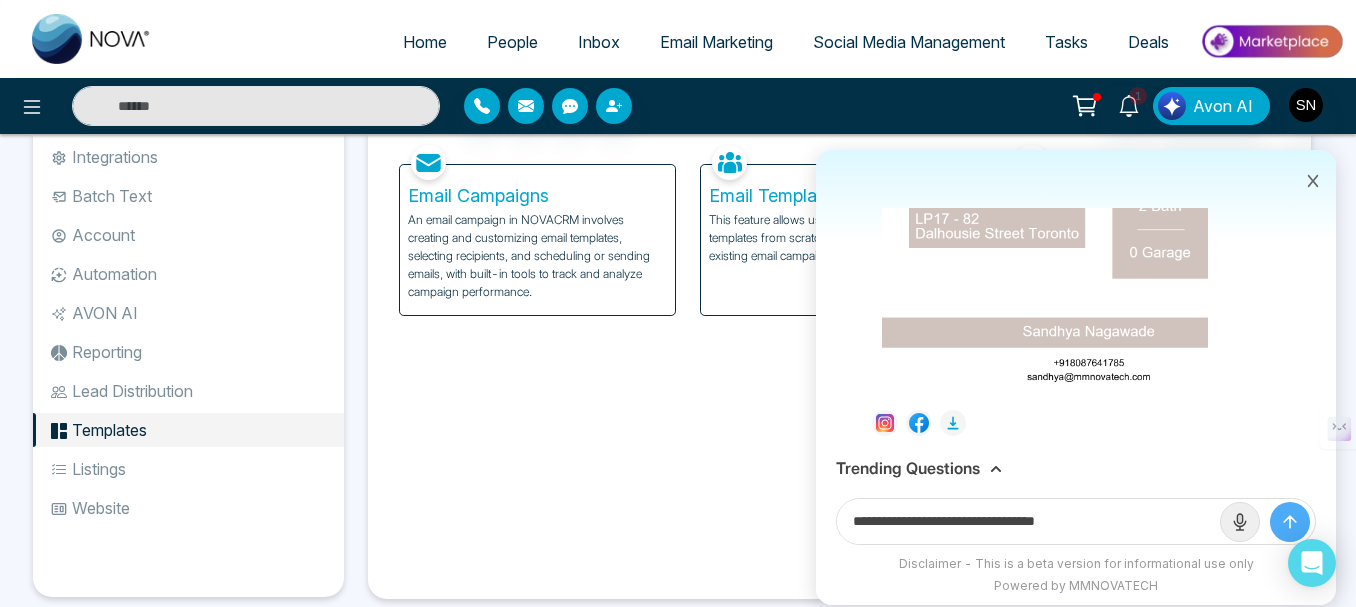 type on "**********" 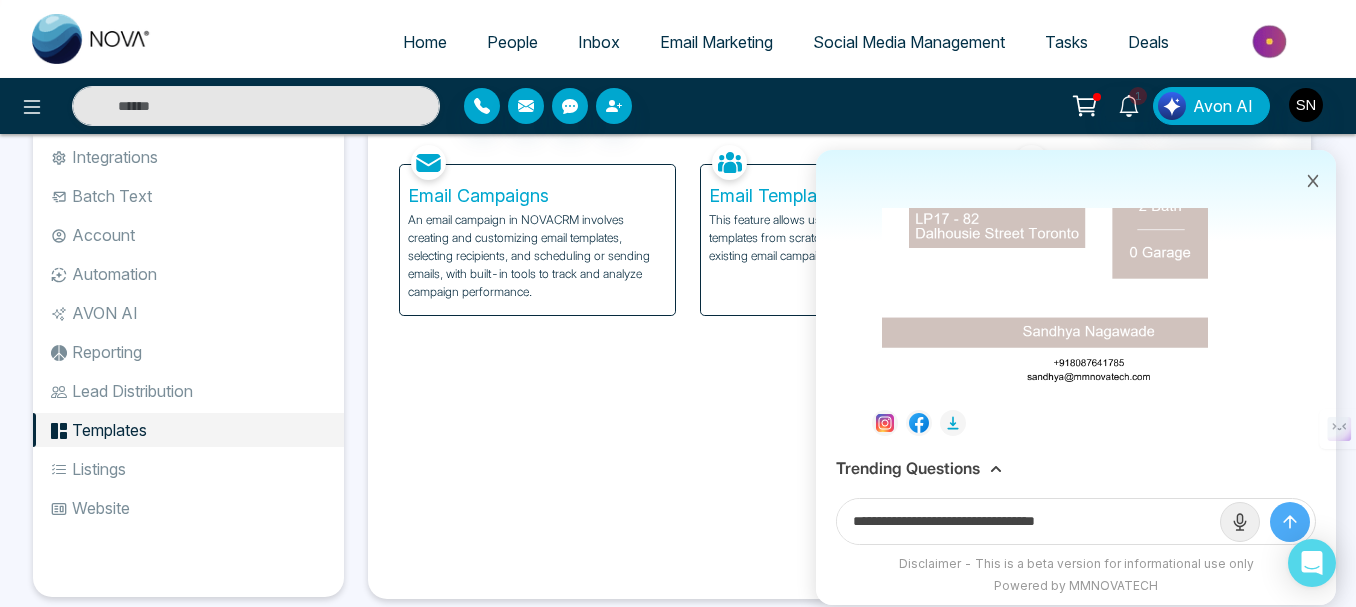 click 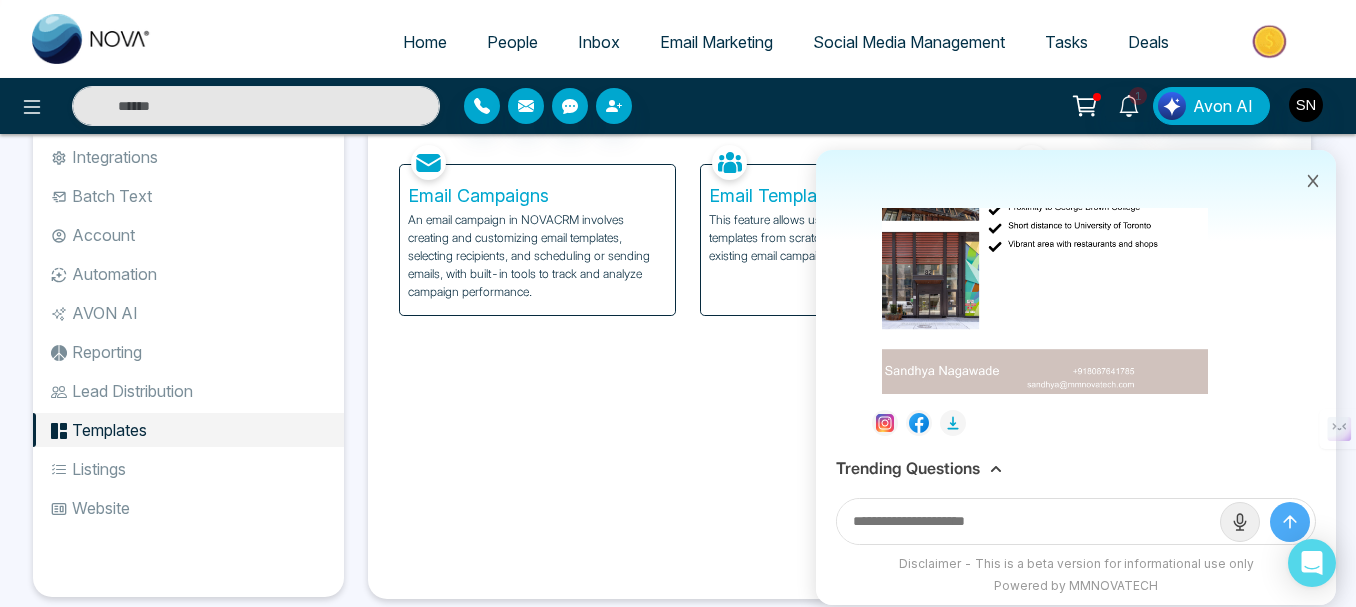 scroll, scrollTop: 1313, scrollLeft: 0, axis: vertical 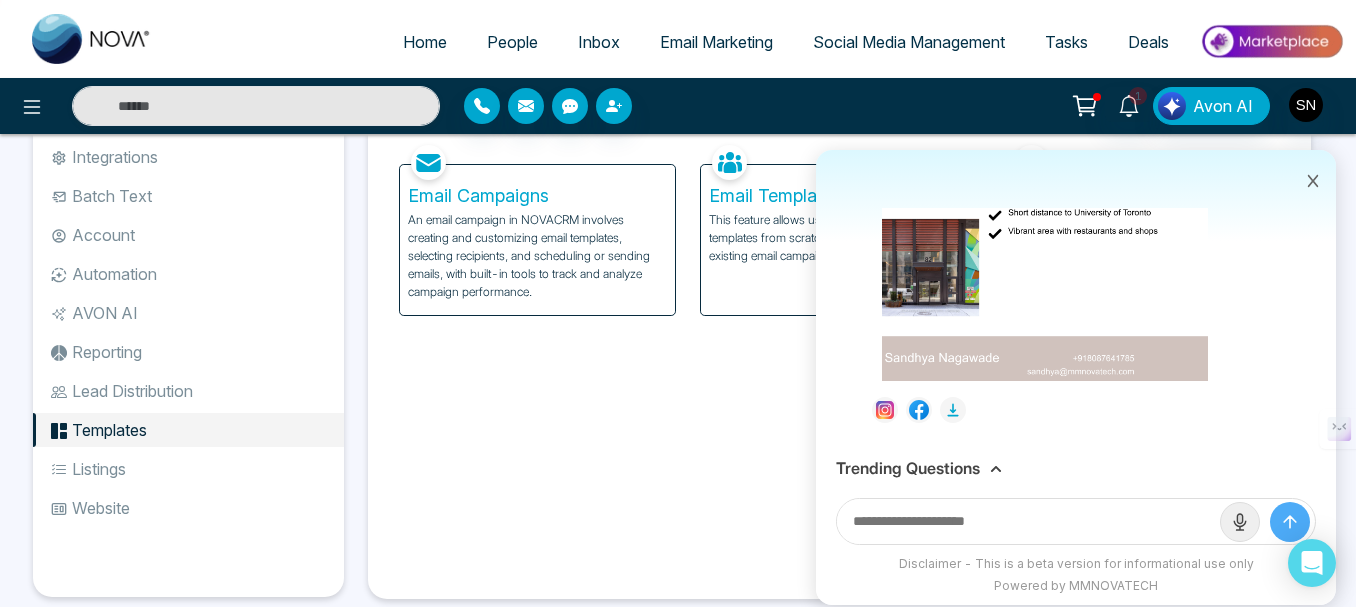 click on "Trending Questions" at bounding box center (908, 468) 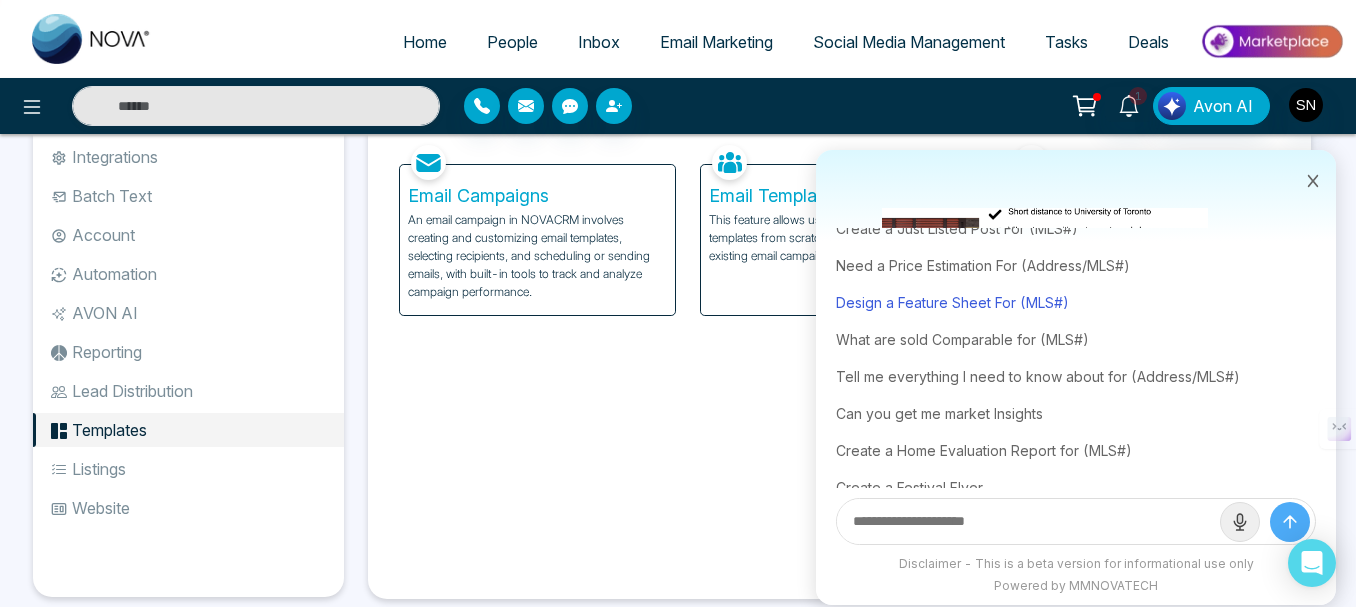 scroll, scrollTop: 85, scrollLeft: 0, axis: vertical 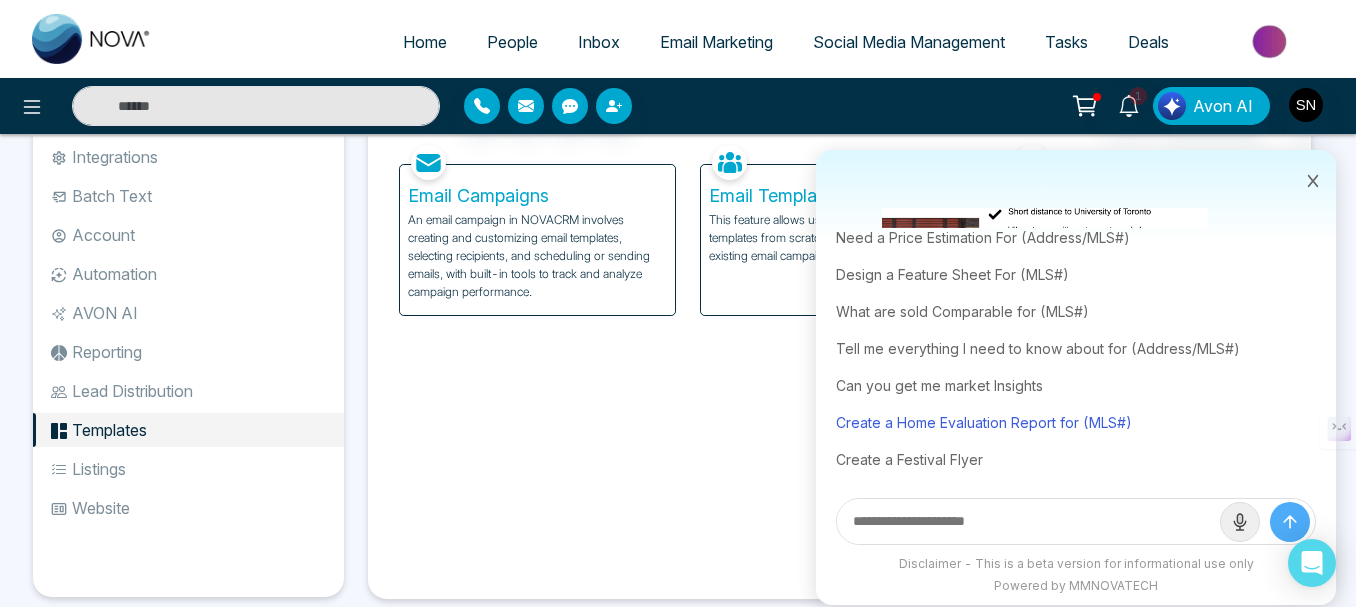 click on "Create a Home Evaluation Report for (MLS#)" at bounding box center (1076, 422) 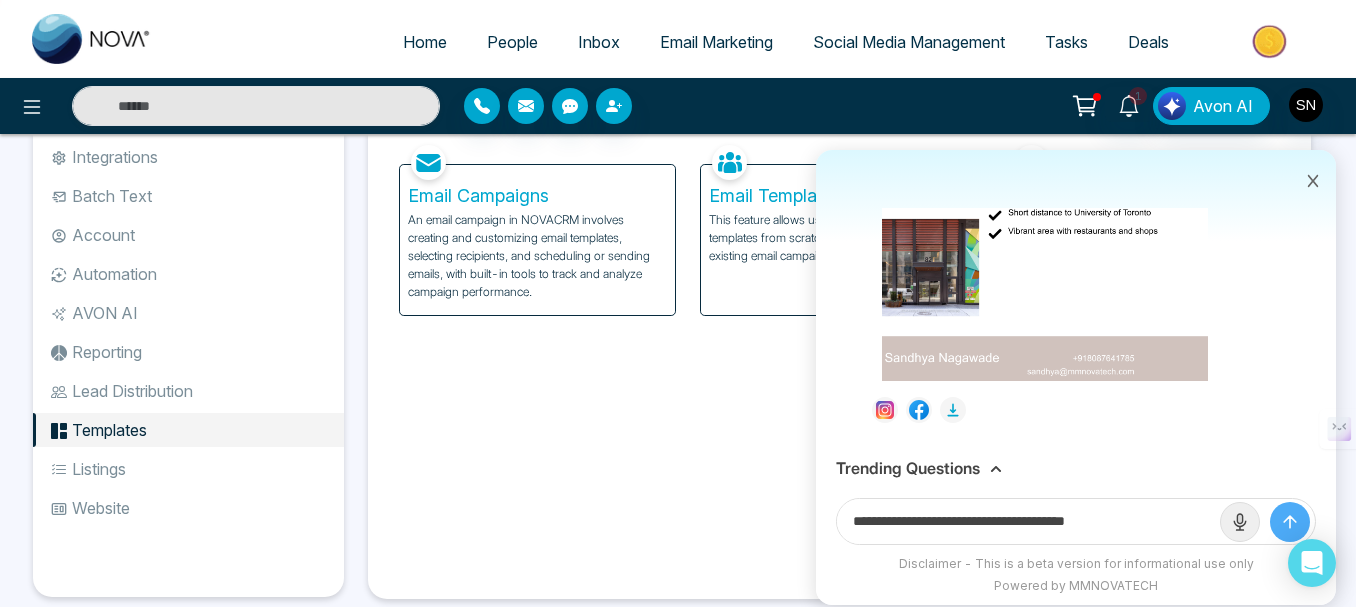 scroll, scrollTop: 0, scrollLeft: 0, axis: both 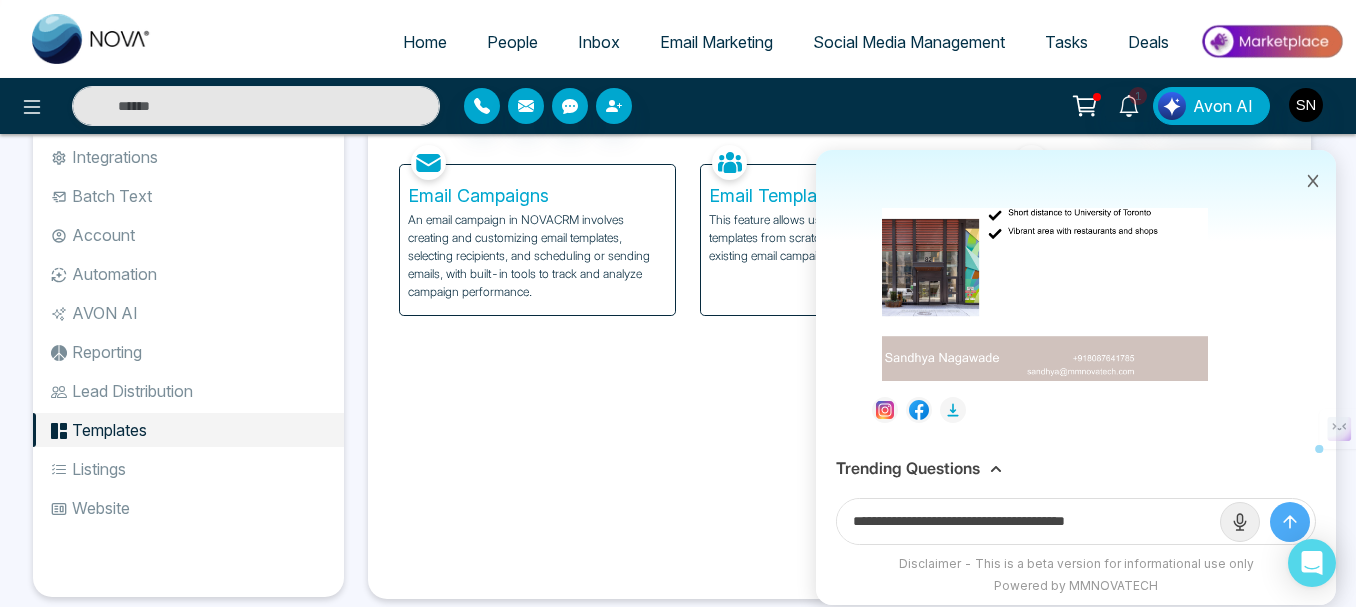 drag, startPoint x: 1159, startPoint y: 523, endPoint x: 1094, endPoint y: 532, distance: 65.62012 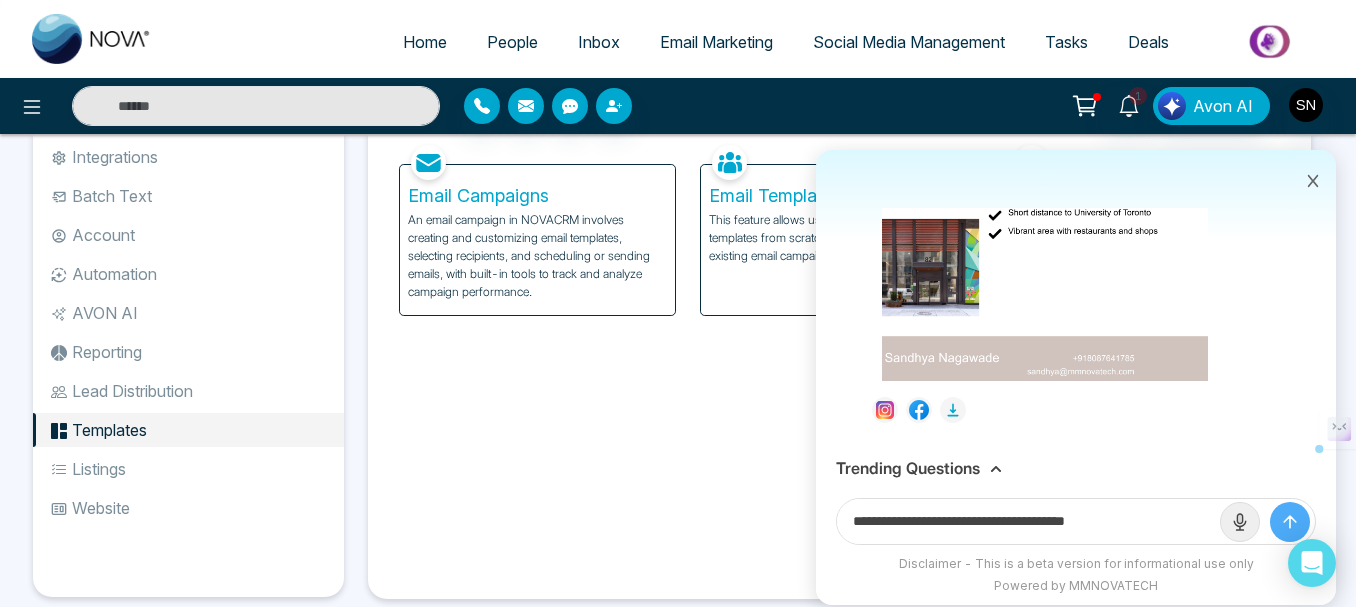 click on "**********" at bounding box center [1028, 521] 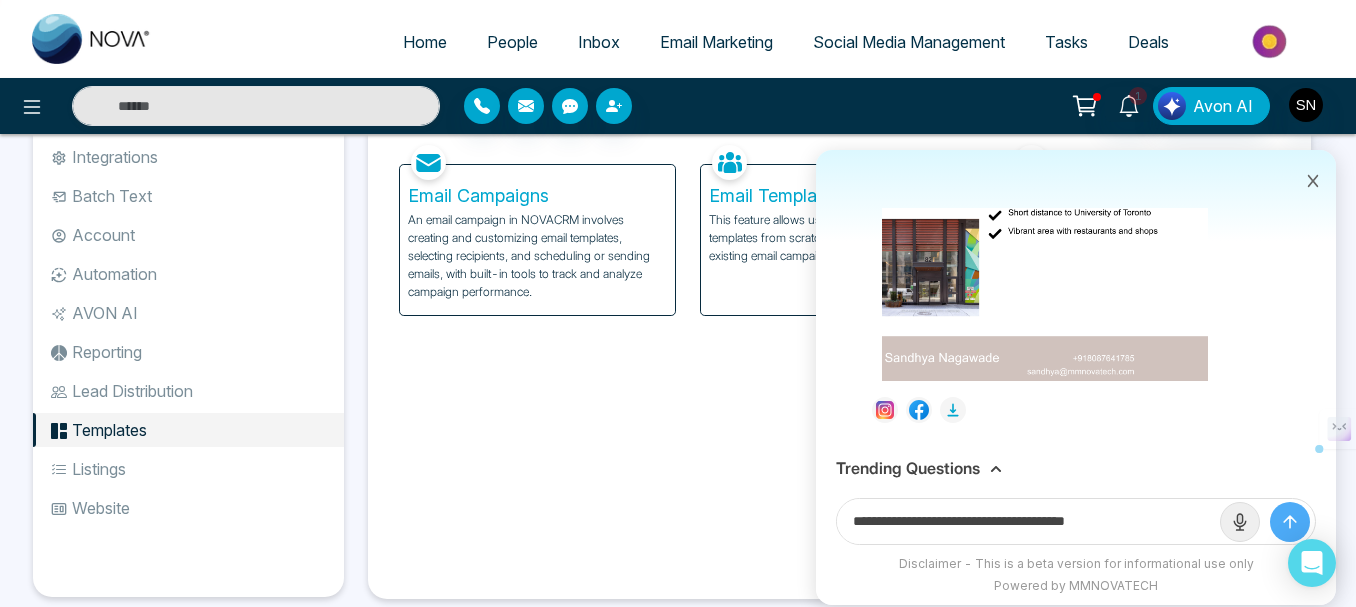 paste on "**" 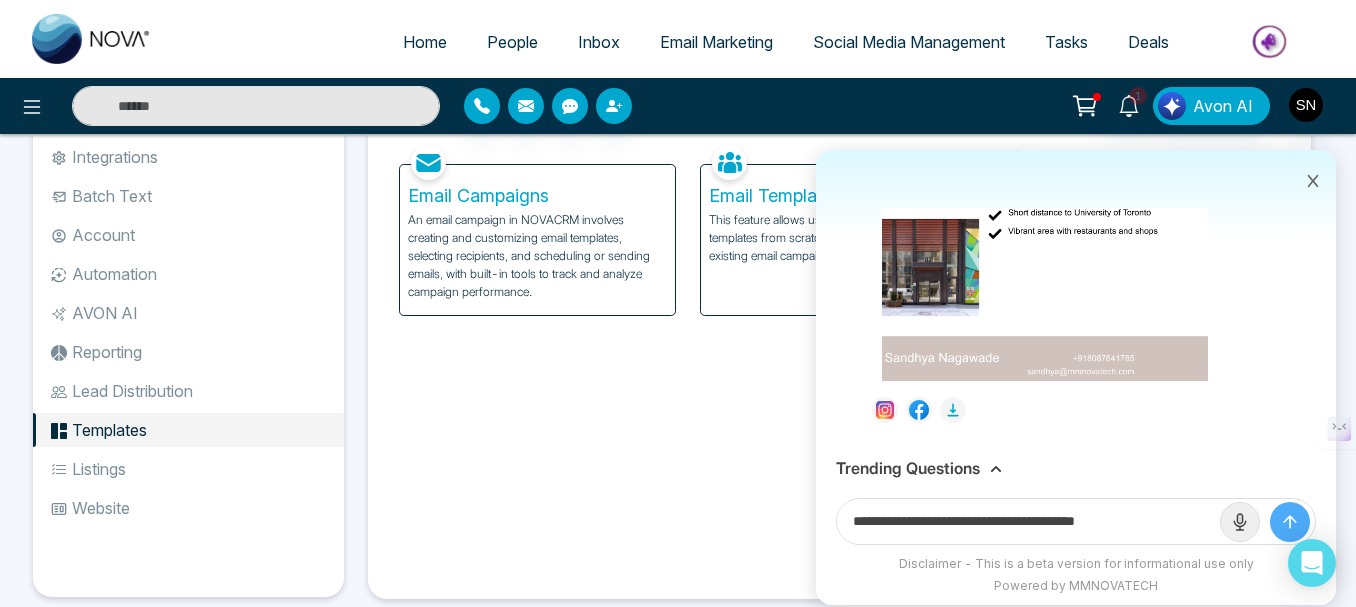 click on "**********" at bounding box center (1028, 521) 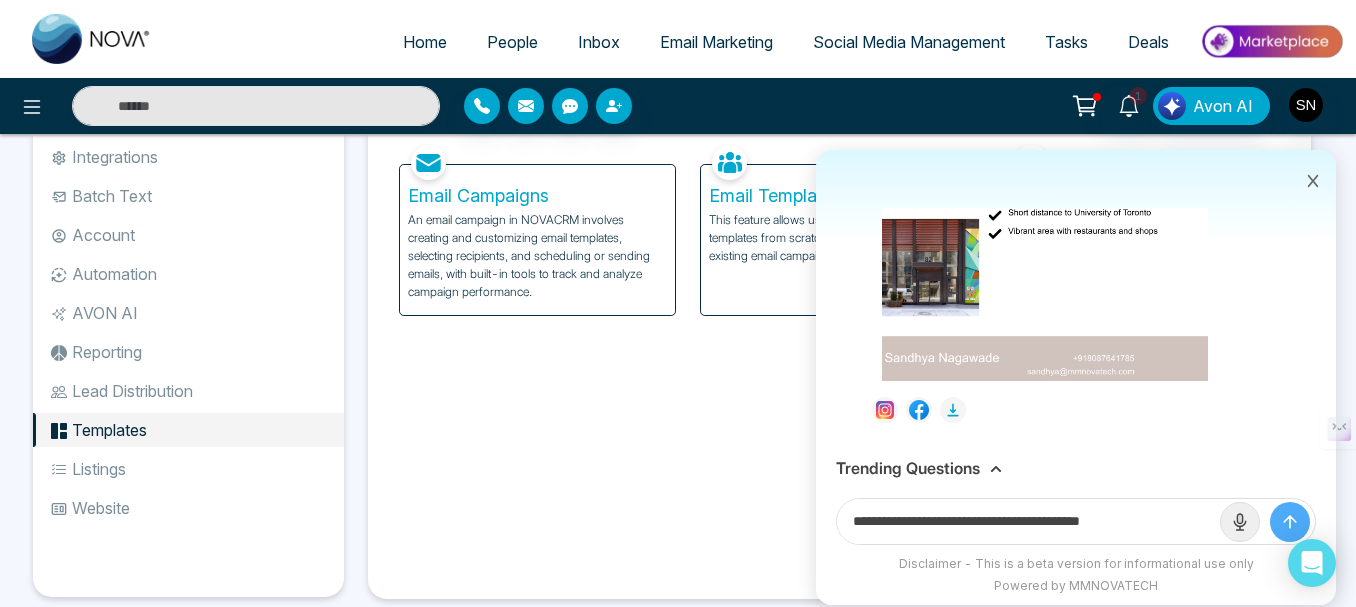 type on "**********" 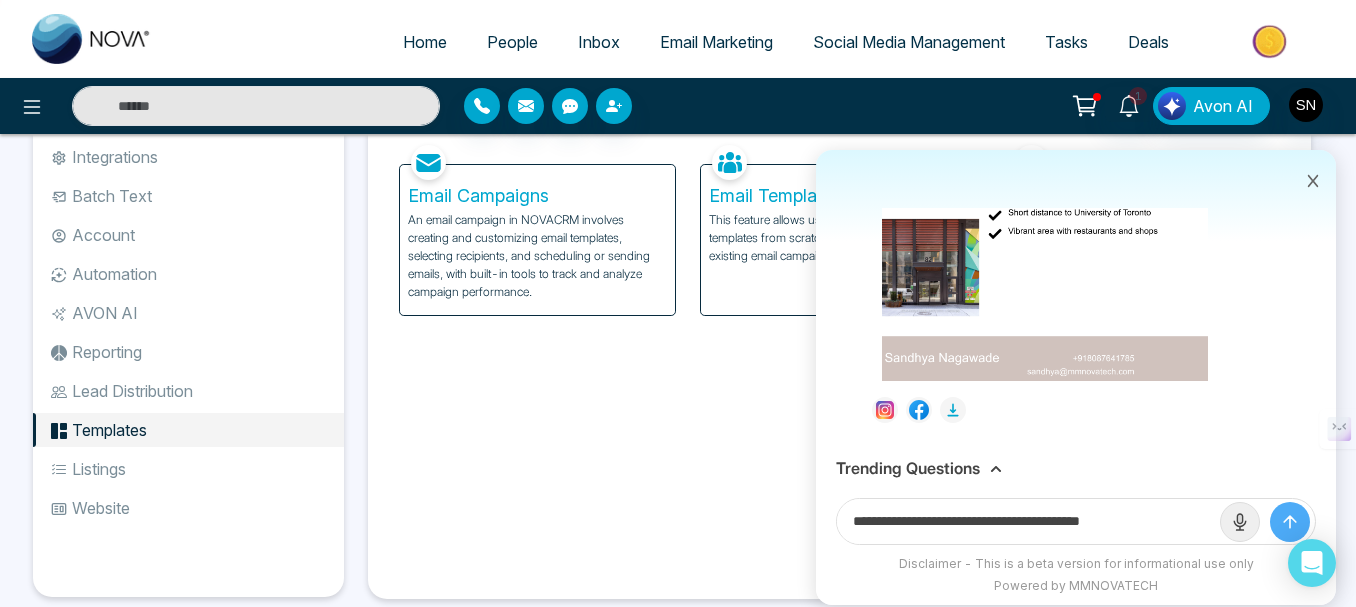 click 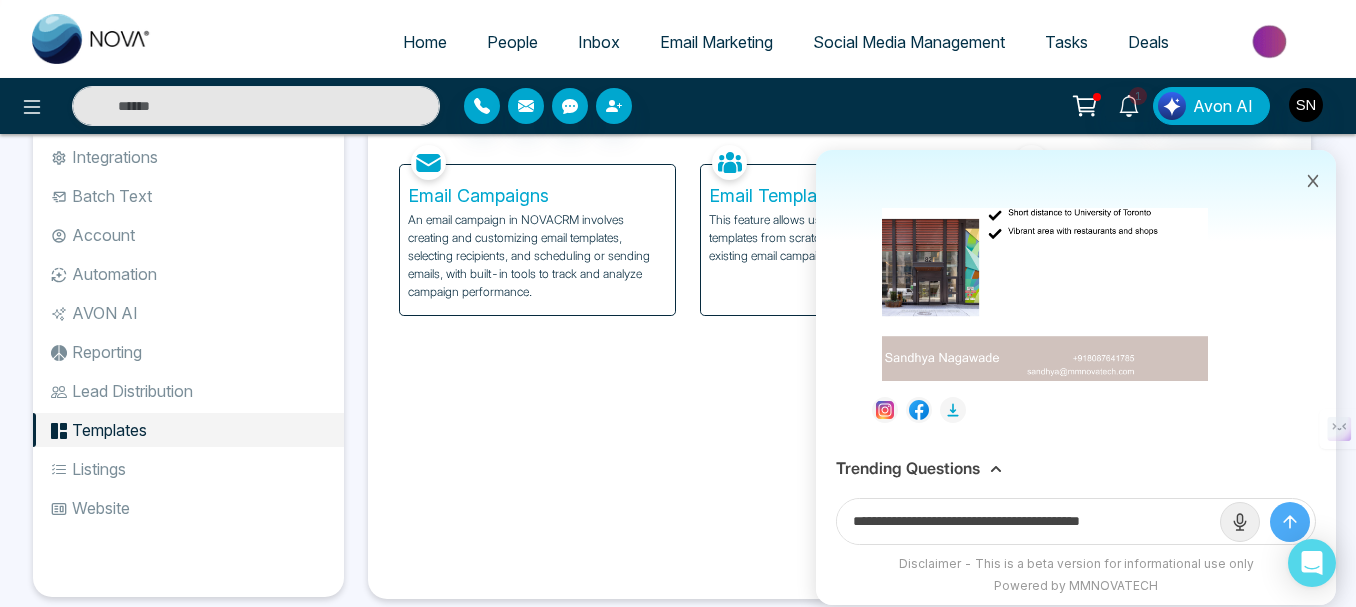 type 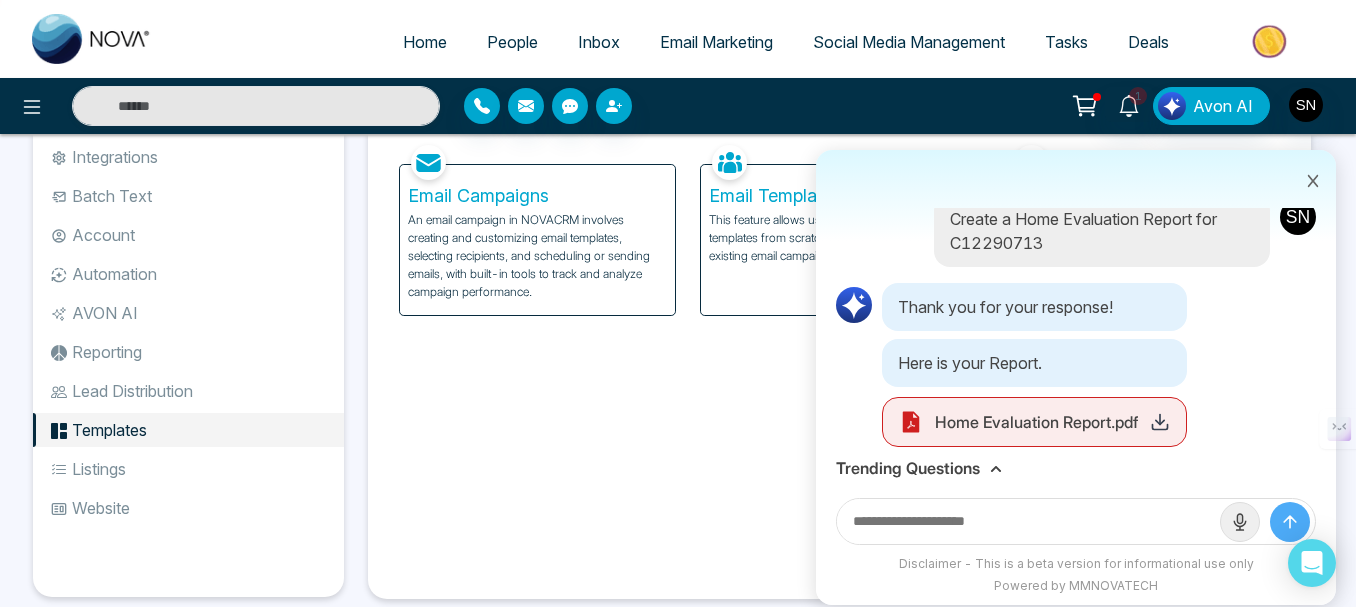 scroll, scrollTop: 1572, scrollLeft: 0, axis: vertical 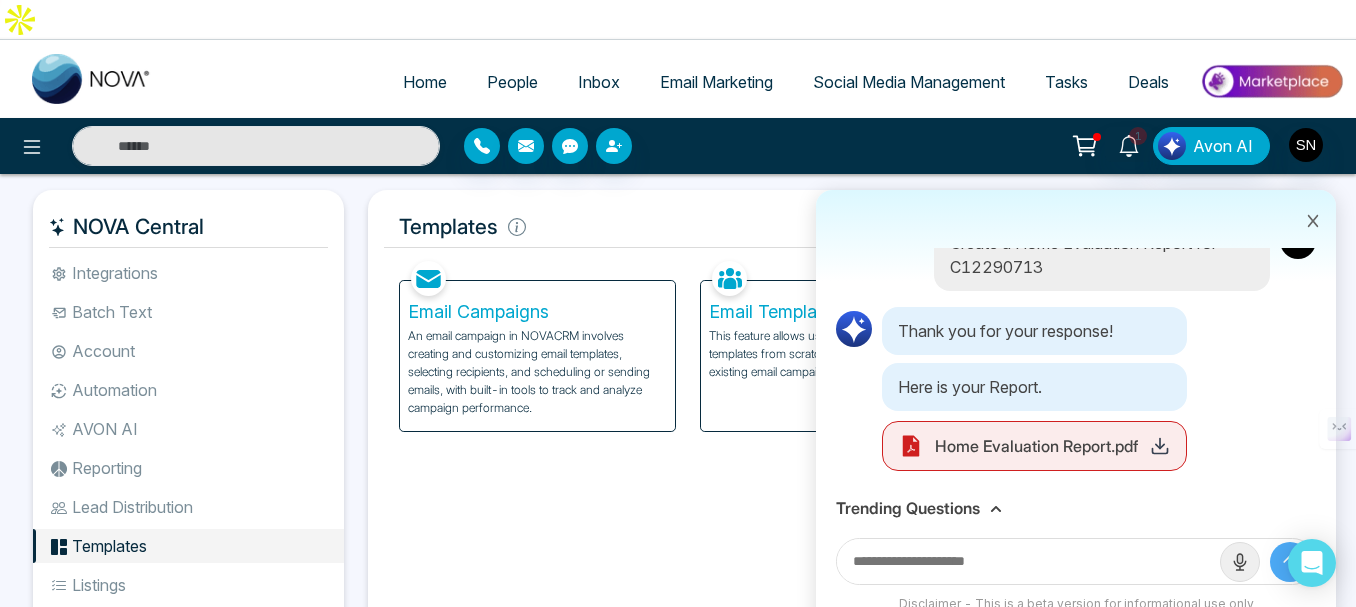 click 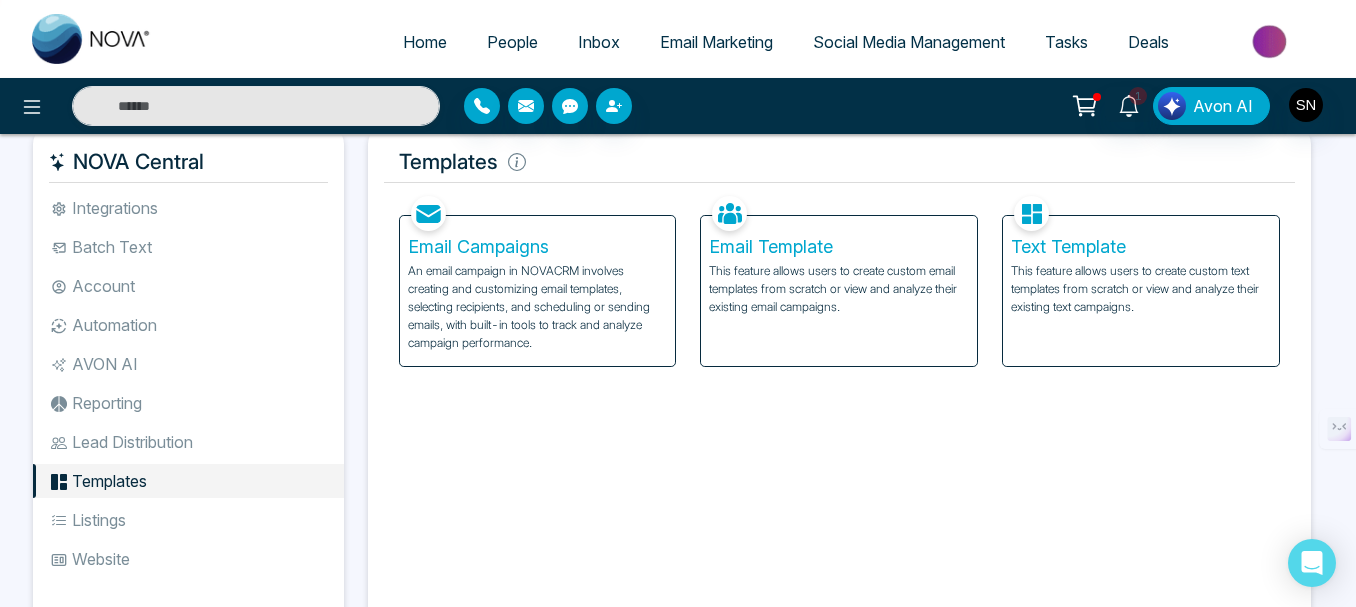 scroll, scrollTop: 100, scrollLeft: 0, axis: vertical 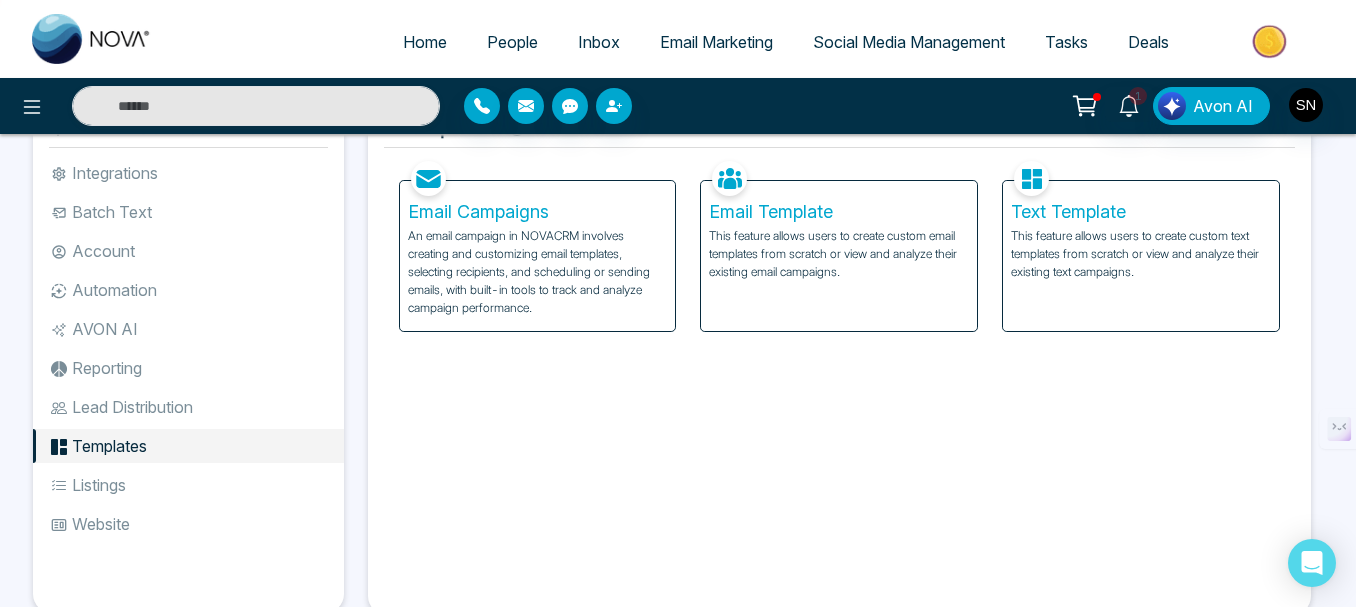 click on "AVON AI" at bounding box center (188, 329) 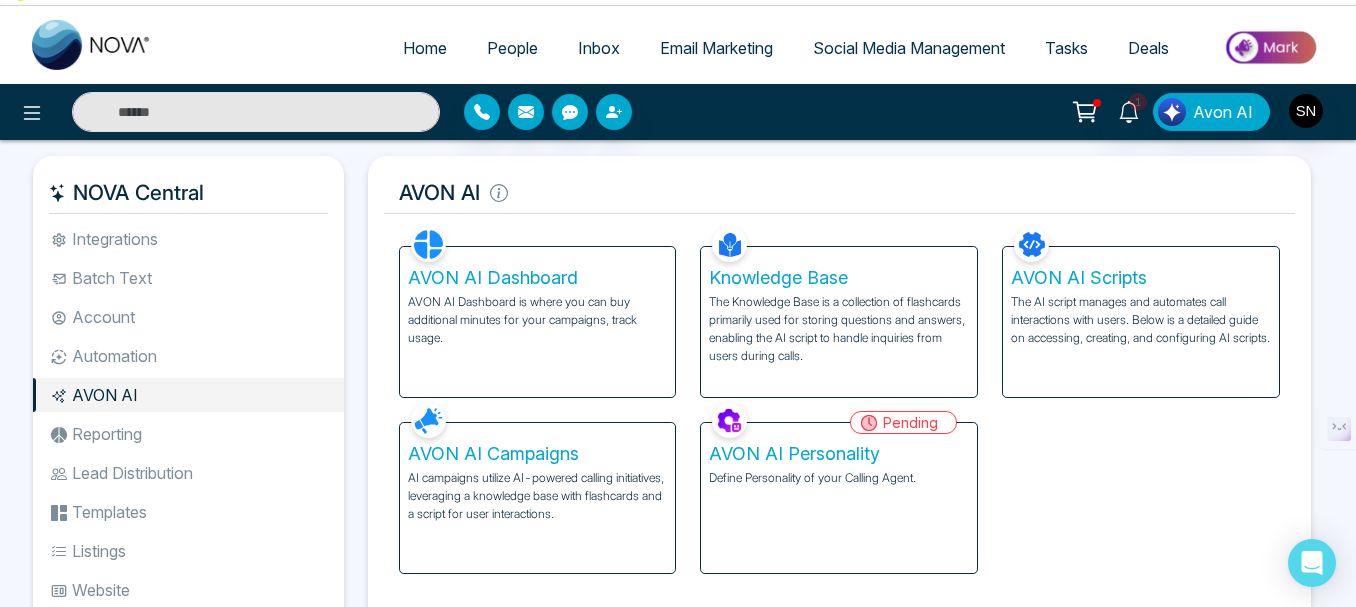 scroll, scrollTop: 0, scrollLeft: 0, axis: both 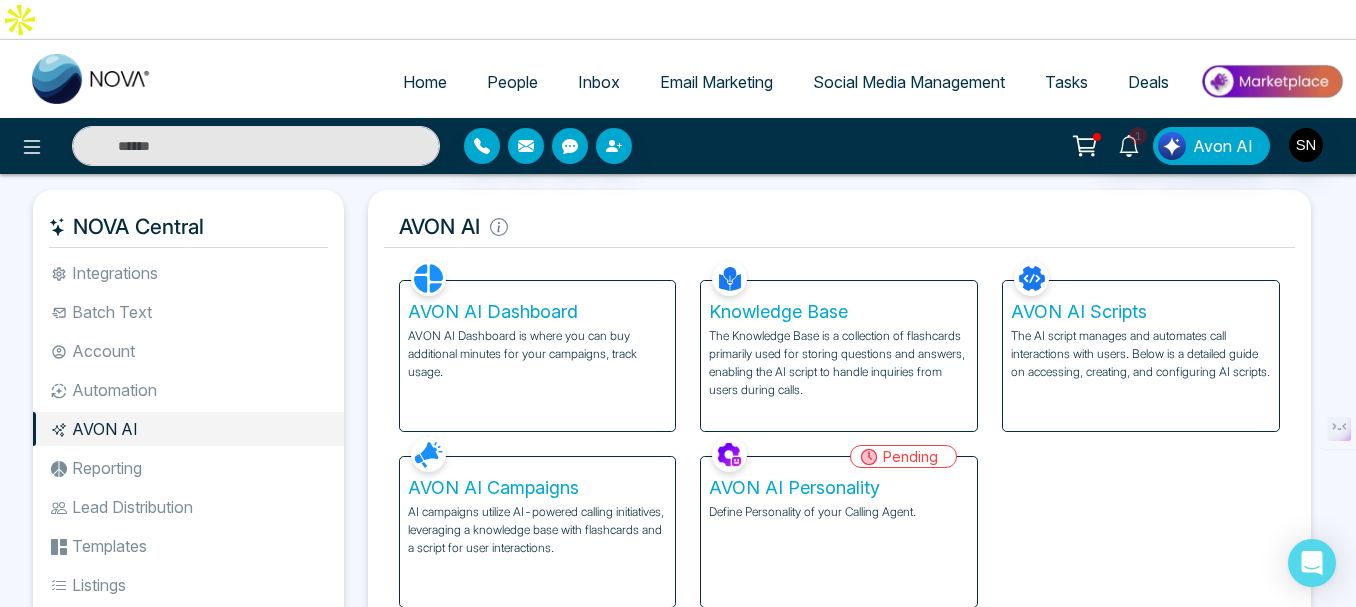 click on "AVON AI Dashboard" at bounding box center (538, 312) 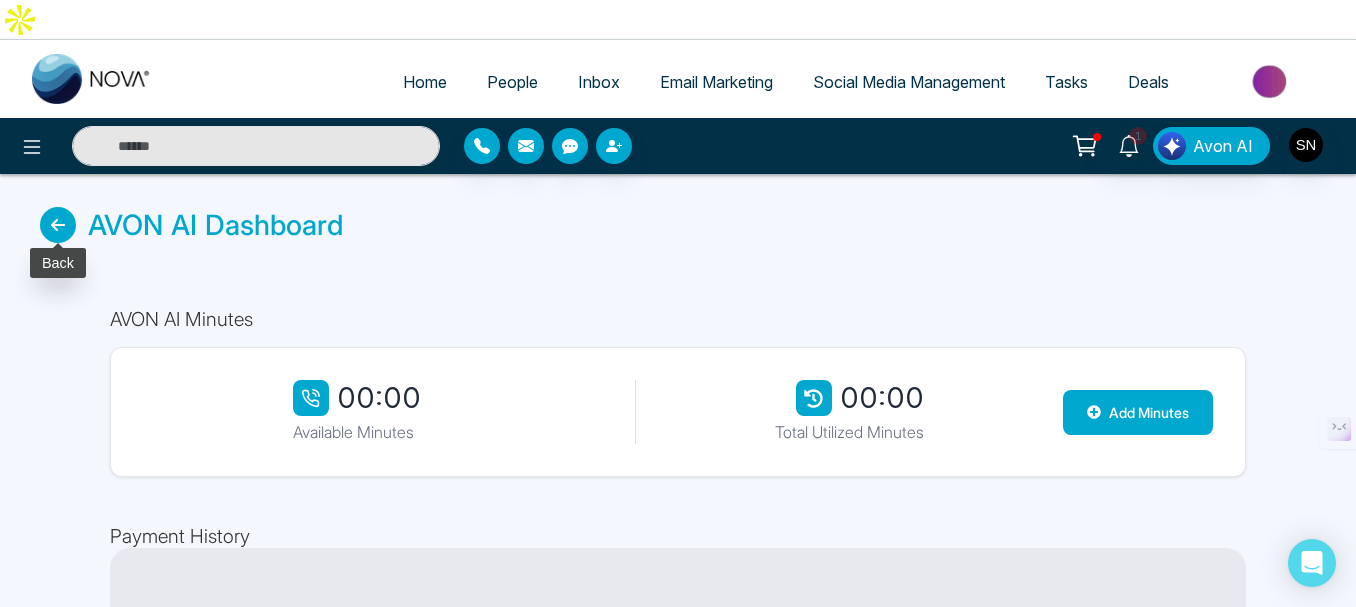 click at bounding box center (58, 225) 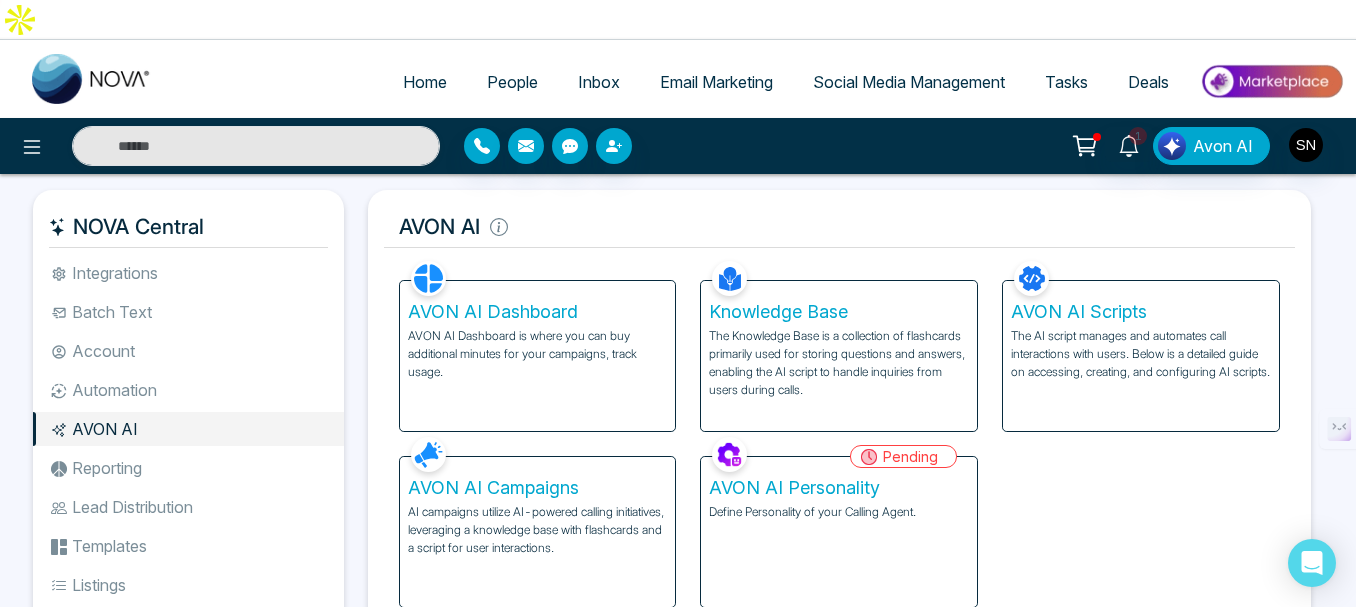 click on "AVON AI Dashboard" at bounding box center [538, 312] 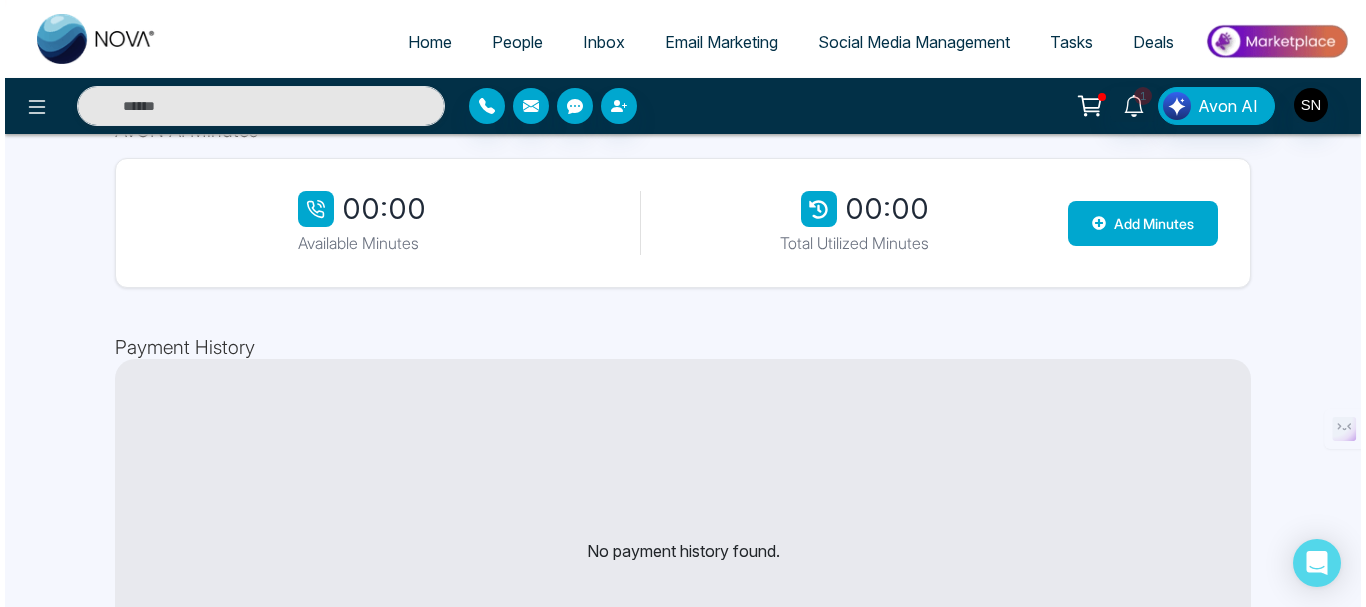 scroll, scrollTop: 0, scrollLeft: 0, axis: both 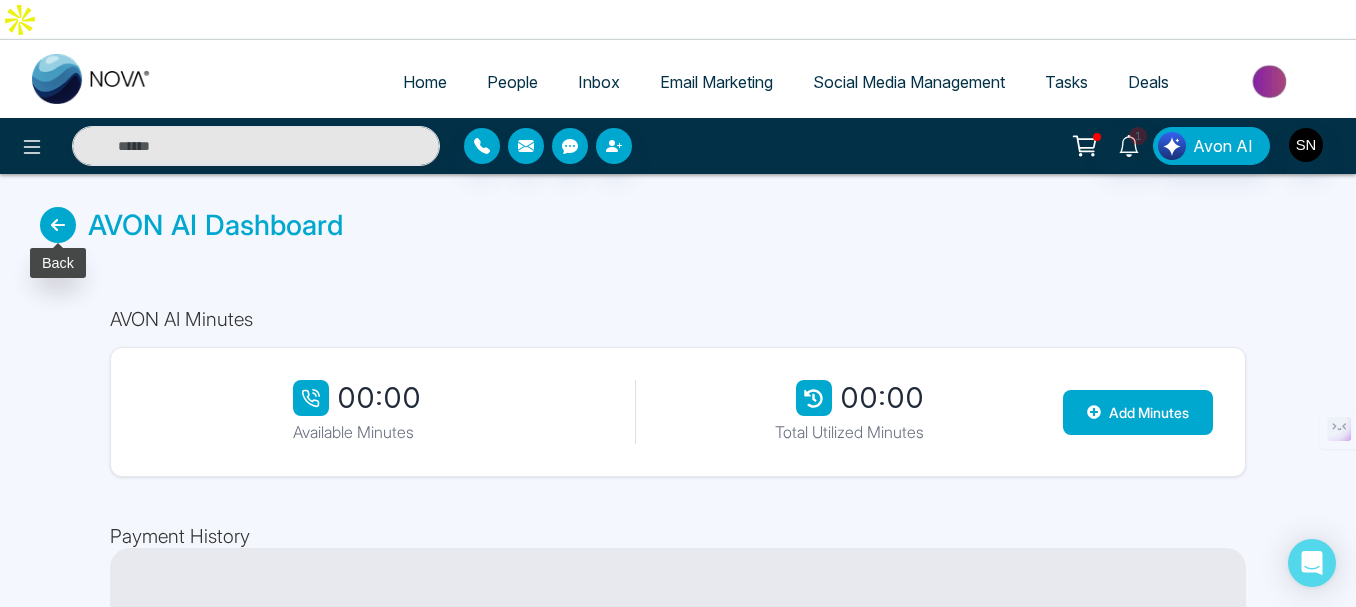 click at bounding box center [58, 225] 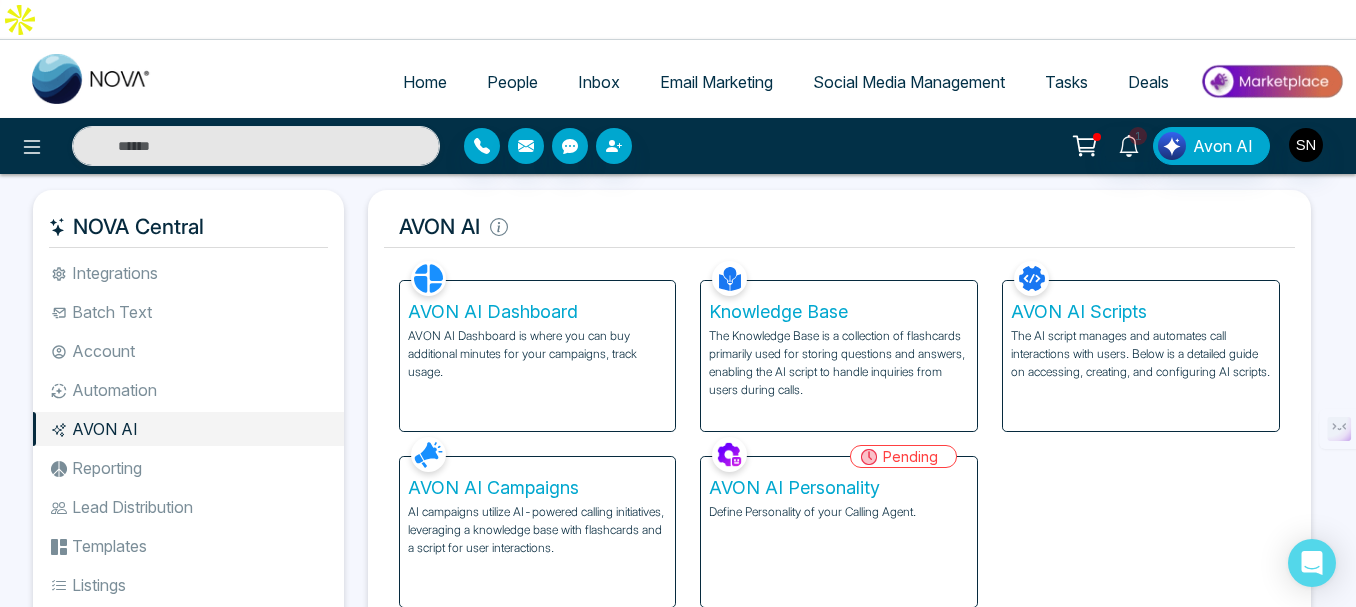 click on "Knowledge Base" at bounding box center (839, 312) 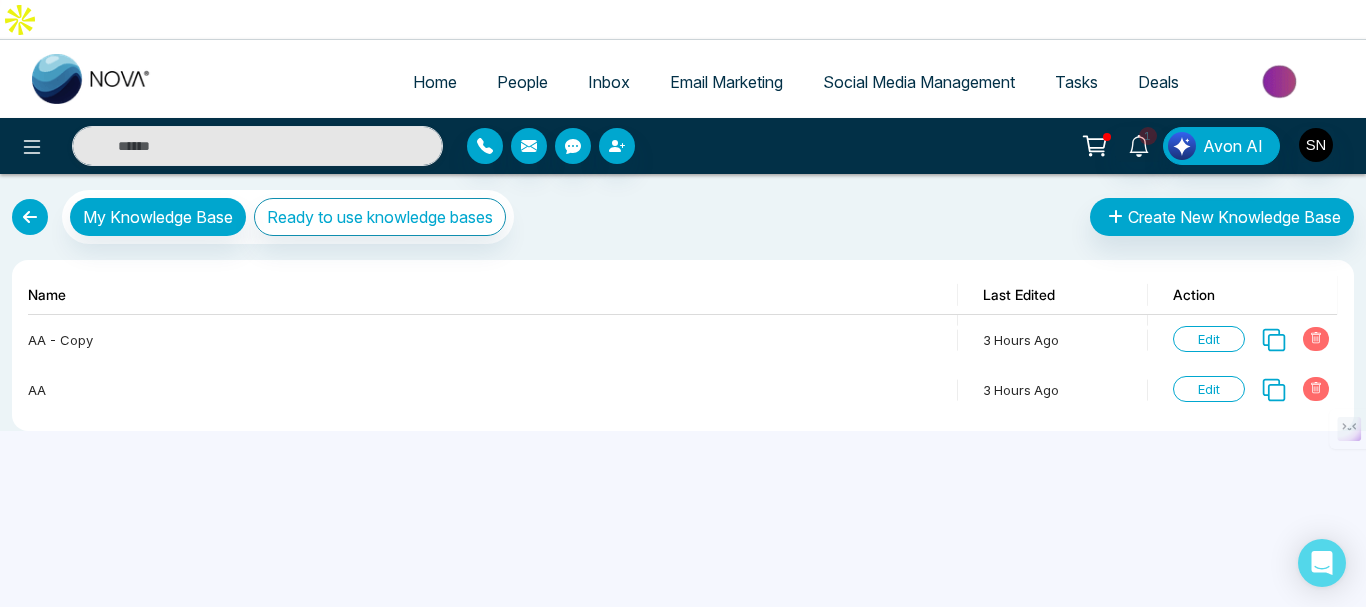 click at bounding box center (30, 217) 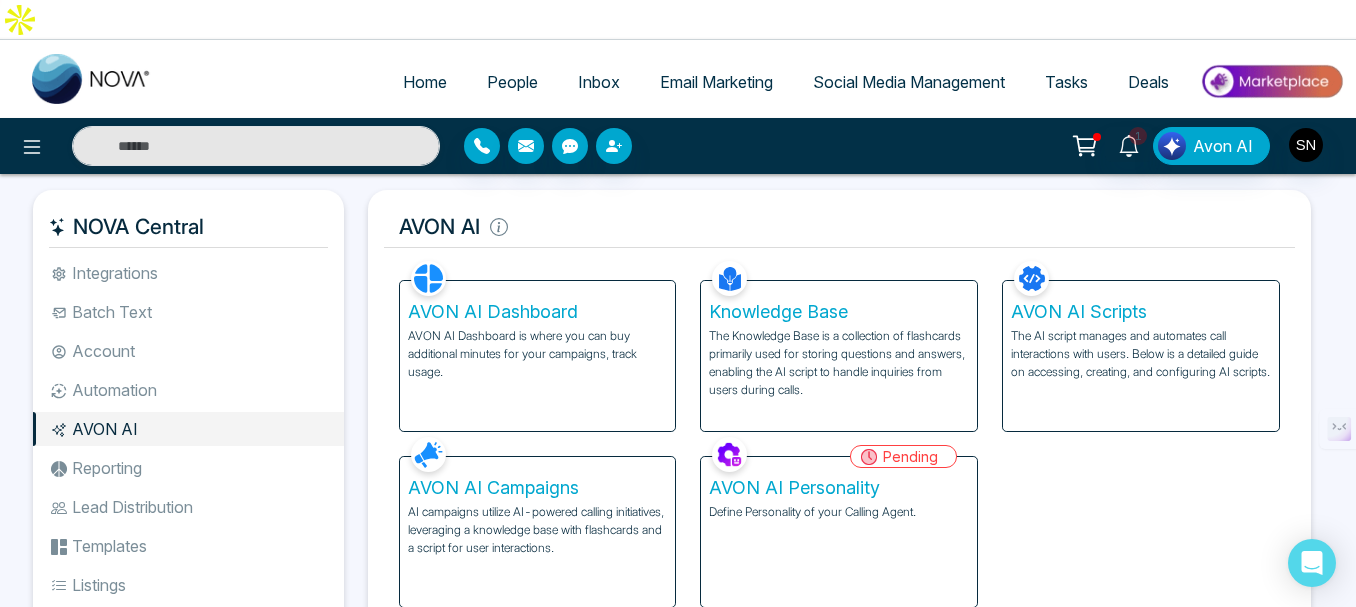 click on "AVON AI Dashboard" at bounding box center [538, 312] 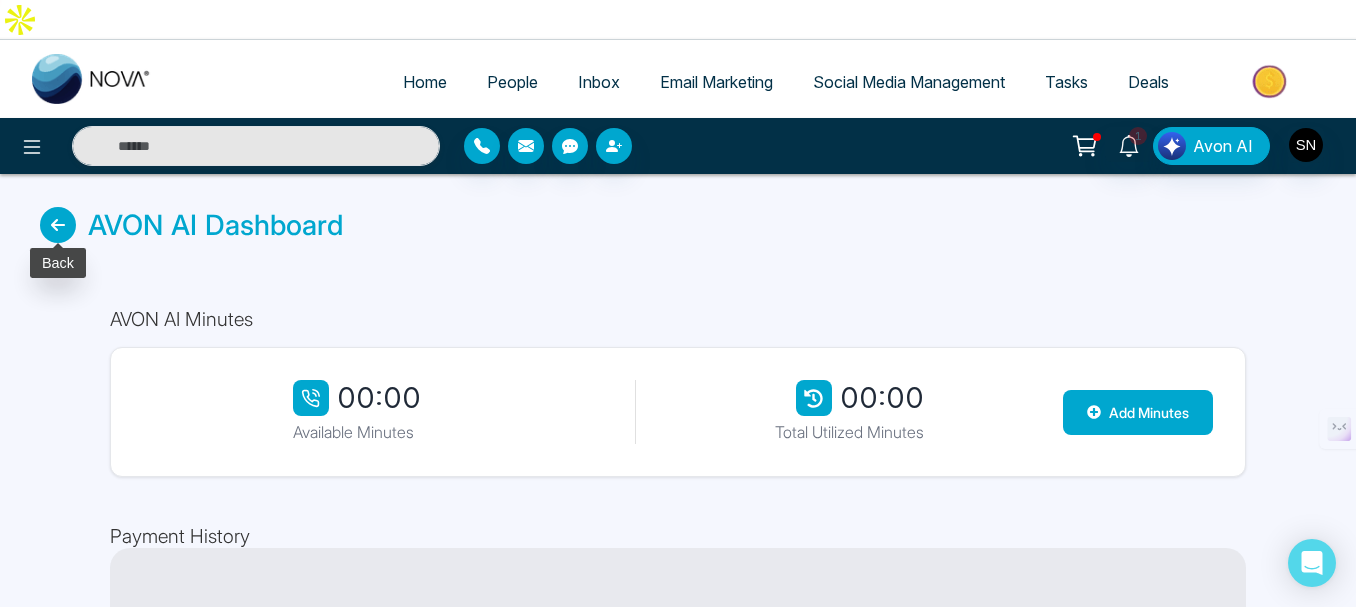 click at bounding box center (58, 225) 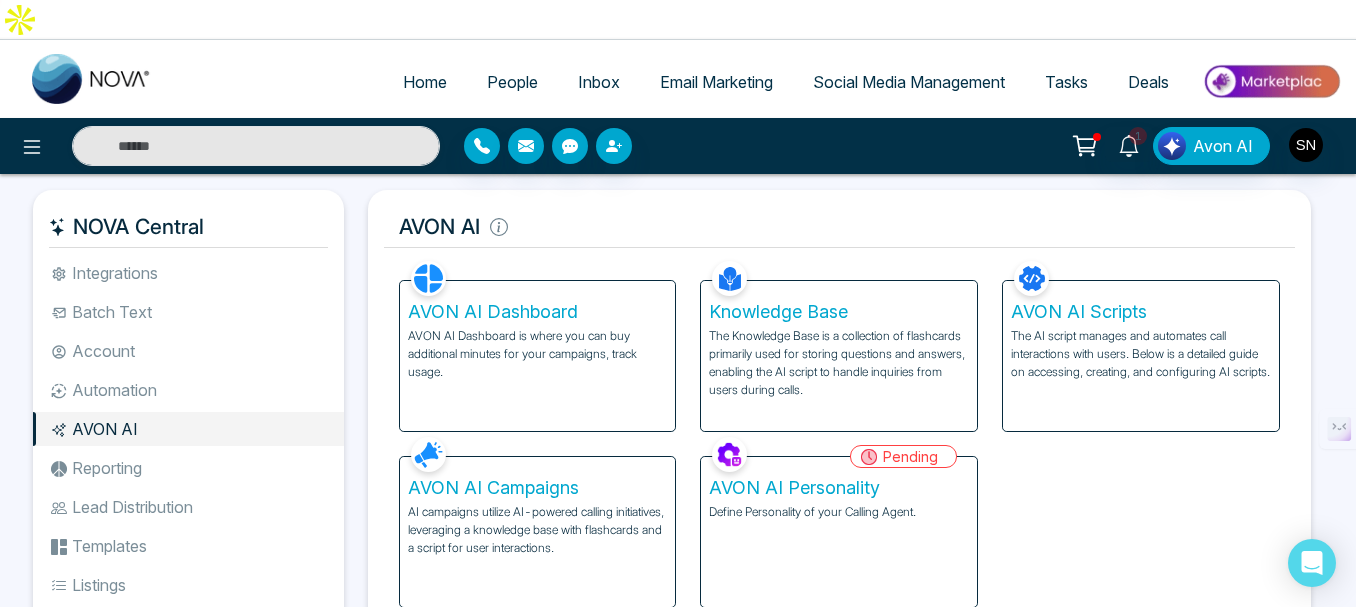 click on "AVON AI Personality" at bounding box center [839, 488] 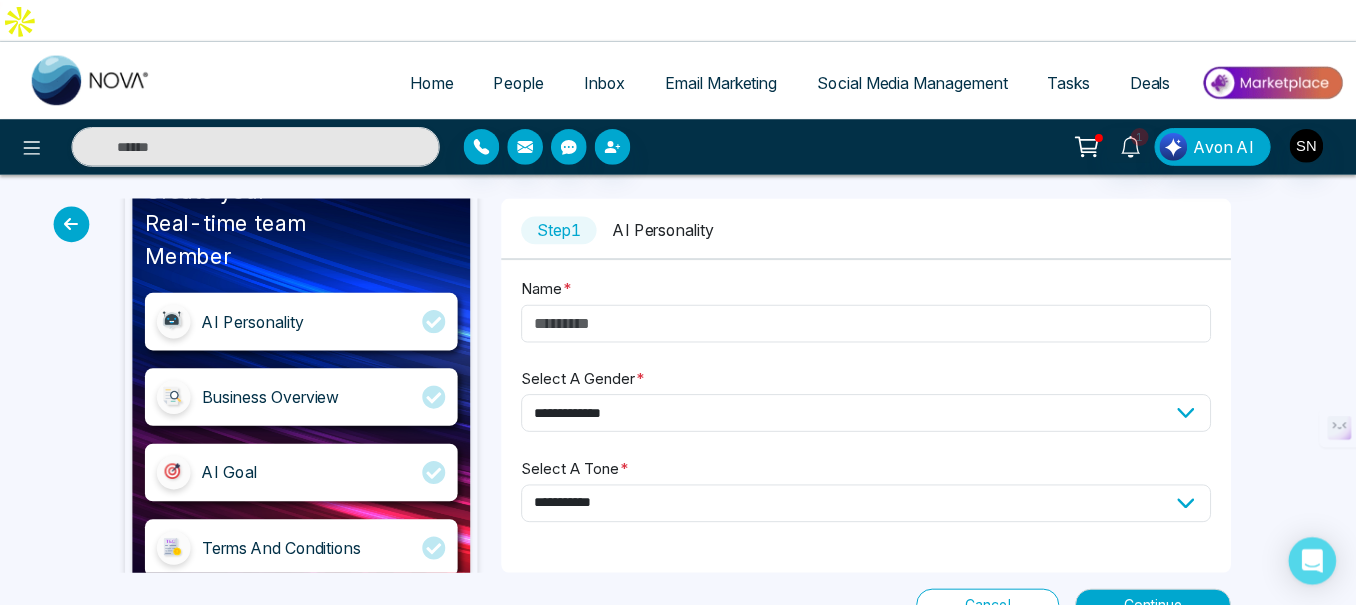 scroll, scrollTop: 68, scrollLeft: 0, axis: vertical 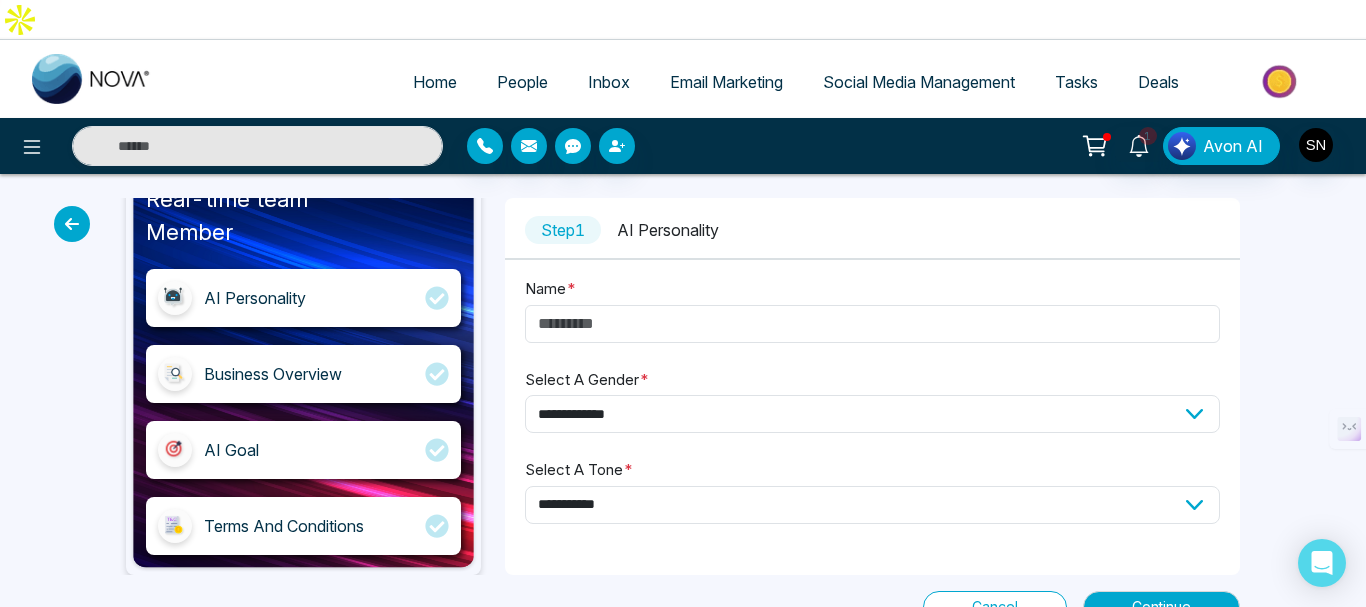 click on "Cancel" at bounding box center [995, 607] 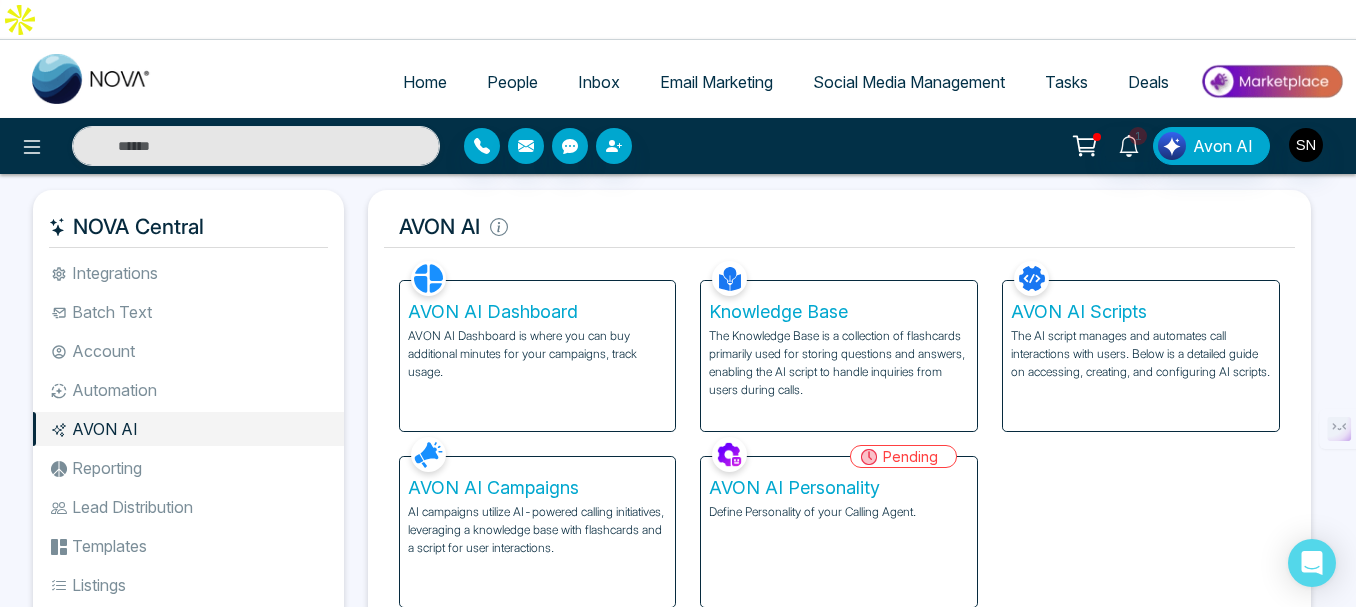 click on "AVON AI Personality" at bounding box center (839, 488) 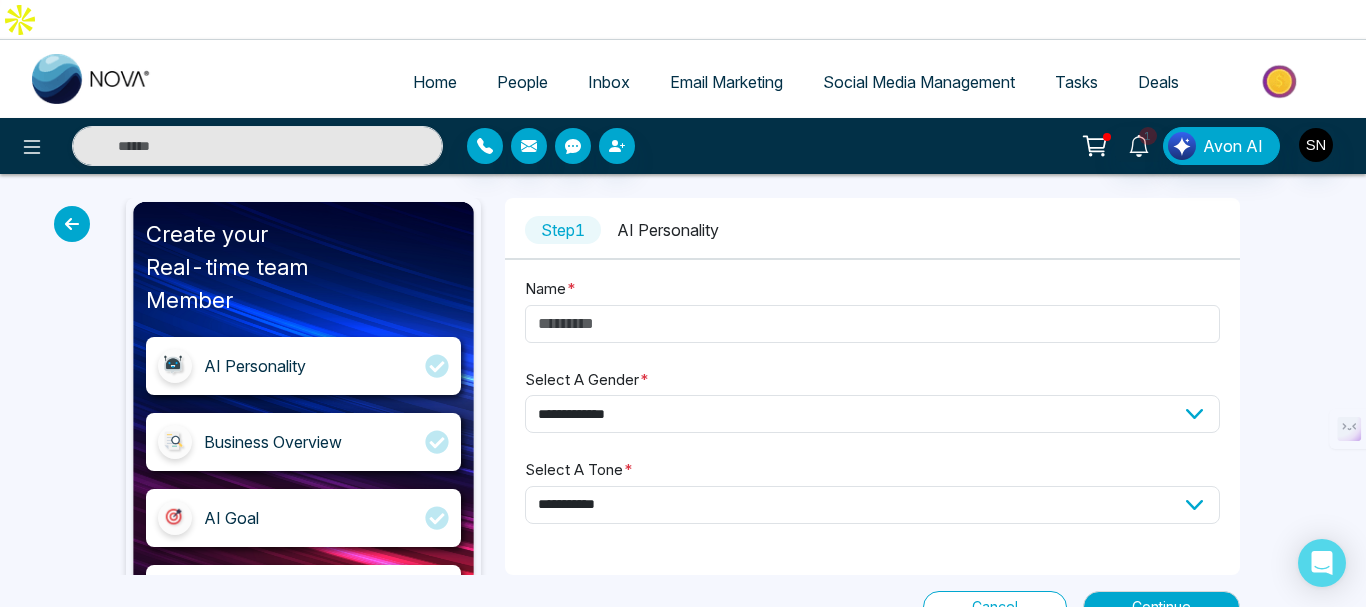 click at bounding box center [72, 224] 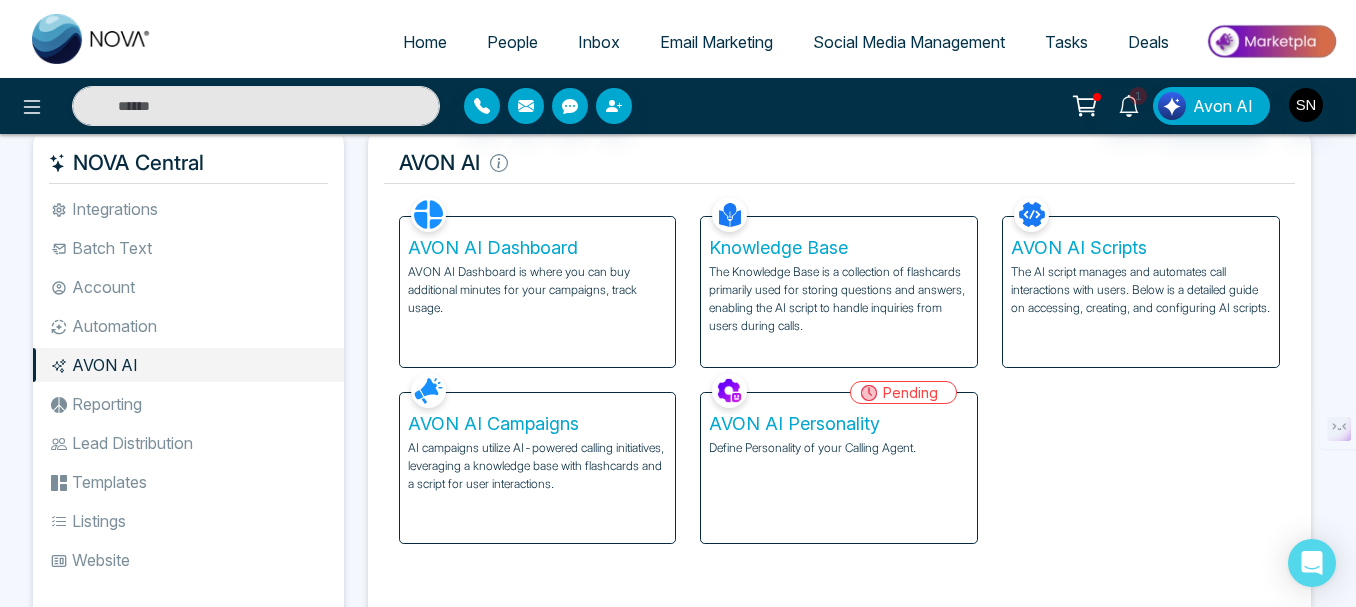 scroll, scrollTop: 0, scrollLeft: 0, axis: both 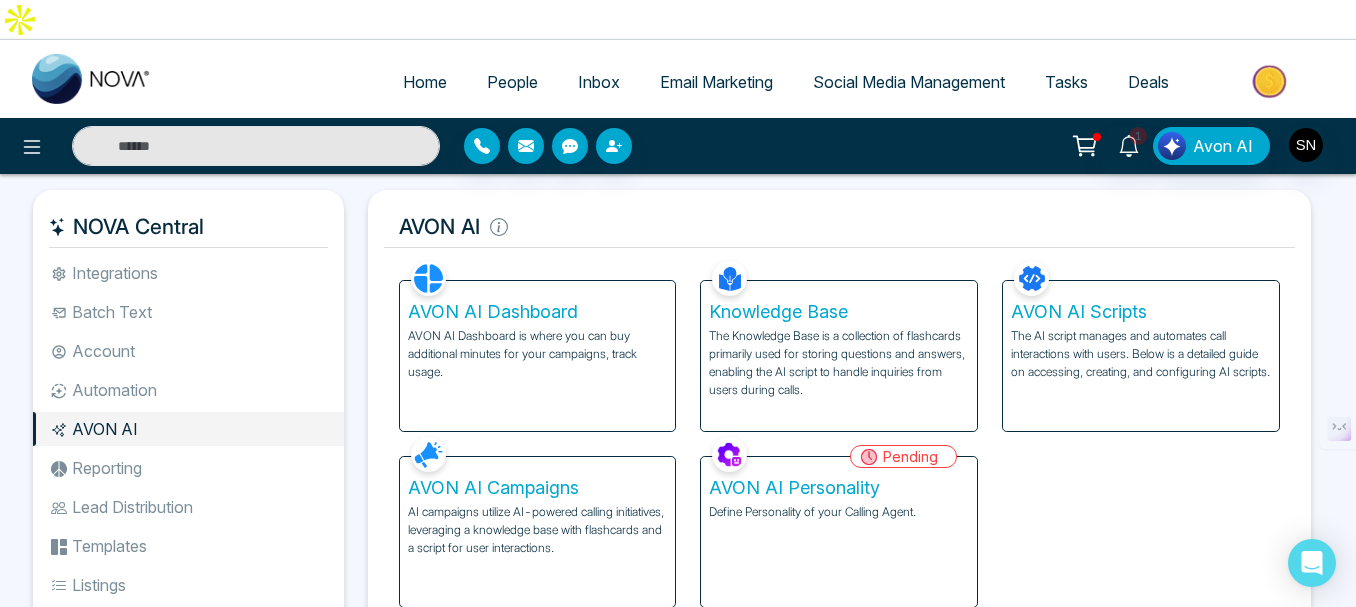 click on "Home" at bounding box center [425, 82] 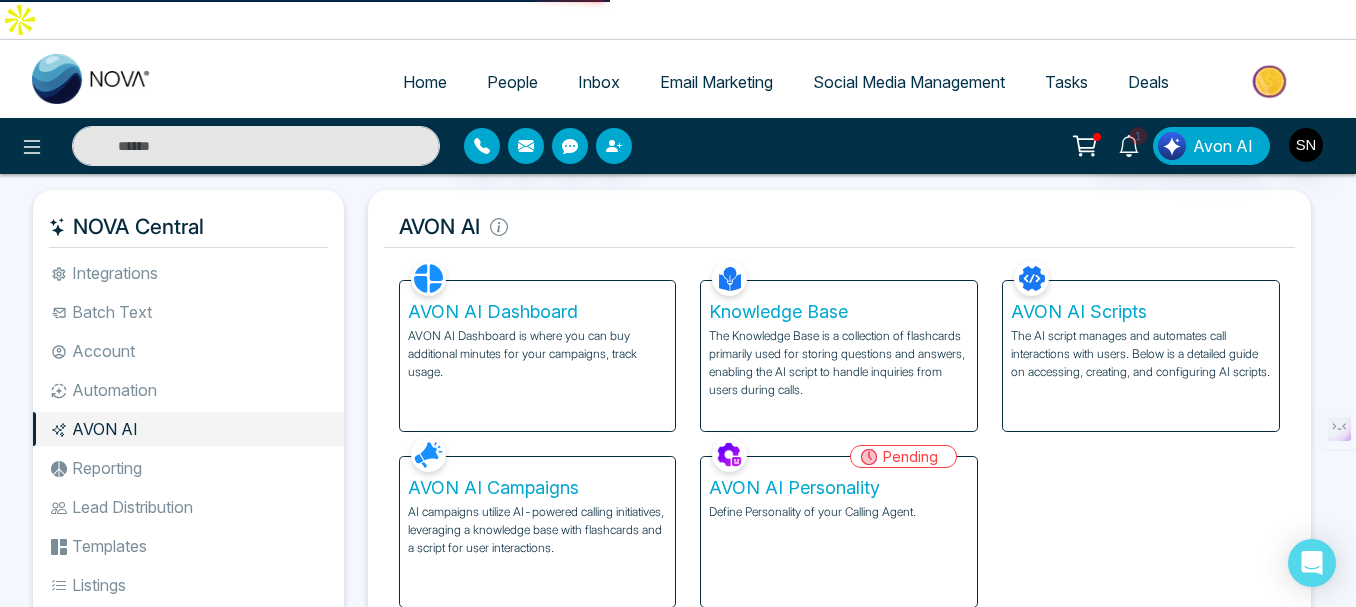 select on "*" 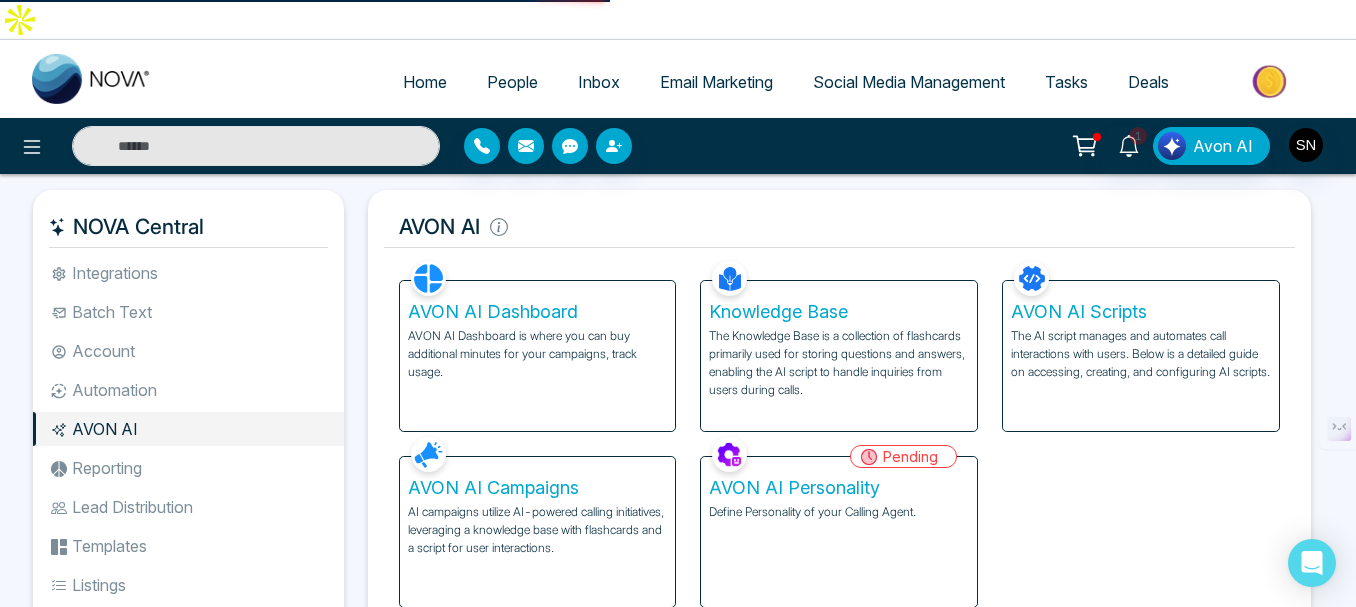 select on "*" 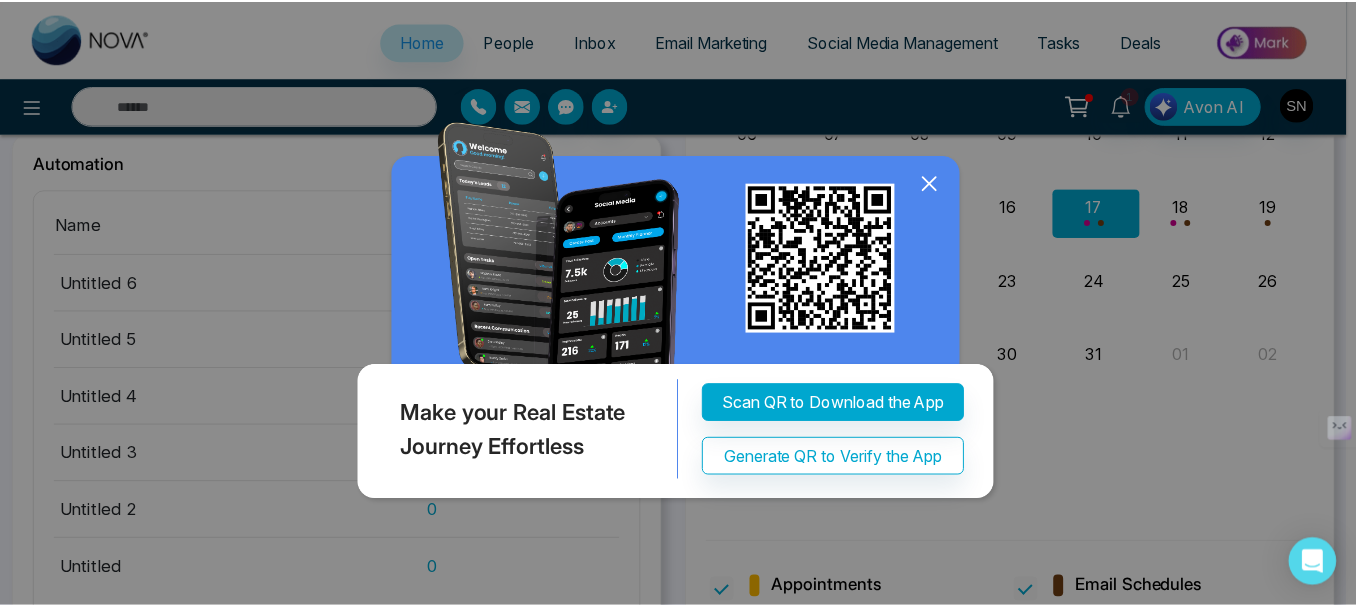scroll, scrollTop: 1287, scrollLeft: 0, axis: vertical 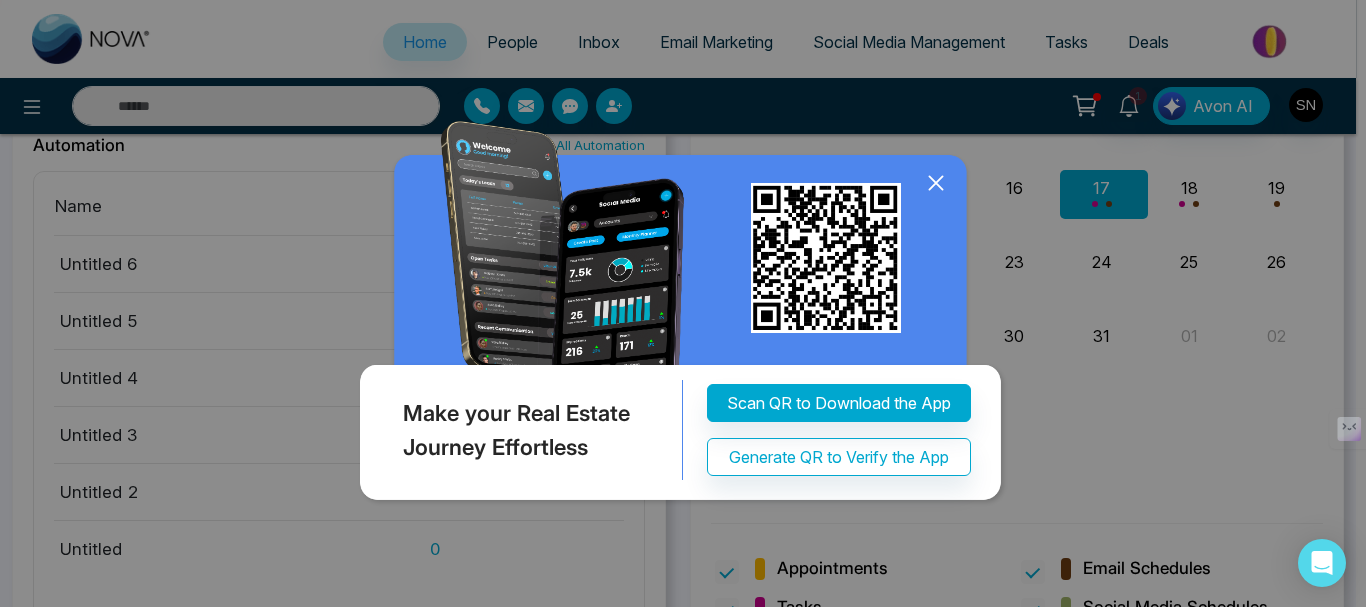 click 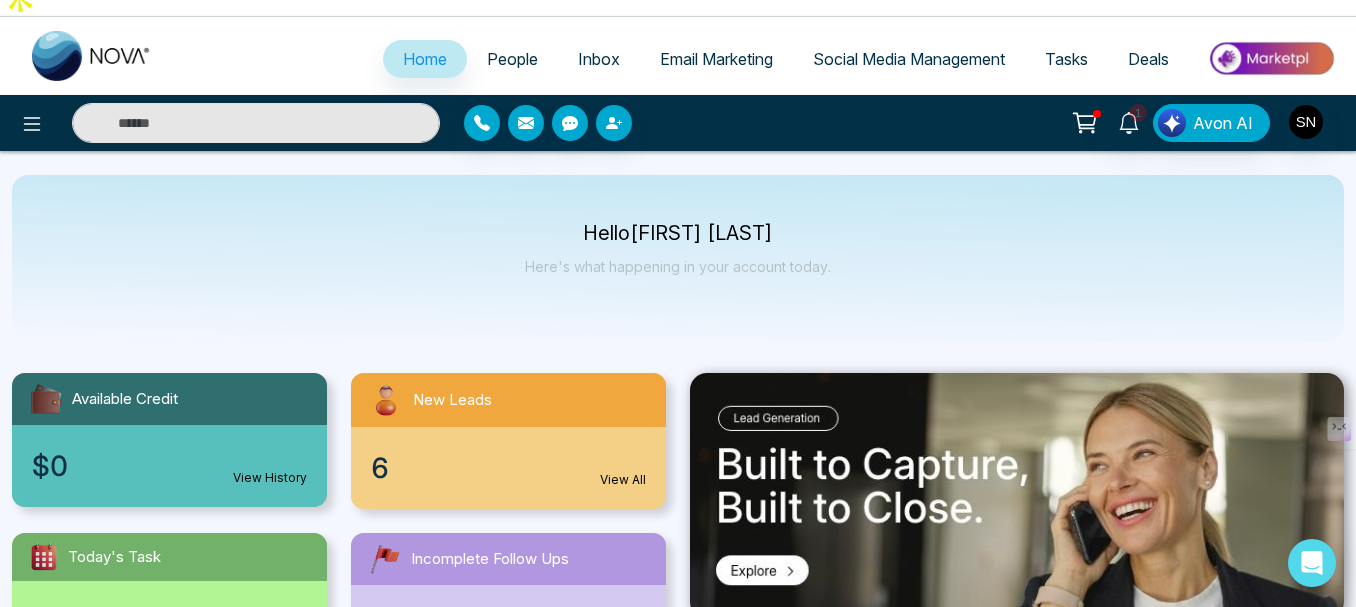 scroll, scrollTop: 200, scrollLeft: 0, axis: vertical 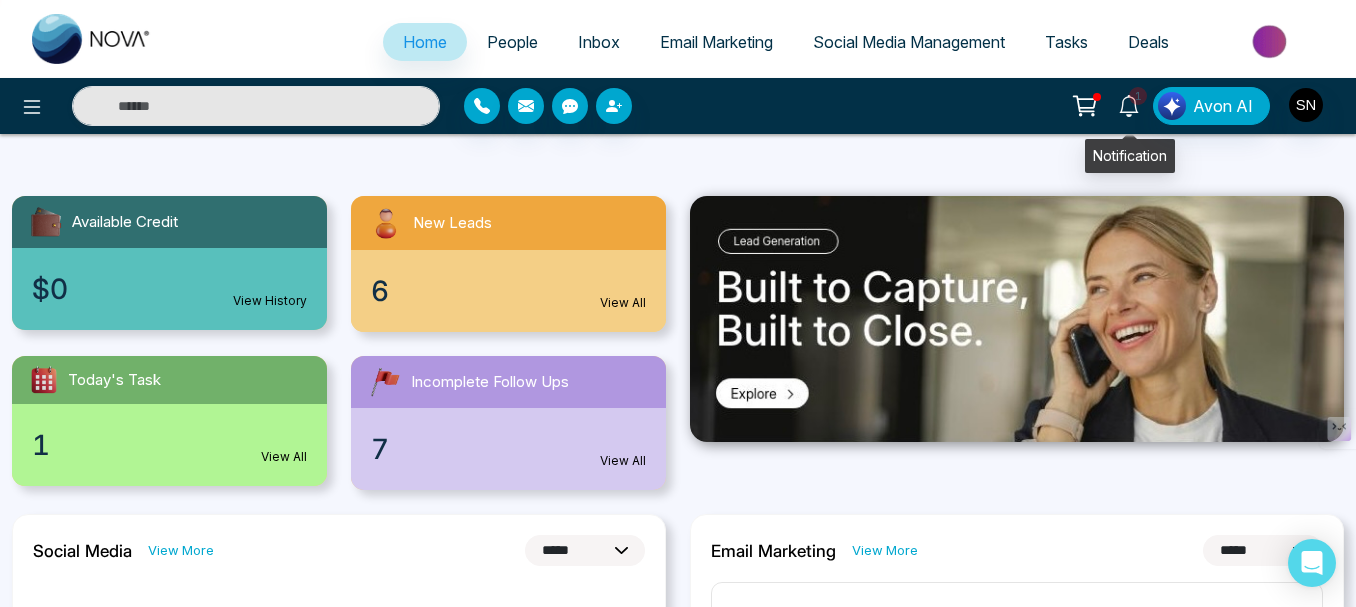 click 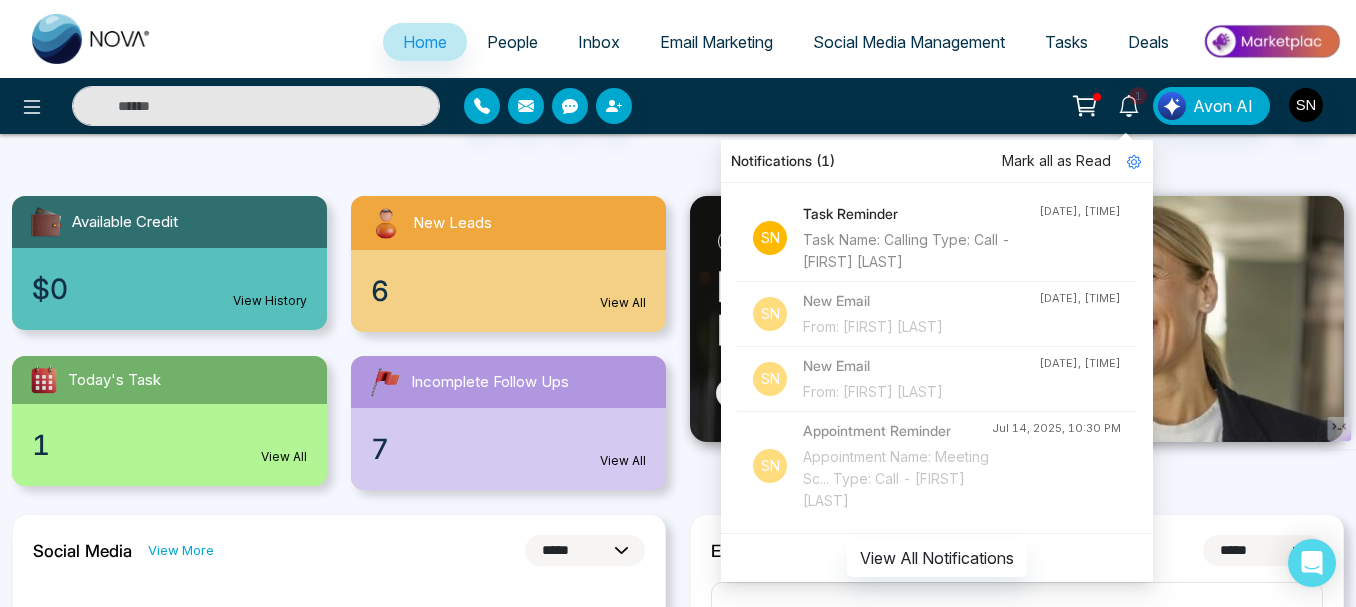 click on "Home People Inbox Email Marketing Social Media Management Tasks Deals" at bounding box center [678, 39] 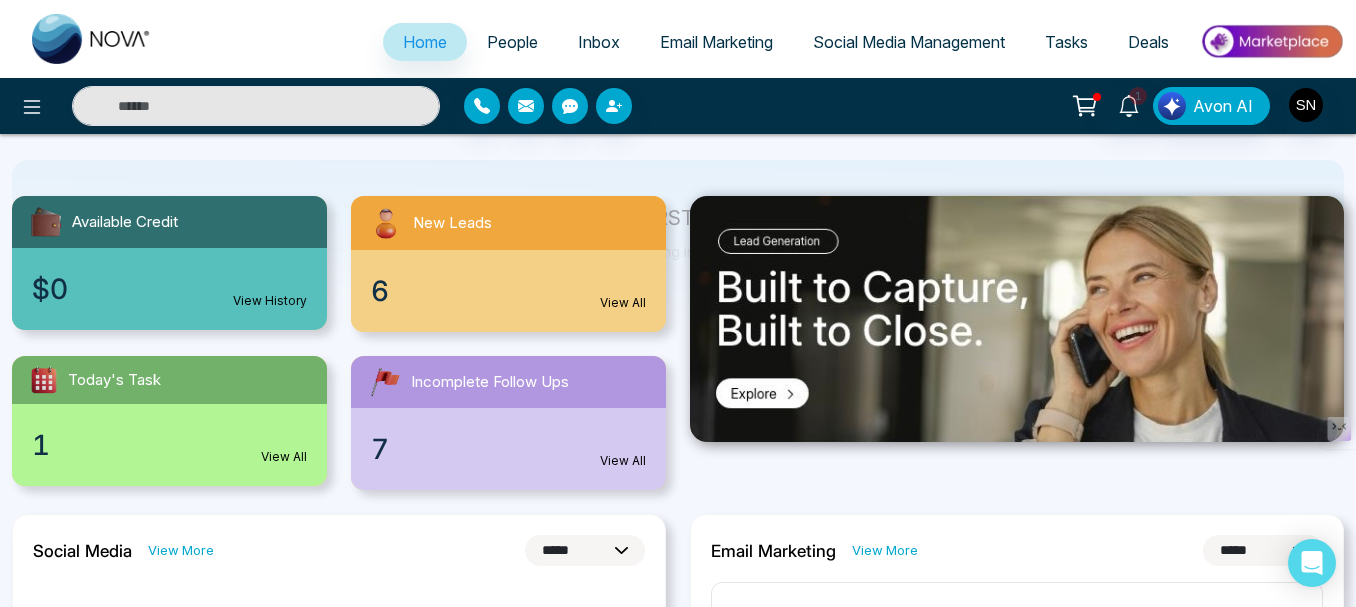 scroll, scrollTop: 0, scrollLeft: 0, axis: both 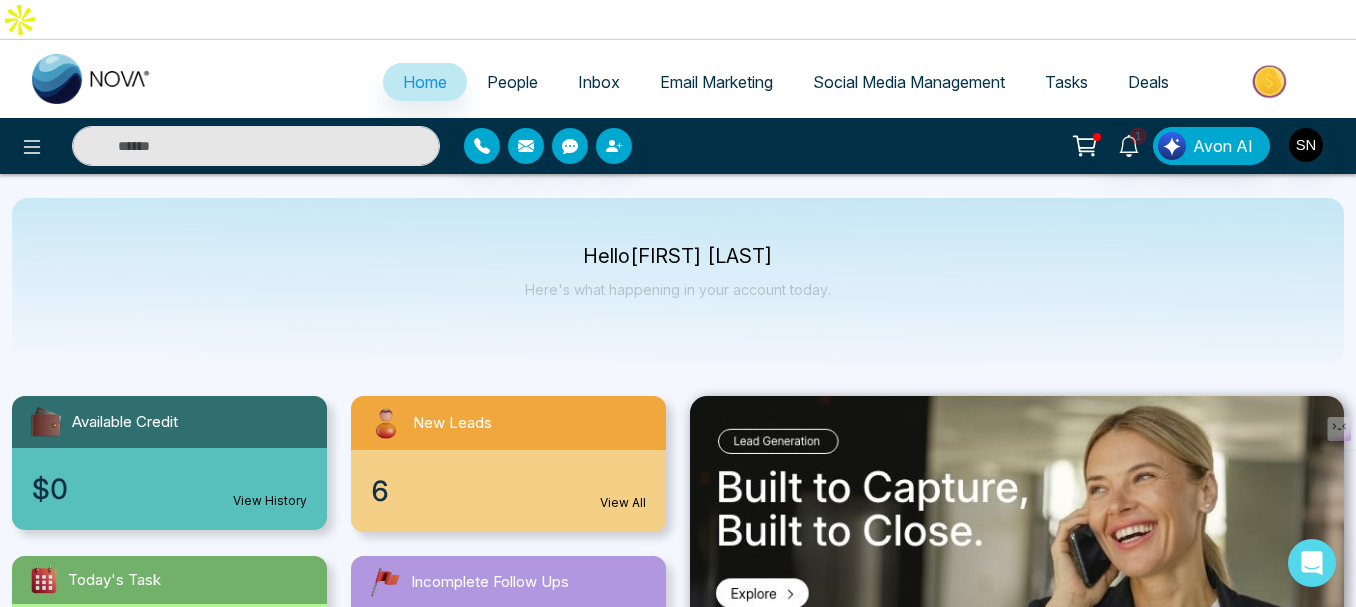 click on "People" at bounding box center [512, 82] 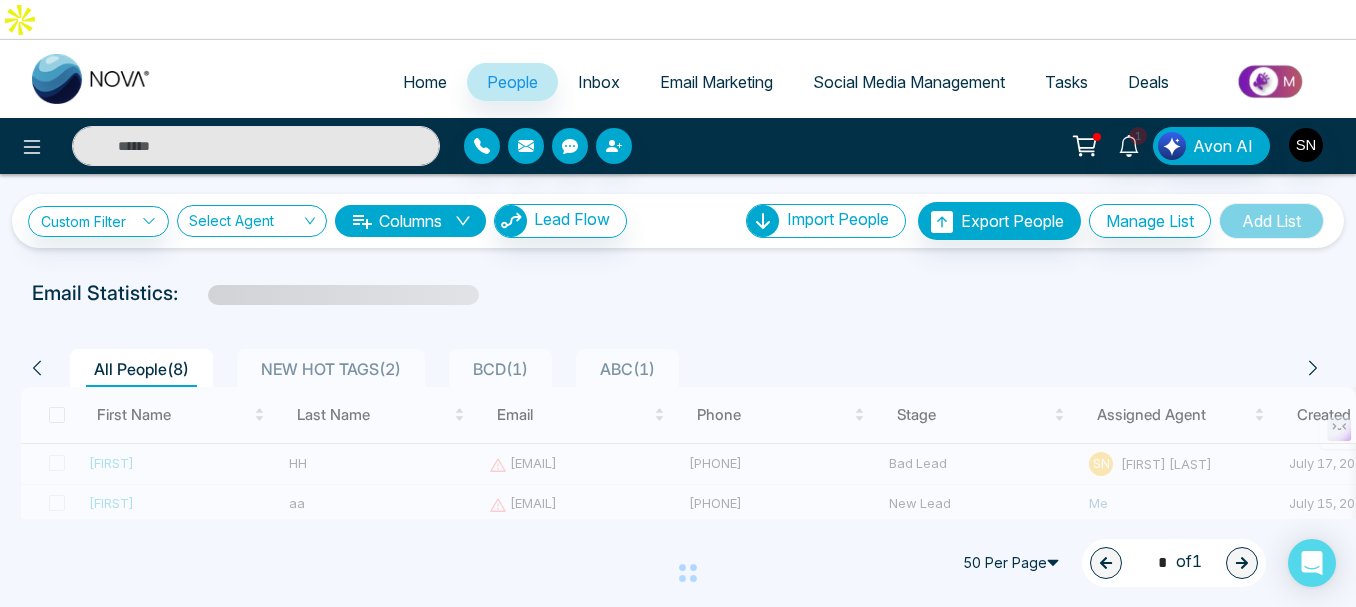 click on "Home" at bounding box center [425, 82] 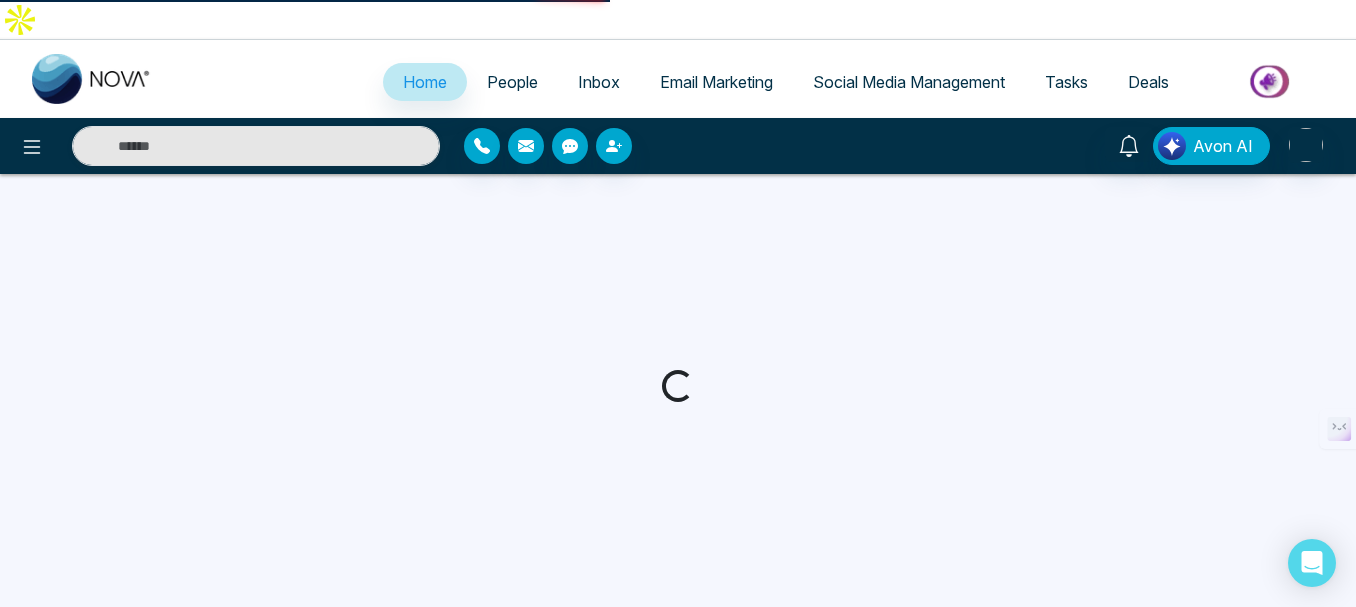 select on "*" 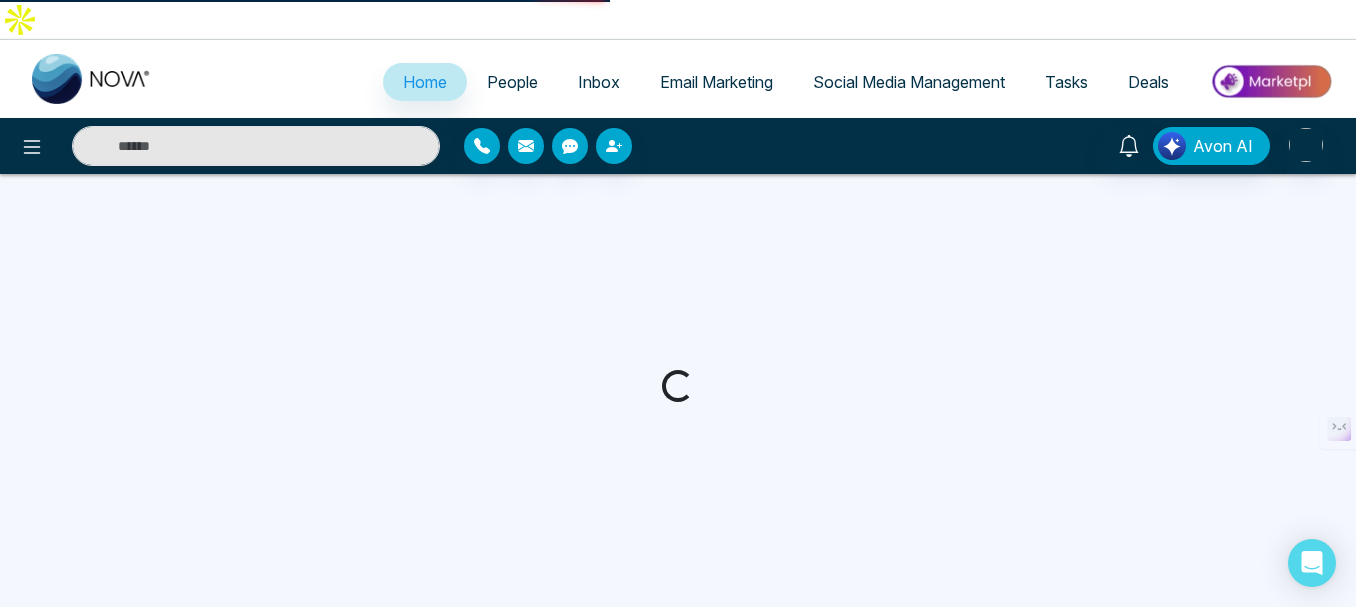 select on "*" 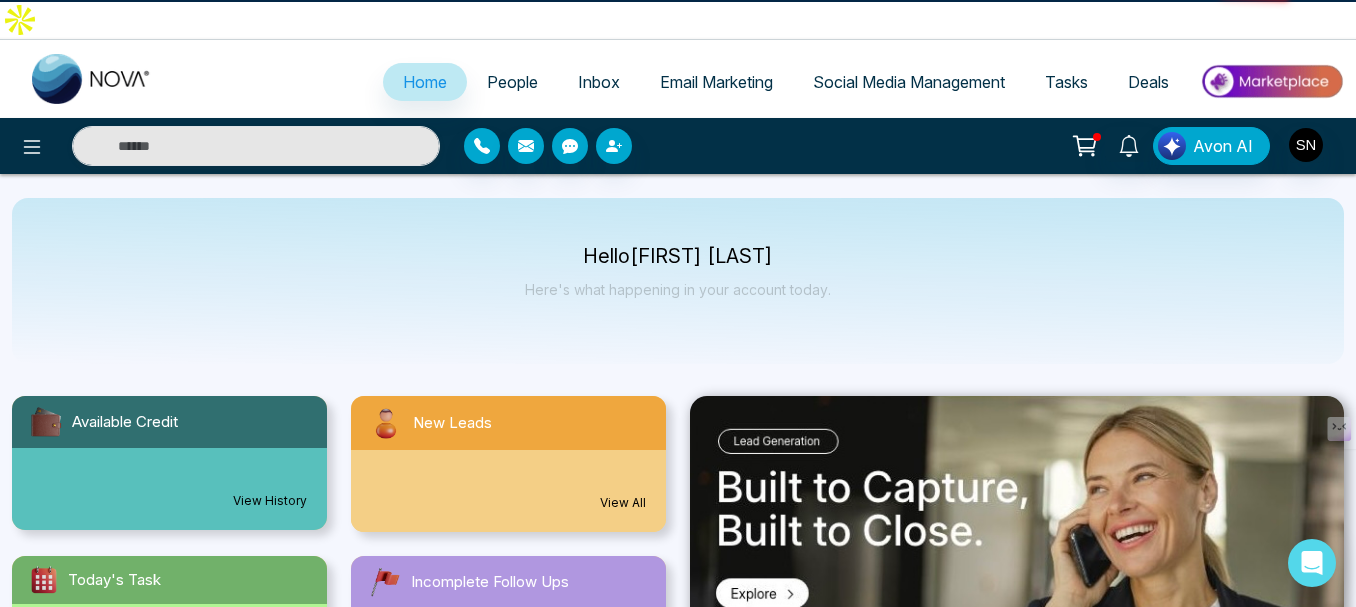 click on "Email Marketing" at bounding box center [716, 82] 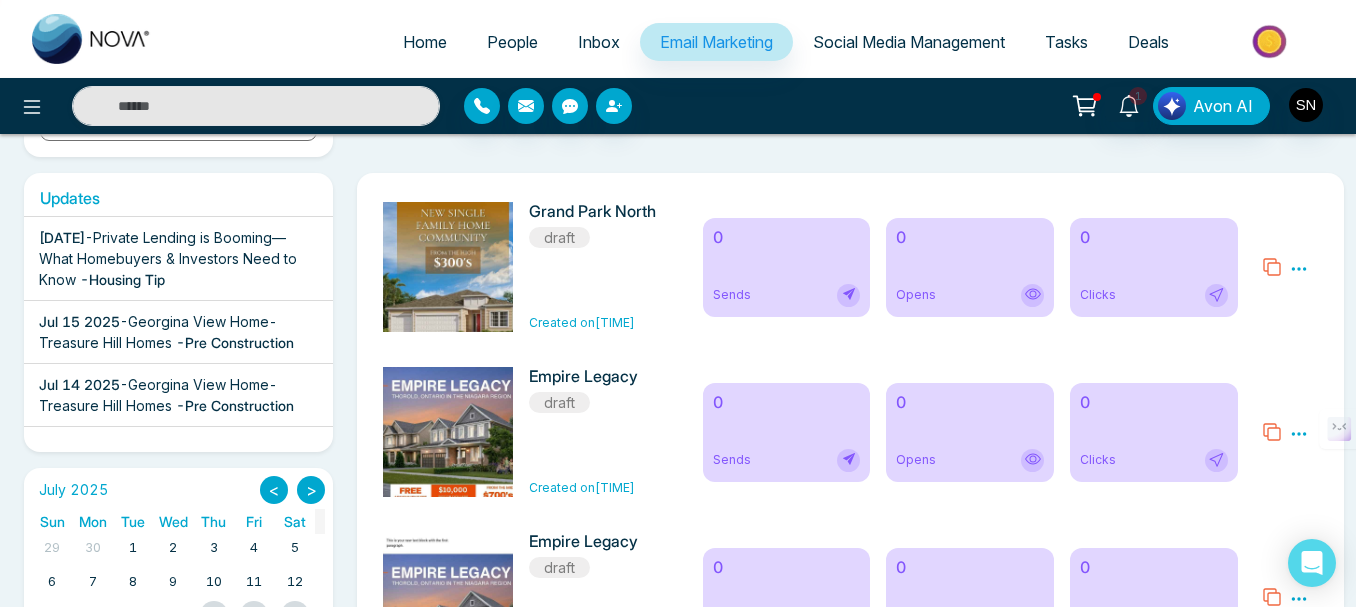 scroll, scrollTop: 400, scrollLeft: 0, axis: vertical 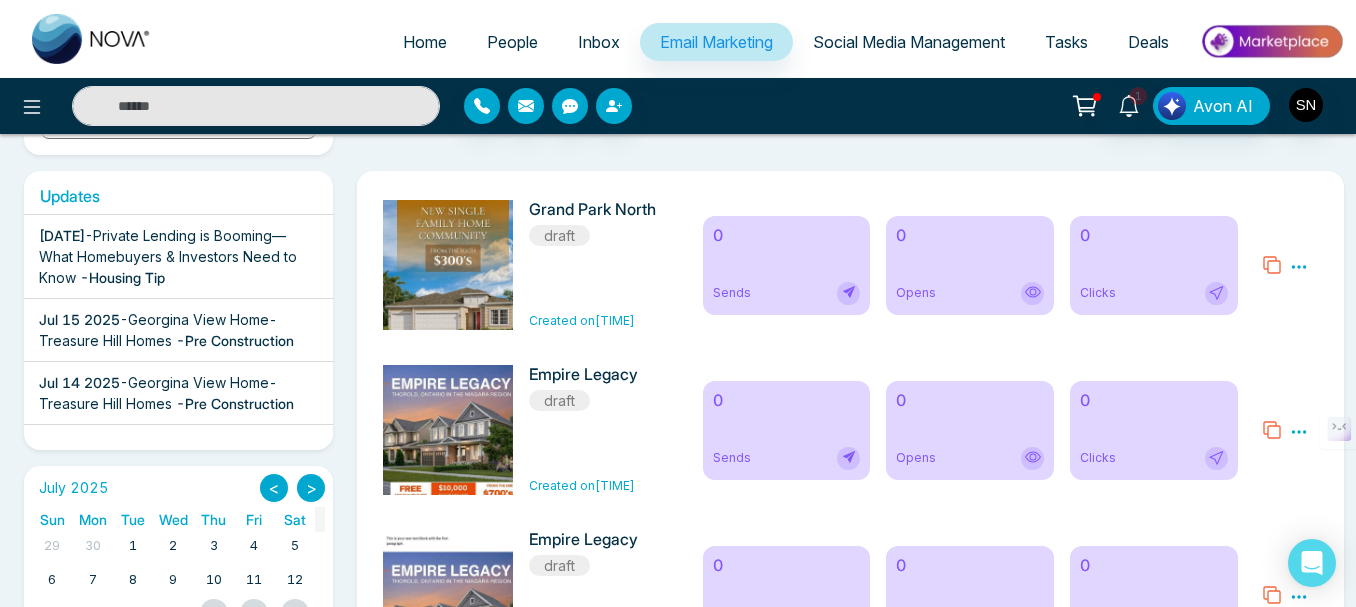 click 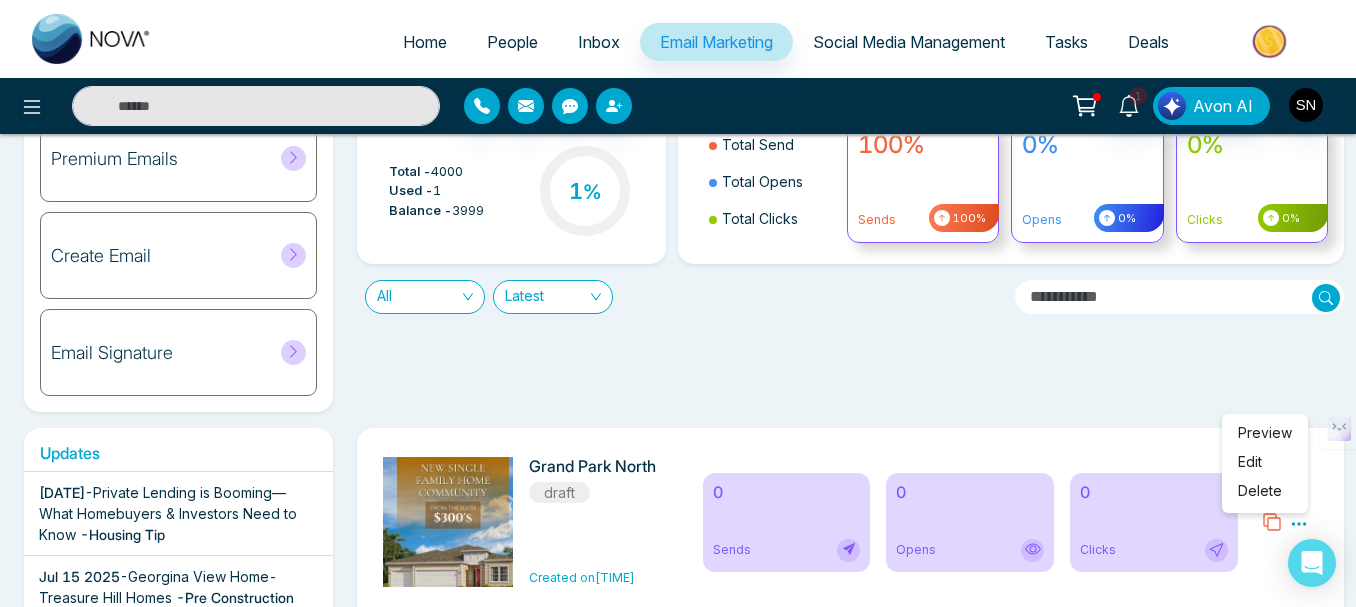 scroll, scrollTop: 0, scrollLeft: 0, axis: both 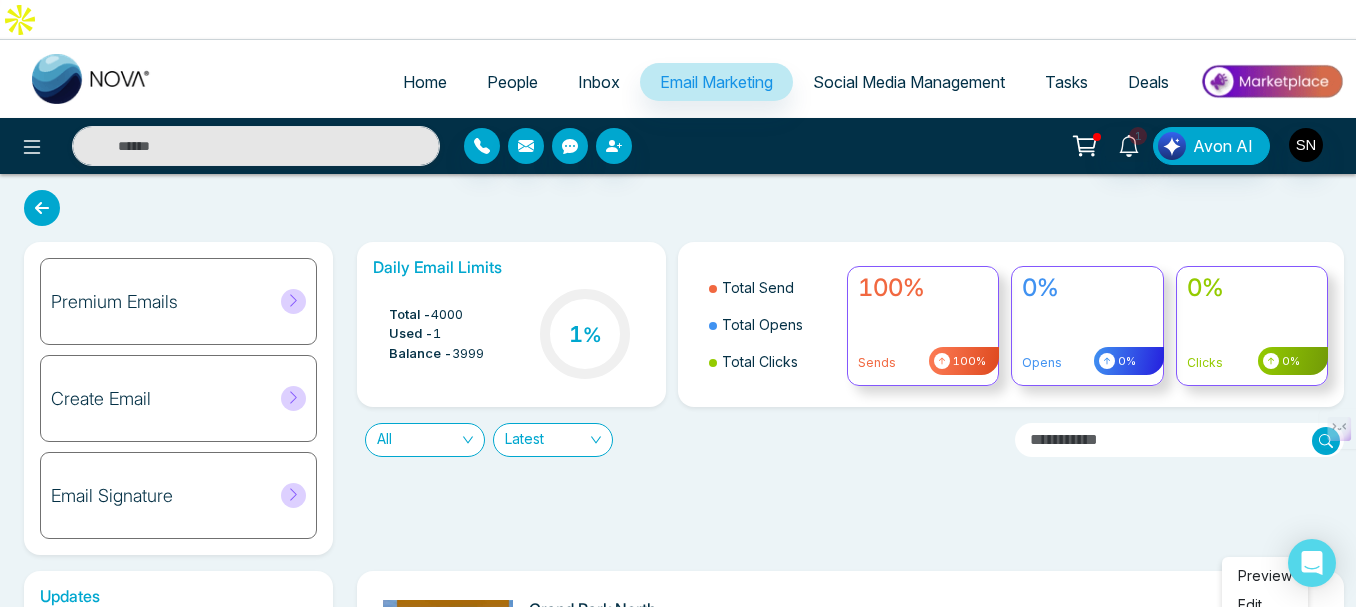 click at bounding box center [293, 398] 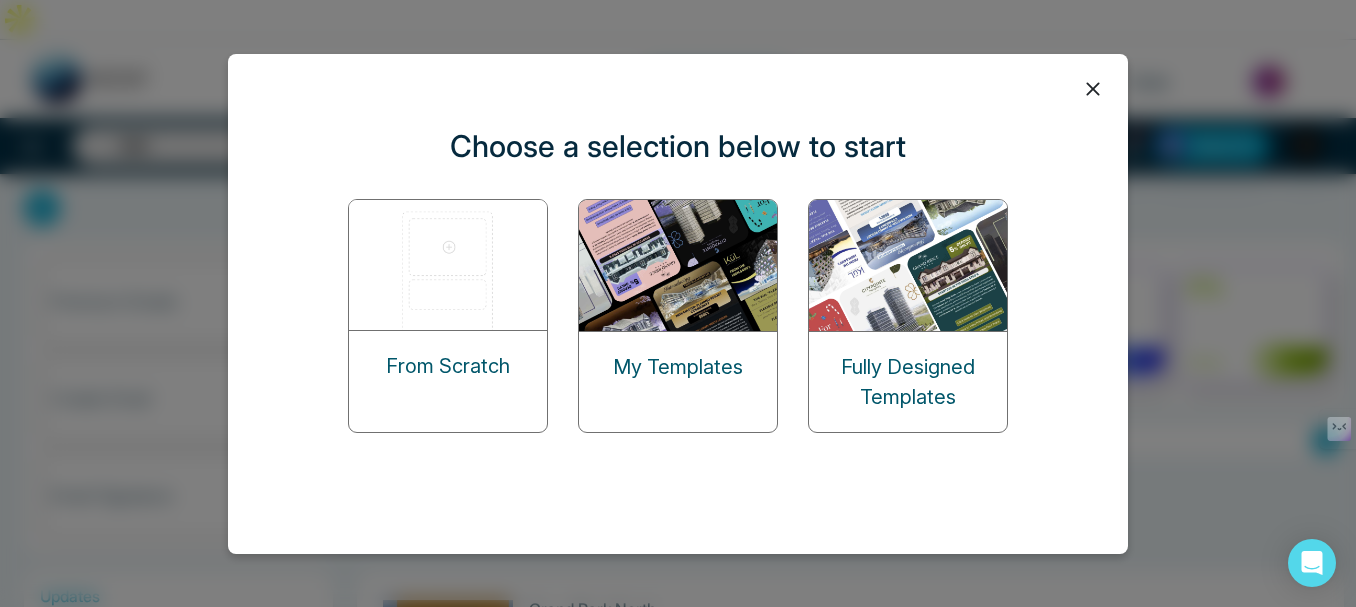 click at bounding box center [909, 265] 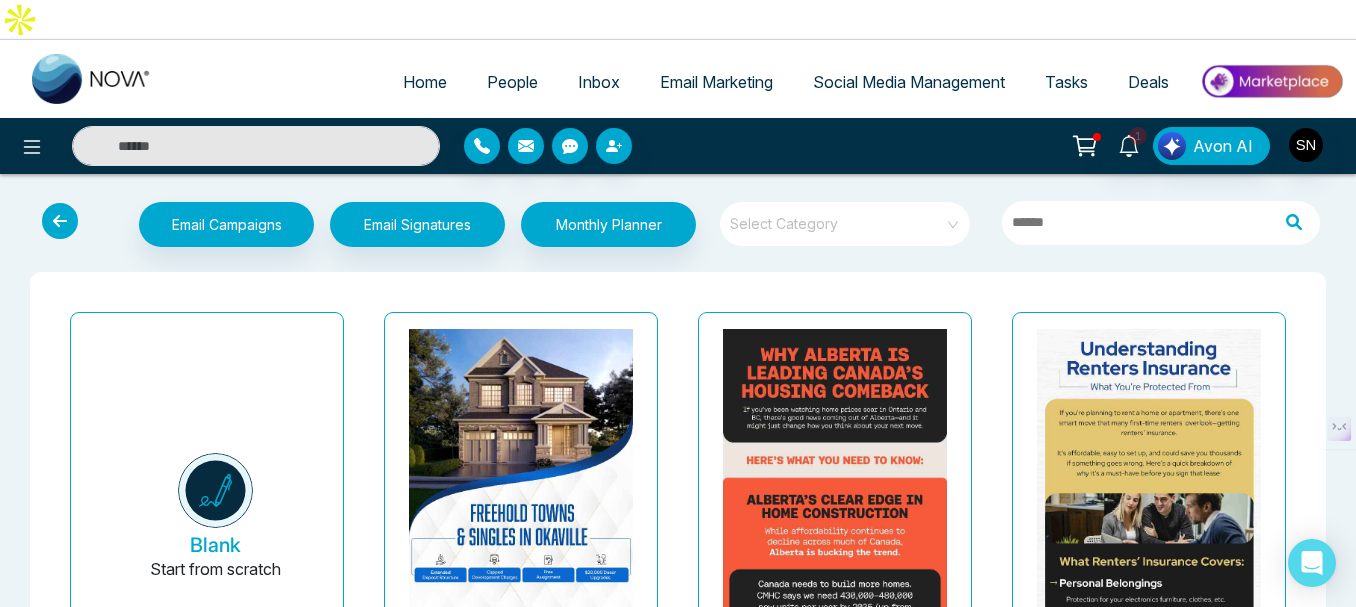 click at bounding box center (60, 221) 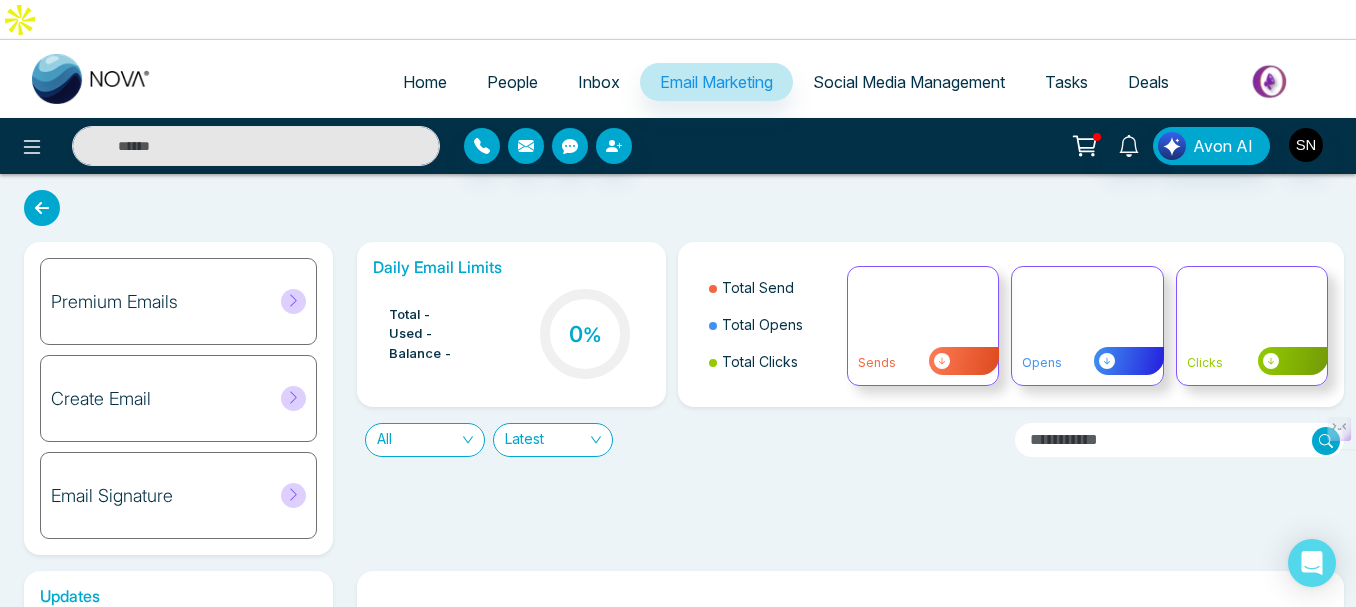 click 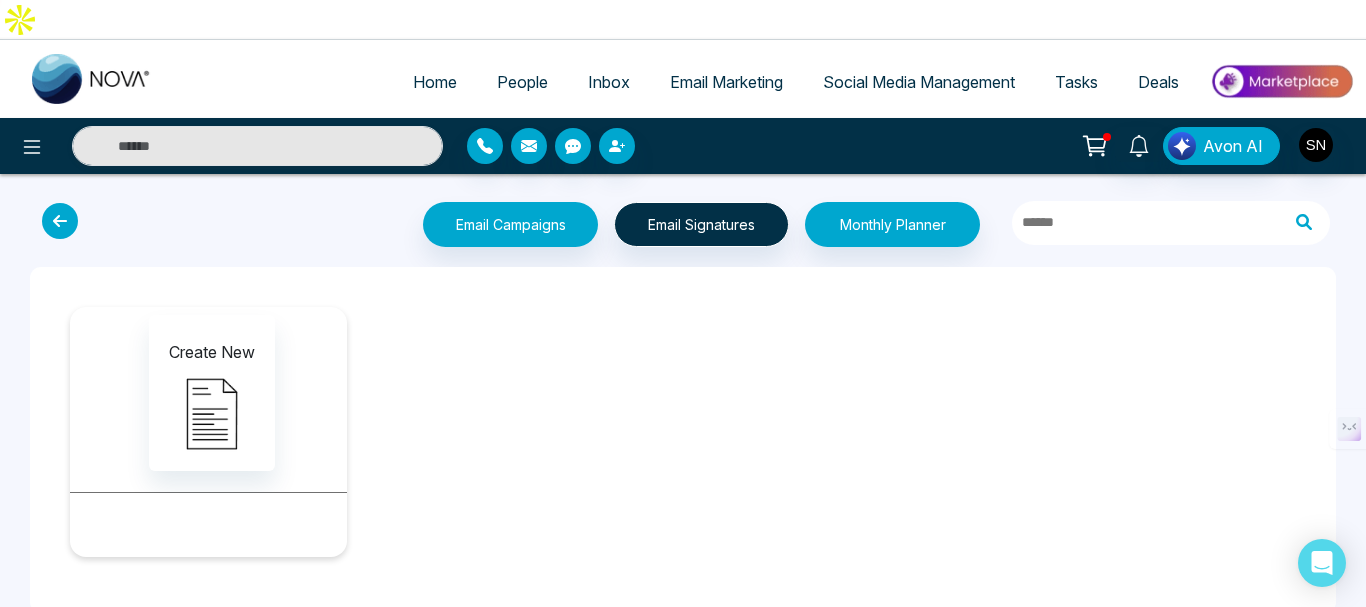 click at bounding box center [60, 221] 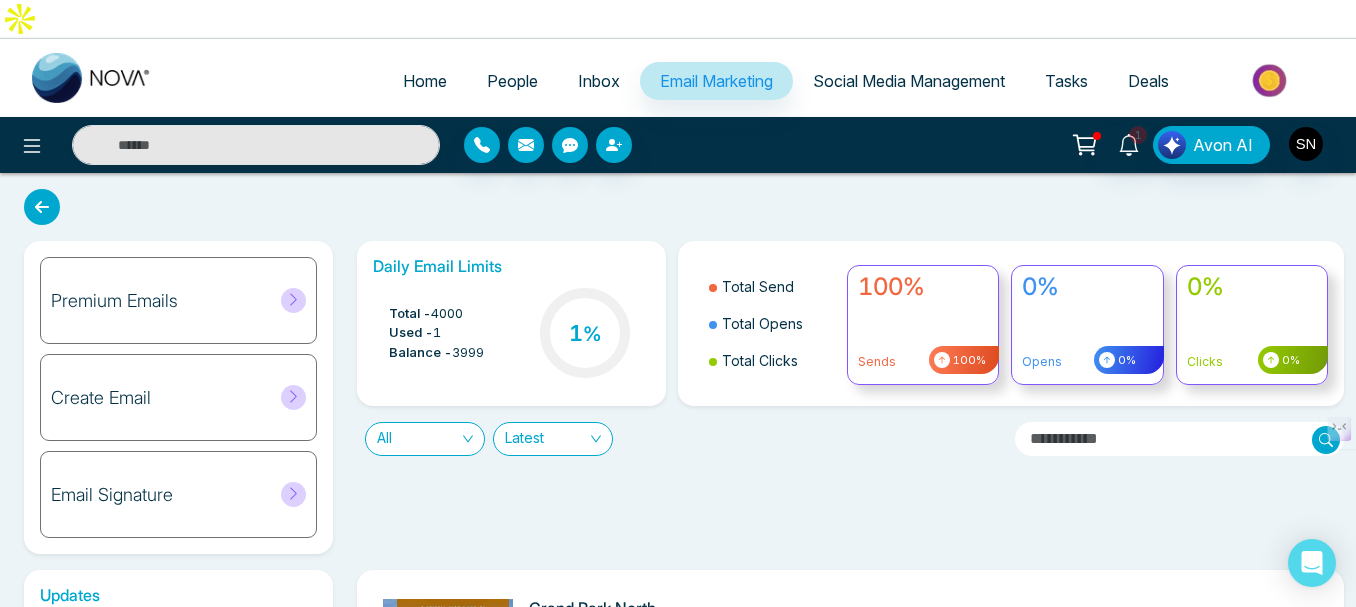 scroll, scrollTop: 0, scrollLeft: 0, axis: both 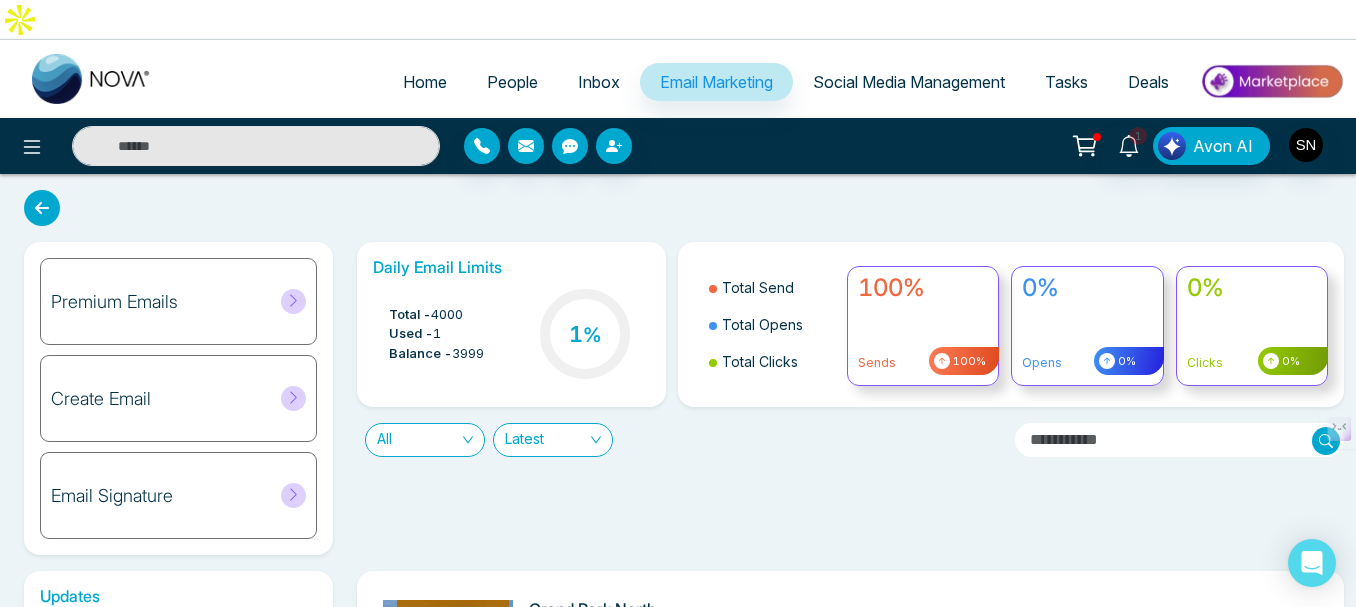 click 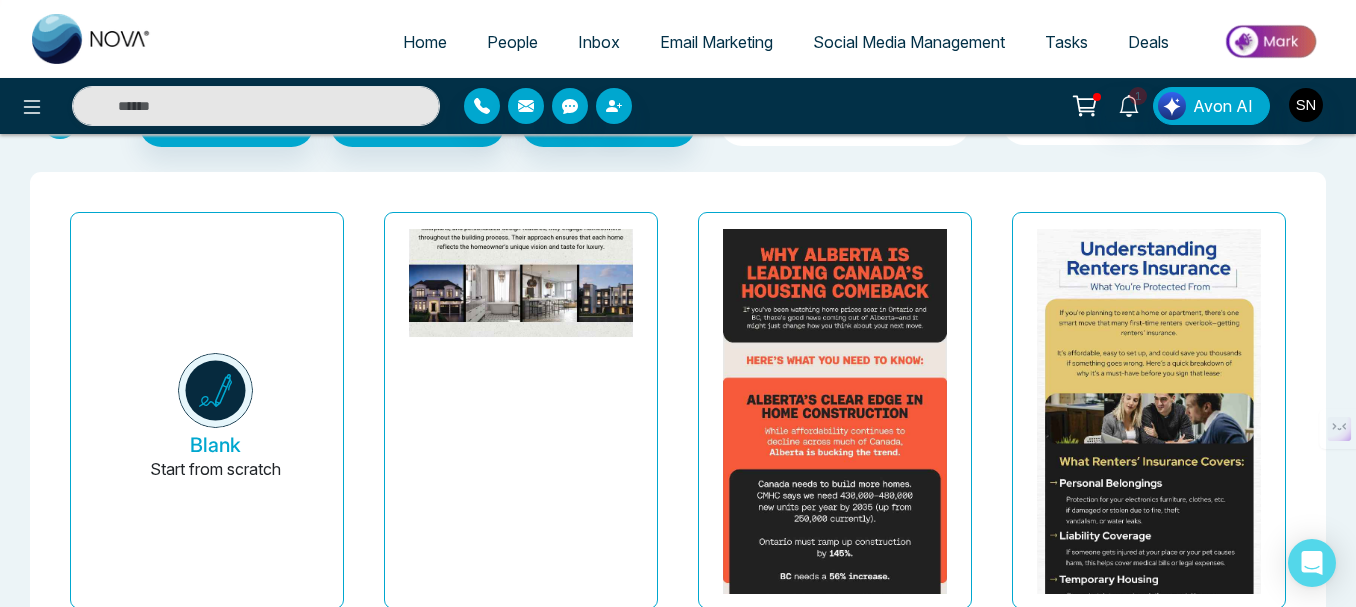 scroll, scrollTop: 0, scrollLeft: 0, axis: both 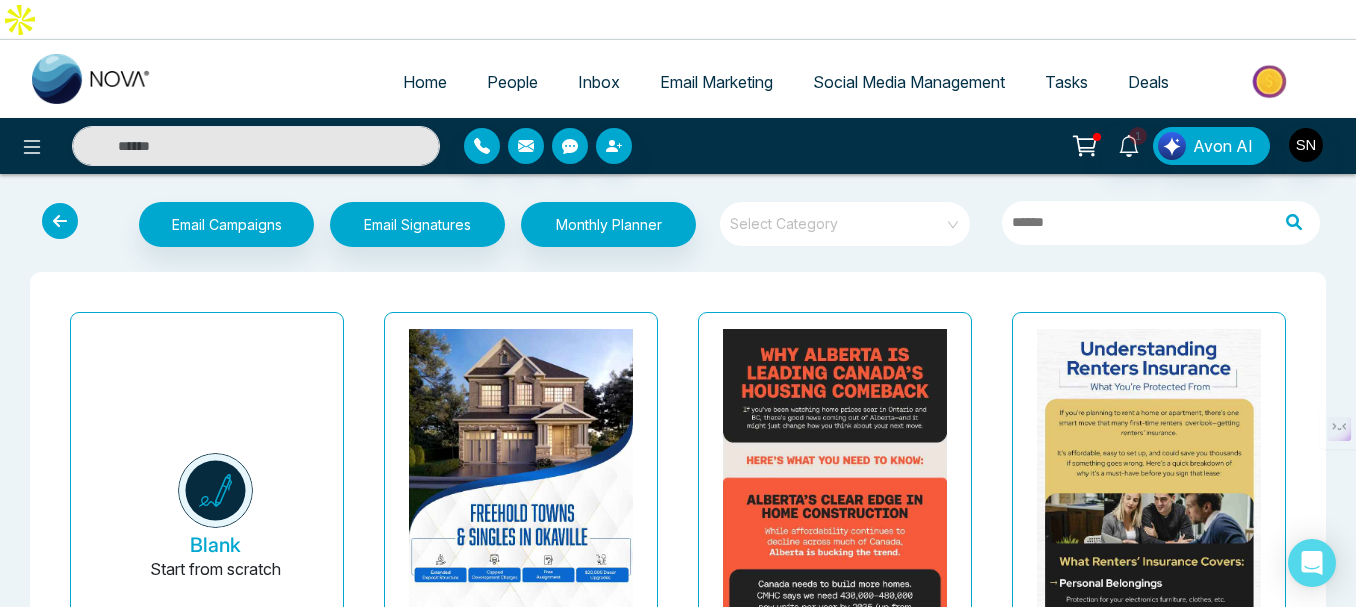 click at bounding box center [838, 224] 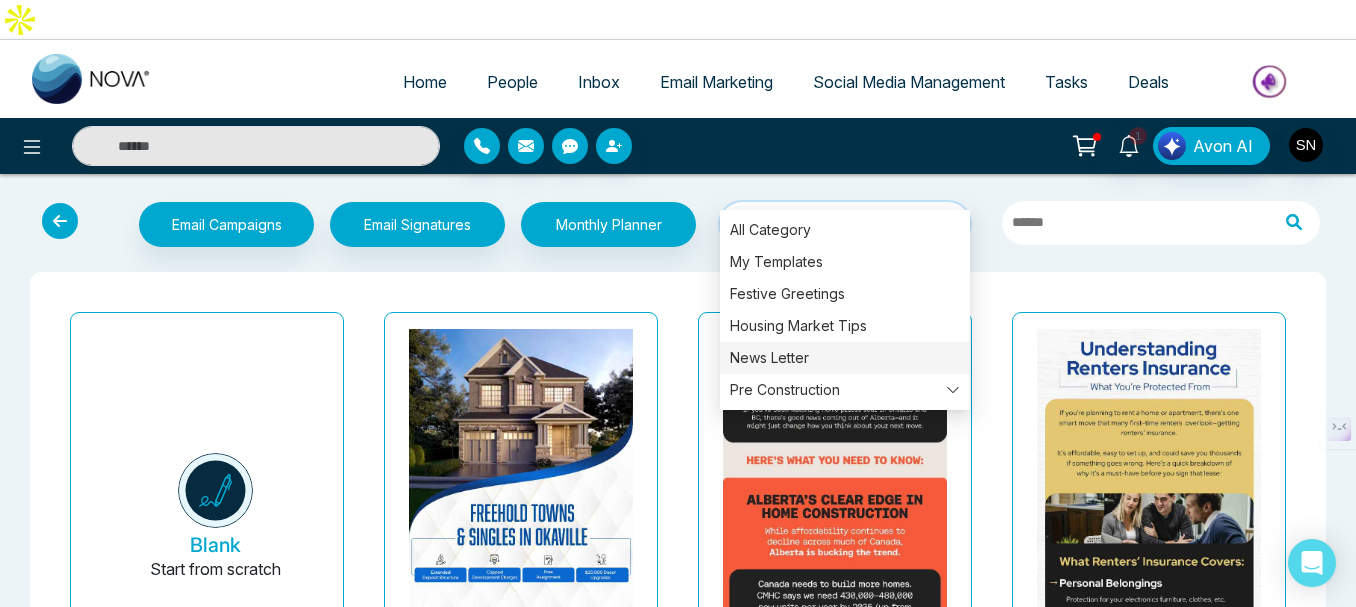click on "News Letter" at bounding box center [845, 358] 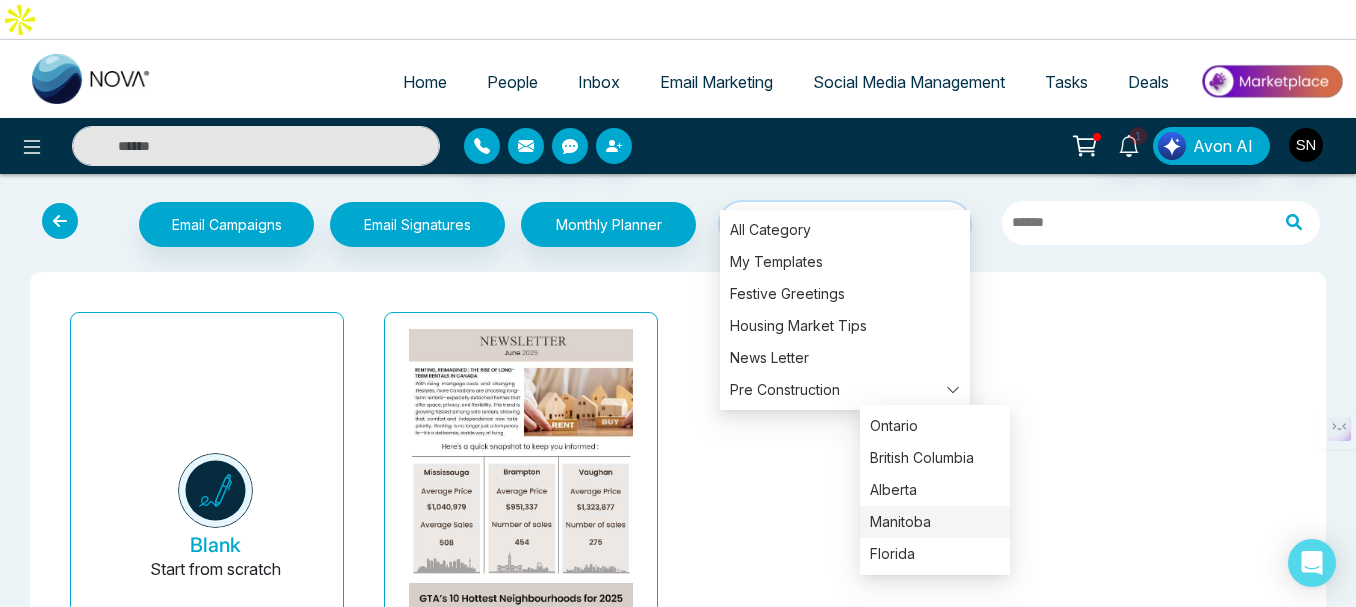 click on "Manitoba" at bounding box center (935, 522) 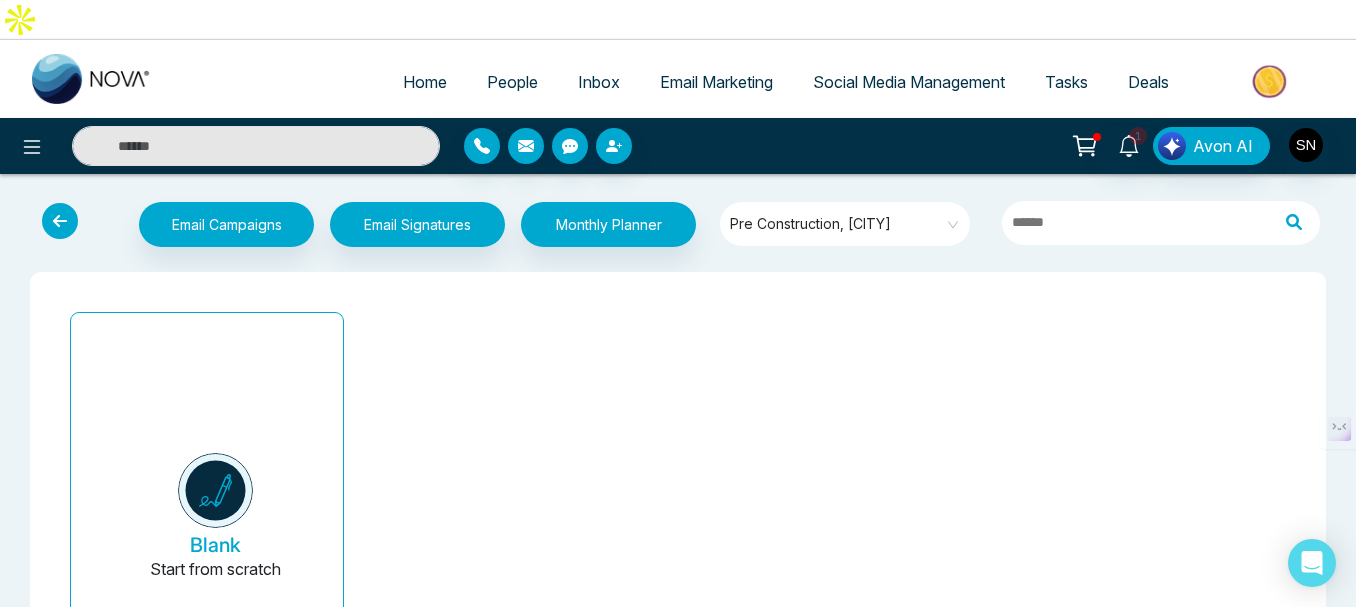 click on "Home" at bounding box center (425, 82) 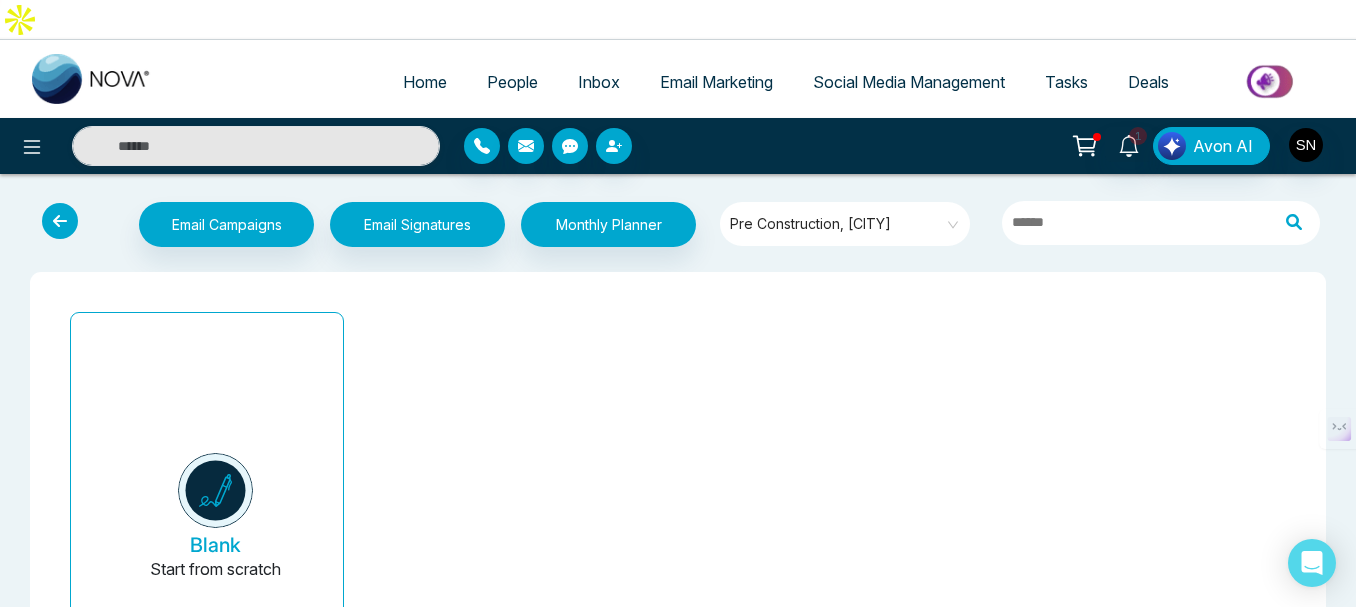select on "*" 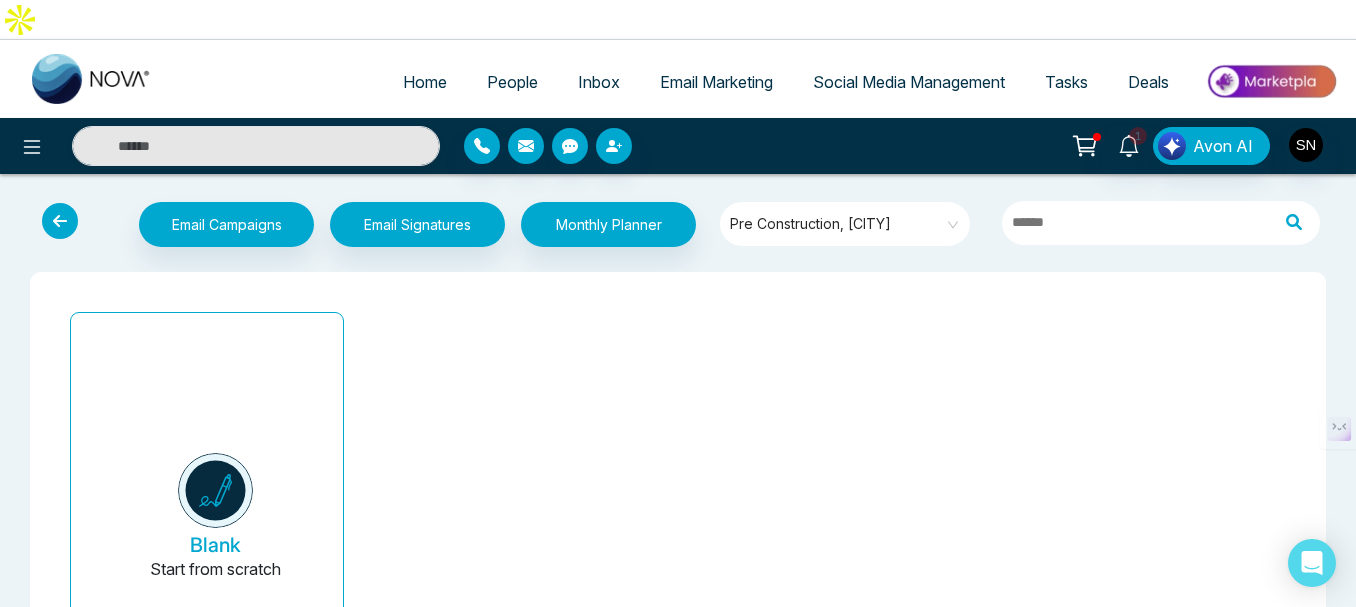 select on "*" 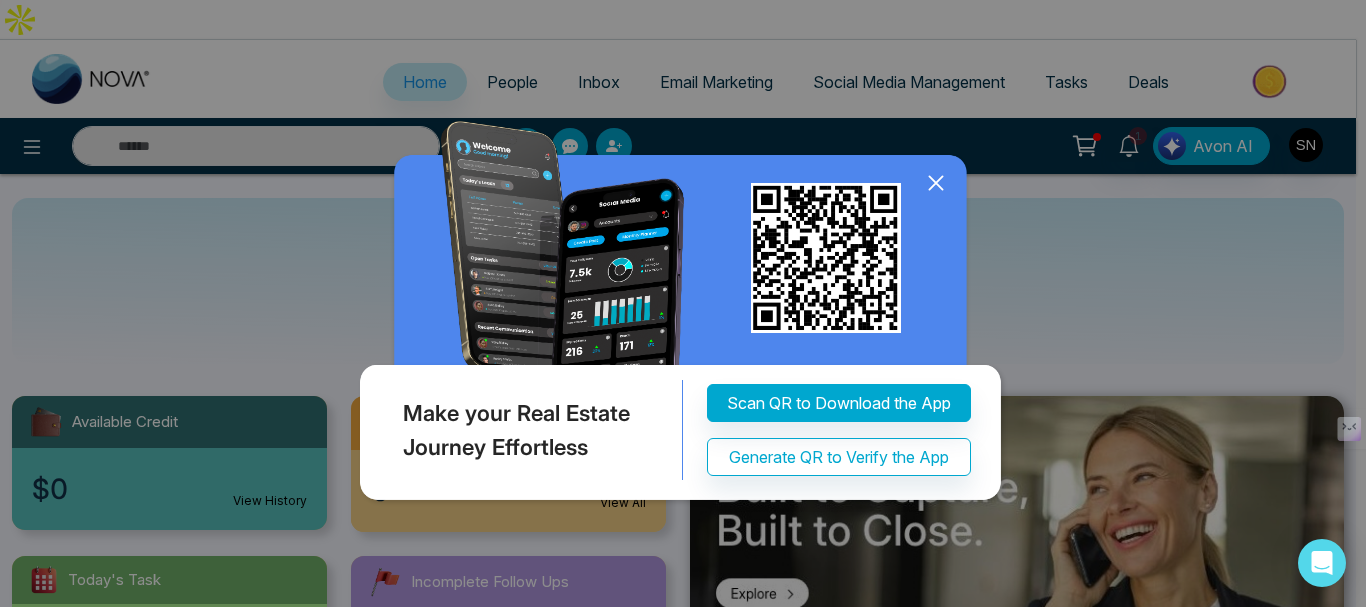 click 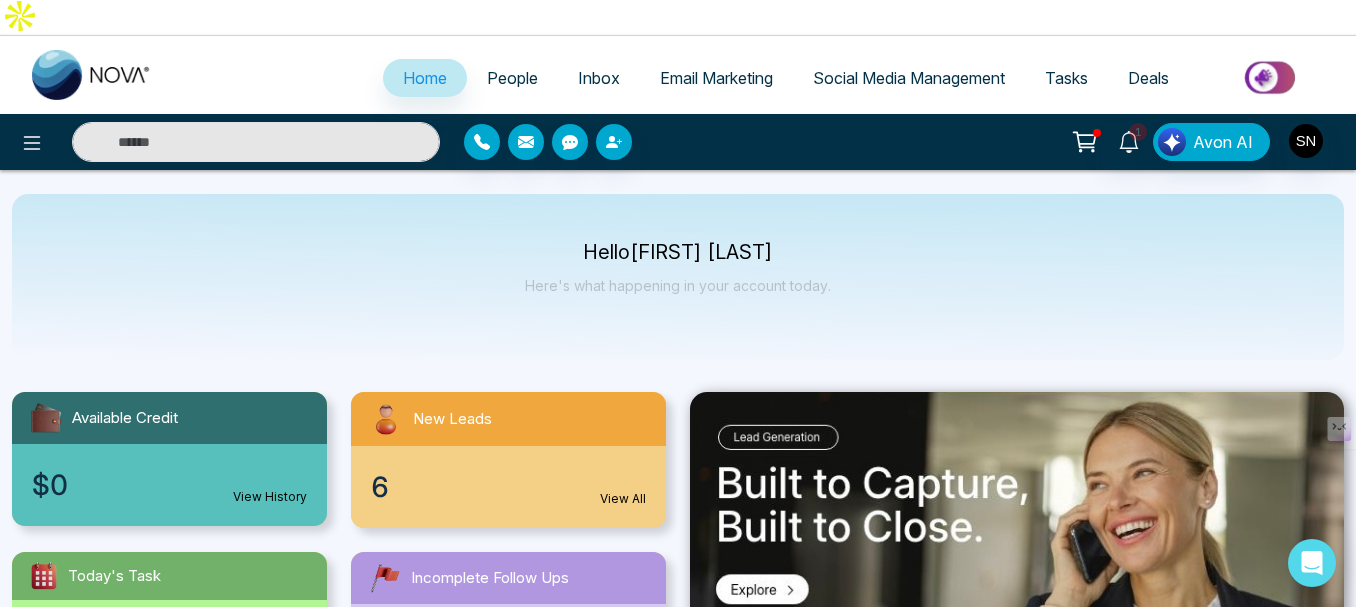 scroll, scrollTop: 0, scrollLeft: 0, axis: both 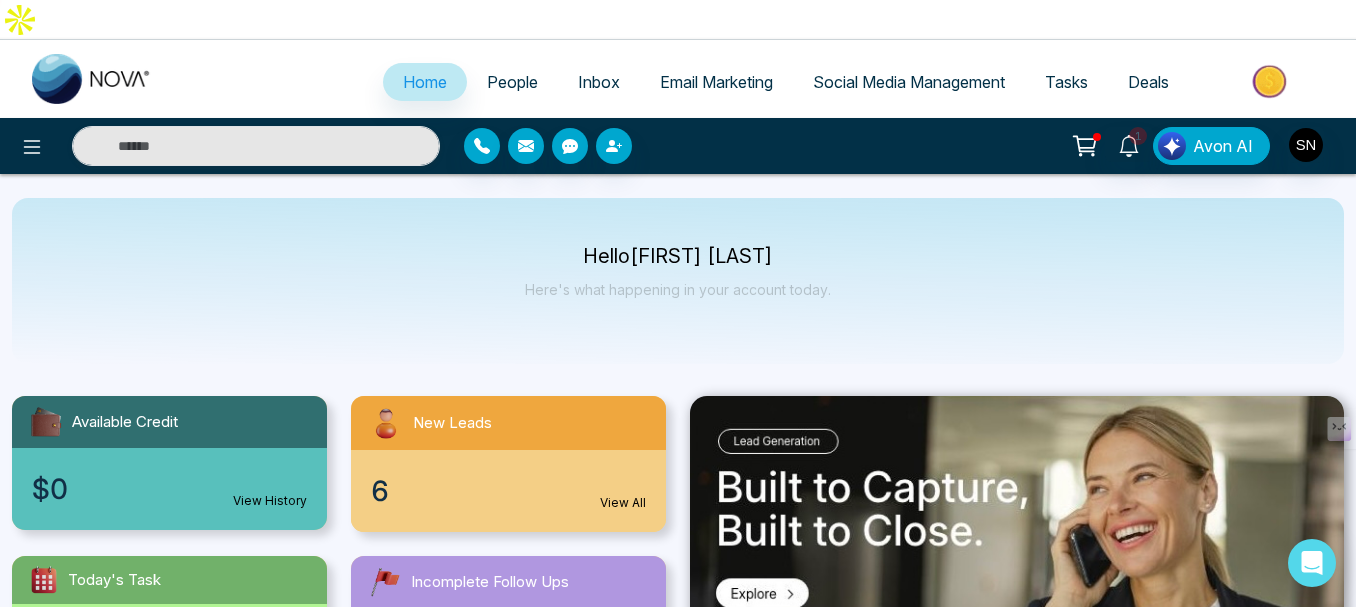 click on "People" at bounding box center [512, 82] 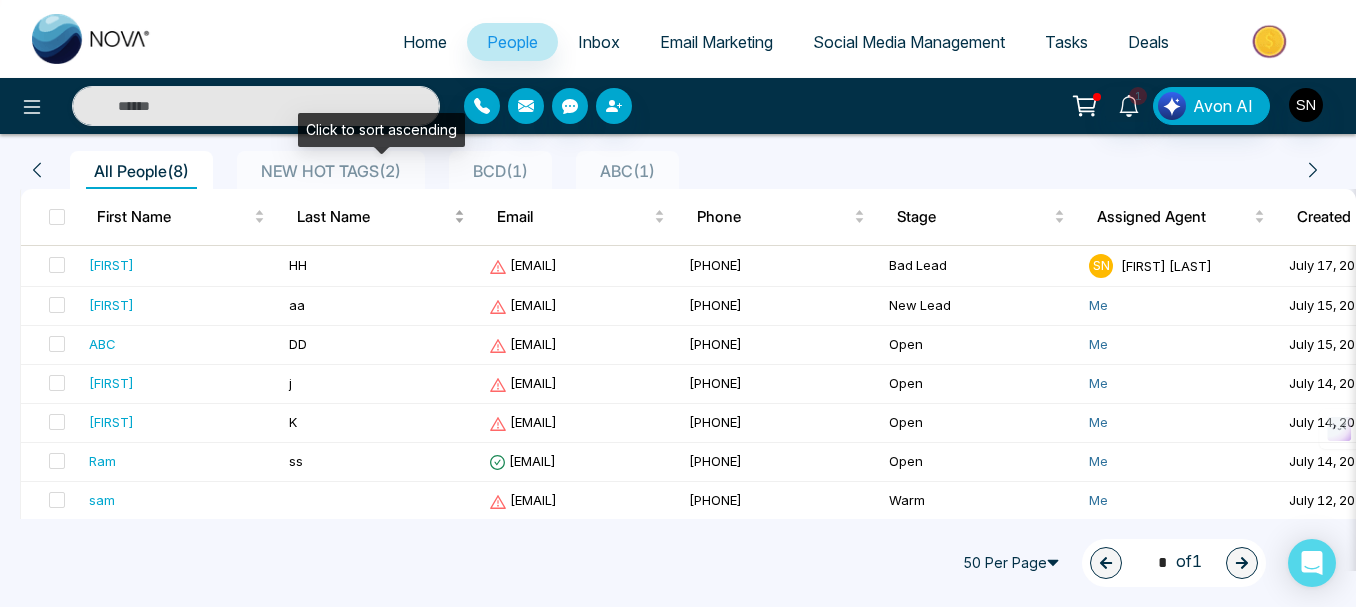 scroll, scrollTop: 210, scrollLeft: 0, axis: vertical 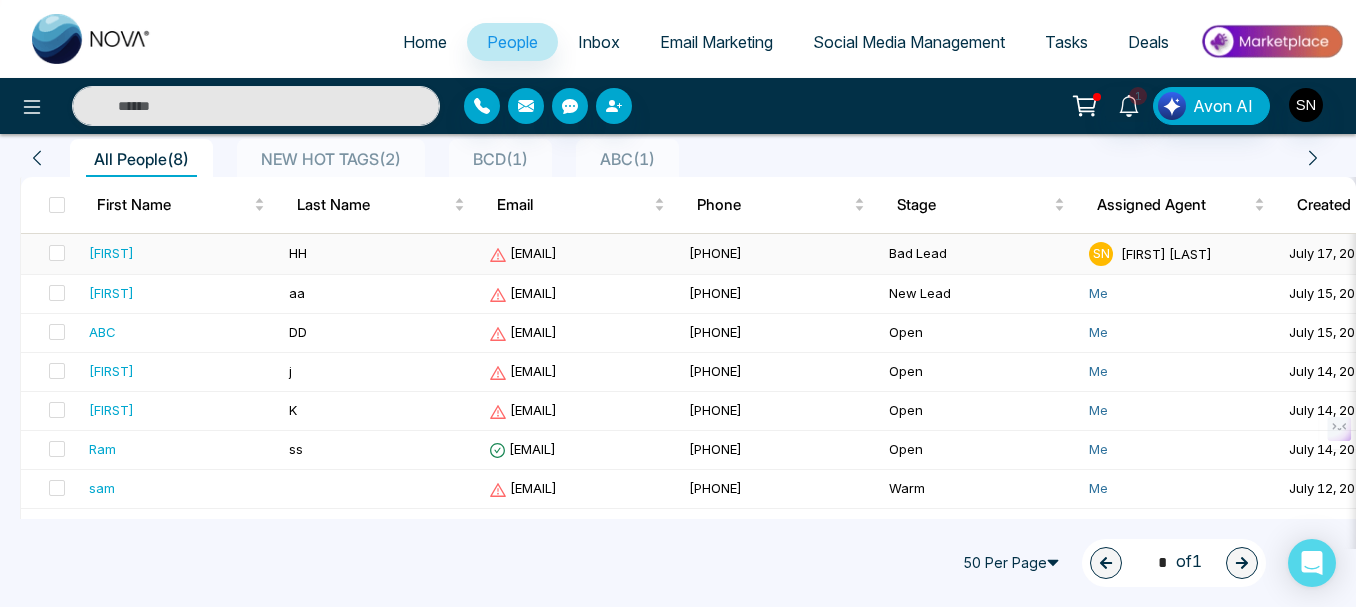 click on "[FIRST]" at bounding box center [181, 253] 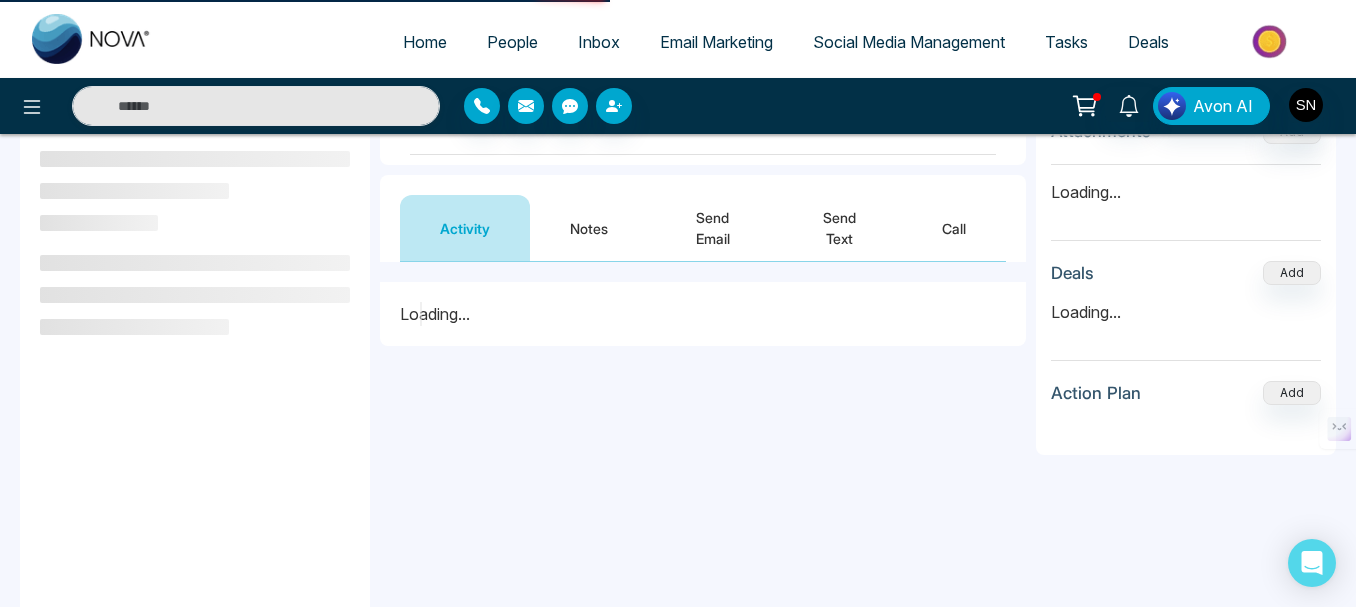 scroll, scrollTop: 0, scrollLeft: 0, axis: both 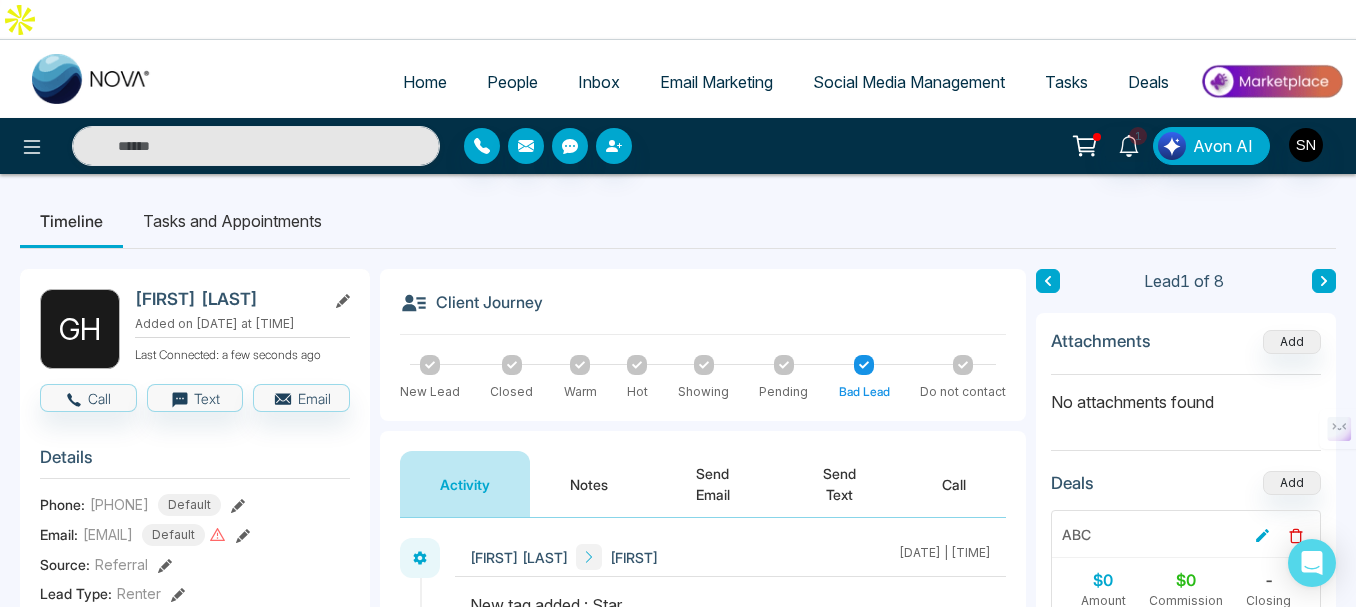 click on "Tasks and Appointments" at bounding box center [232, 221] 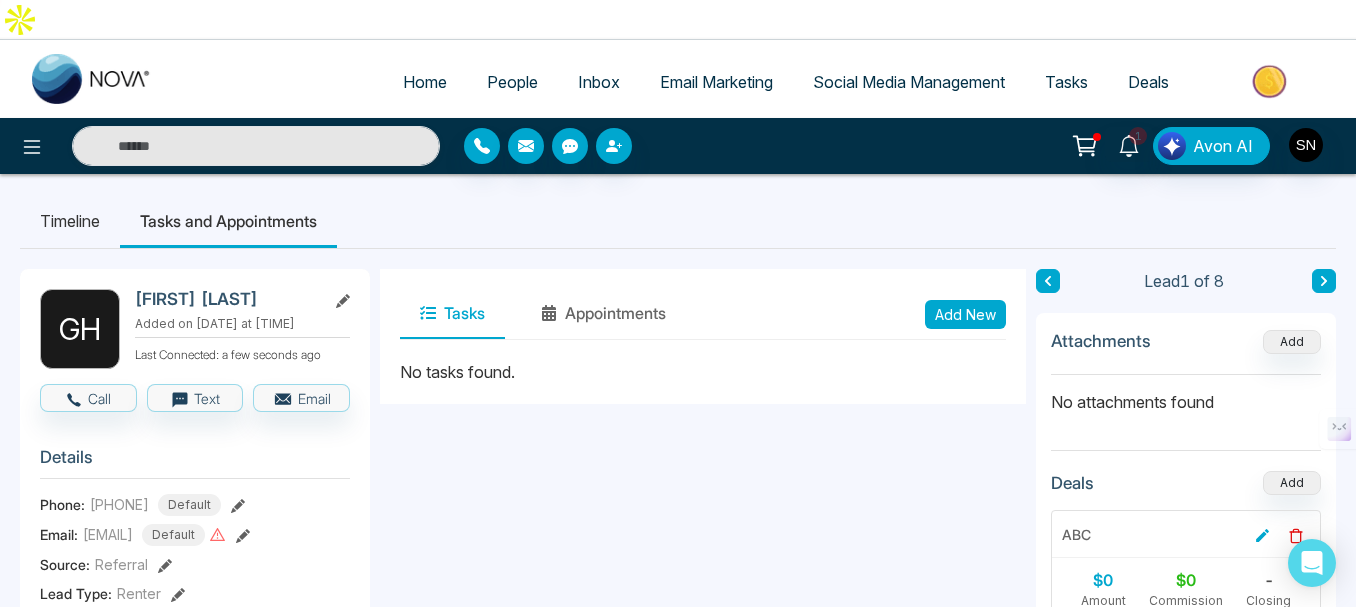 click on "Timeline" at bounding box center (70, 221) 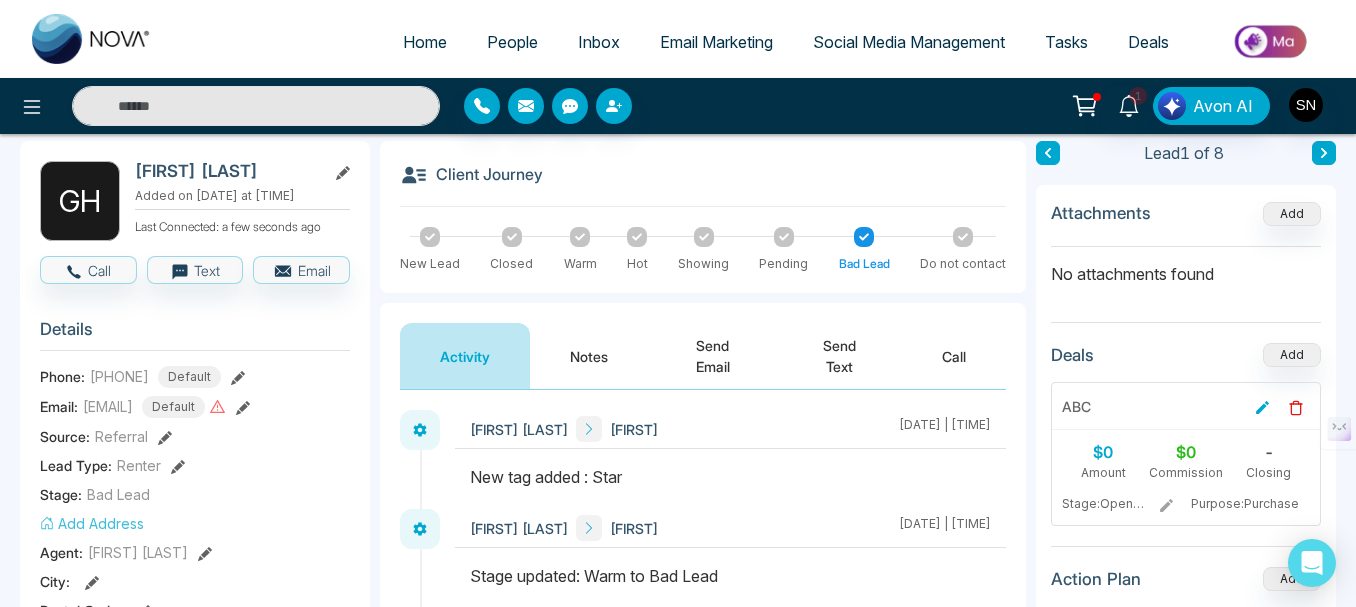 scroll, scrollTop: 0, scrollLeft: 0, axis: both 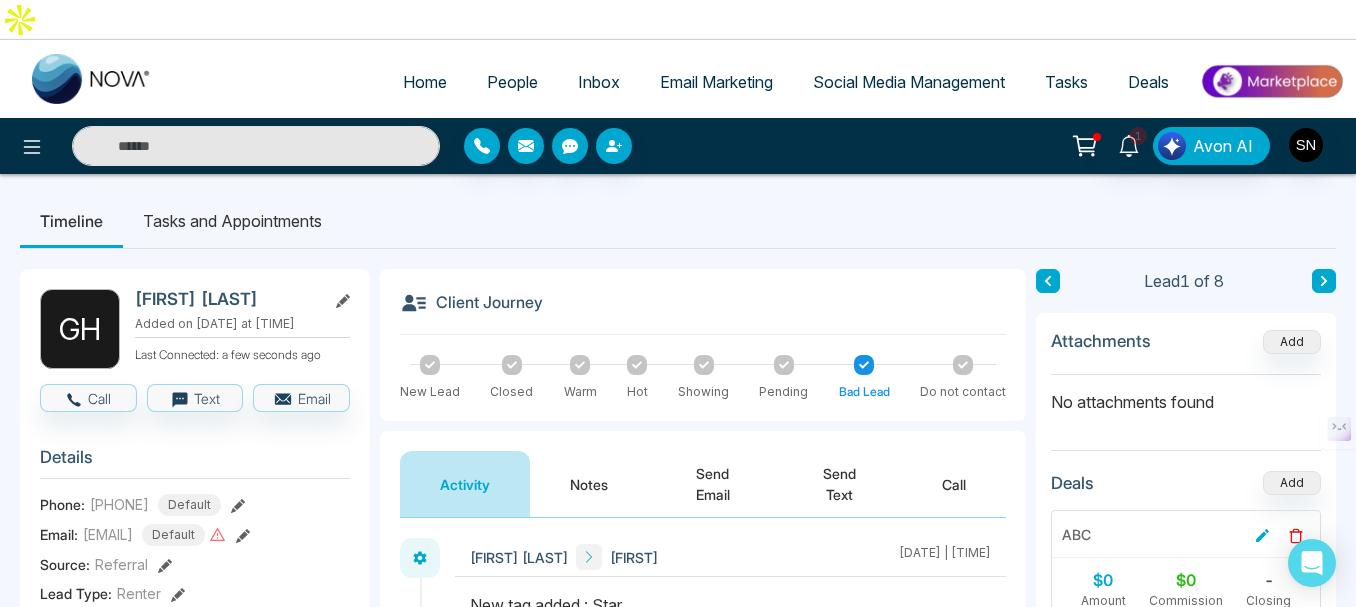click on "Tasks and Appointments" at bounding box center (232, 221) 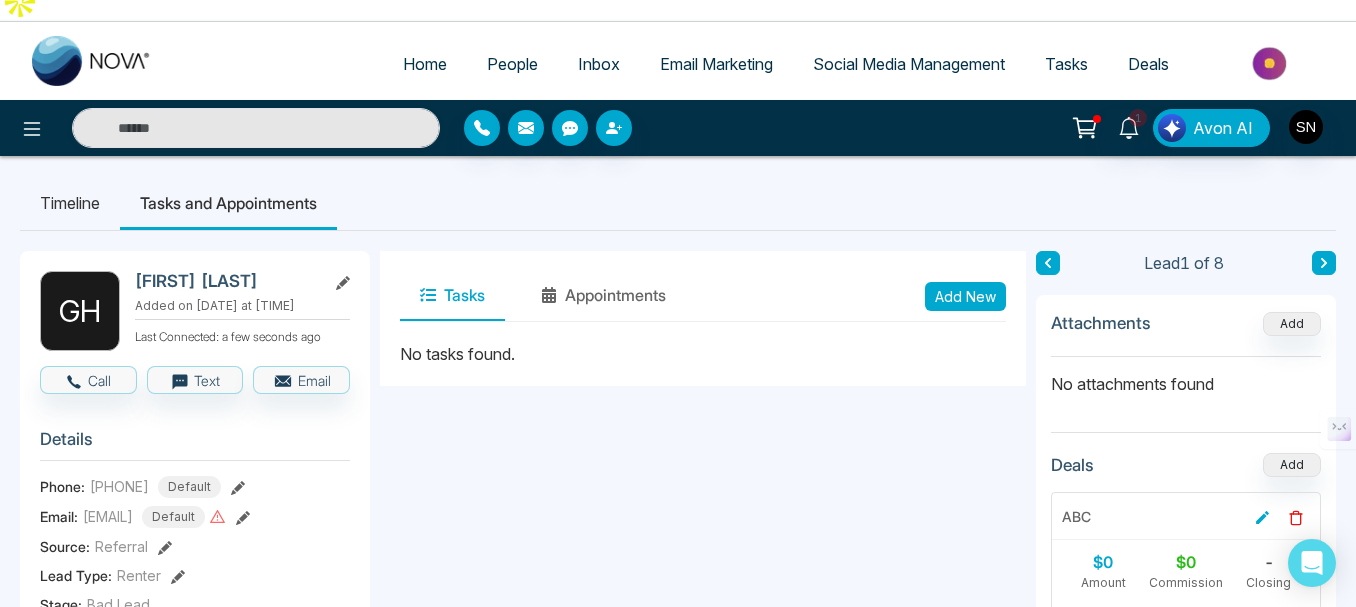 scroll, scrollTop: 0, scrollLeft: 0, axis: both 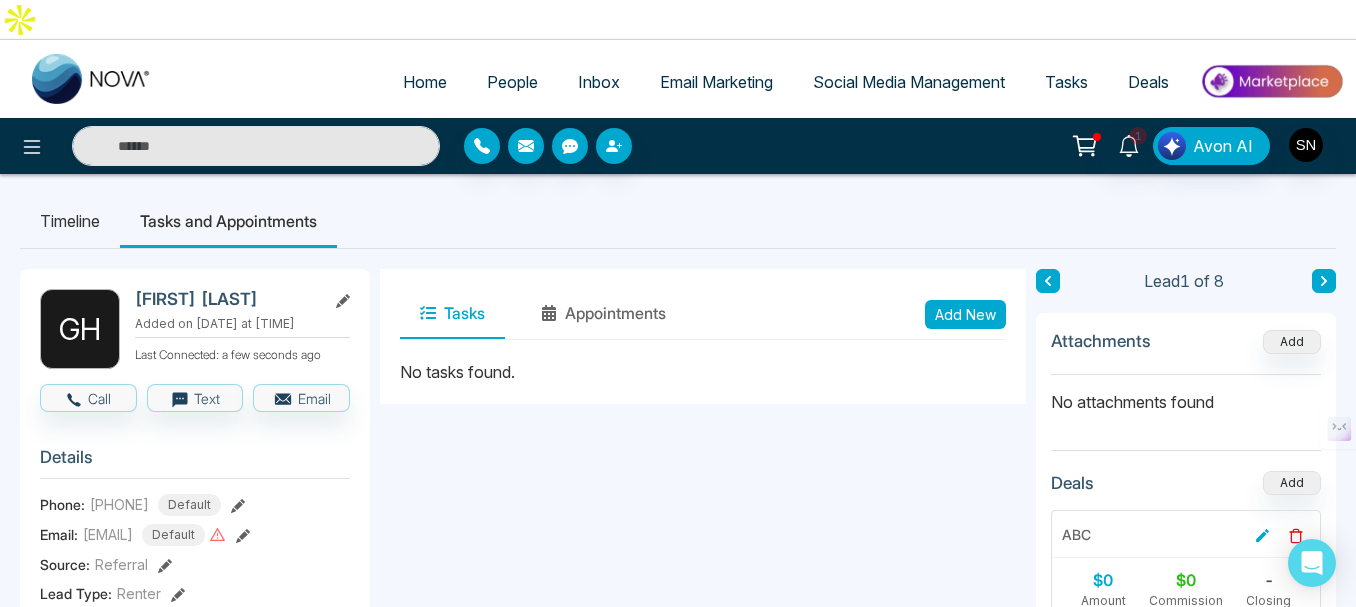 click on "Email Marketing" at bounding box center (716, 82) 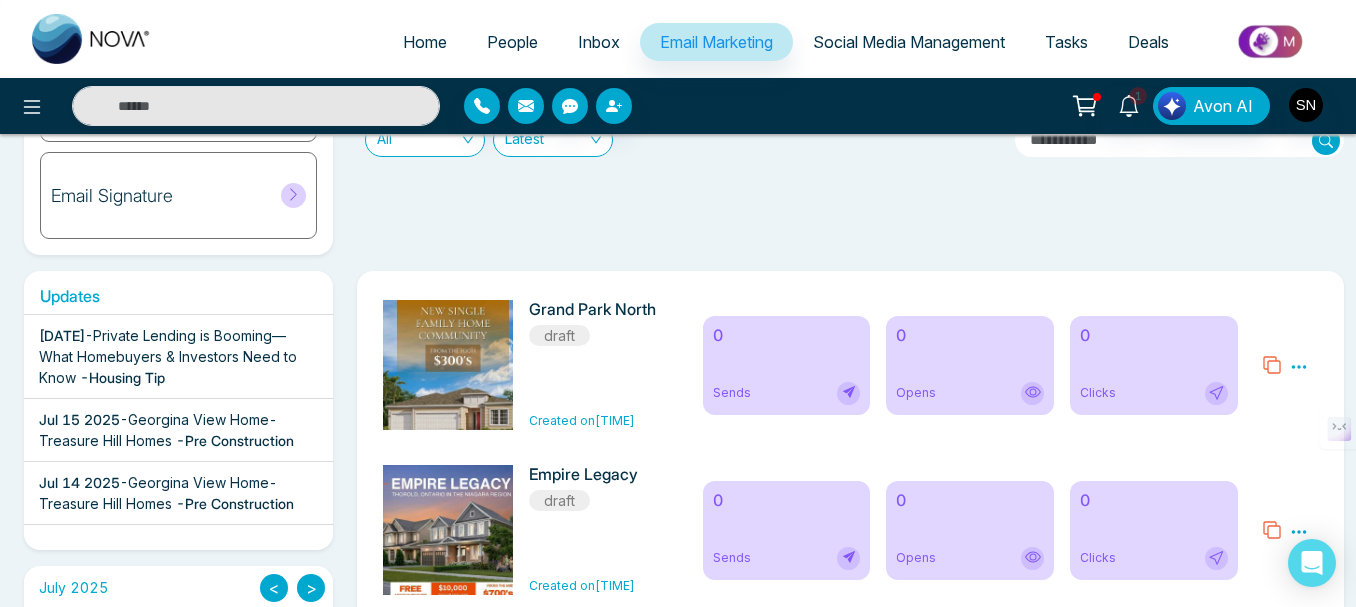 scroll, scrollTop: 0, scrollLeft: 0, axis: both 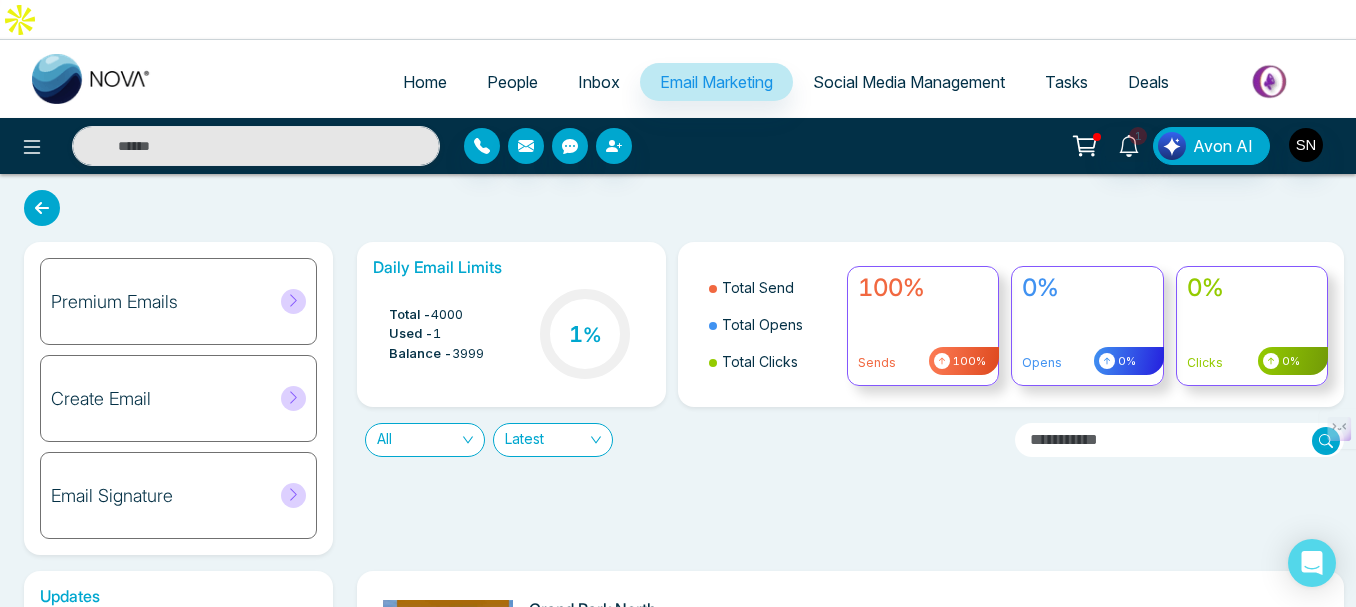 click at bounding box center [42, 208] 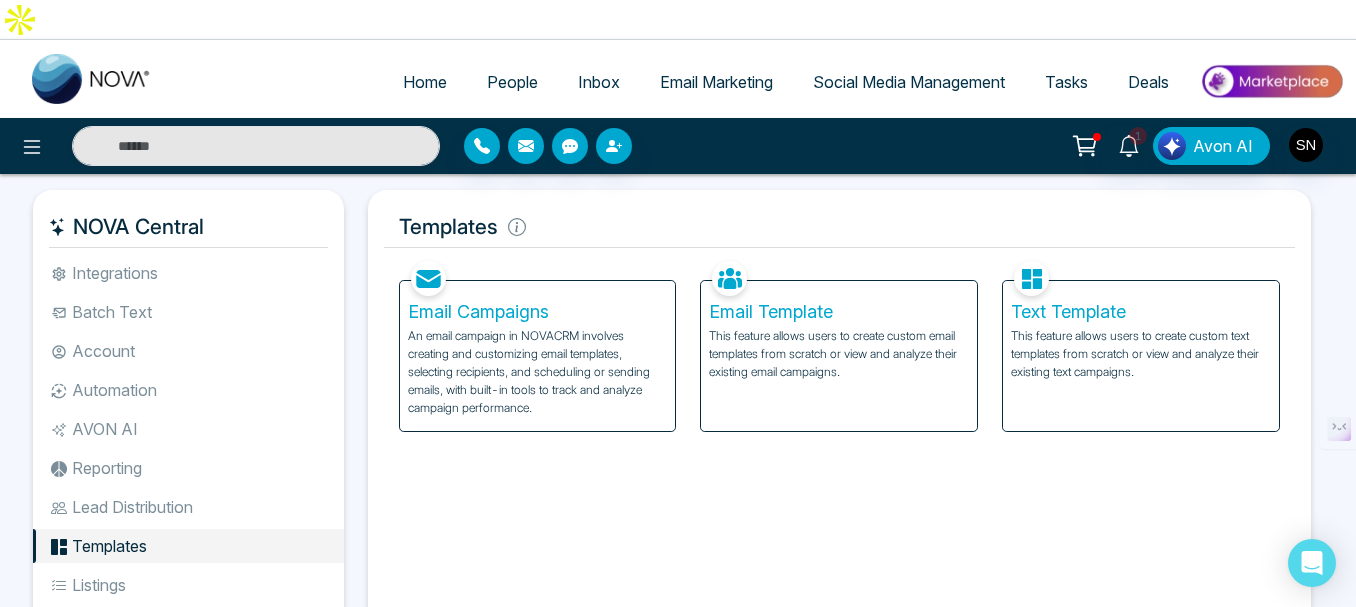 click at bounding box center [1271, 81] 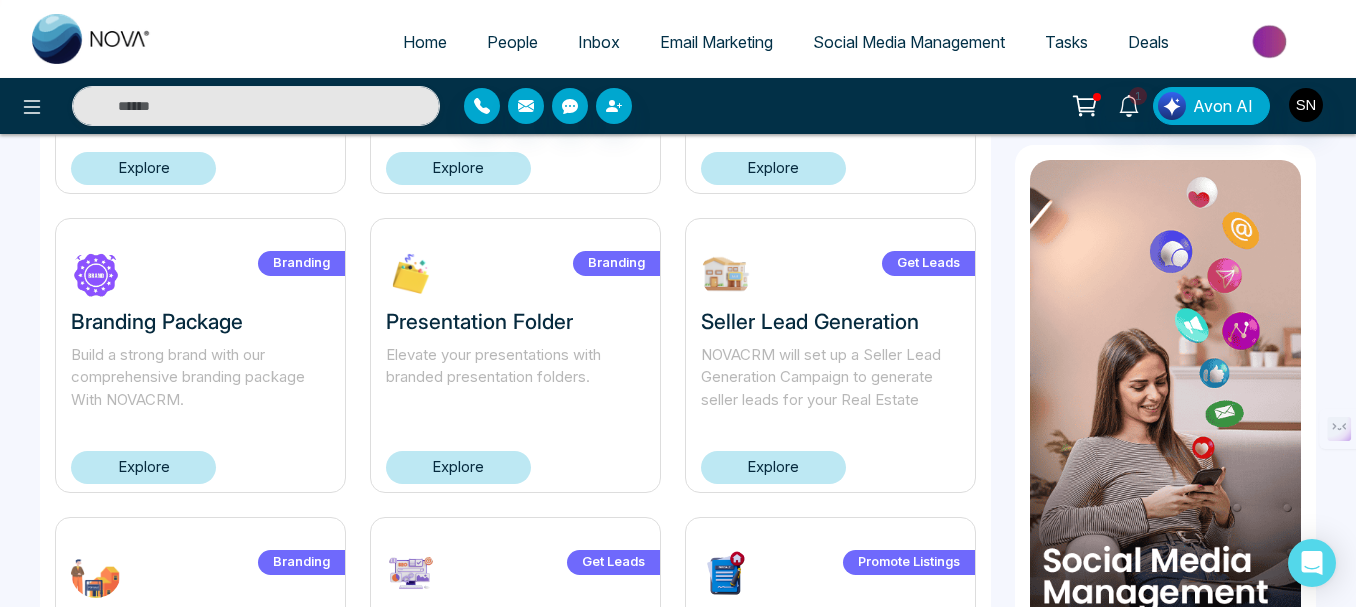 scroll, scrollTop: 400, scrollLeft: 0, axis: vertical 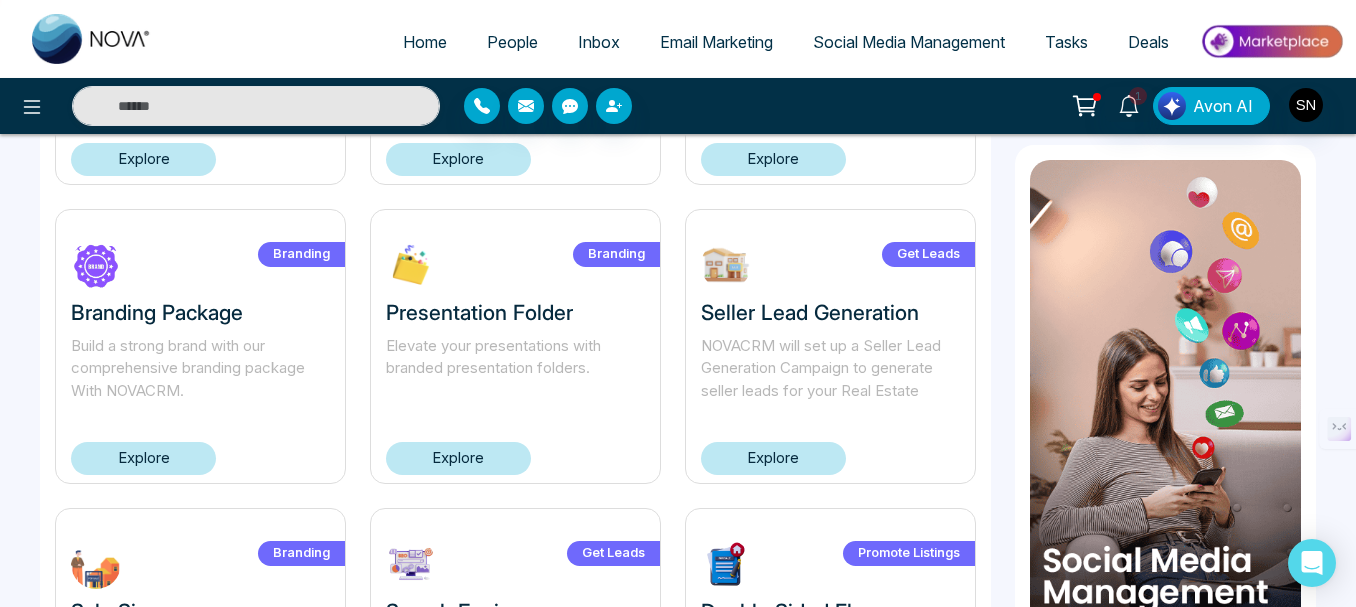 click on "Explore" at bounding box center [773, 458] 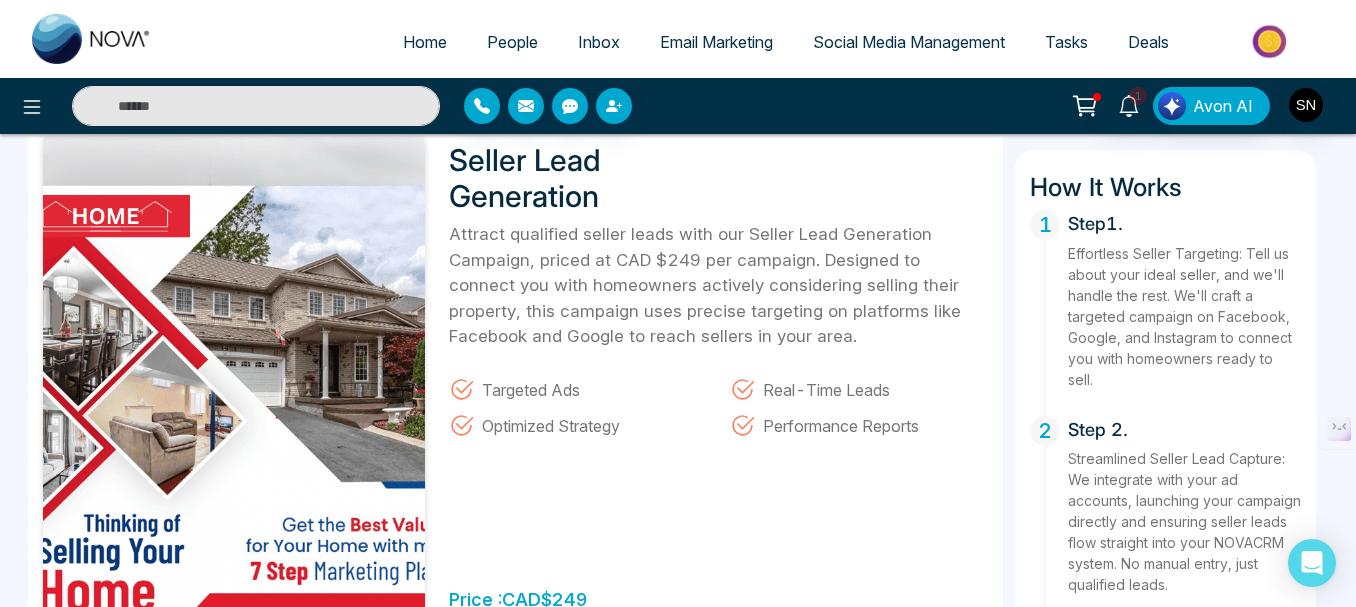scroll, scrollTop: 100, scrollLeft: 0, axis: vertical 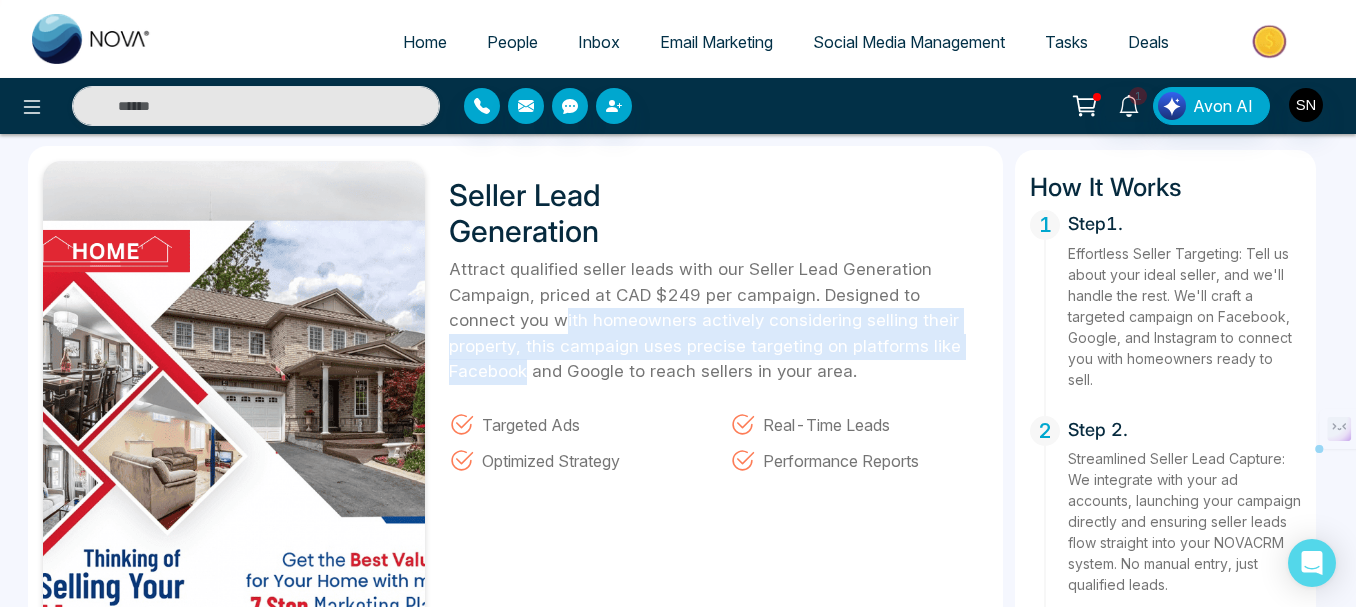 drag, startPoint x: 498, startPoint y: 285, endPoint x: 956, endPoint y: 296, distance: 458.13208 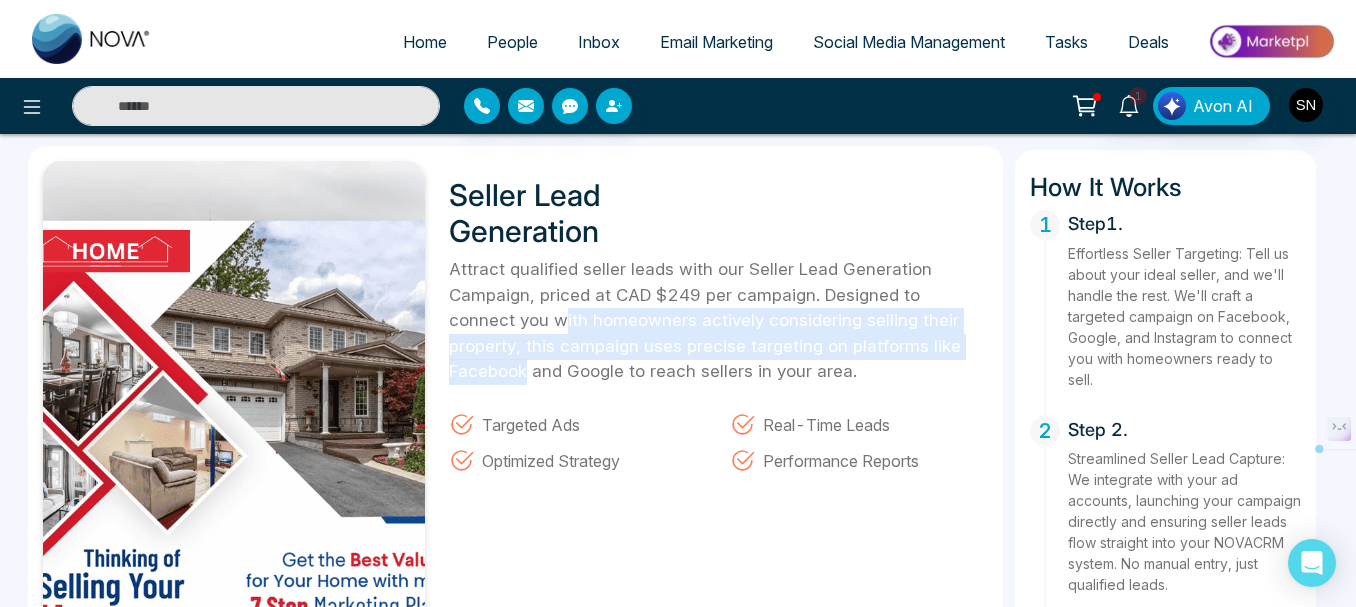 click on "Attract qualified seller leads with our Seller Lead Generation Campaign, priced at CAD $249 per campaign. Designed to connect you with homeowners actively considering selling their property, this campaign uses precise targeting on platforms like Facebook and Google to reach sellers in your area." at bounding box center (718, 321) 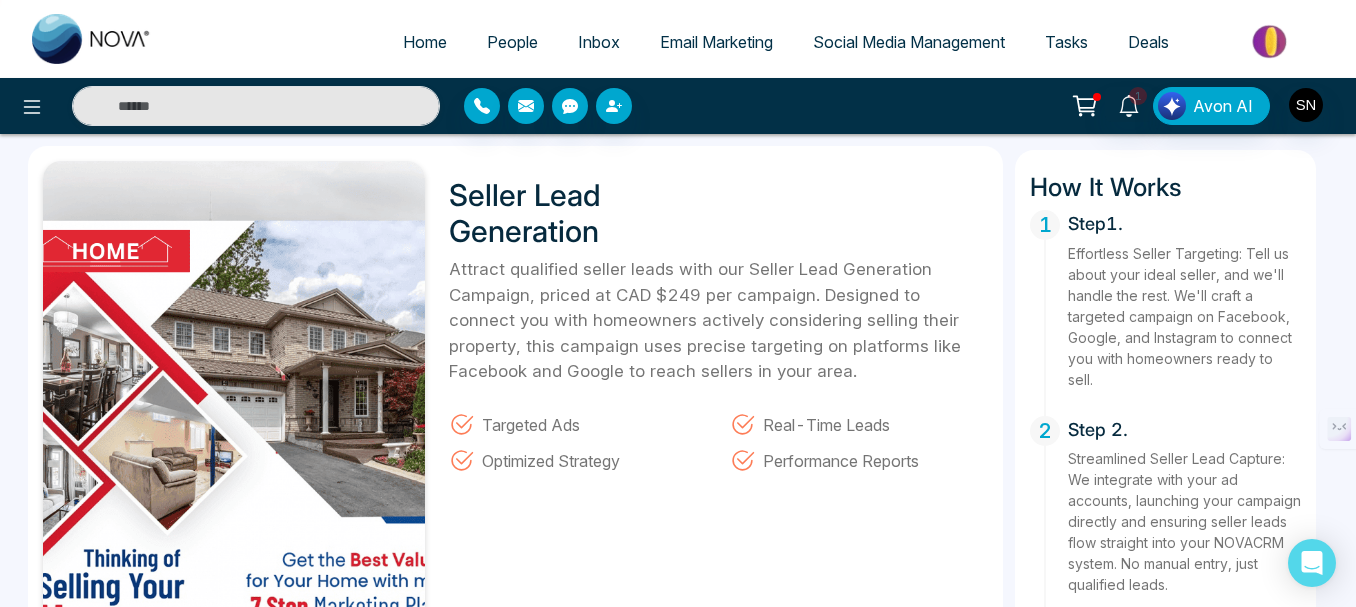 click on "Attract qualified seller leads with our Seller Lead Generation Campaign, priced at CAD $249 per campaign. Designed to connect you with homeowners actively considering selling their property, this campaign uses precise targeting on platforms like Facebook and Google to reach sellers in your area." at bounding box center [718, 321] 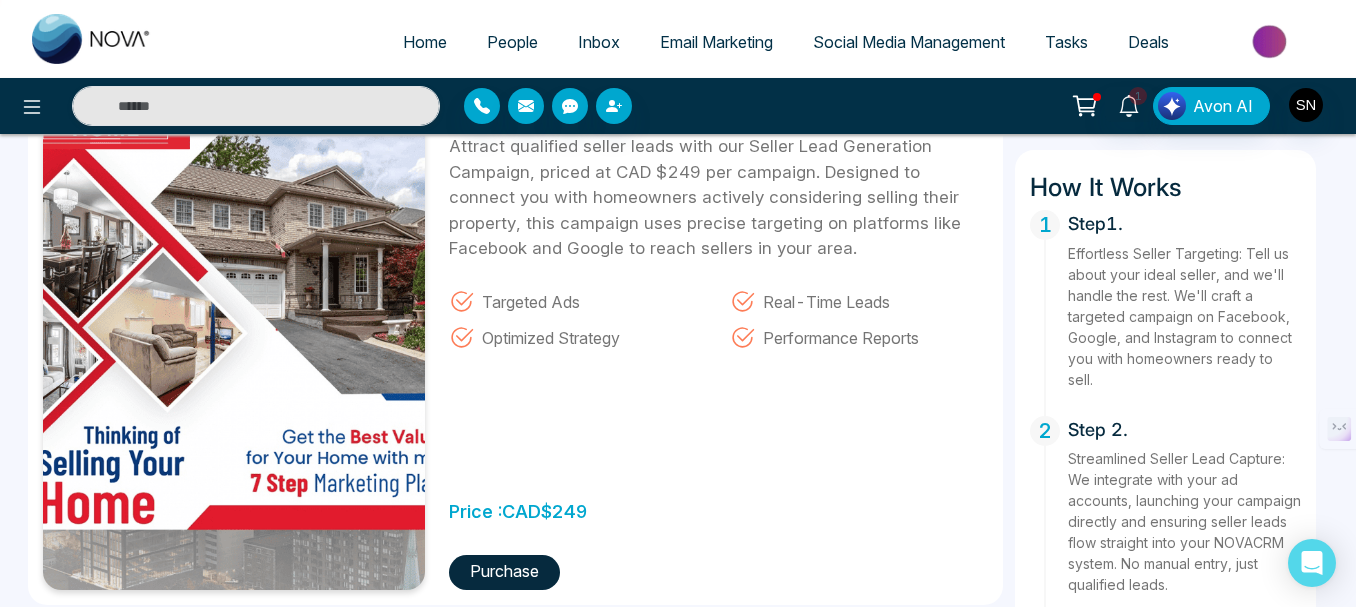 scroll, scrollTop: 0, scrollLeft: 0, axis: both 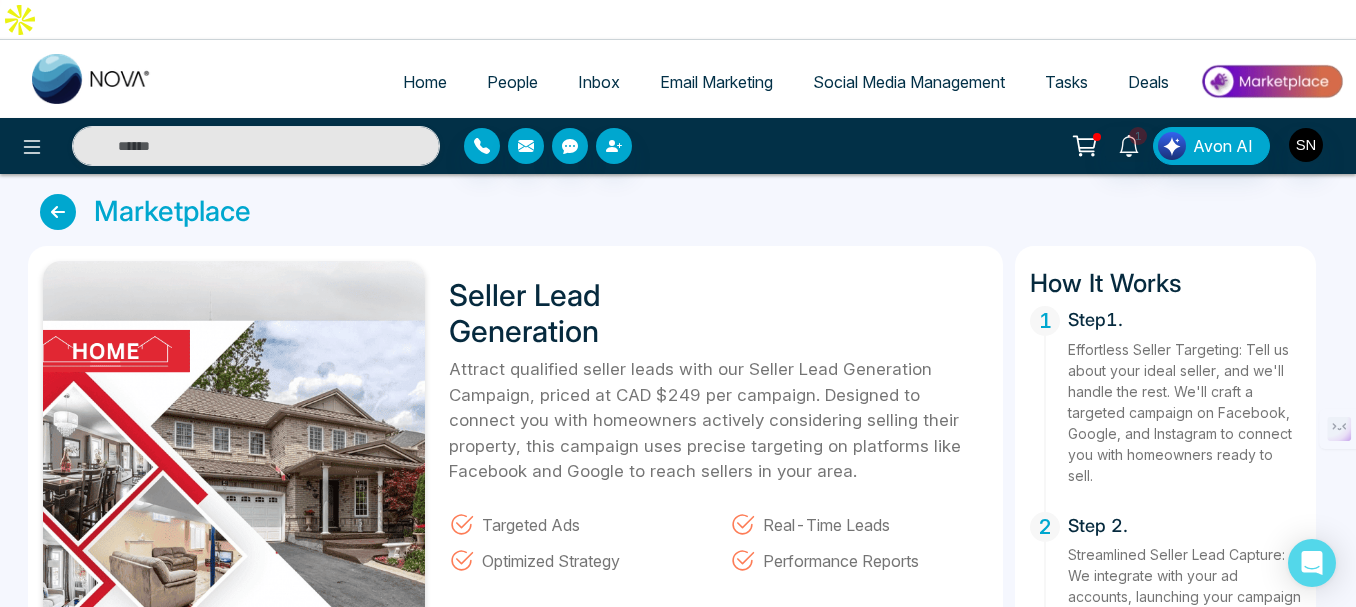 click at bounding box center (58, 212) 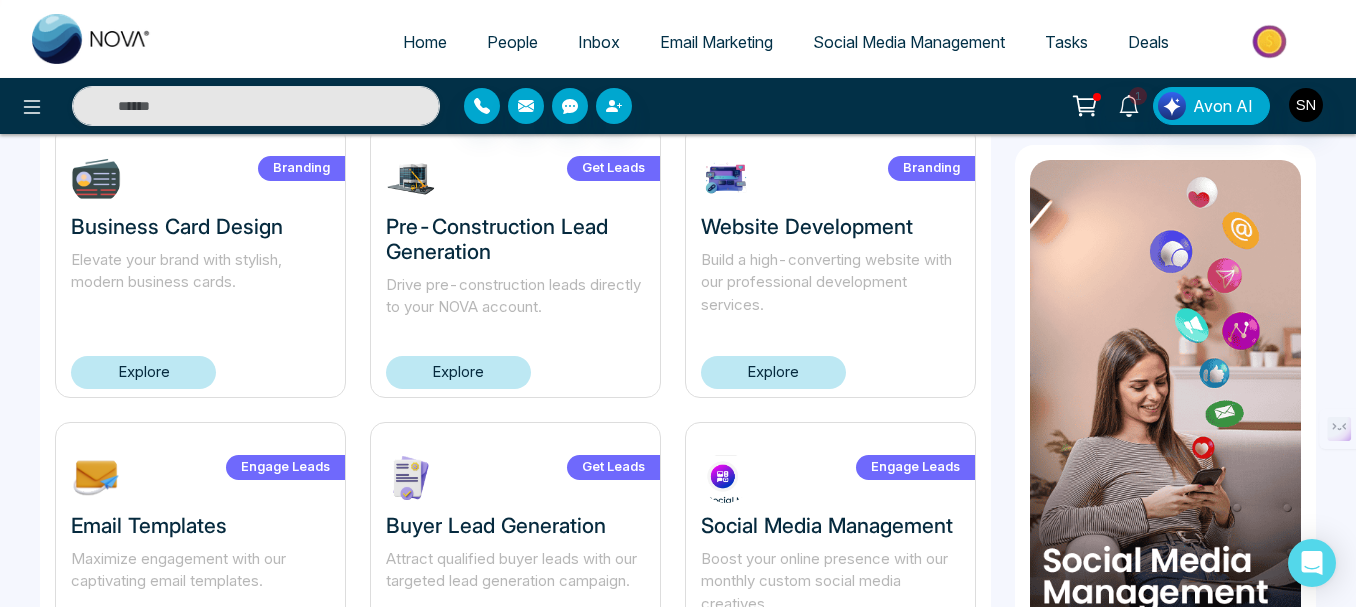 scroll, scrollTop: 1400, scrollLeft: 0, axis: vertical 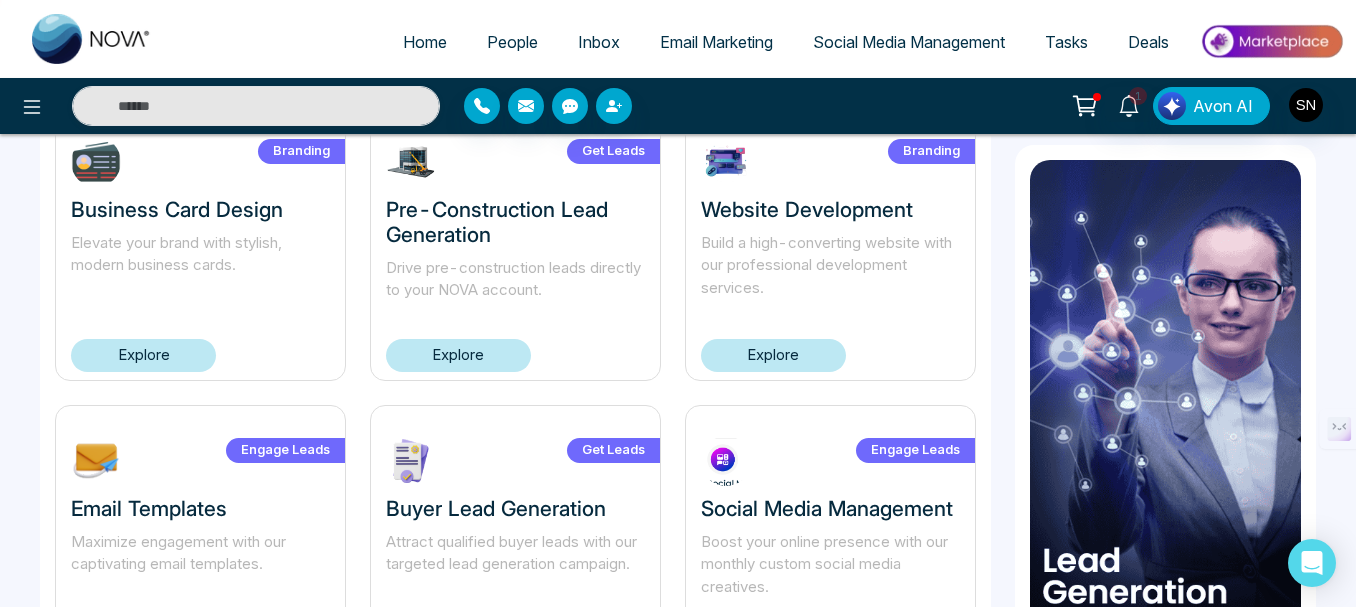 click on "Explore" at bounding box center (458, 355) 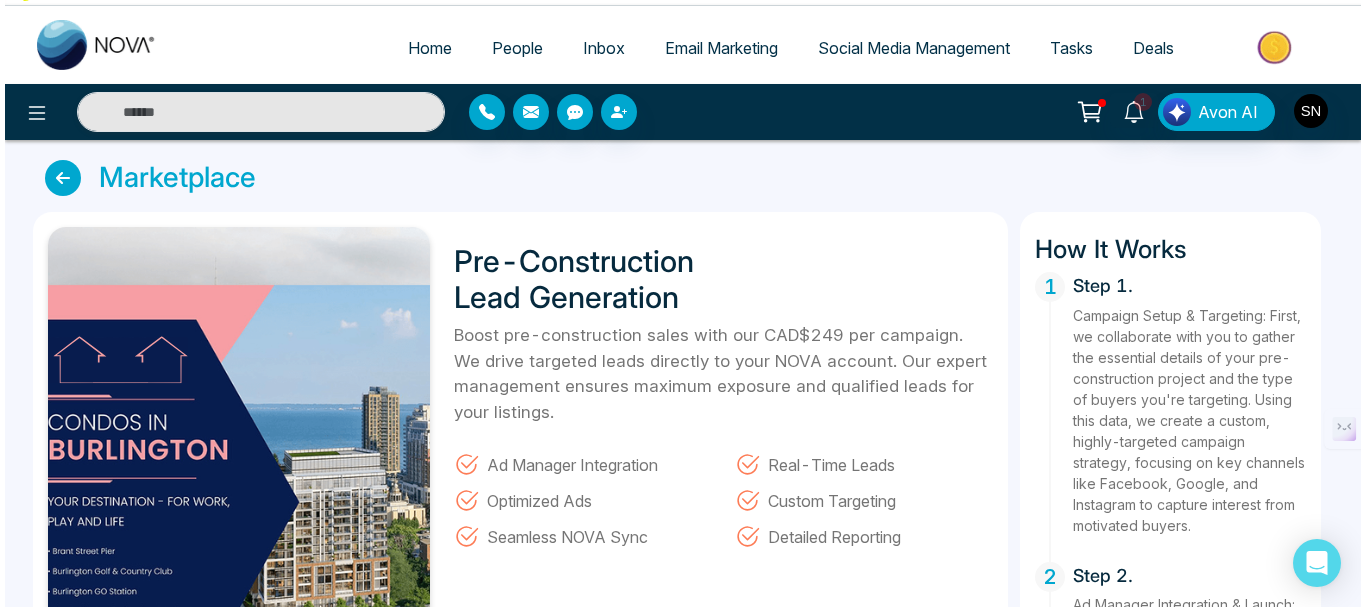 scroll, scrollTop: 0, scrollLeft: 0, axis: both 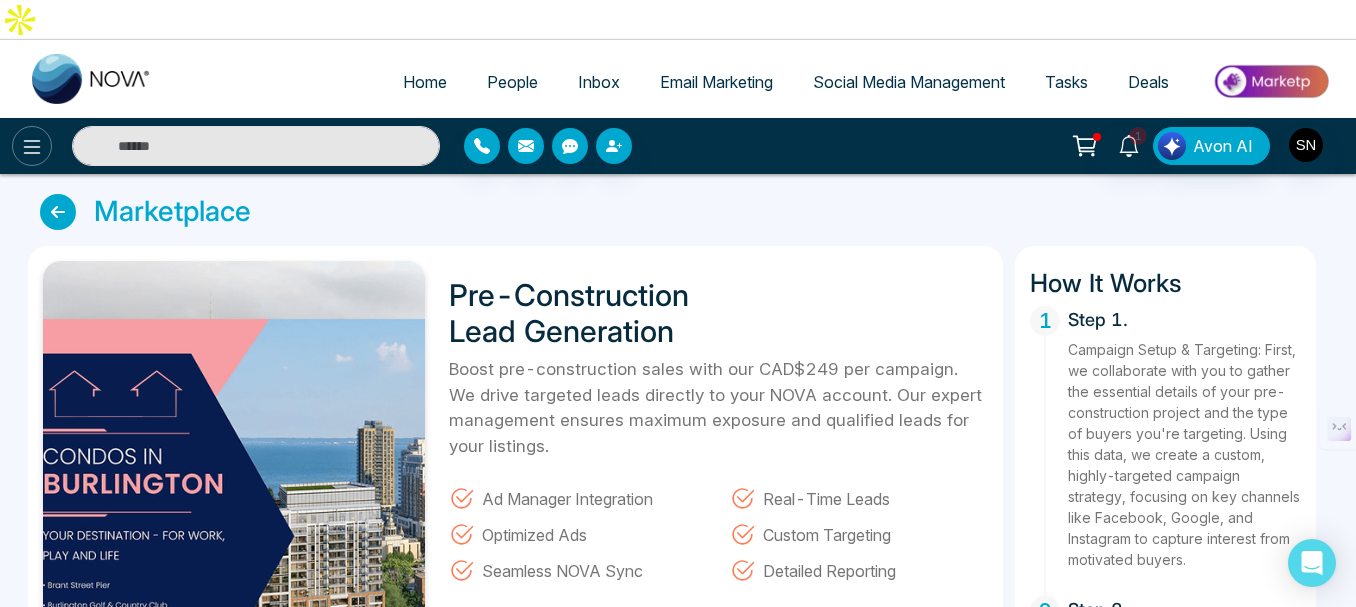click 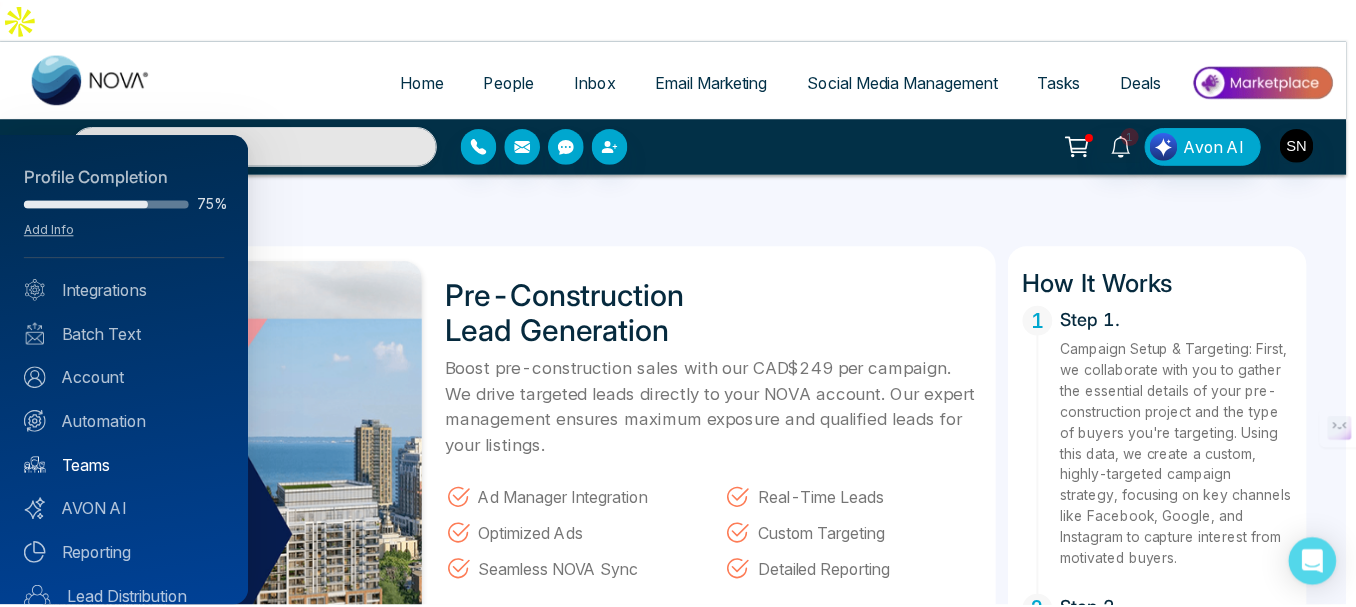 scroll, scrollTop: 100, scrollLeft: 0, axis: vertical 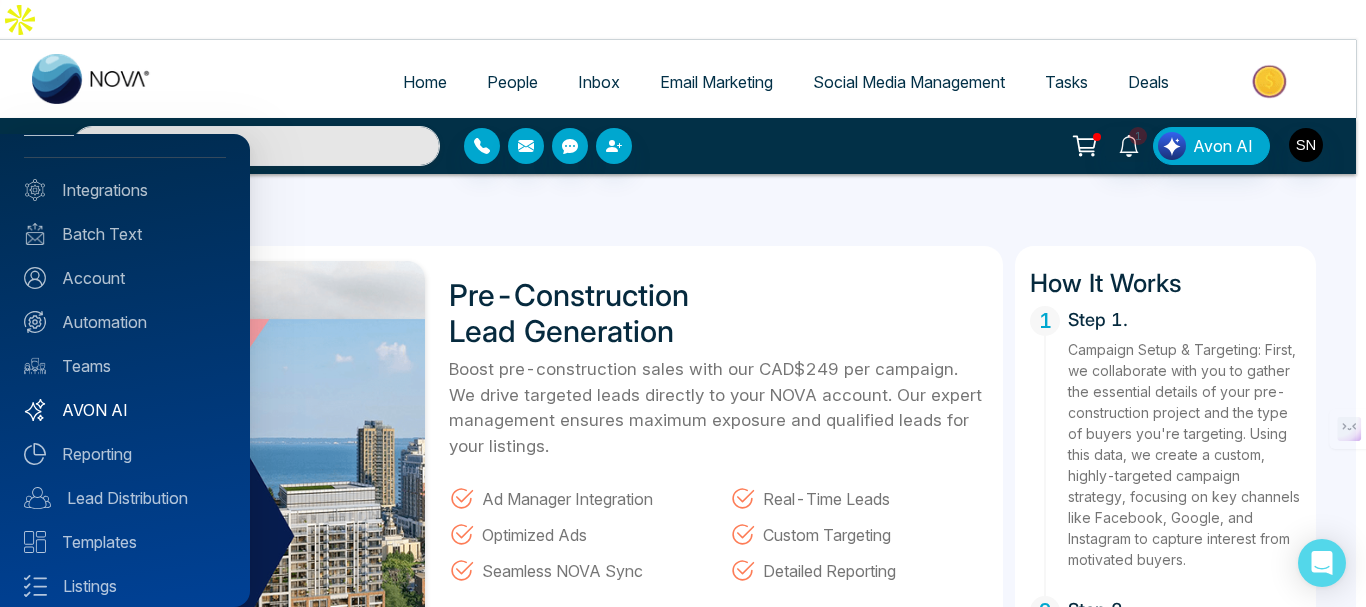 click on "AVON AI" at bounding box center [125, 410] 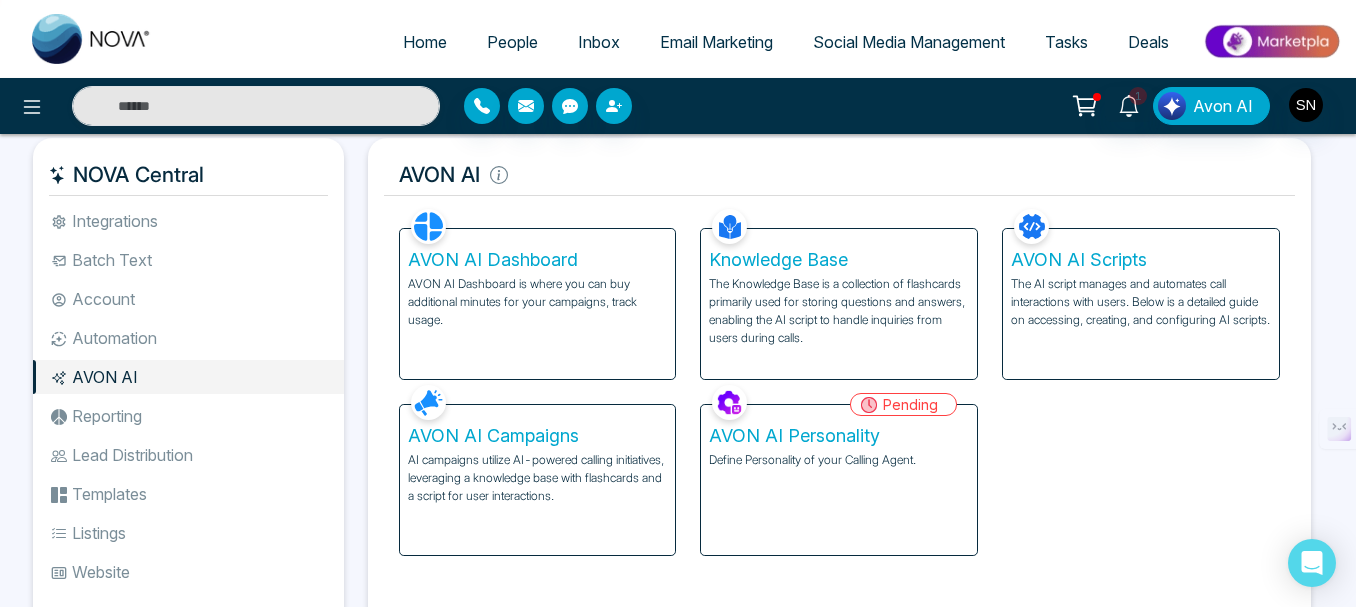 scroll, scrollTop: 16, scrollLeft: 0, axis: vertical 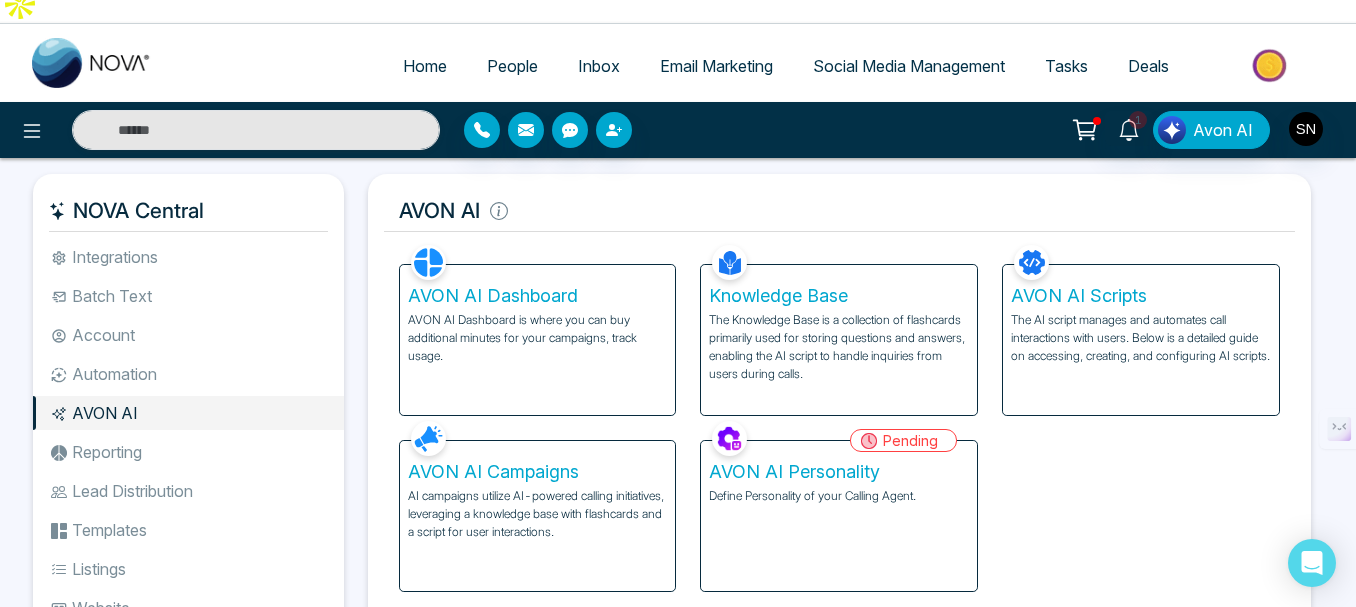 click on "Lead Distribution" at bounding box center [188, 491] 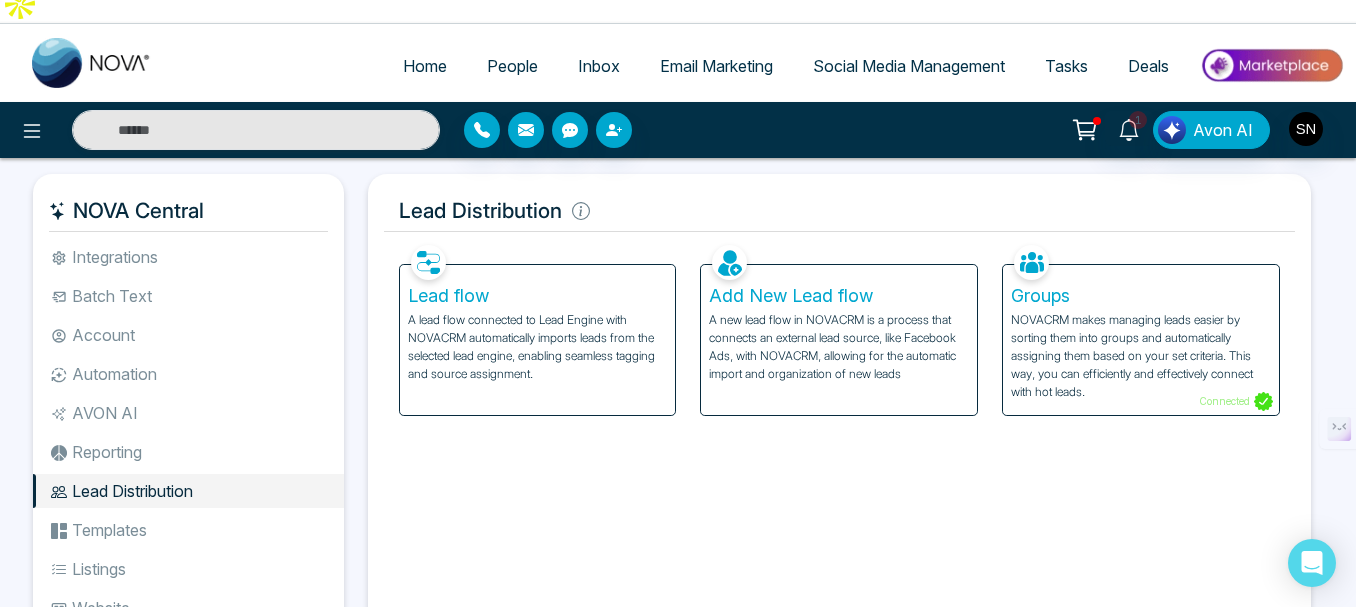 click on "Integrations" at bounding box center [188, 257] 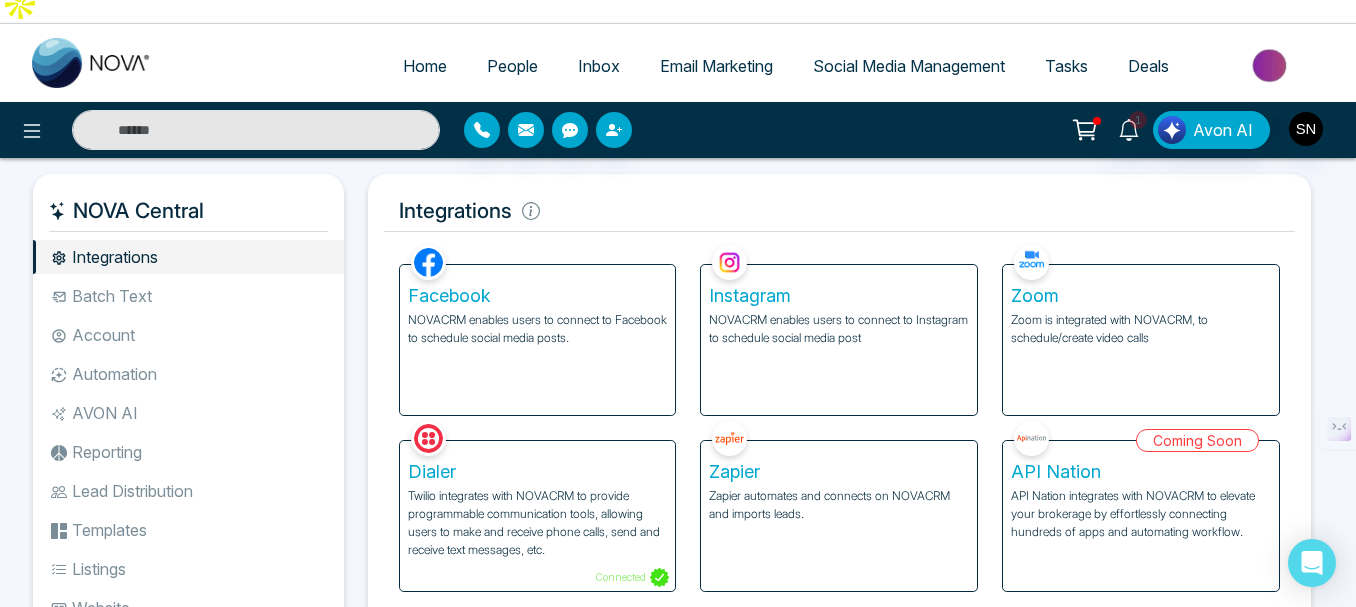 click on "Batch Text" at bounding box center [188, 296] 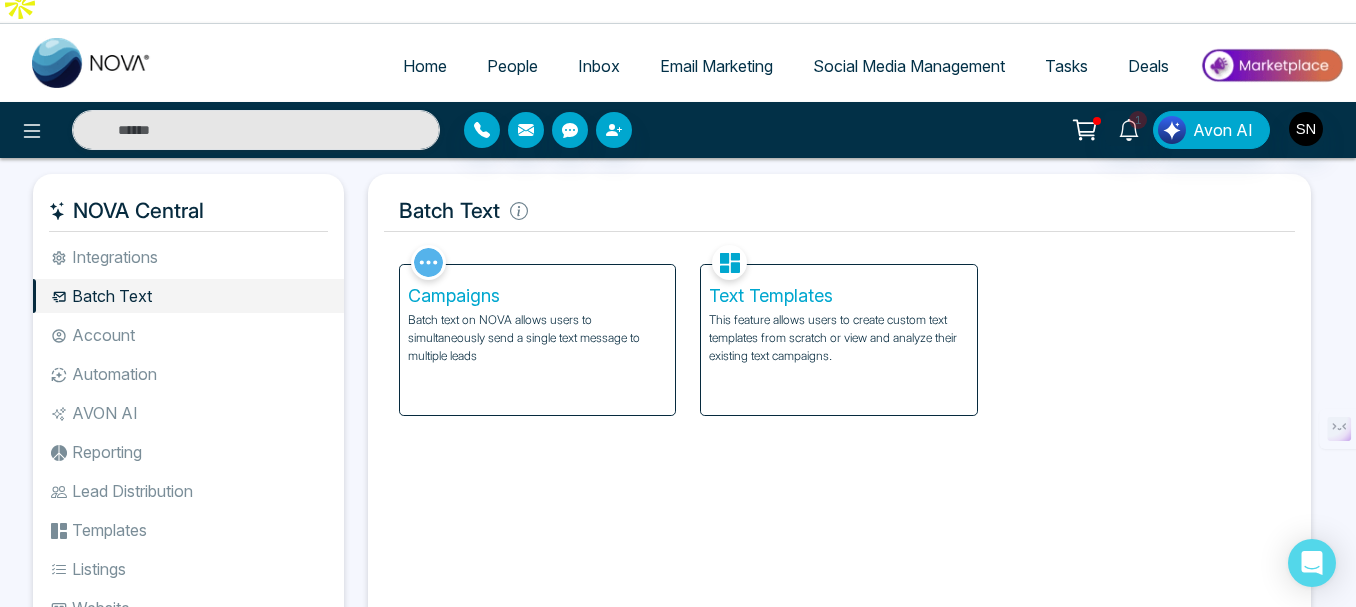 click on "Account" at bounding box center [188, 335] 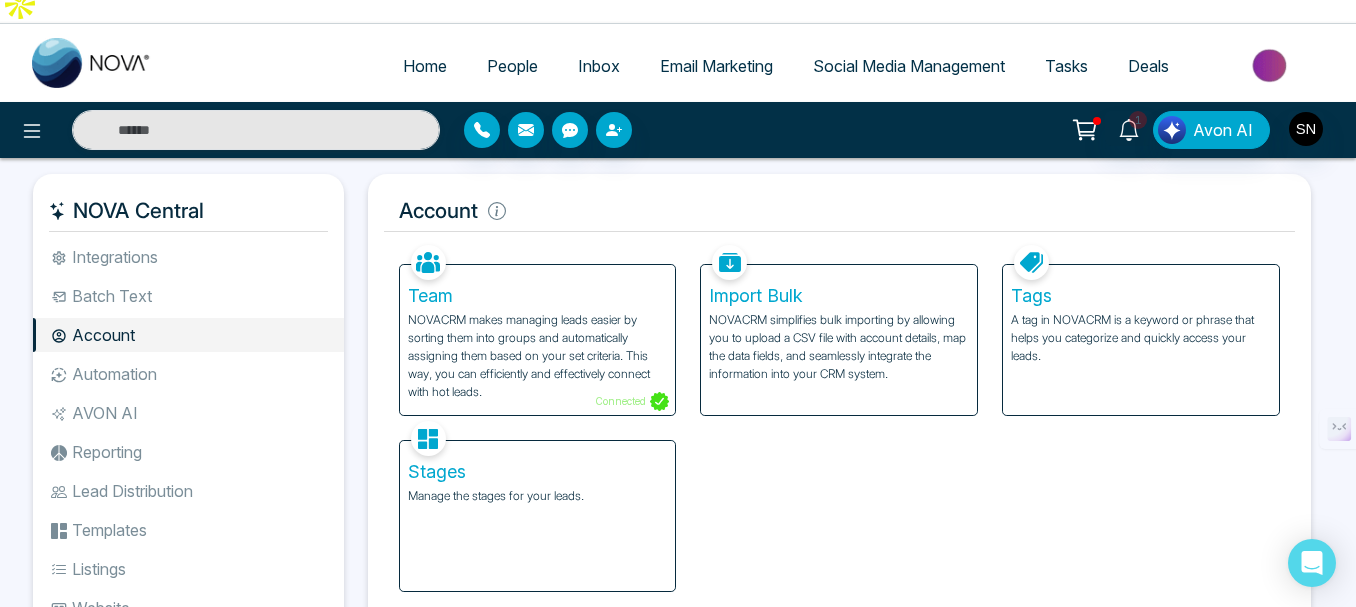 click on "Team" at bounding box center (538, 296) 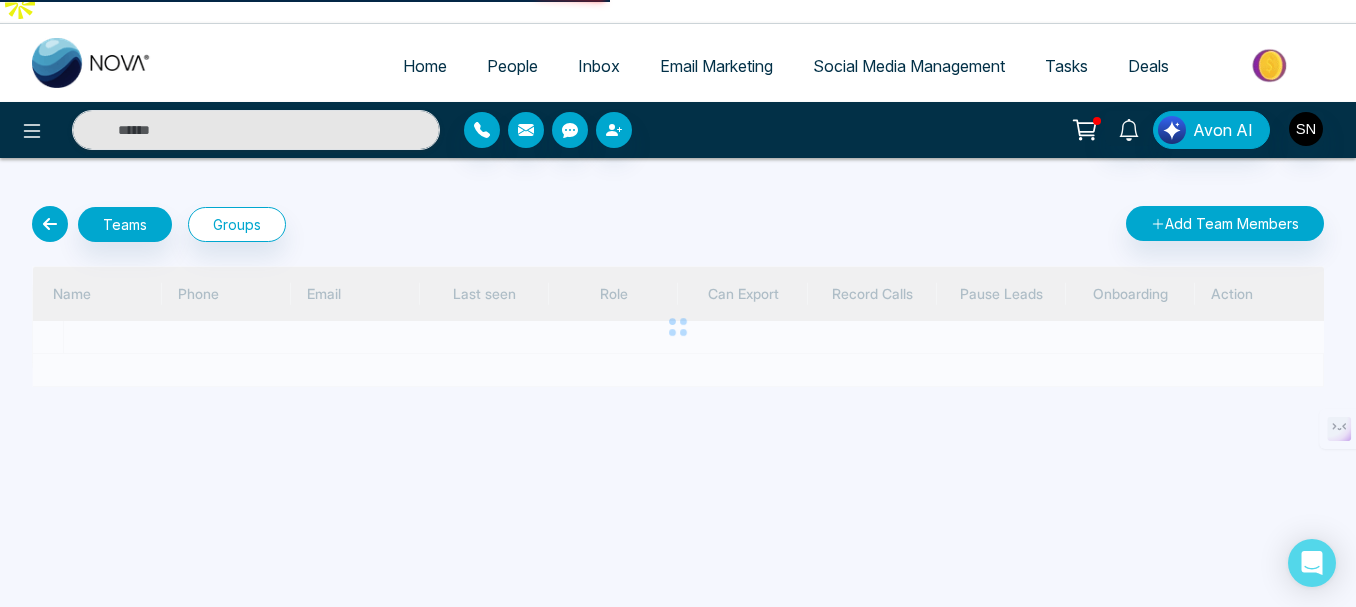 scroll, scrollTop: 0, scrollLeft: 0, axis: both 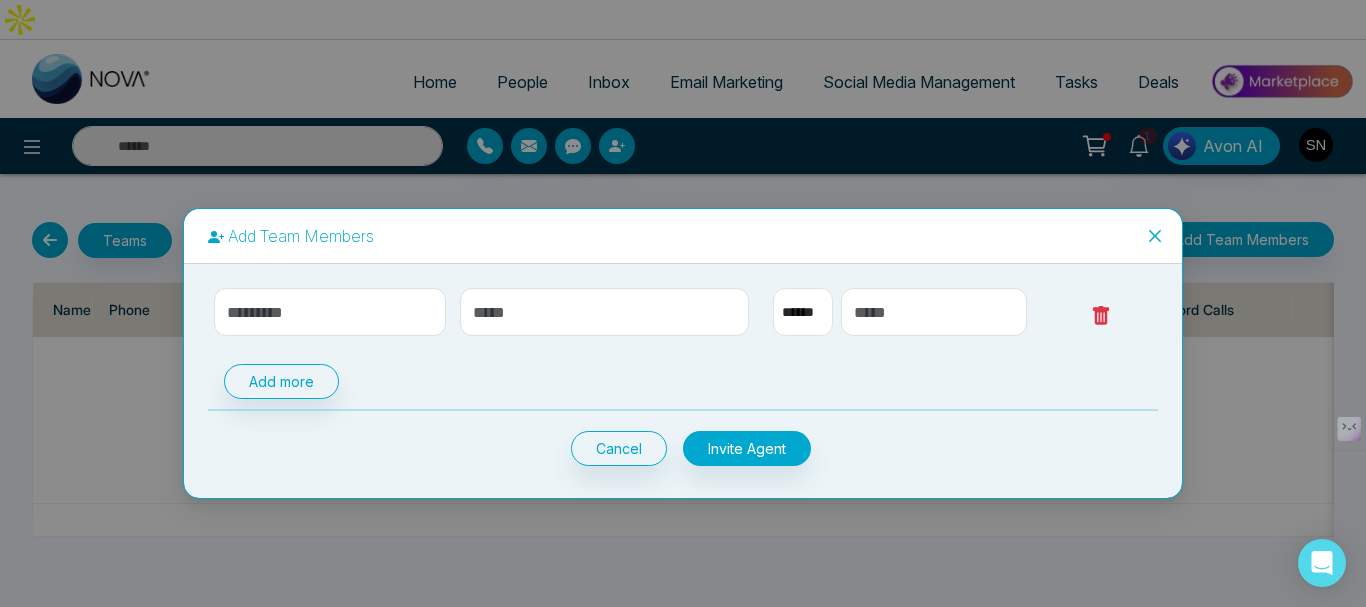 select on "**" 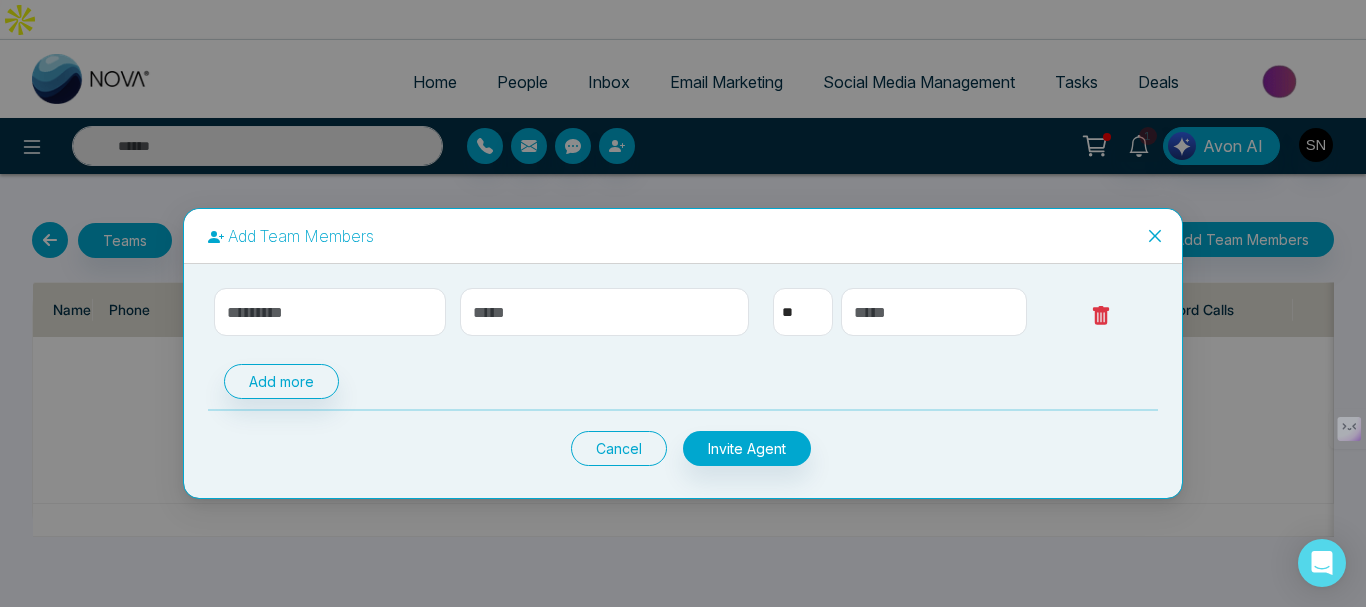 click on "Cancel" at bounding box center (619, 448) 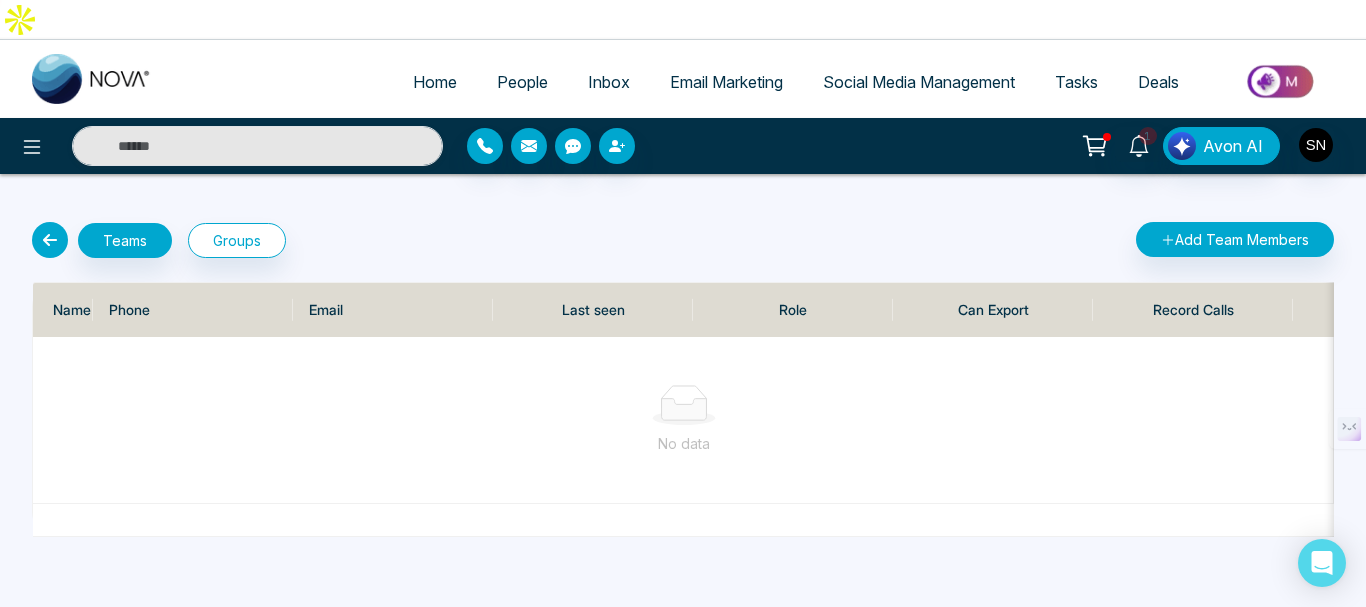 click at bounding box center (50, 240) 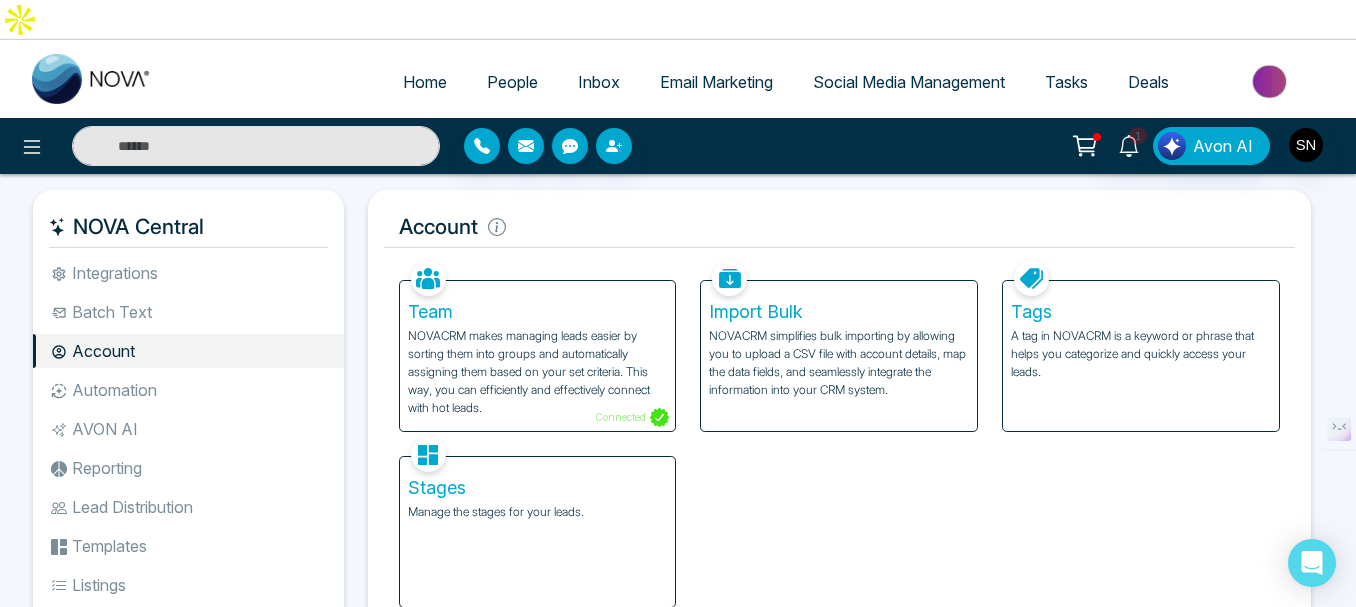 click on "Stages" at bounding box center (538, 488) 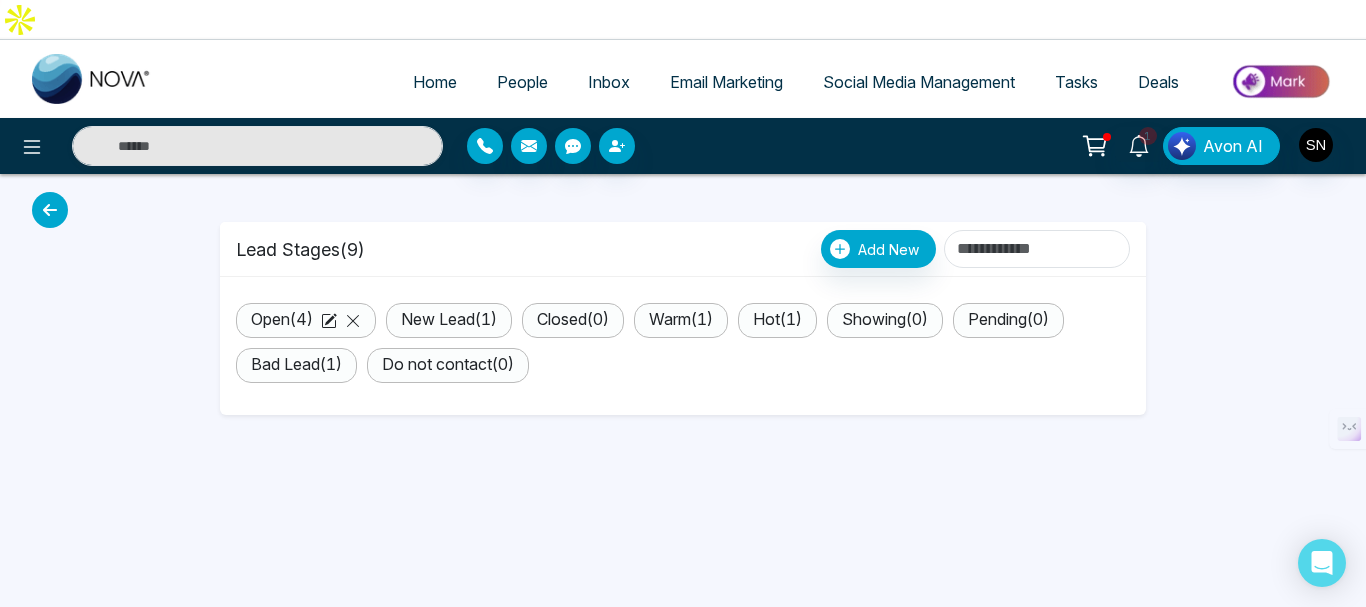 click at bounding box center [50, 210] 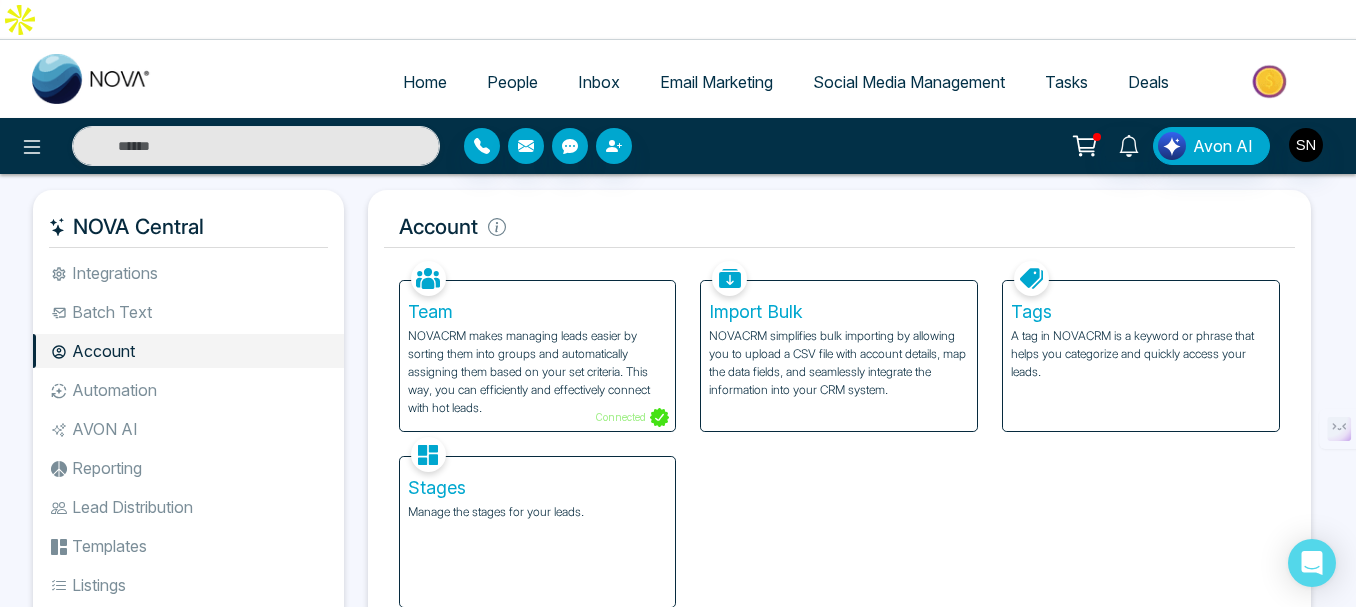 click on "Tags" at bounding box center [1141, 312] 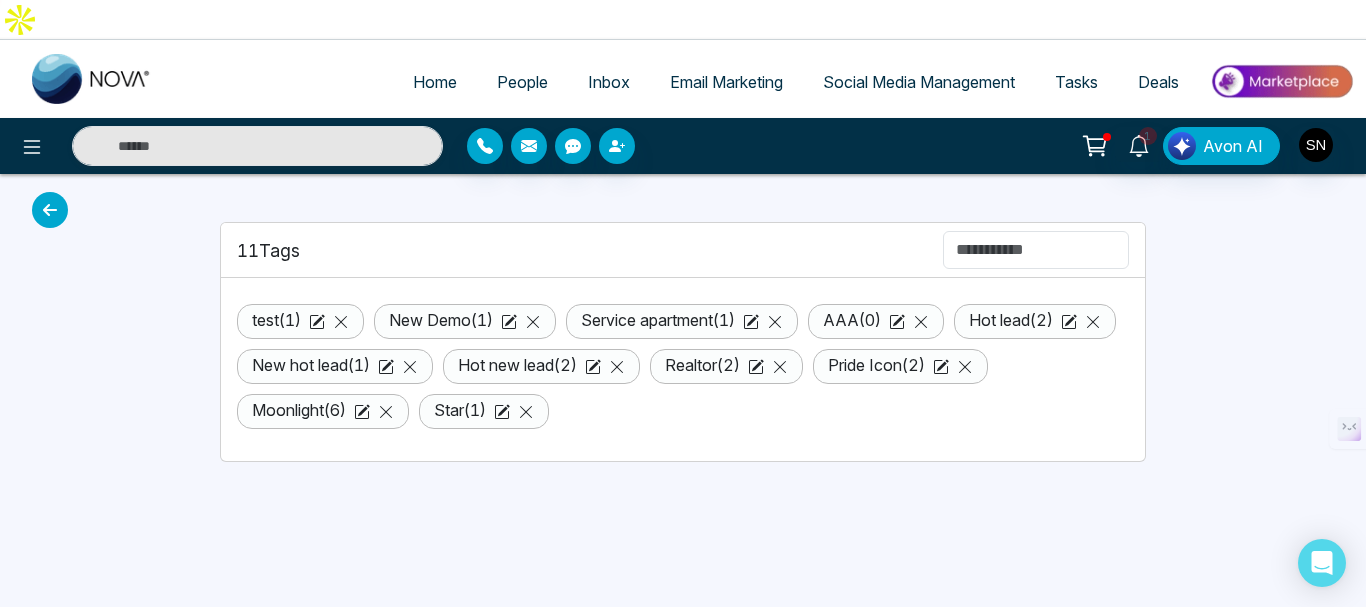 click on "Moonlight  ( 6 )" at bounding box center [299, 410] 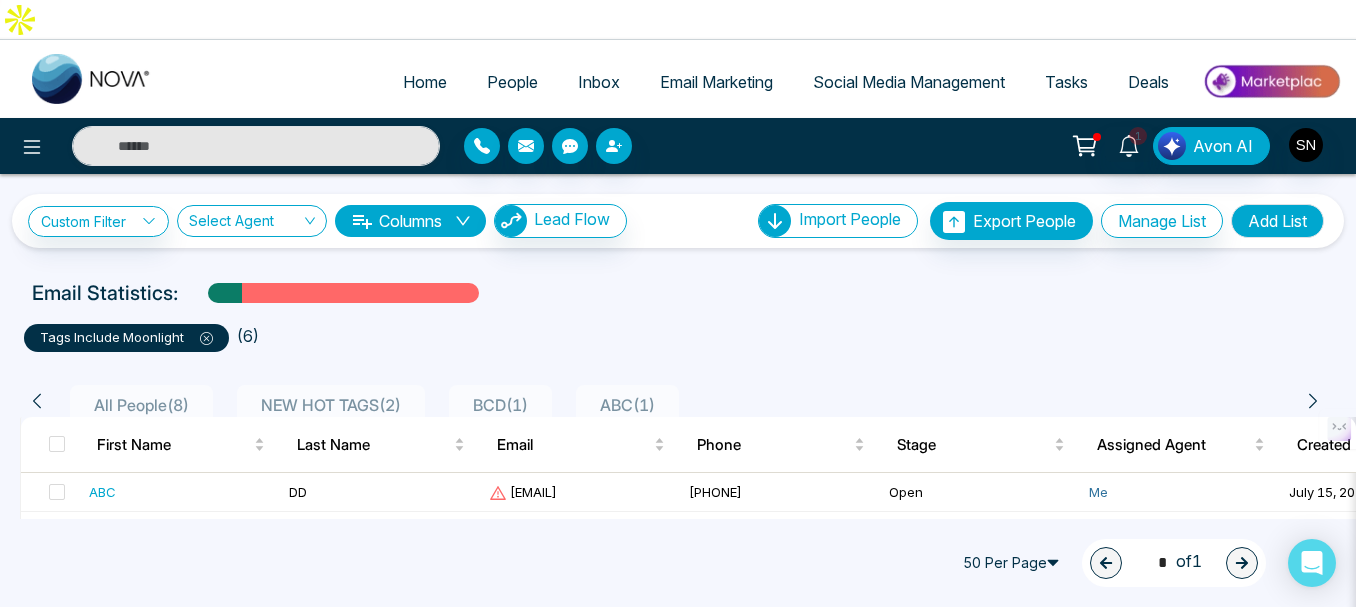 click 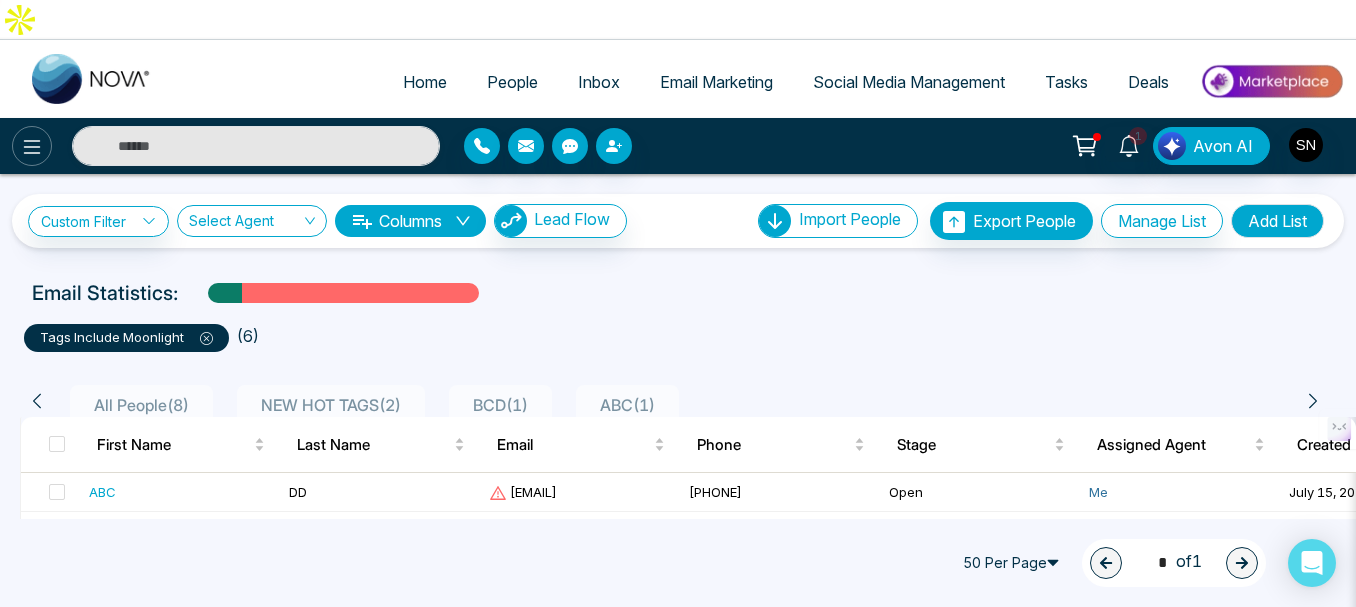 click 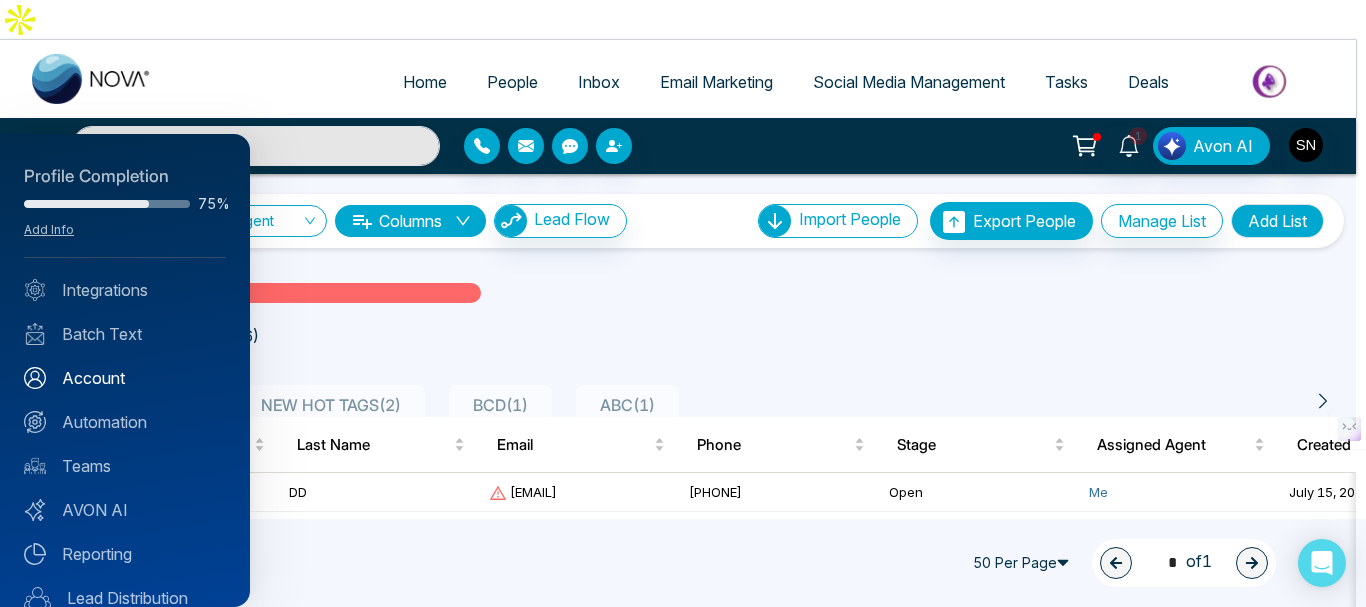 click on "Account" at bounding box center [125, 378] 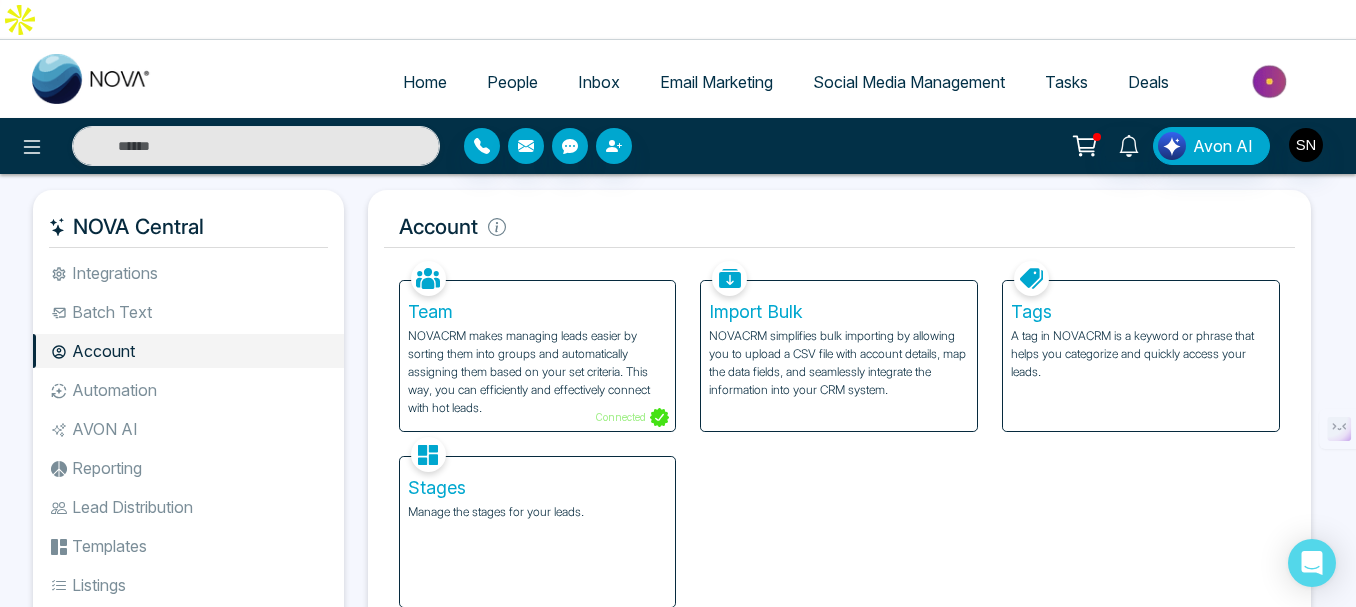 click on "Automation" at bounding box center (188, 390) 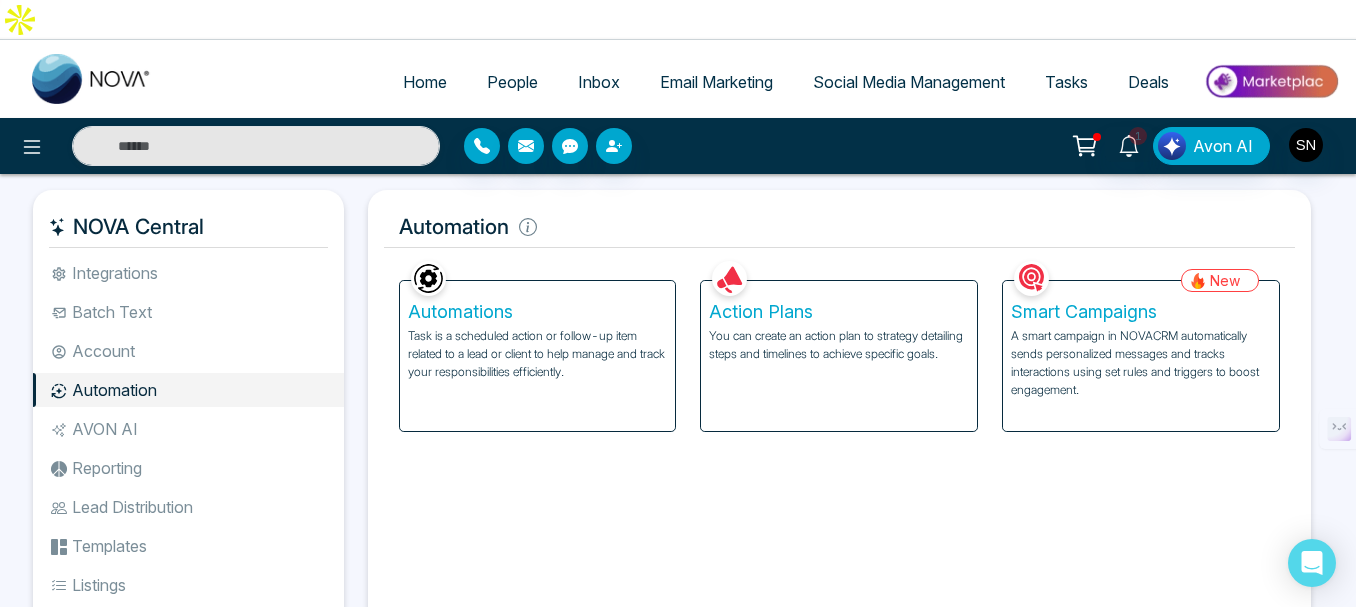 click on "Integrations" at bounding box center [188, 273] 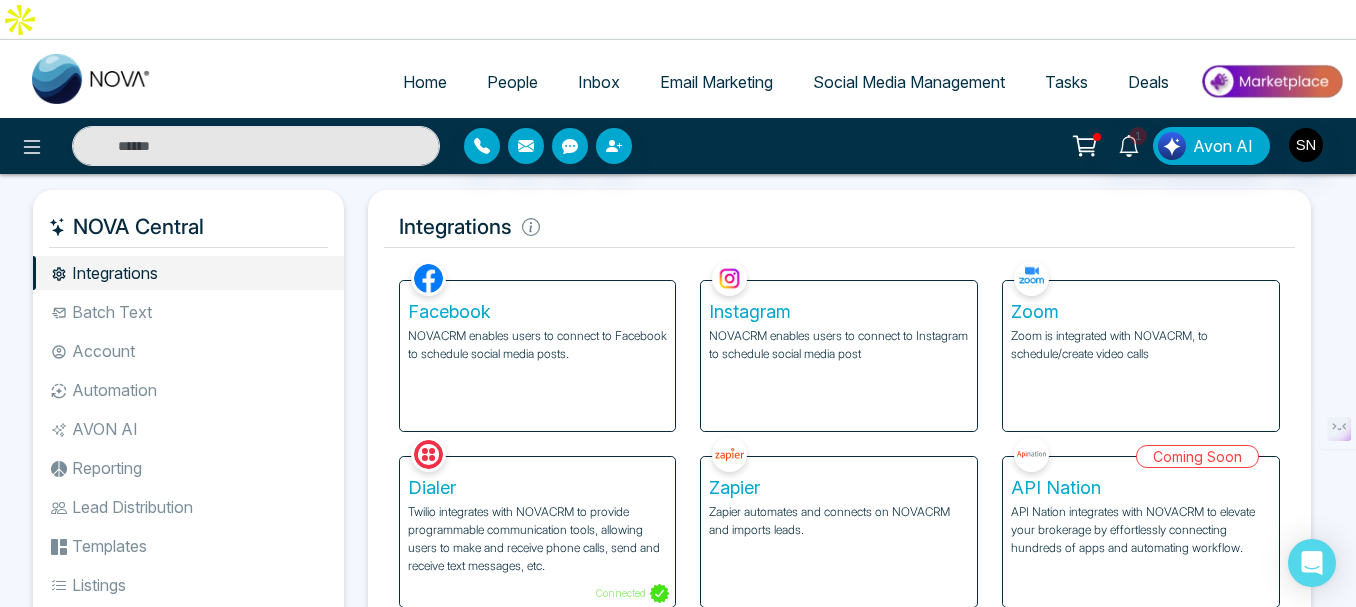 scroll, scrollTop: 100, scrollLeft: 0, axis: vertical 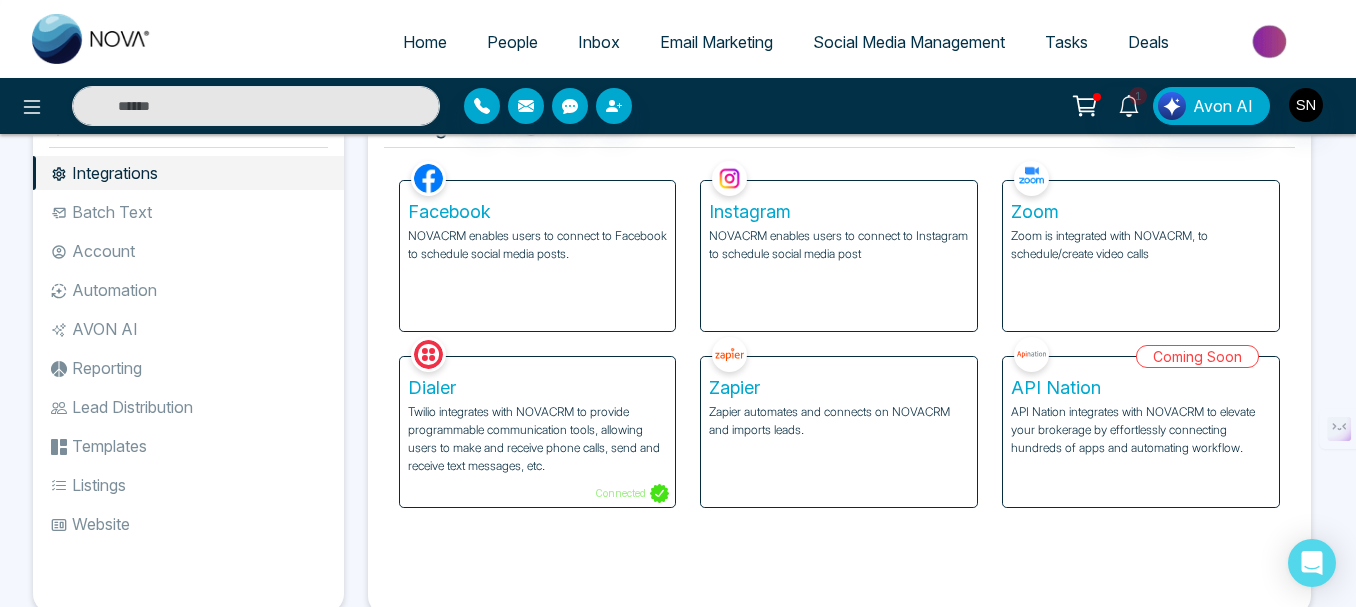 click on "Account" at bounding box center [188, 251] 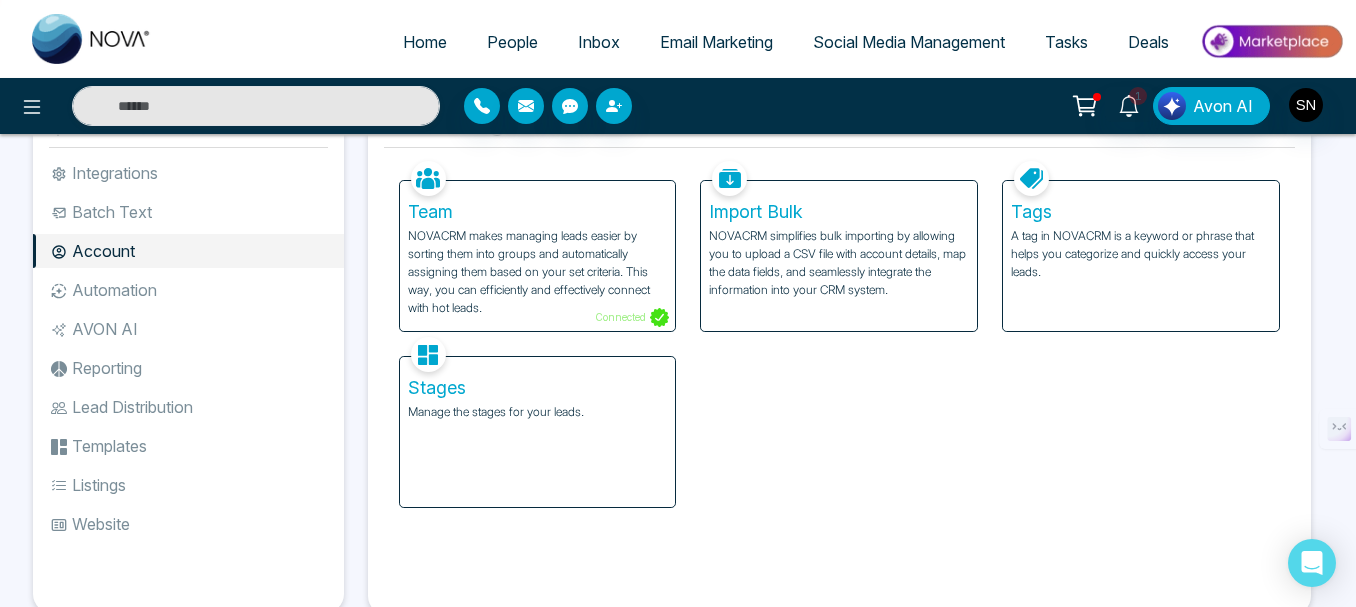 click on "Automation" at bounding box center (188, 290) 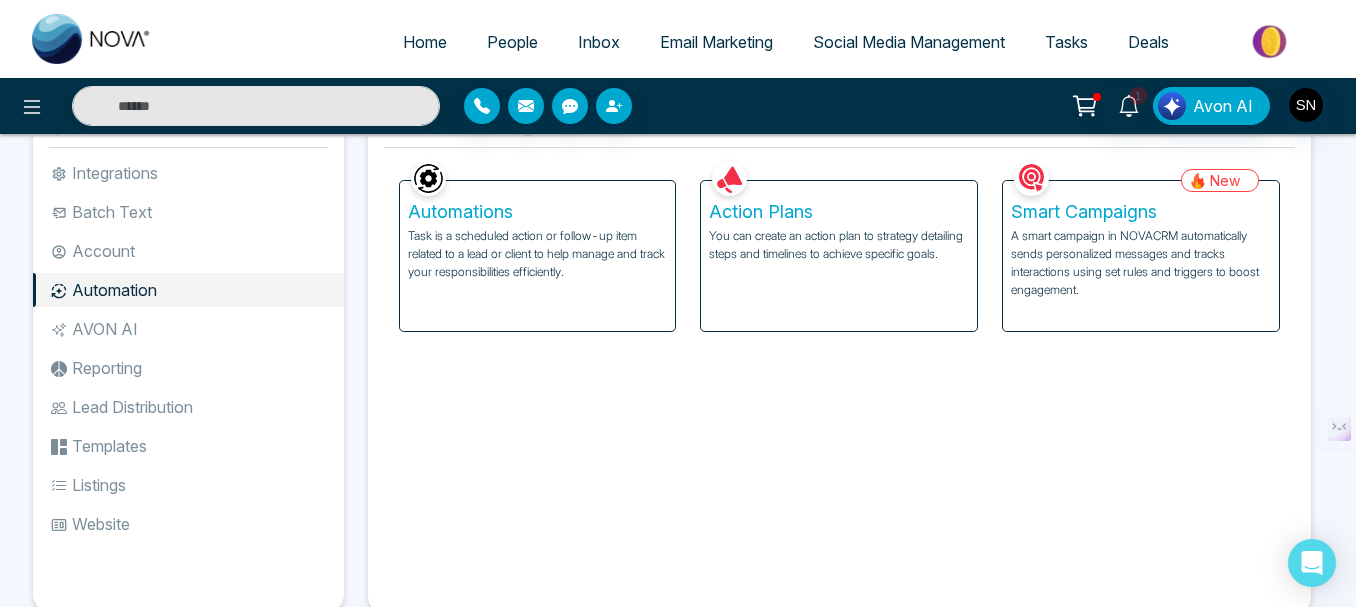 click on "AVON AI" at bounding box center [188, 329] 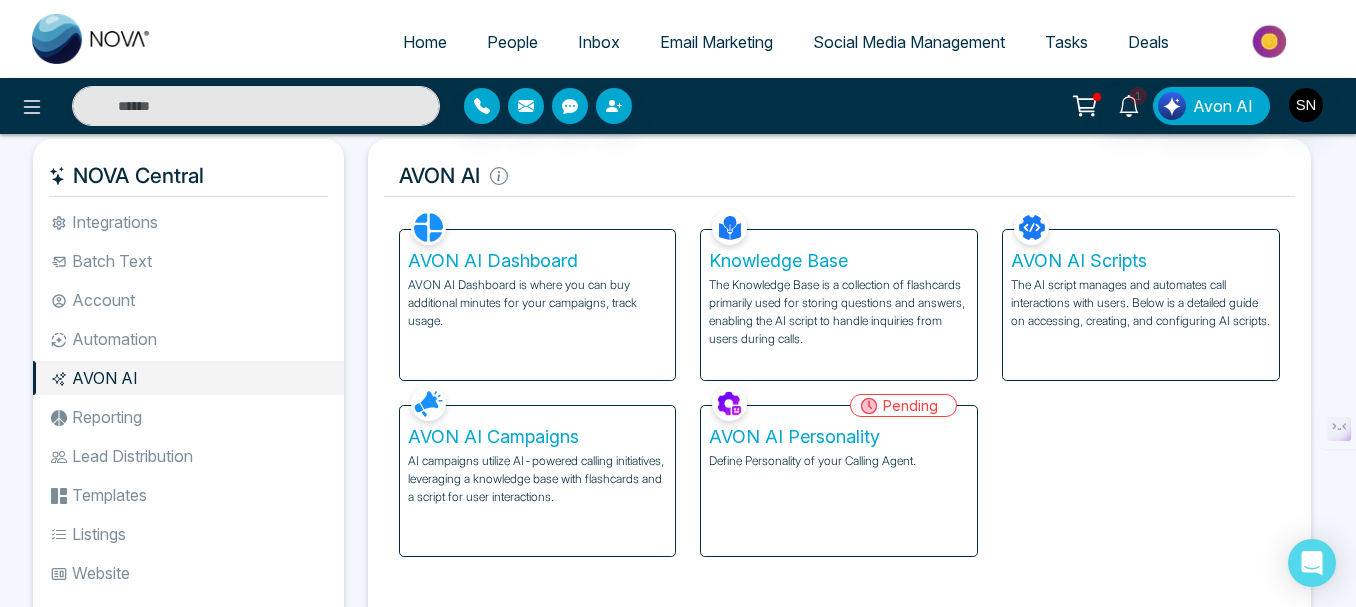 scroll, scrollTop: 16, scrollLeft: 0, axis: vertical 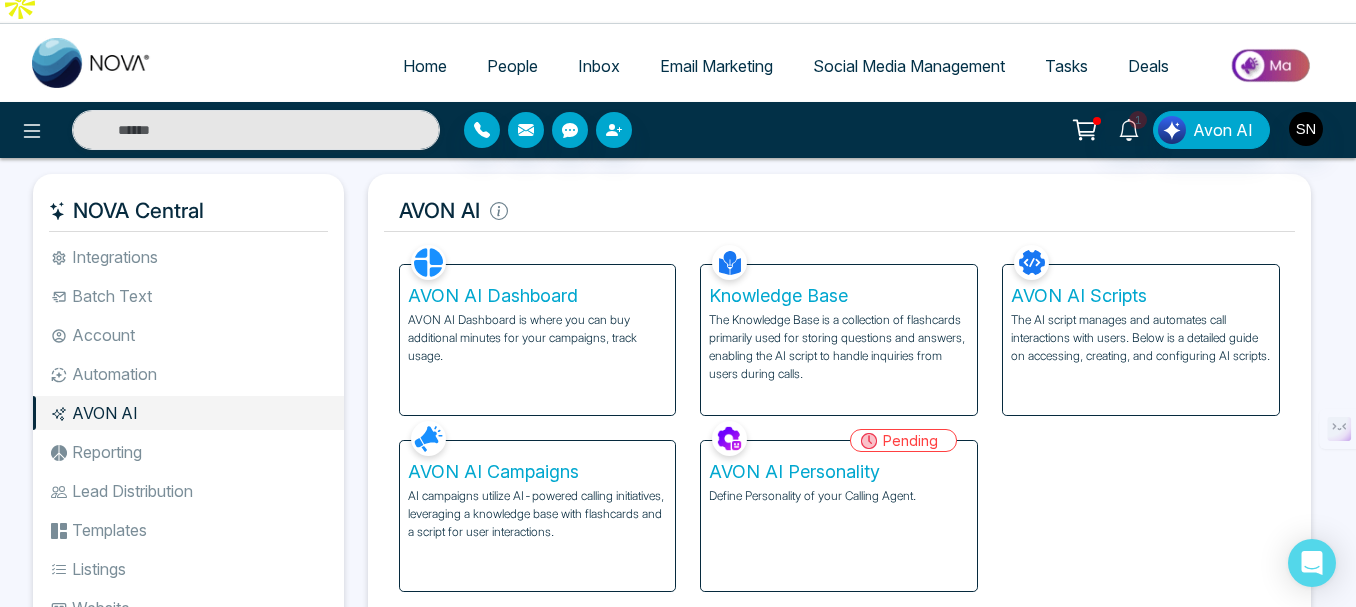 click on "Reporting" at bounding box center (188, 452) 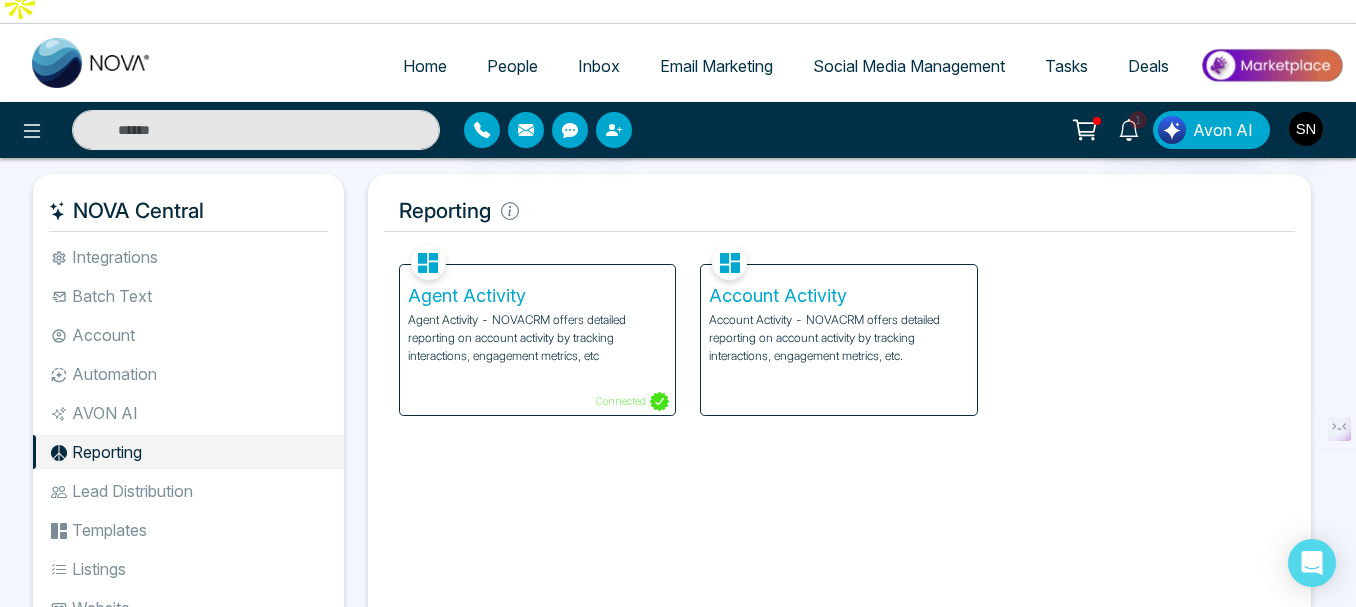 click on "Agent Activity" at bounding box center [538, 296] 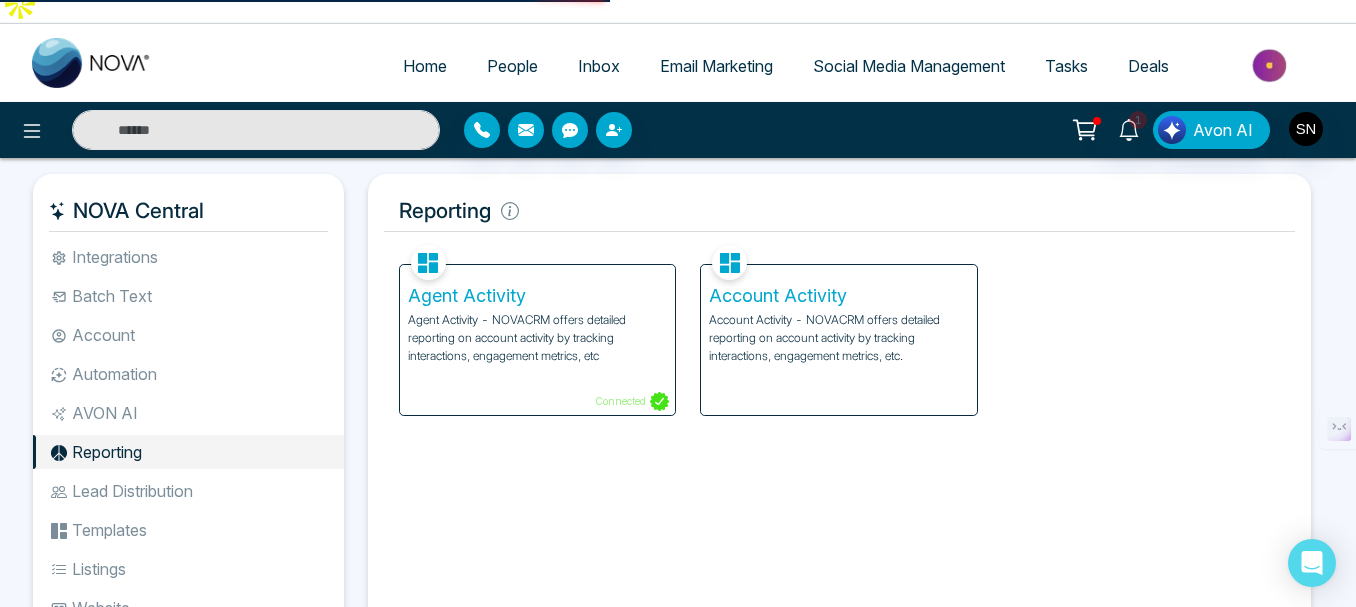 scroll, scrollTop: 0, scrollLeft: 0, axis: both 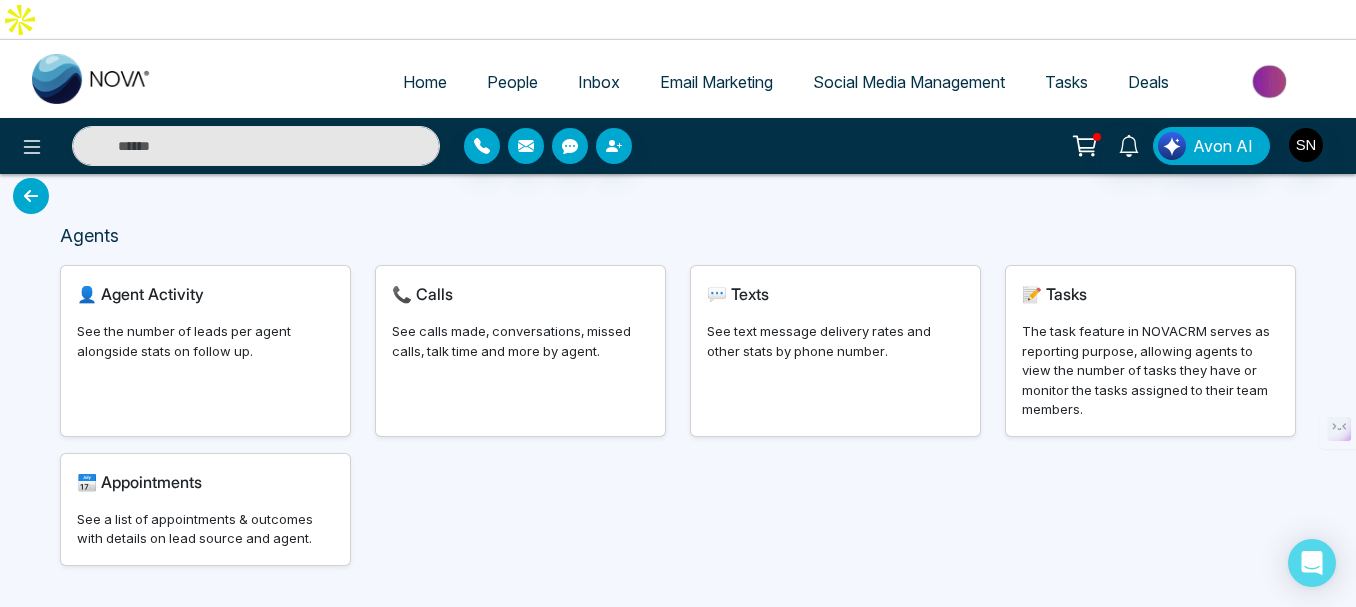 click at bounding box center (31, 196) 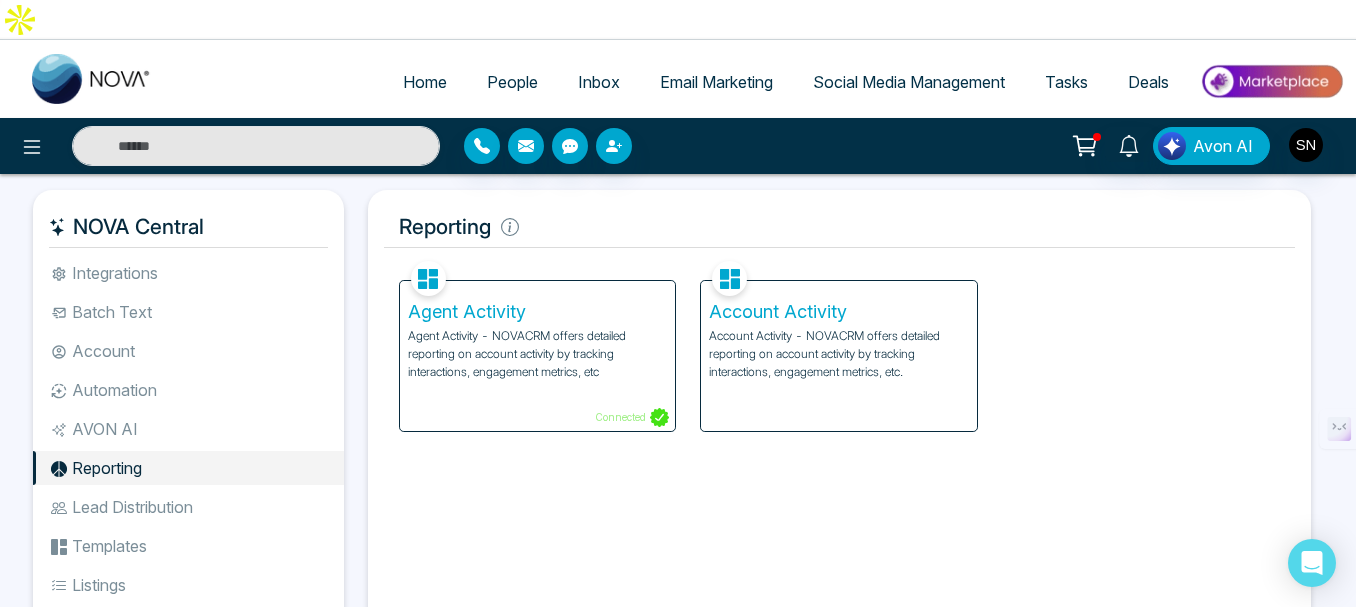 click on "Account Activity" at bounding box center [839, 312] 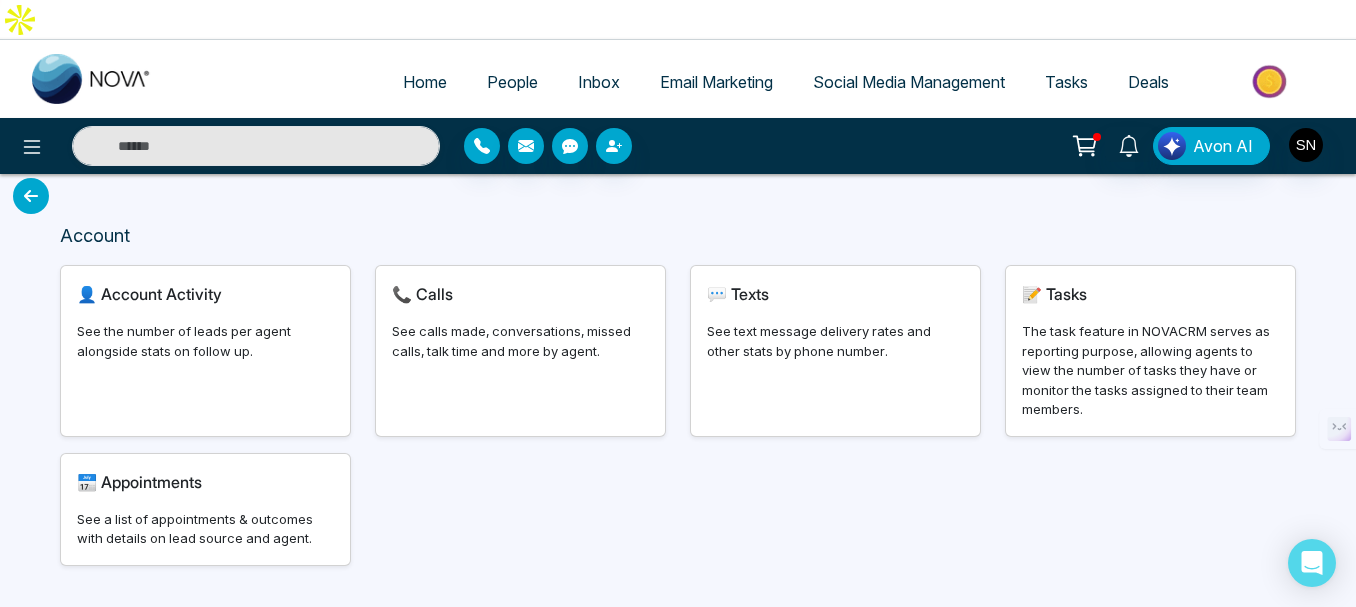 click at bounding box center (31, 196) 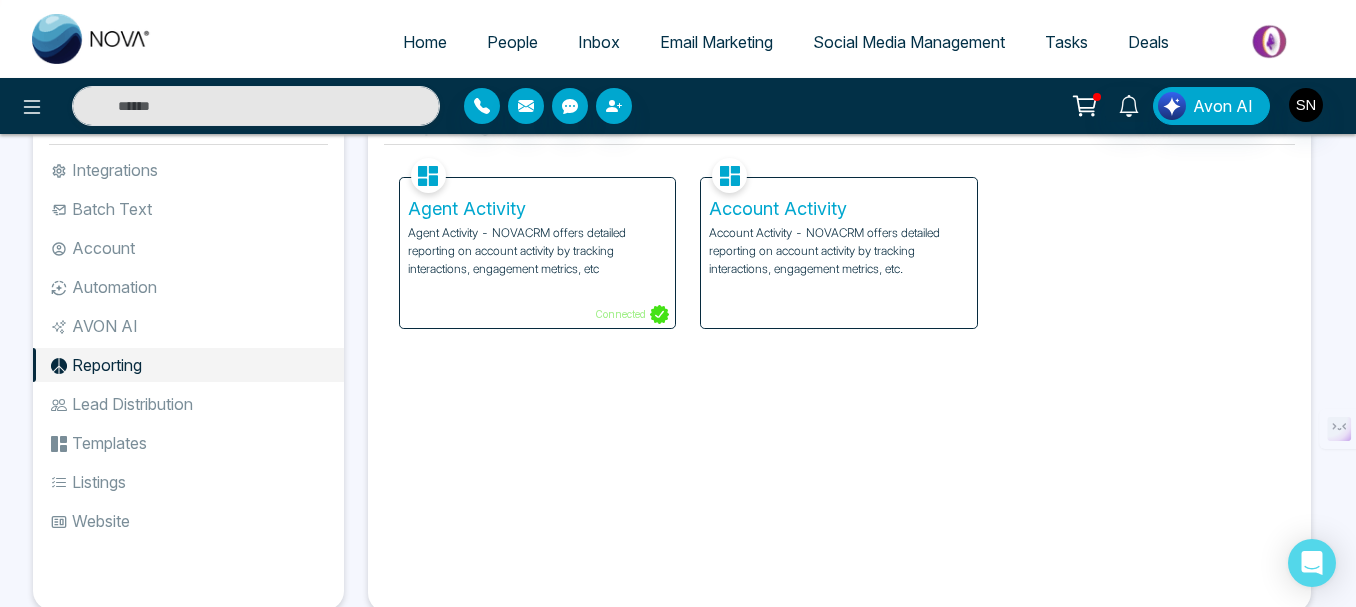 scroll, scrollTop: 116, scrollLeft: 0, axis: vertical 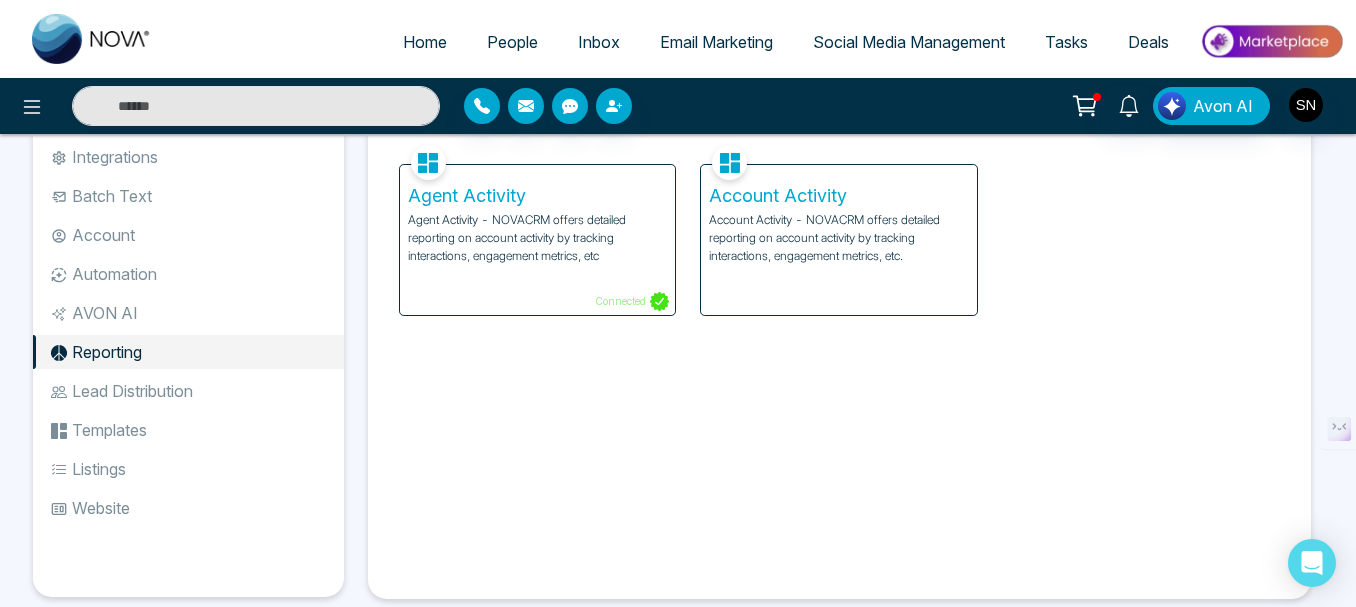 click on "Lead Distribution" at bounding box center (188, 391) 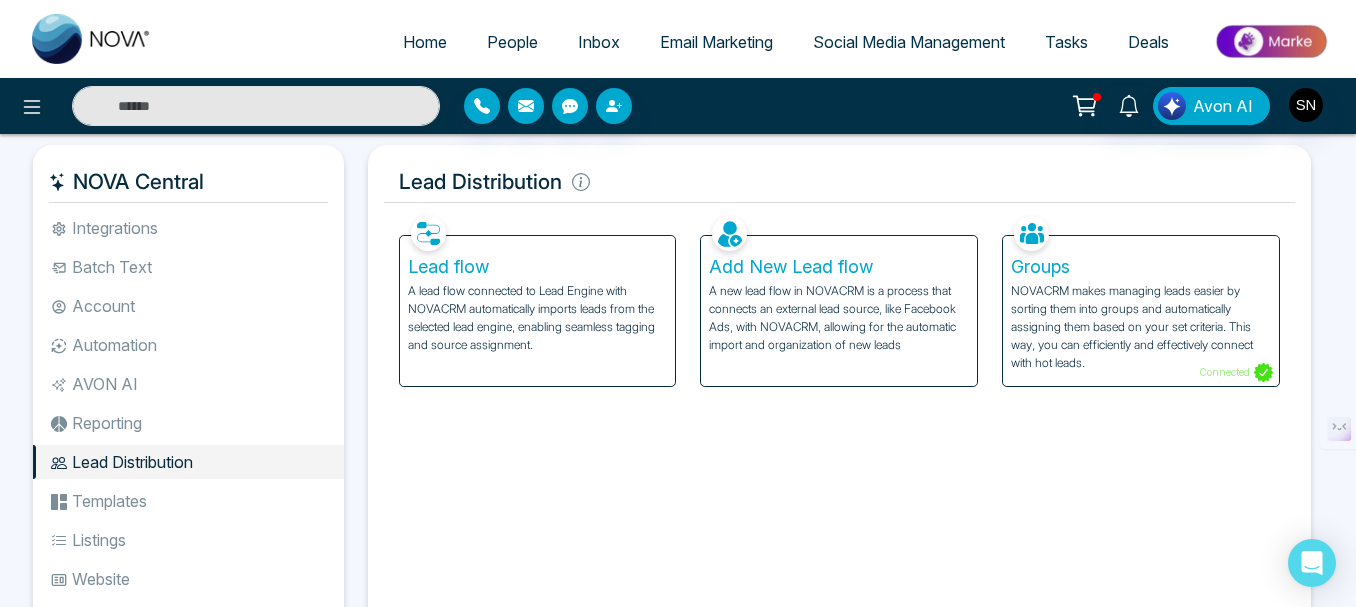 scroll, scrollTop: 16, scrollLeft: 0, axis: vertical 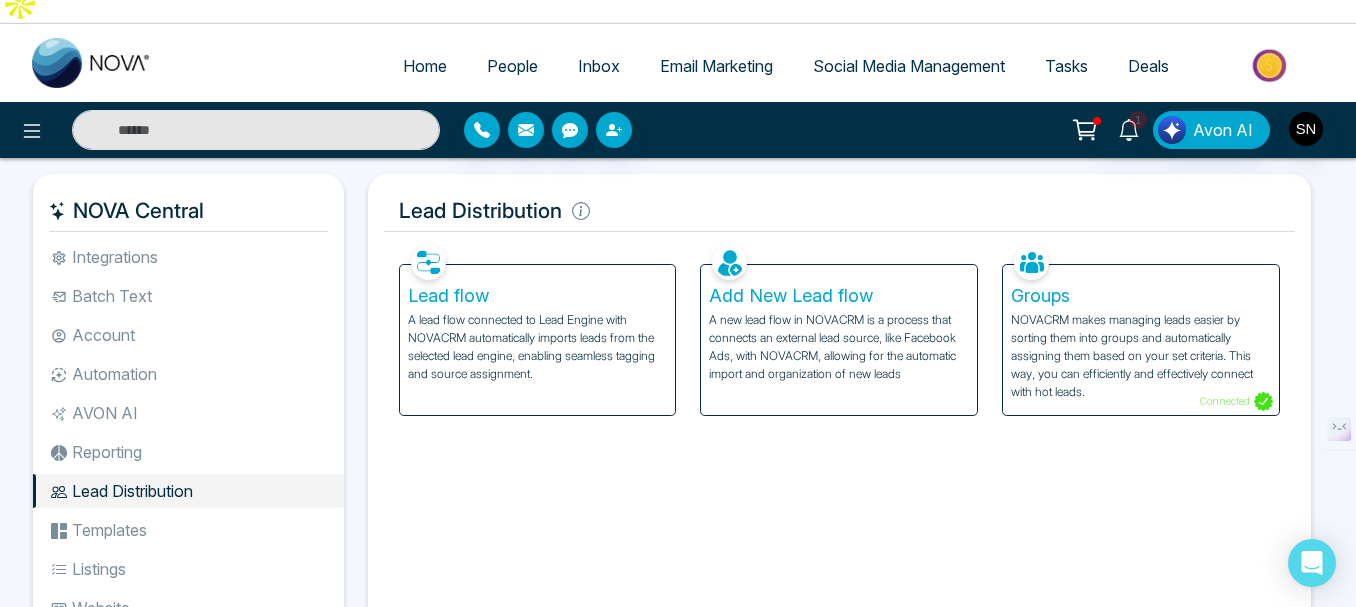 click on "Lead flow" at bounding box center [538, 296] 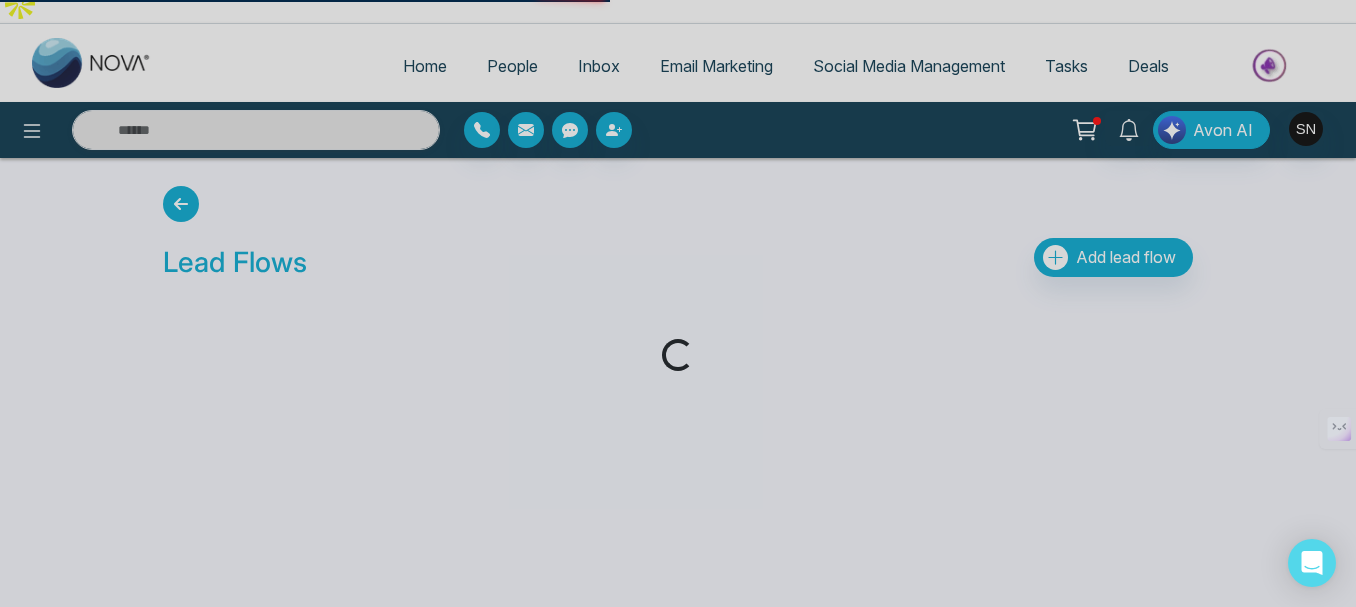 scroll, scrollTop: 0, scrollLeft: 0, axis: both 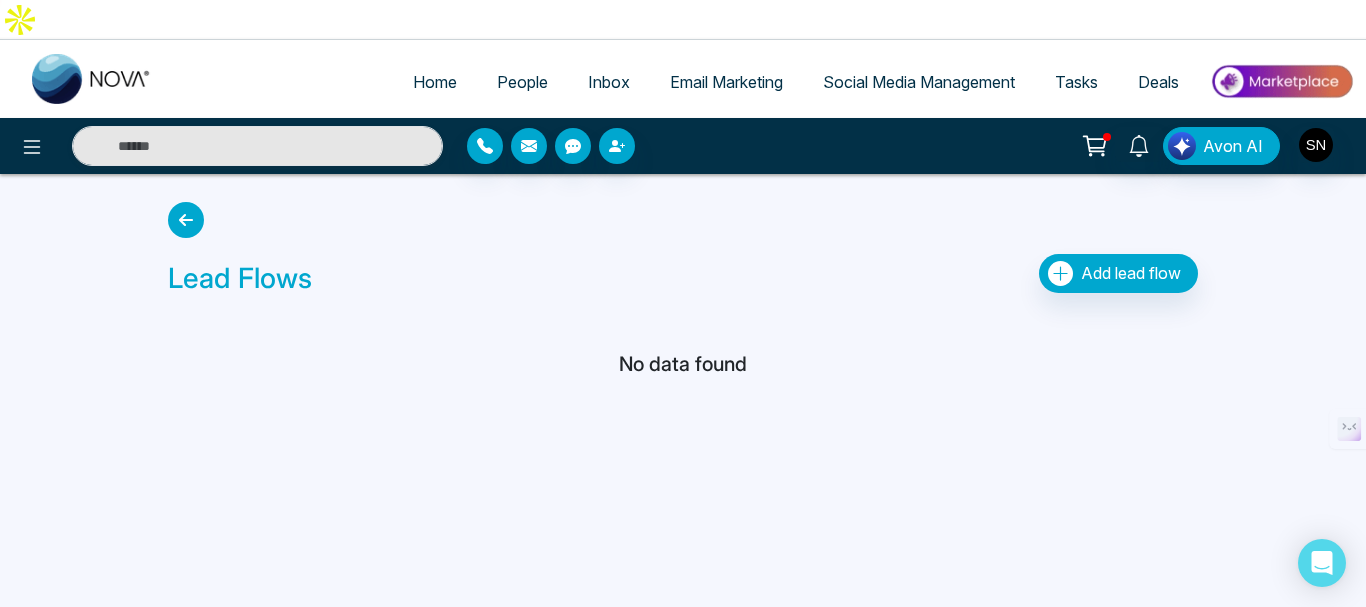 click at bounding box center (186, 220) 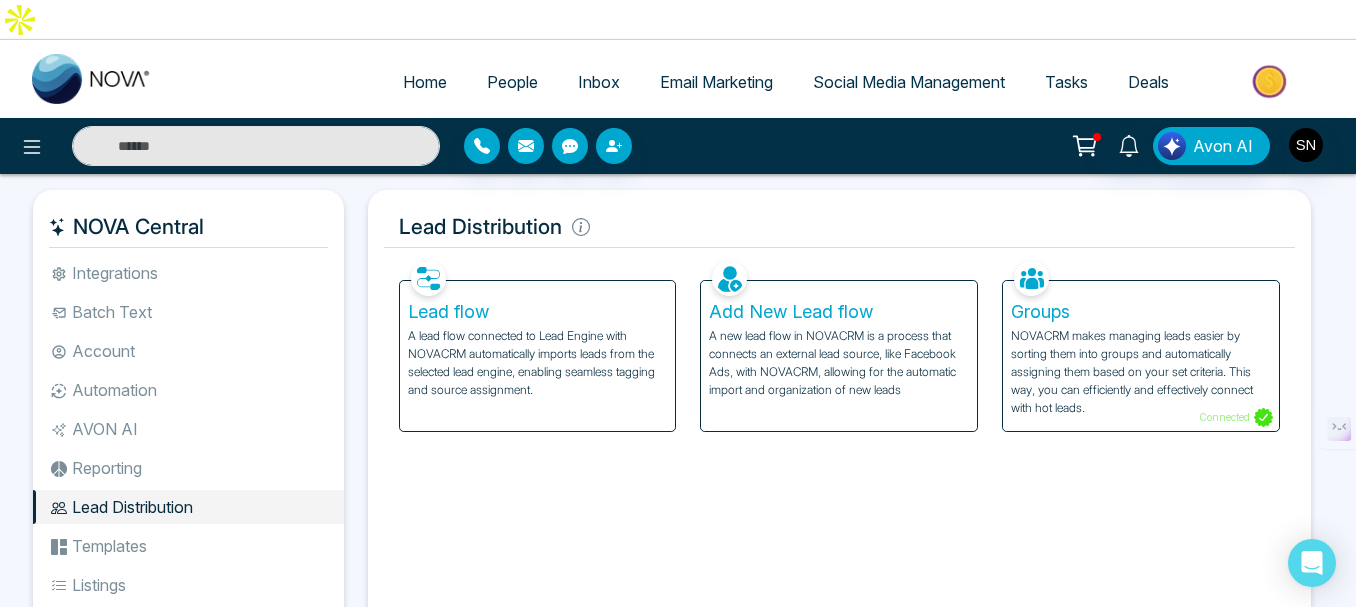 click on "Add New Lead flow" at bounding box center [839, 312] 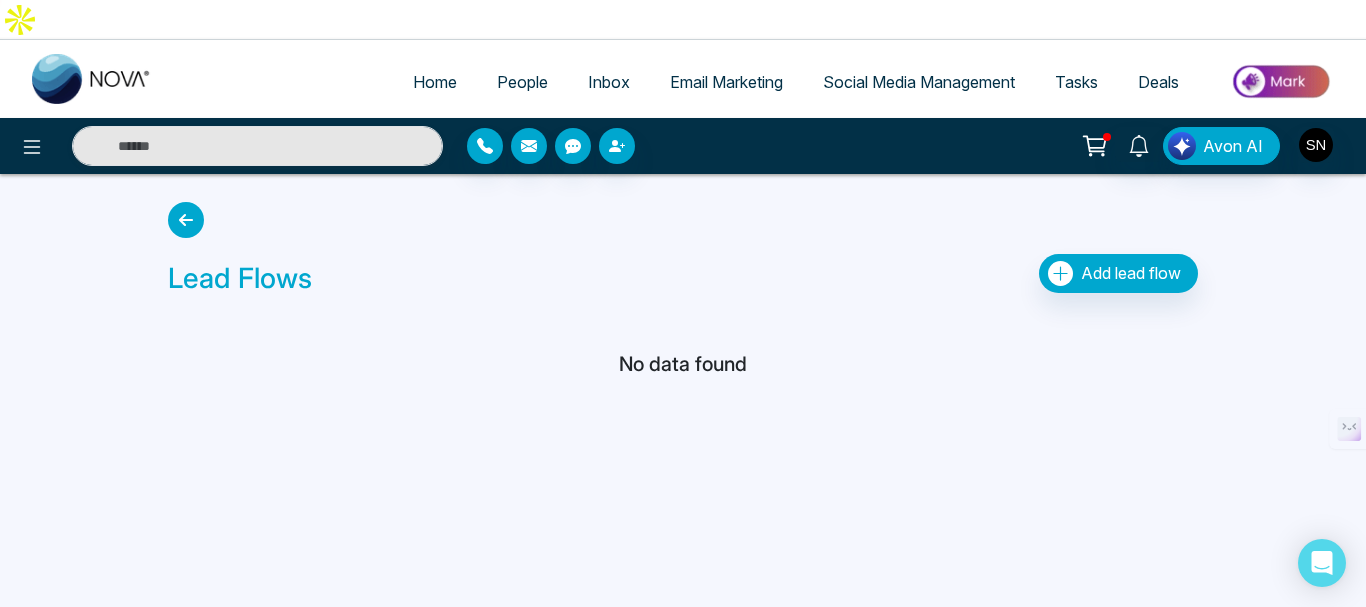 click at bounding box center [186, 220] 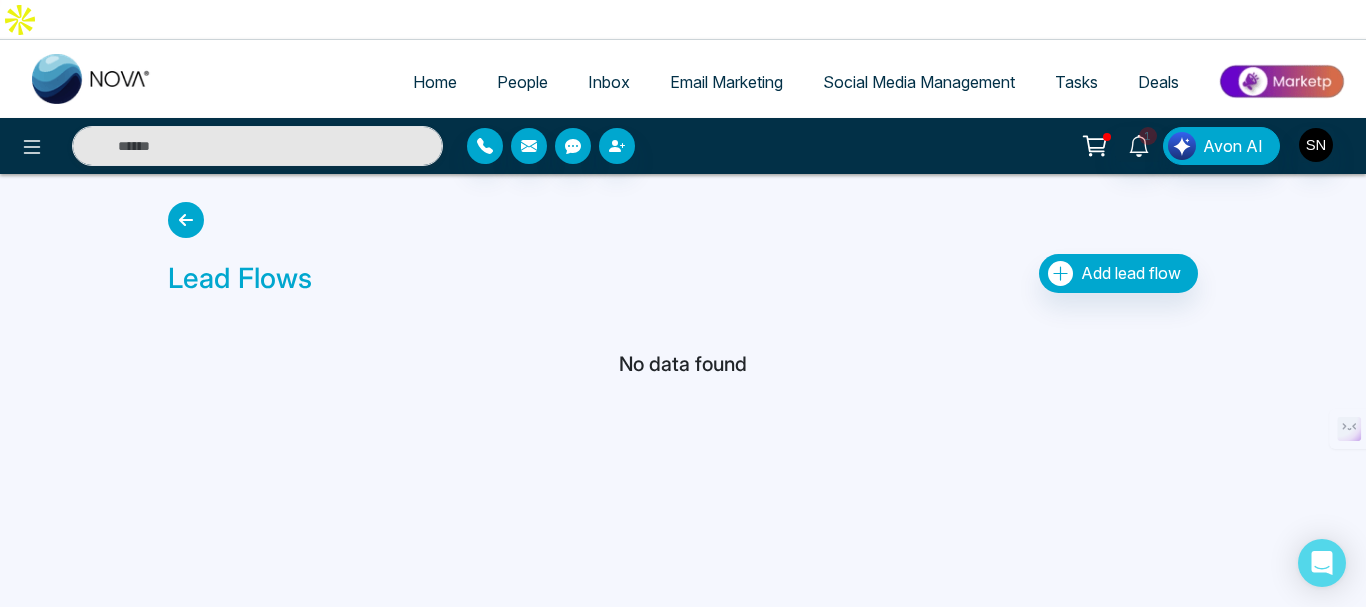 click at bounding box center [186, 220] 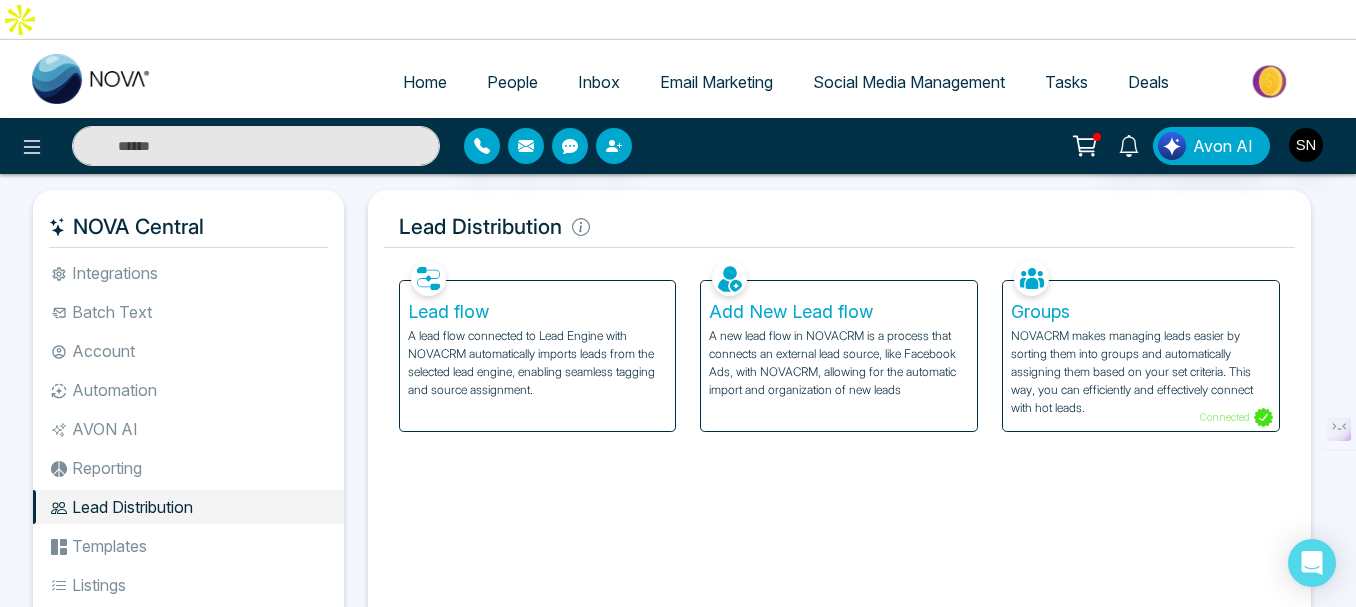 click on "Groups" at bounding box center (1141, 312) 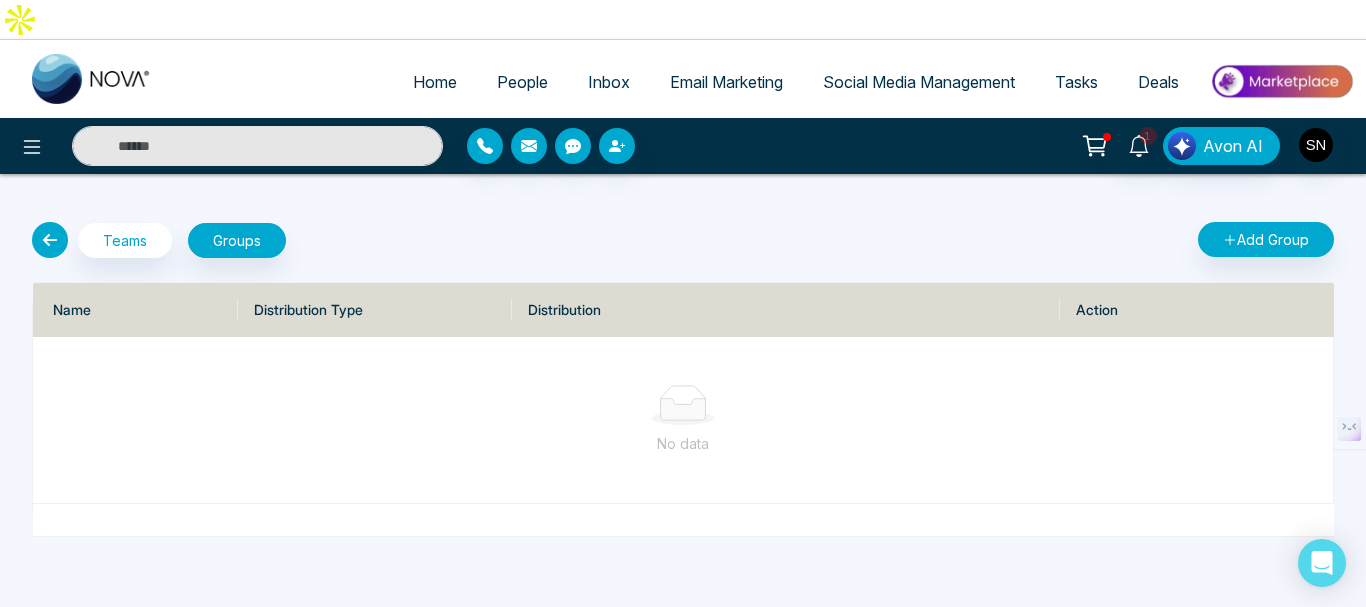 click at bounding box center [50, 240] 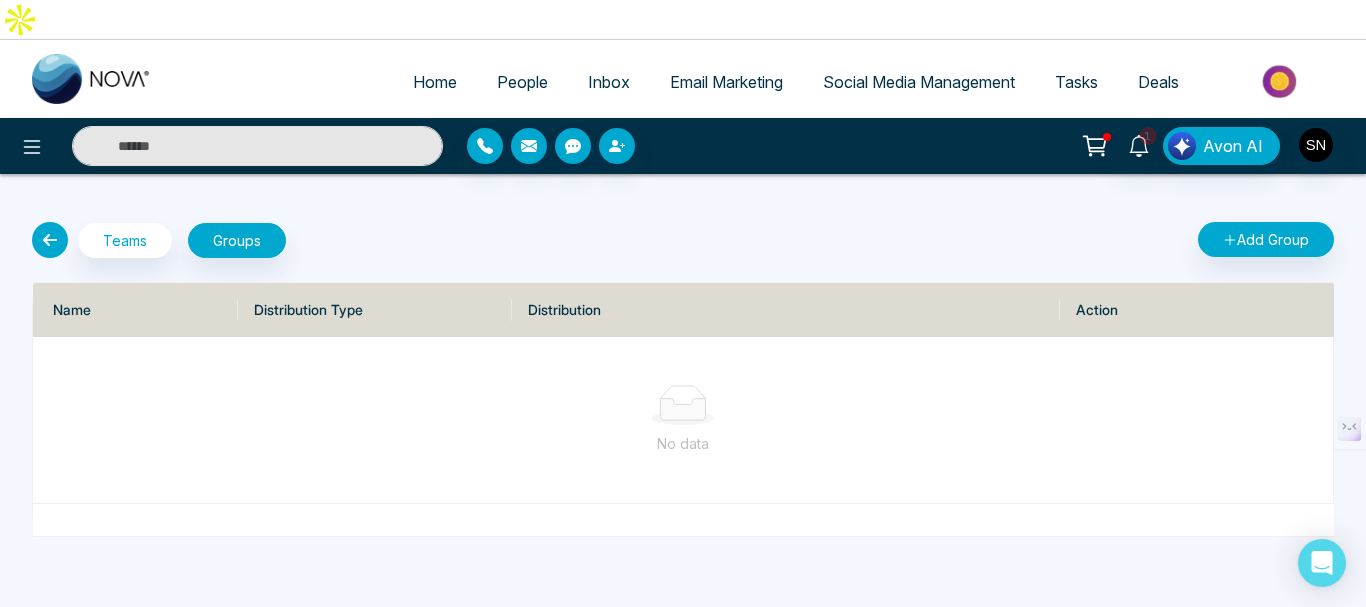 click at bounding box center (50, 240) 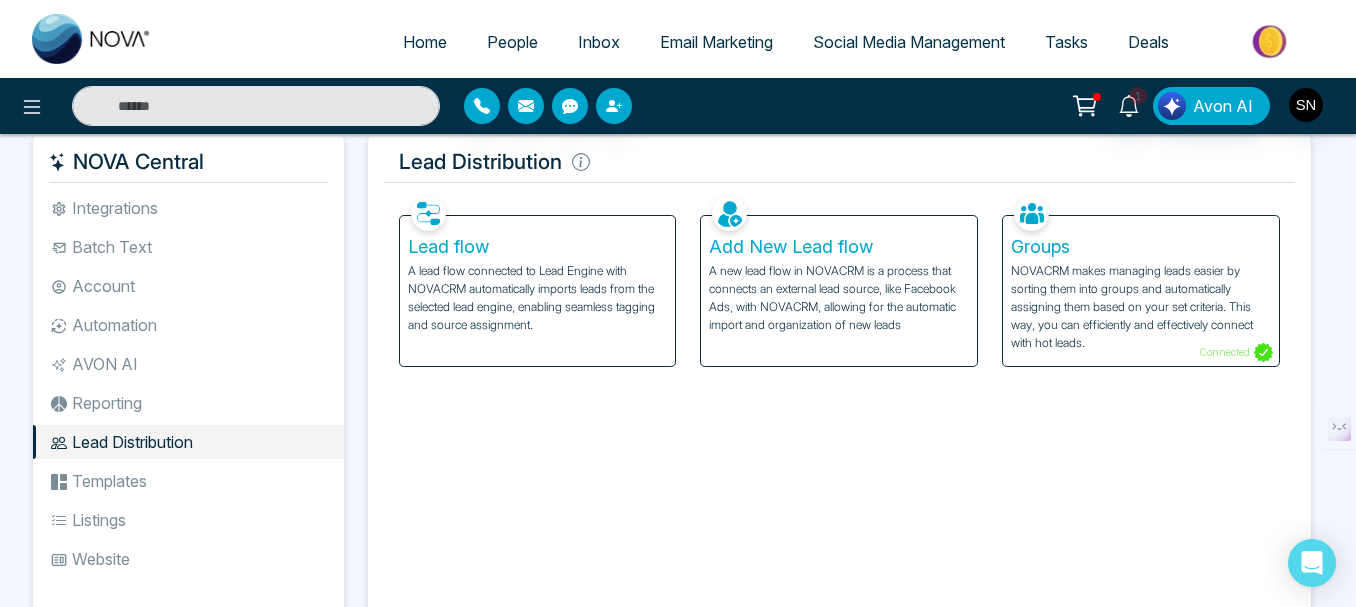 scroll, scrollTop: 100, scrollLeft: 0, axis: vertical 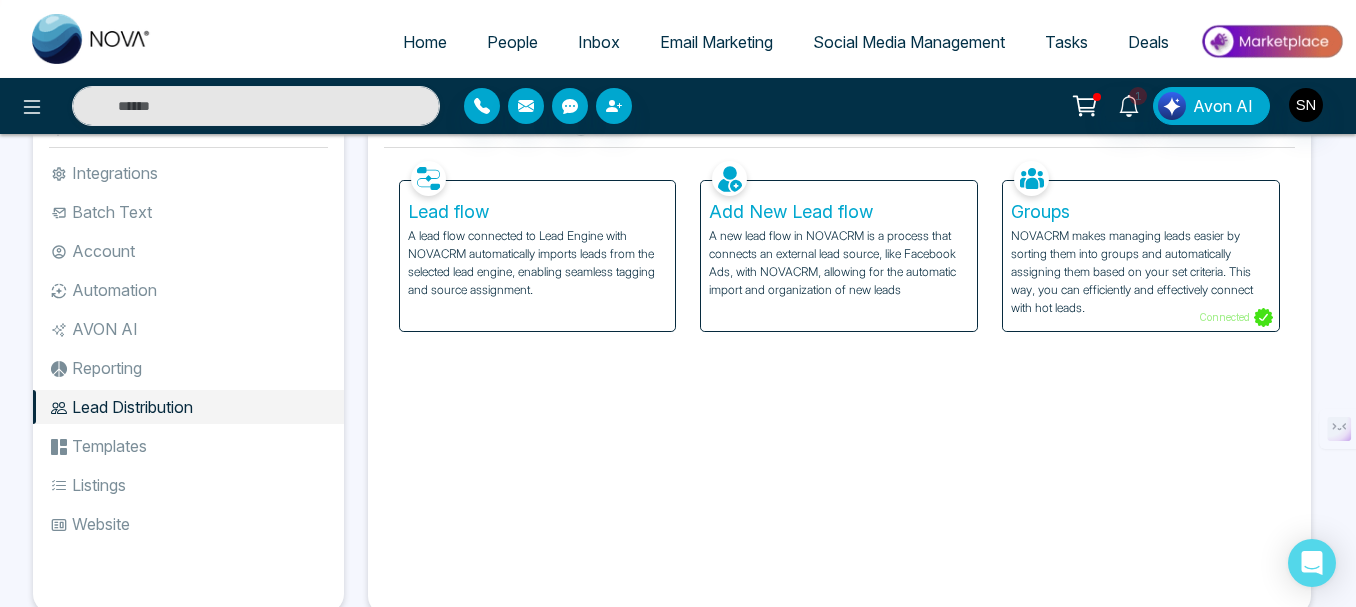 click on "Templates" at bounding box center [188, 446] 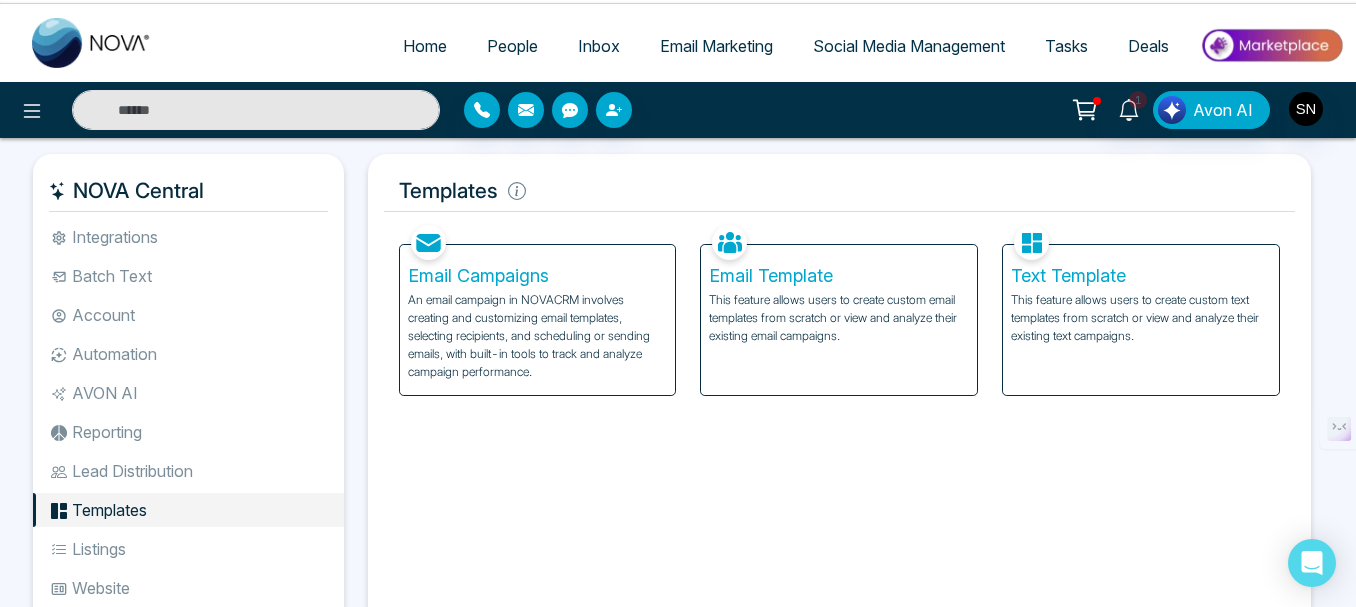 scroll, scrollTop: 0, scrollLeft: 0, axis: both 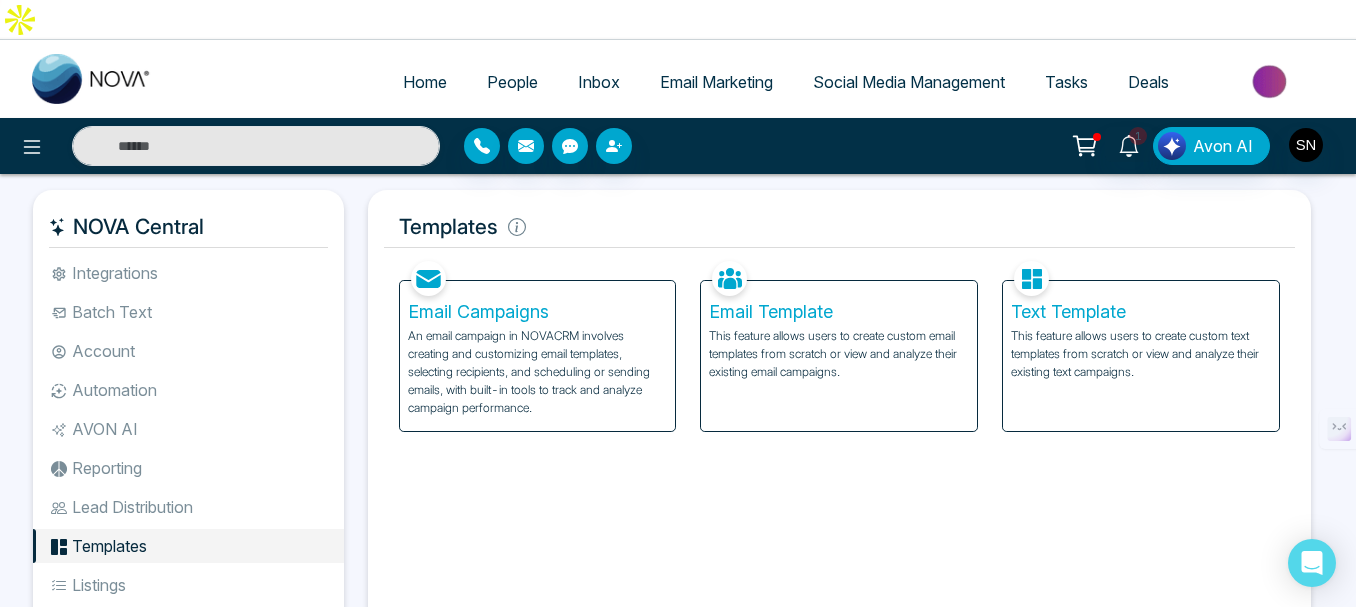 click on "Email Campaigns" at bounding box center (538, 312) 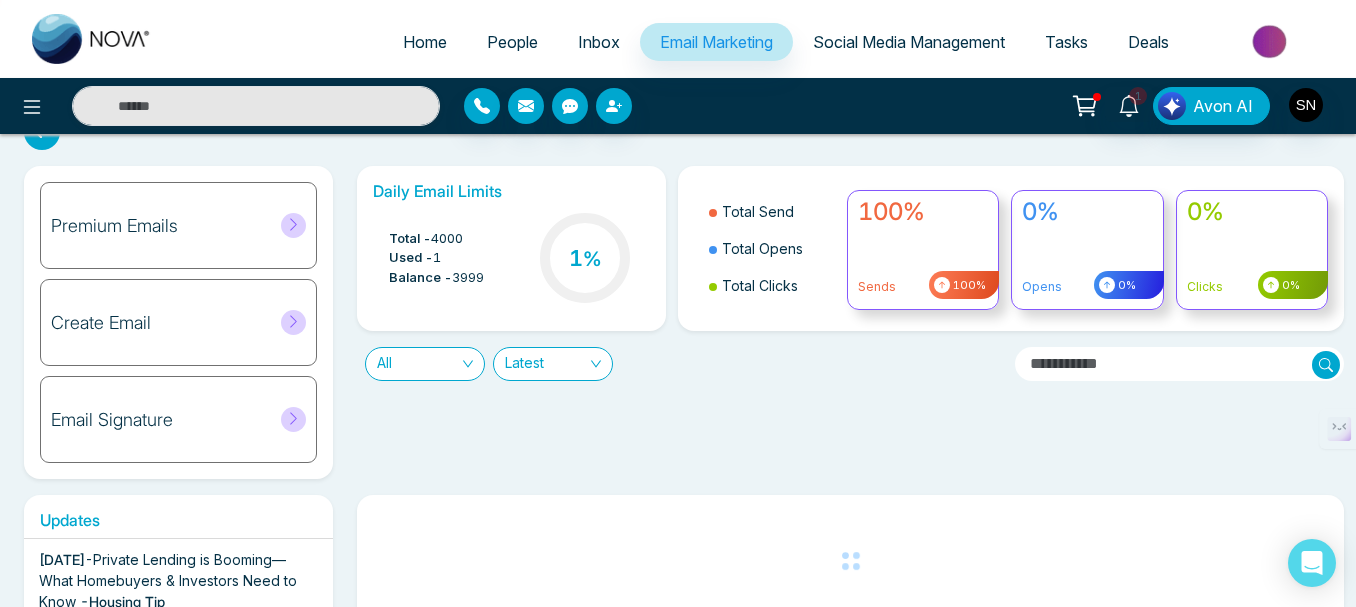 scroll, scrollTop: 0, scrollLeft: 0, axis: both 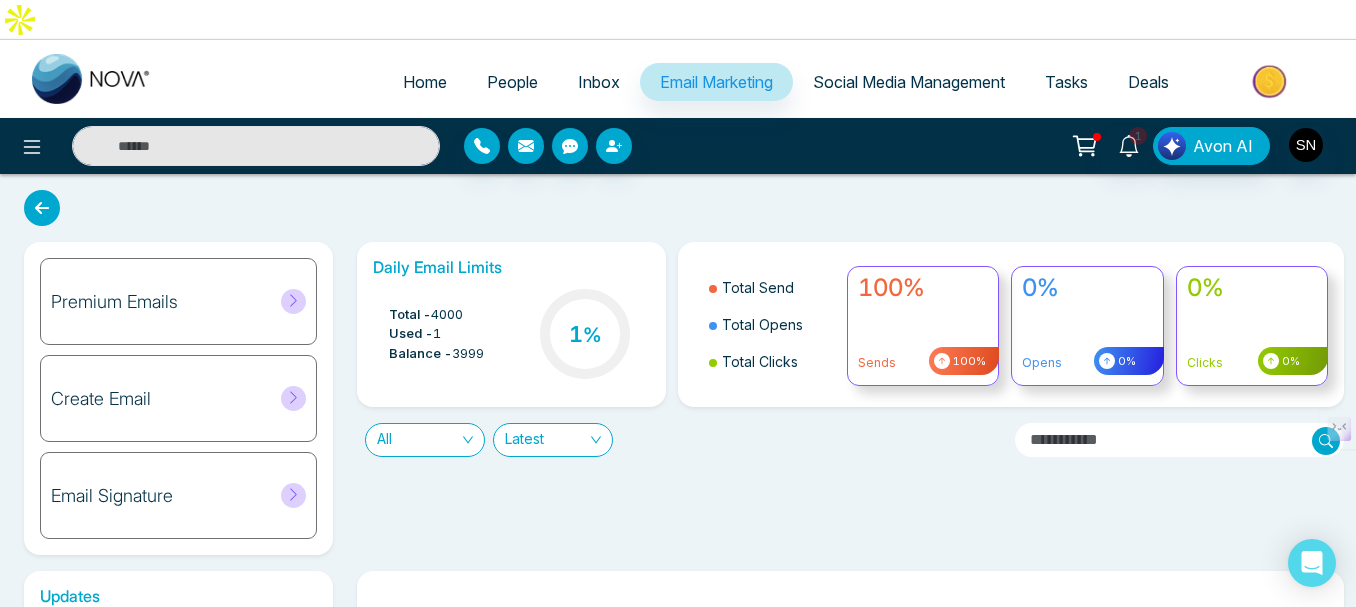 click at bounding box center [42, 208] 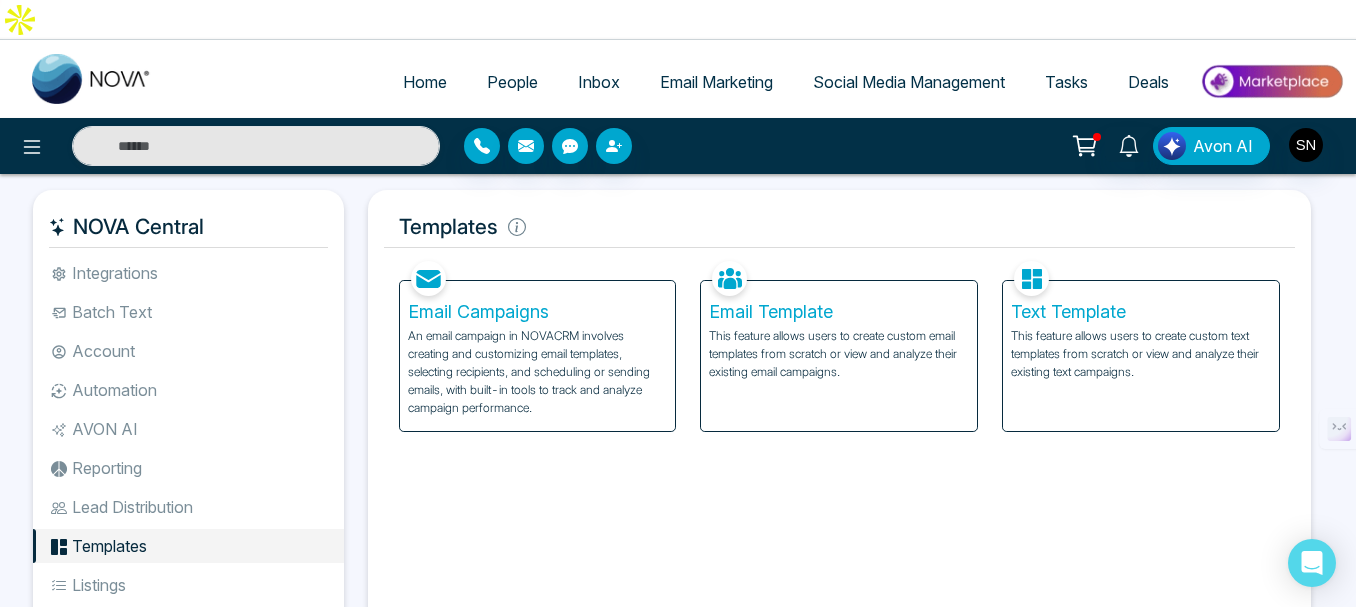 click on "Email Template" at bounding box center (839, 312) 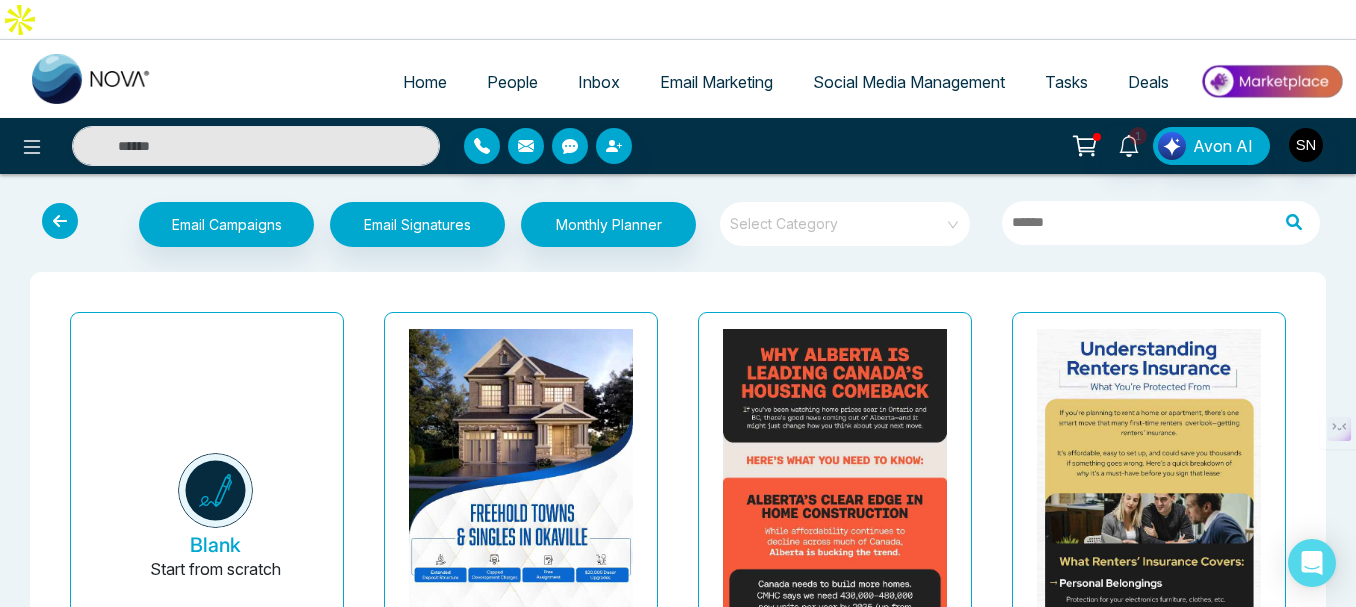click at bounding box center (60, 221) 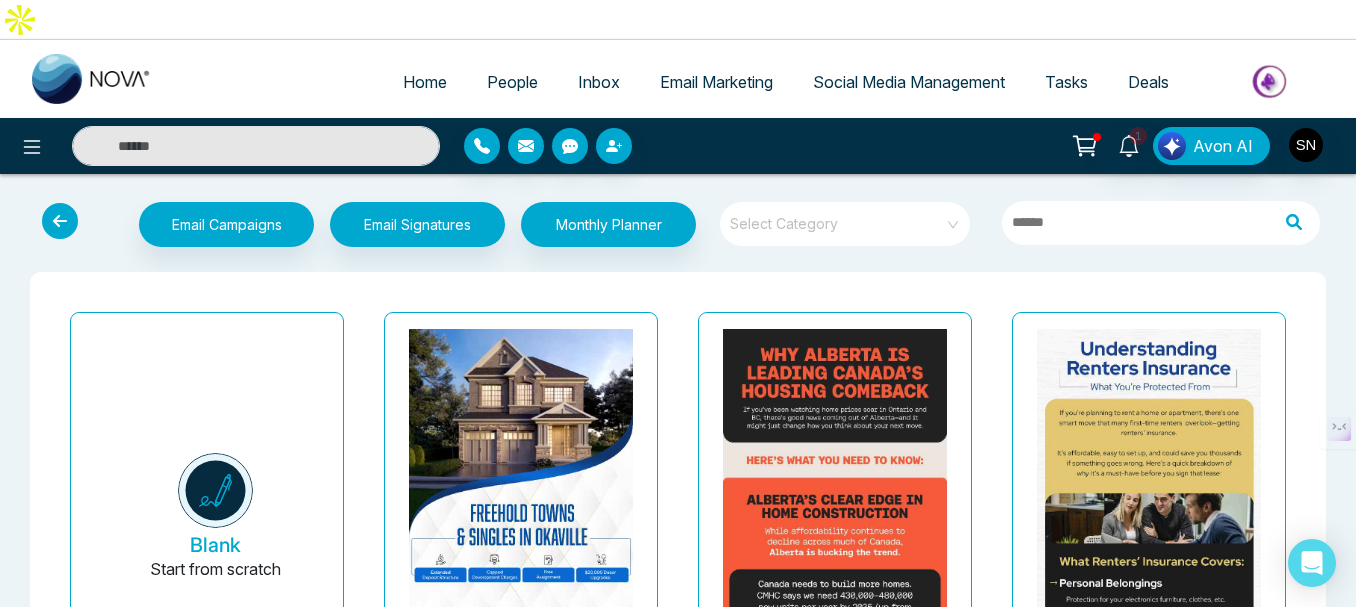 click at bounding box center [60, 221] 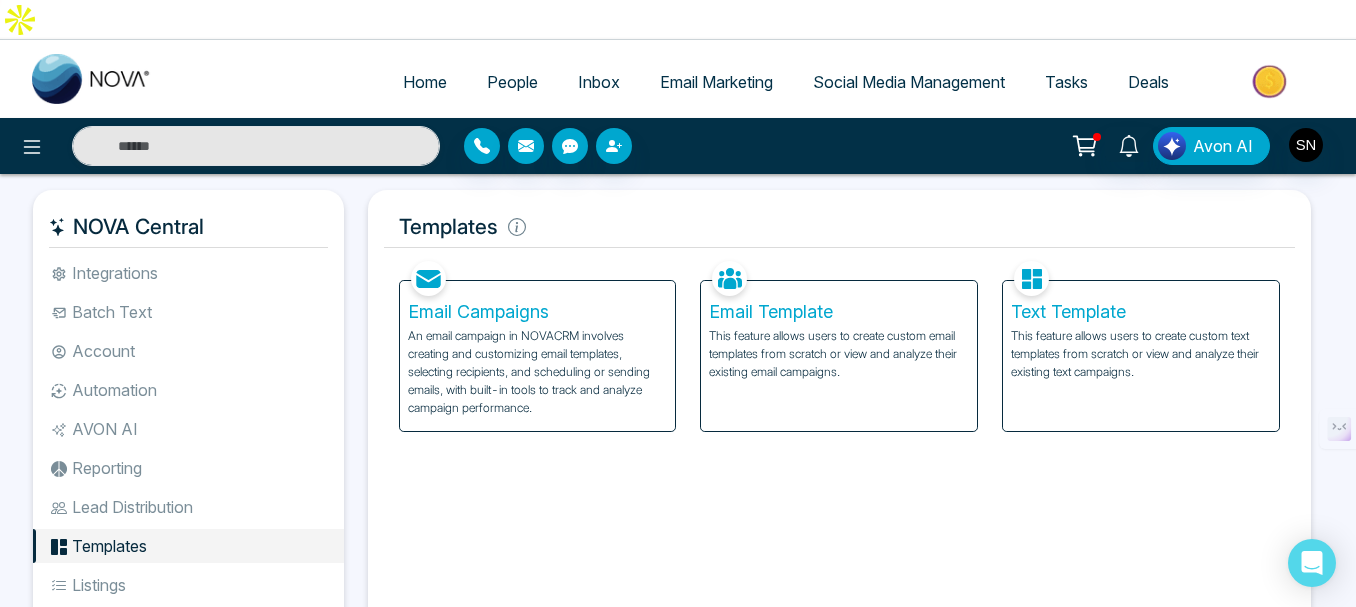 click on "Text Template" at bounding box center [1141, 312] 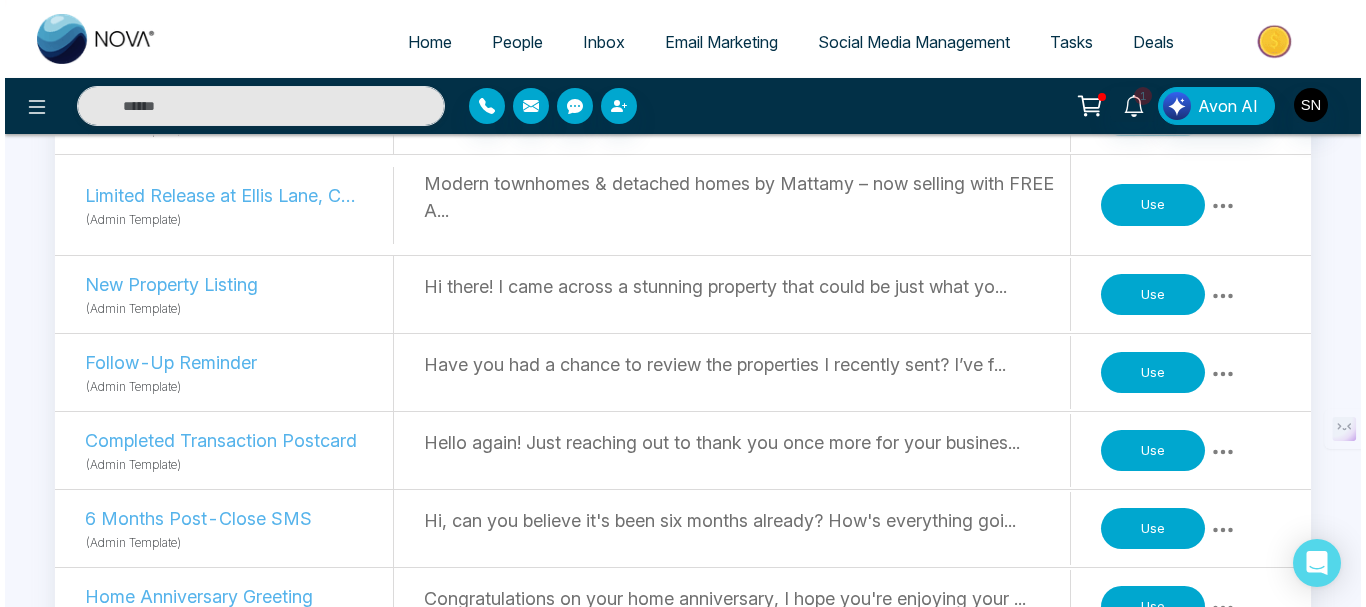 scroll, scrollTop: 0, scrollLeft: 0, axis: both 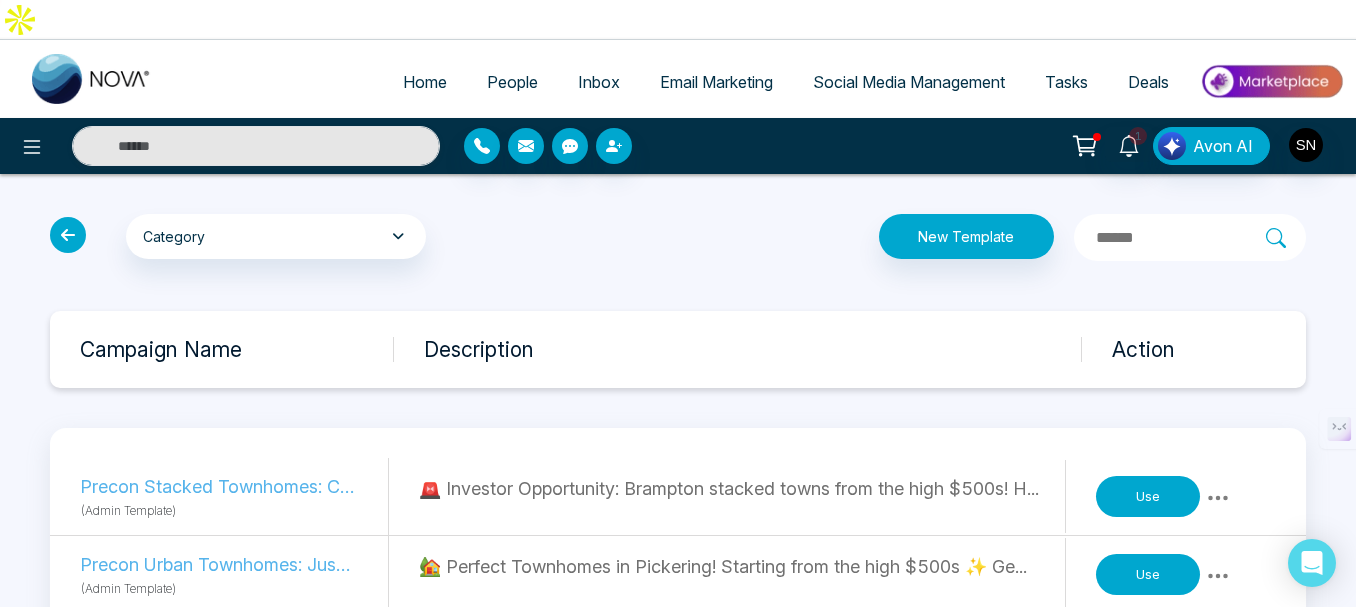 click at bounding box center (68, 235) 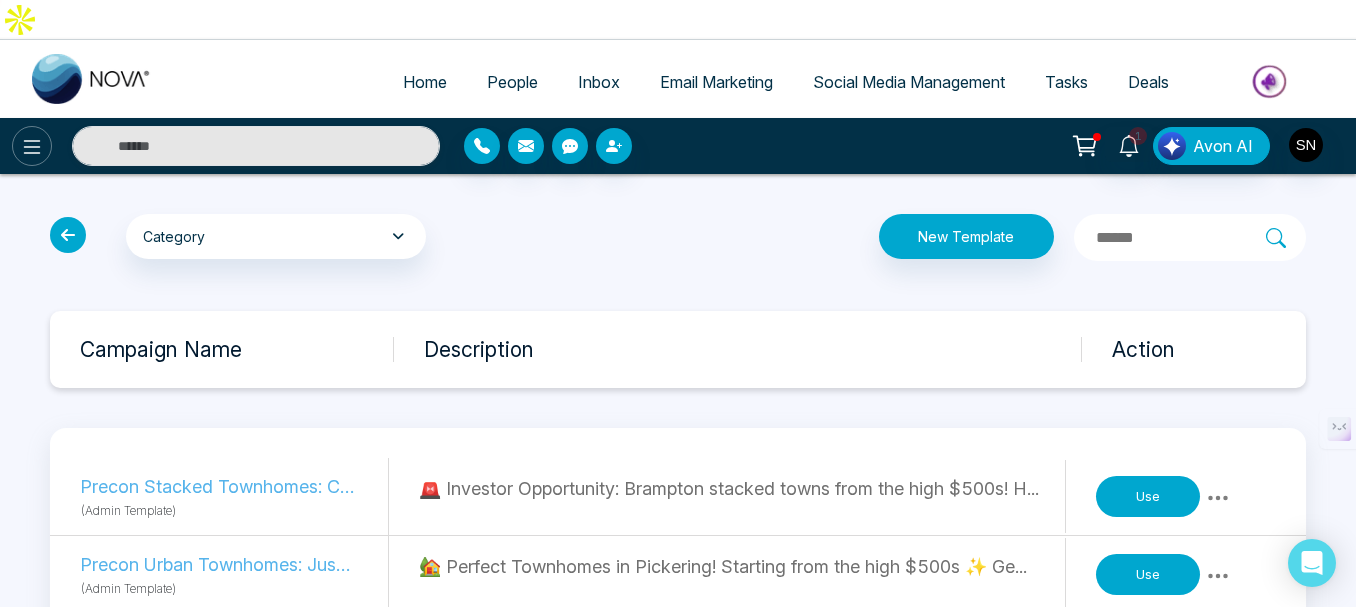 click 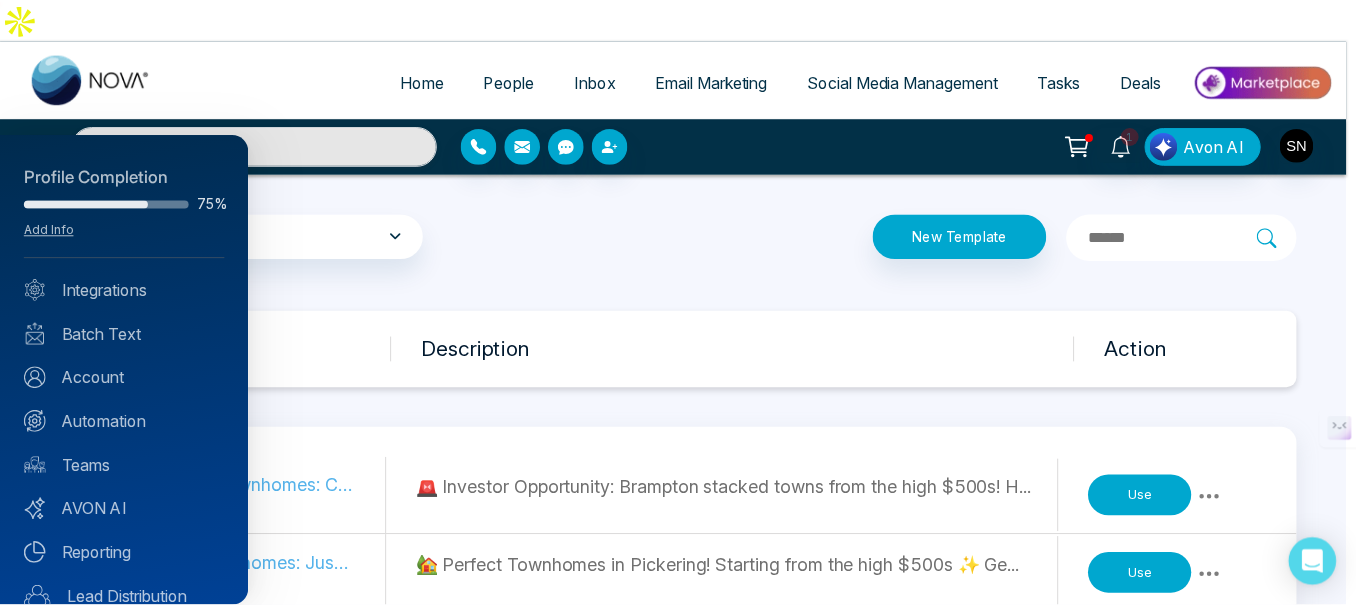 scroll, scrollTop: 100, scrollLeft: 0, axis: vertical 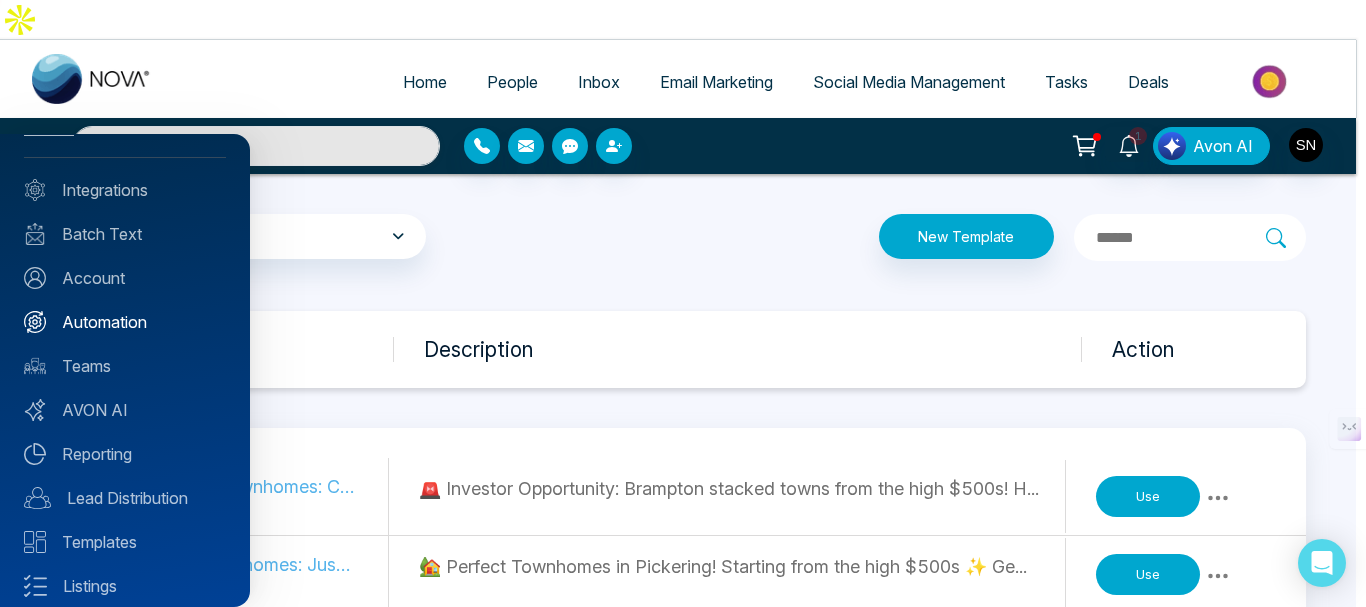 click on "Automation" at bounding box center [125, 322] 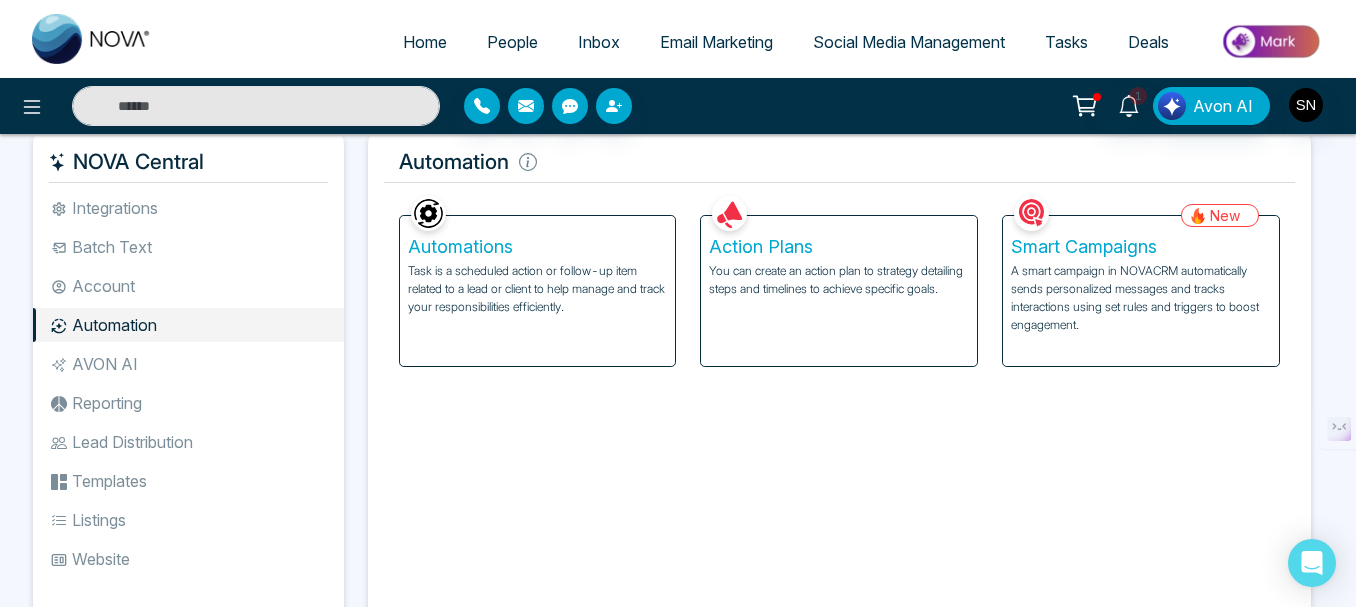 scroll, scrollTop: 100, scrollLeft: 0, axis: vertical 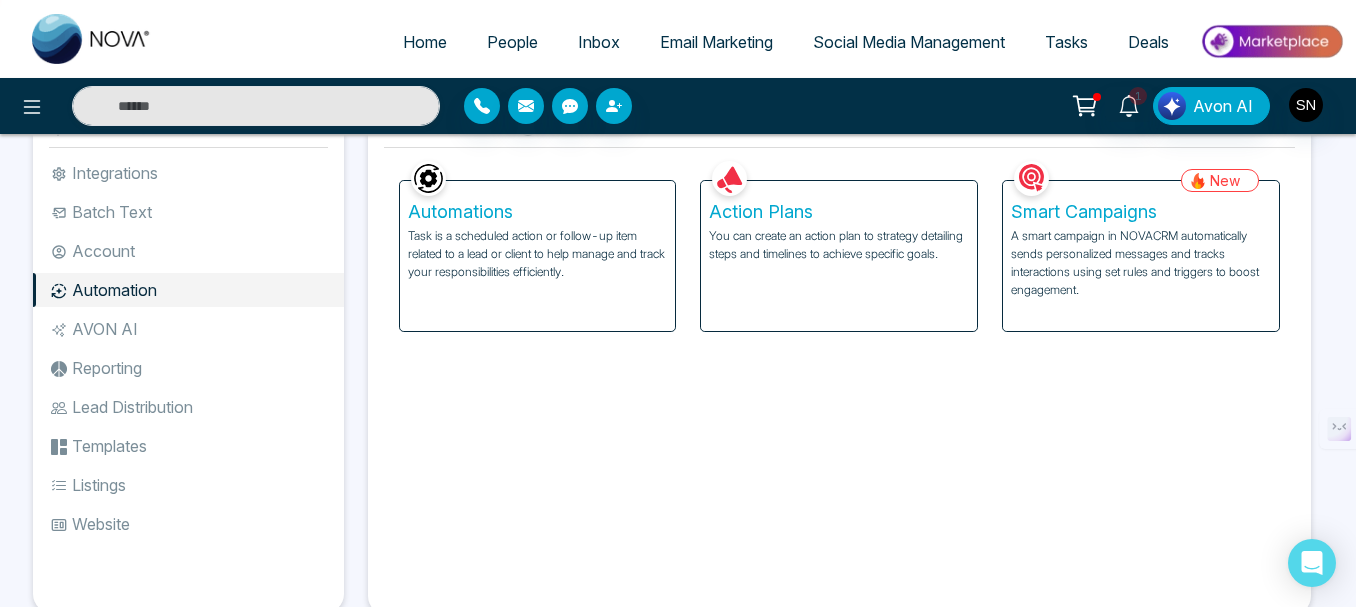 click on "AVON AI" at bounding box center [188, 329] 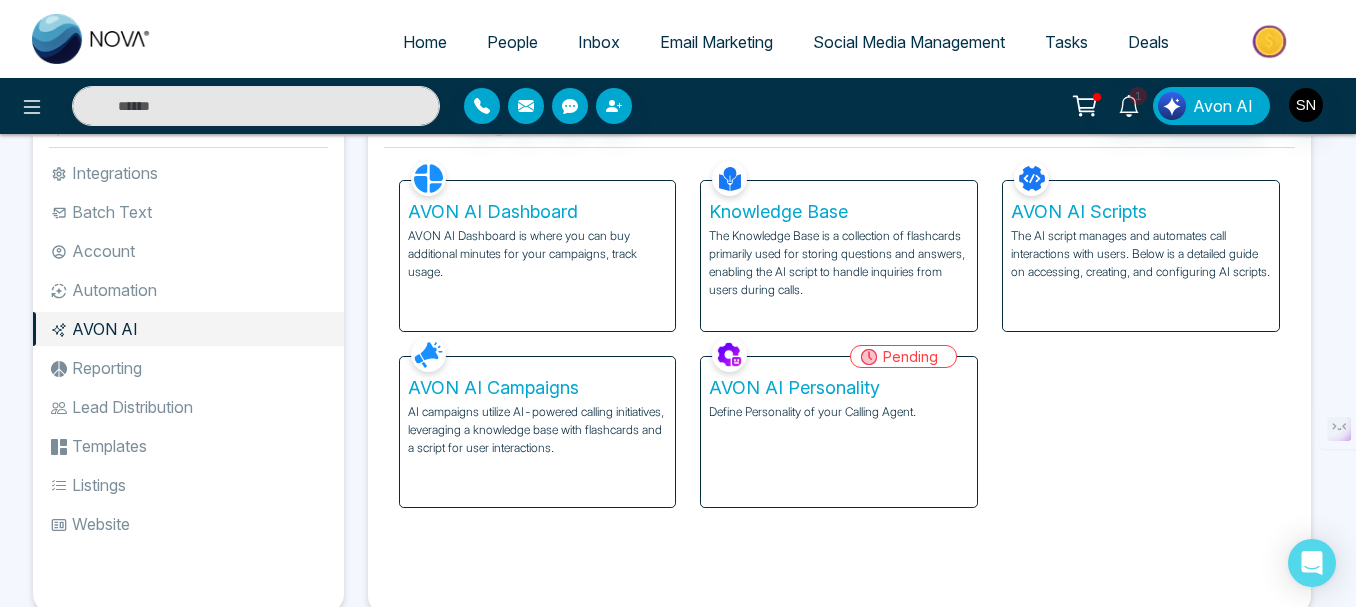 scroll, scrollTop: 0, scrollLeft: 0, axis: both 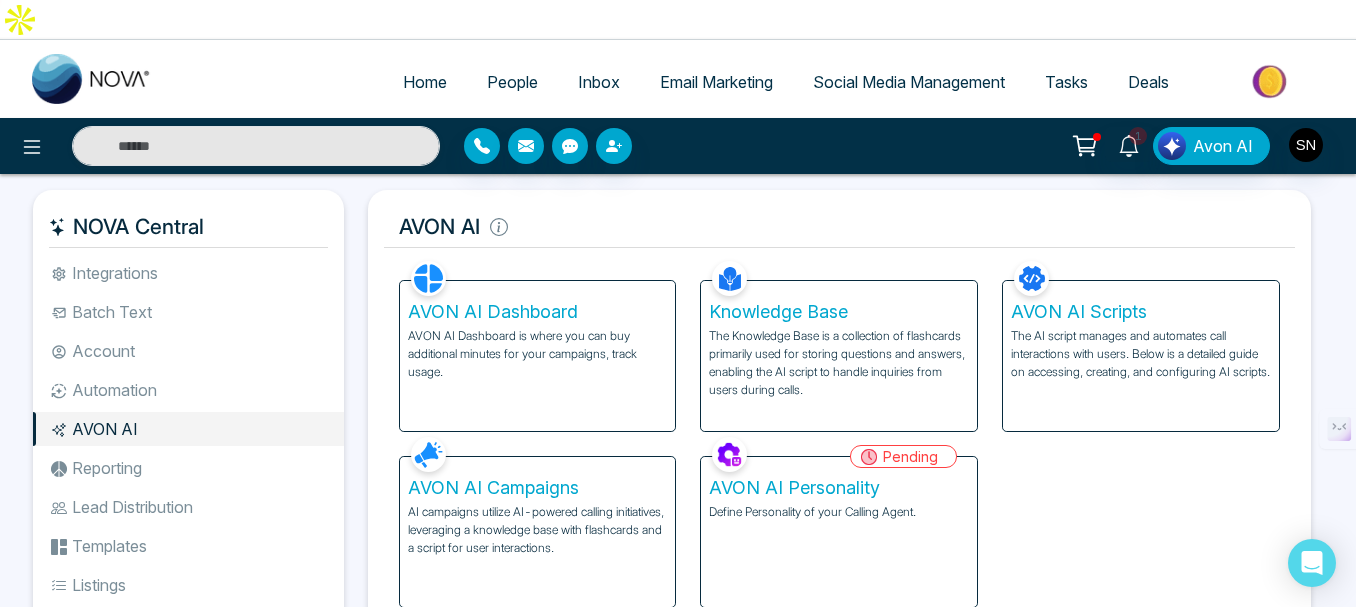 click on "Reporting" at bounding box center [188, 468] 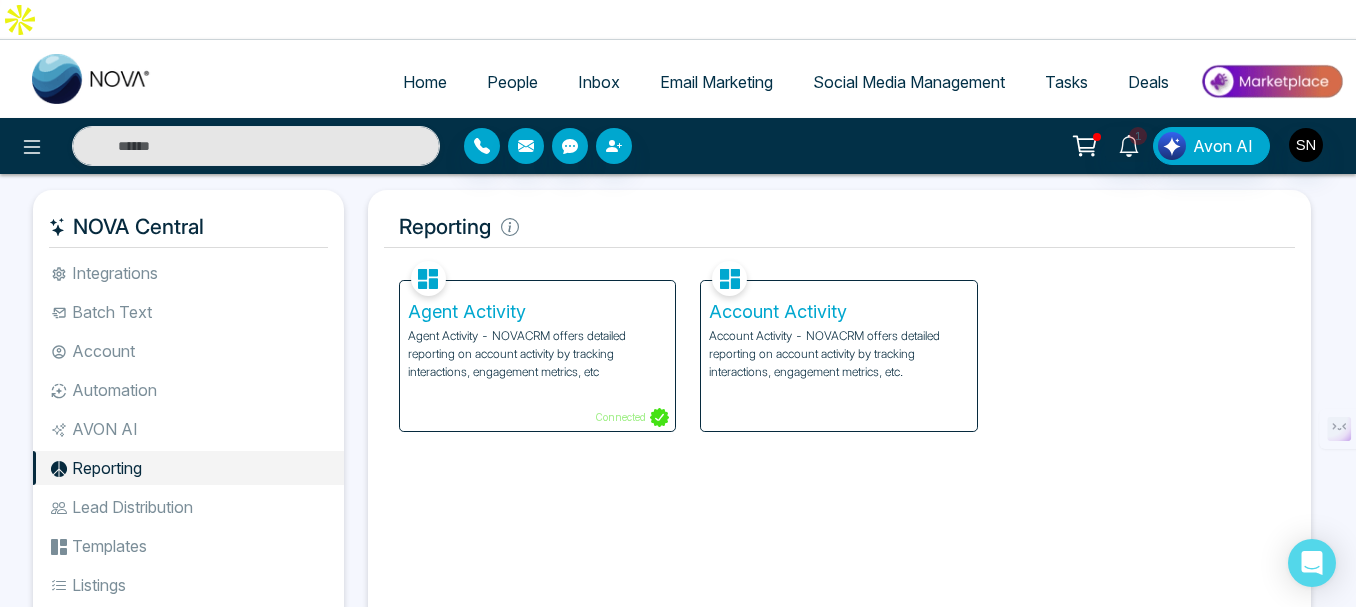 click on "Agent Activity" at bounding box center [538, 312] 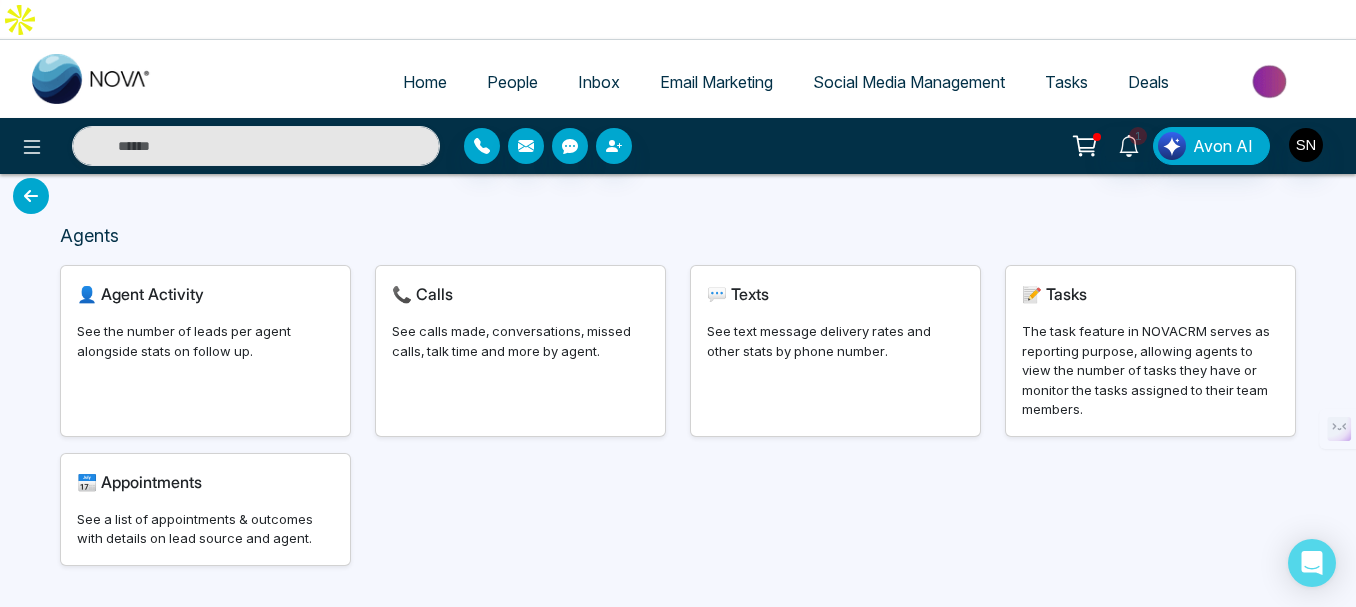 click on "Agent Activity" at bounding box center (152, 294) 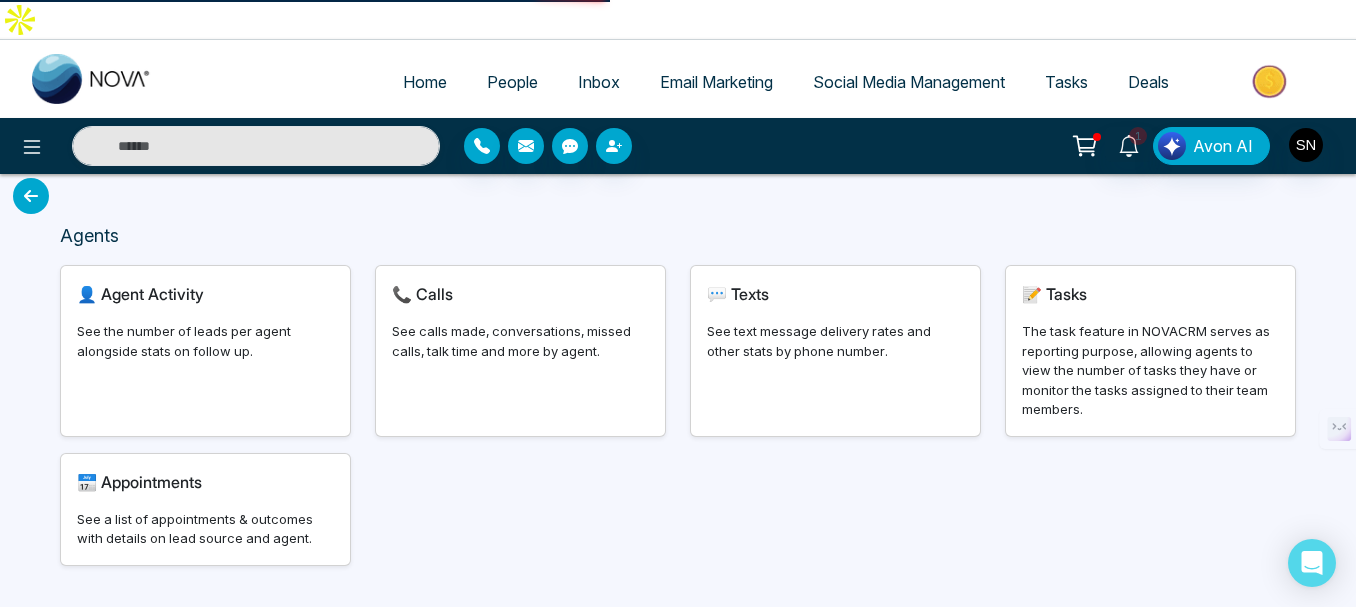 select on "***" 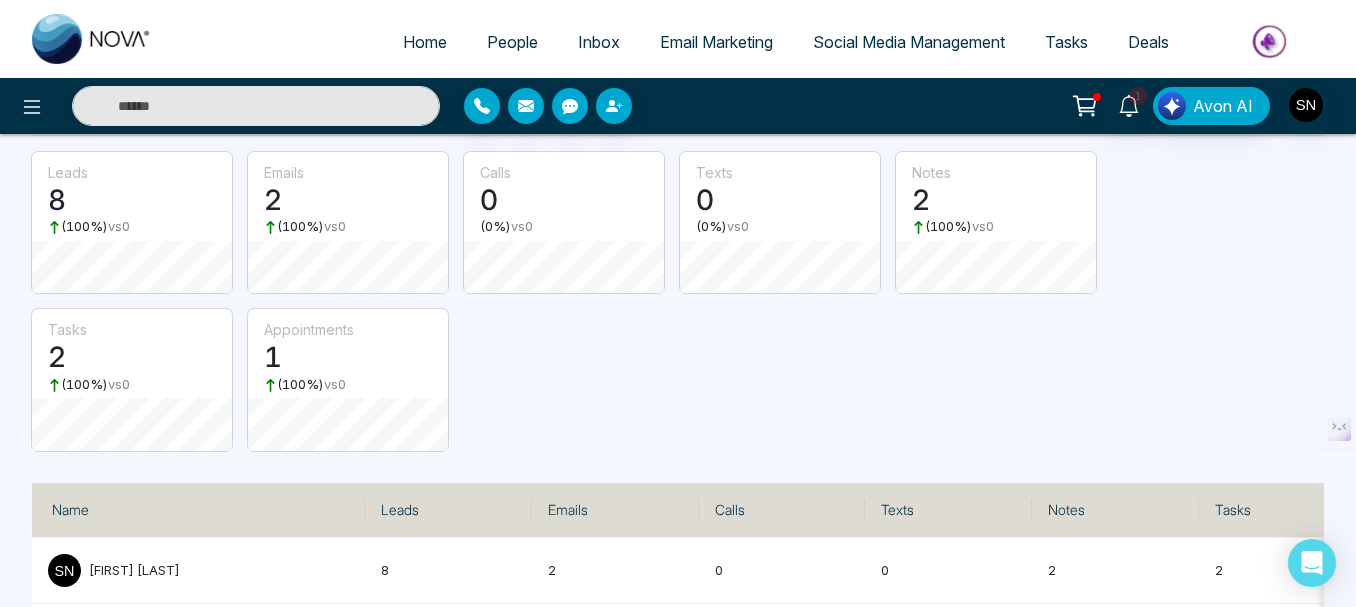 scroll, scrollTop: 0, scrollLeft: 0, axis: both 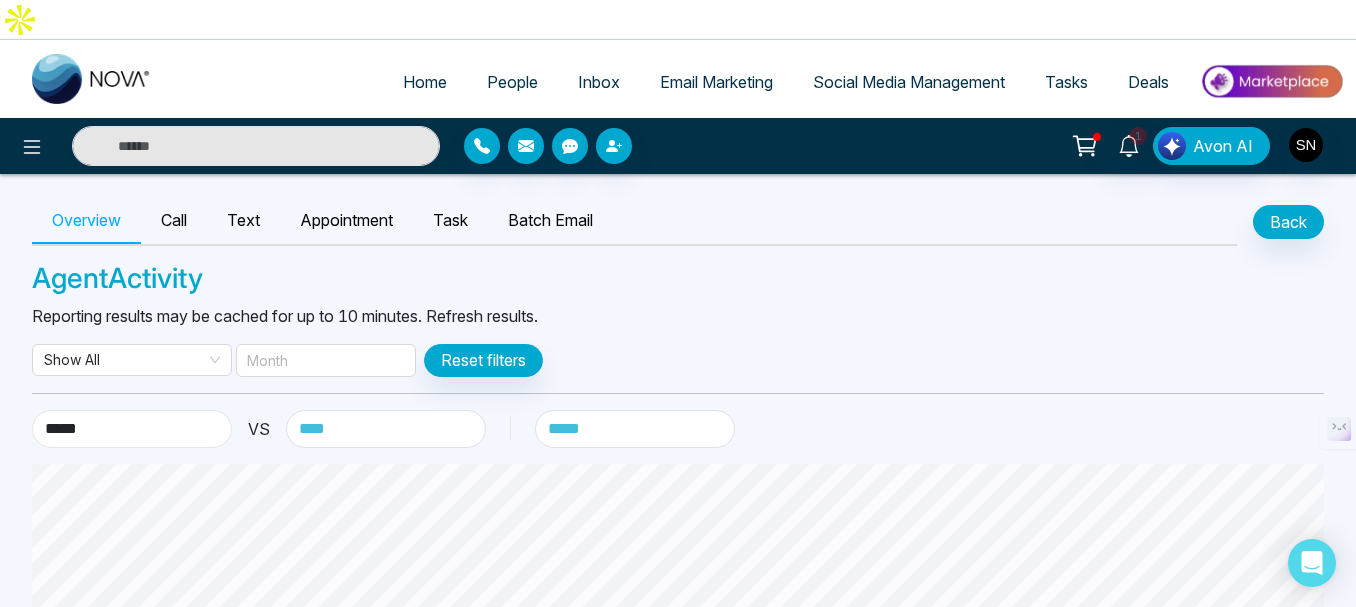 click on "**********" at bounding box center [132, 429] 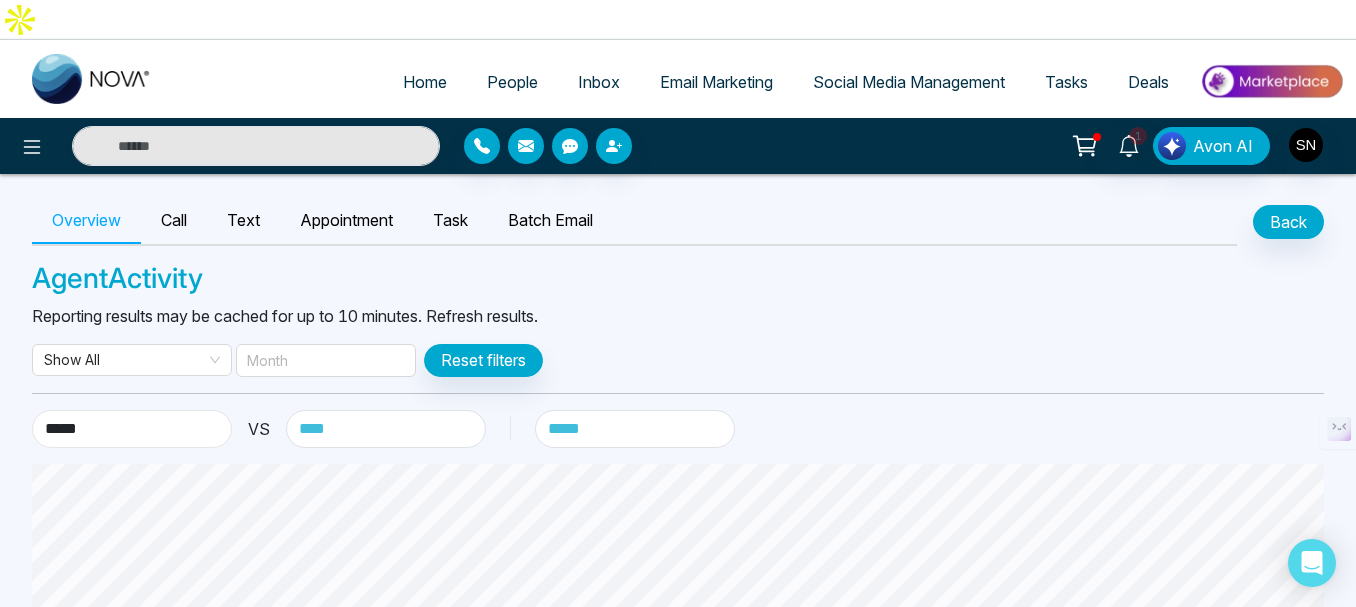 select on "******" 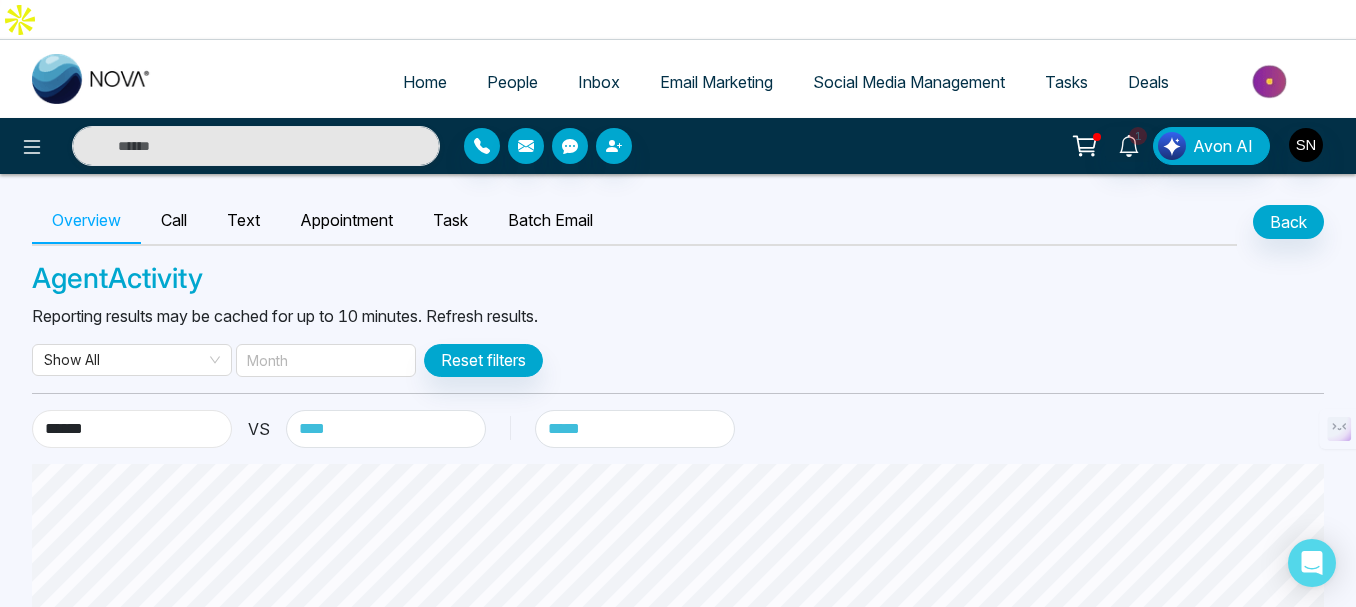 click on "**********" at bounding box center (132, 429) 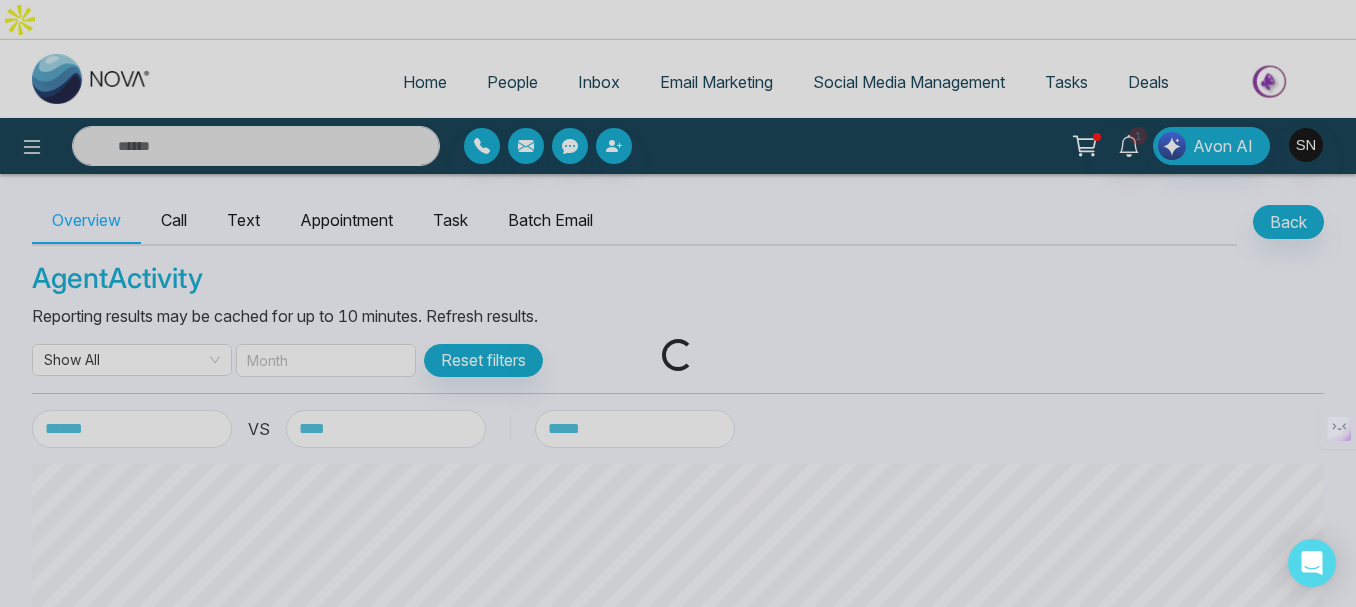 click on "Loading..." at bounding box center [678, 303] 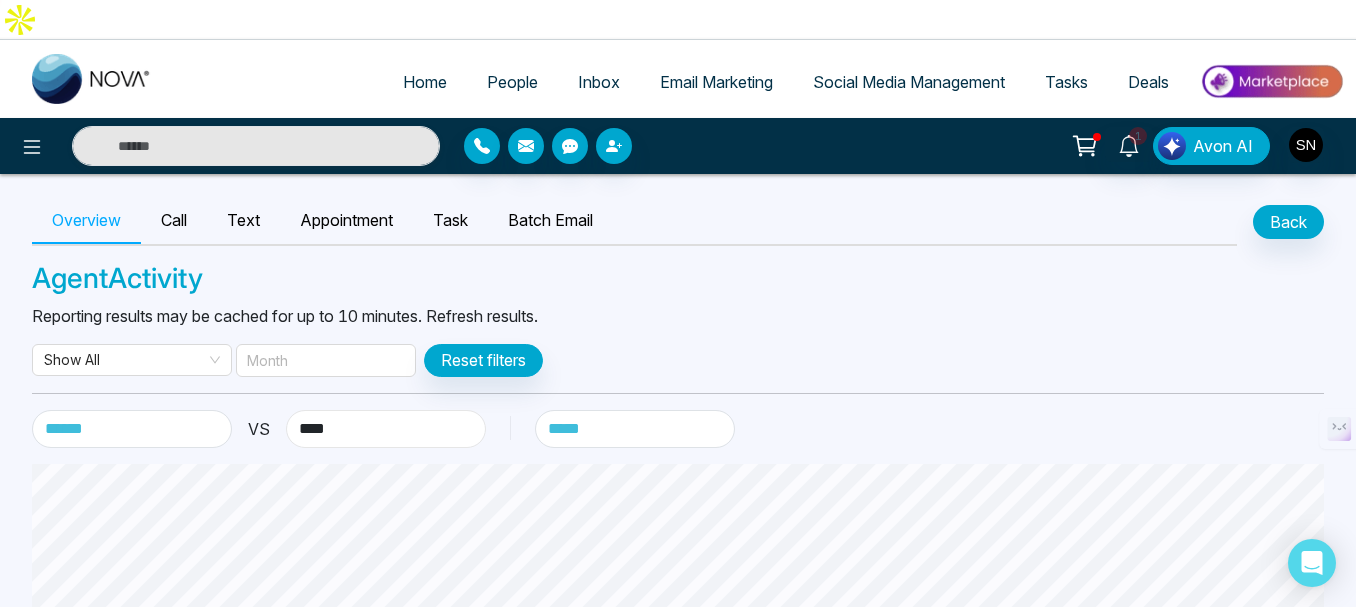 click on "[CREDIT CARD]" at bounding box center (386, 429) 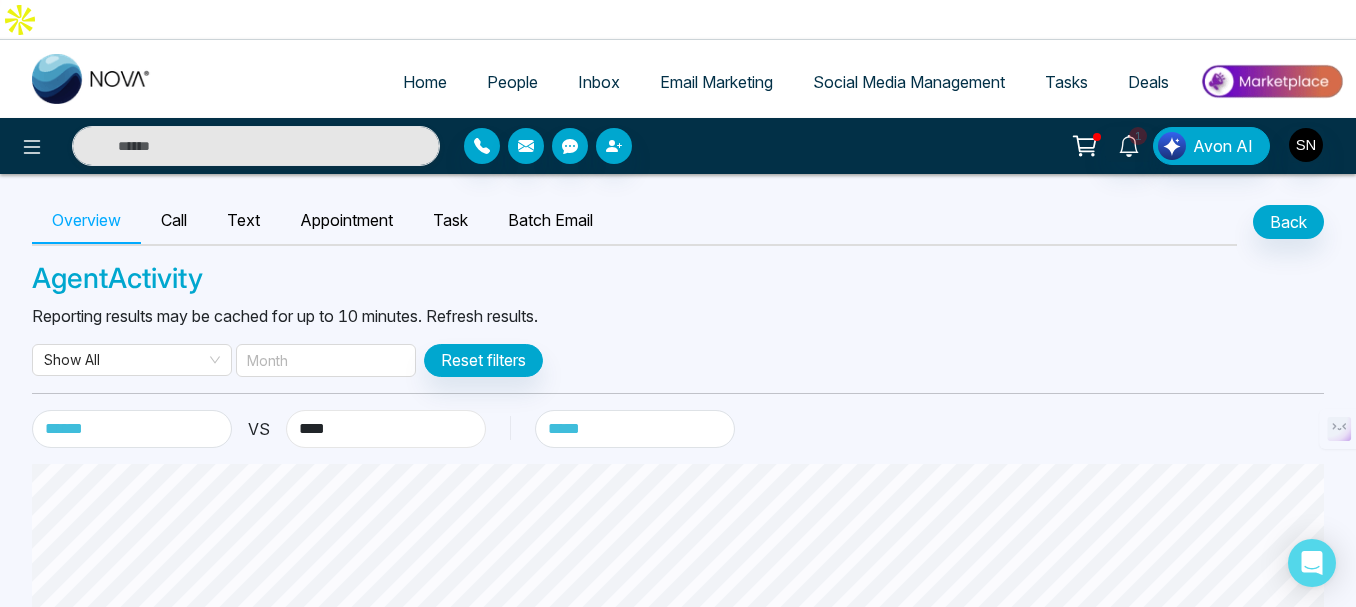 select on "*****" 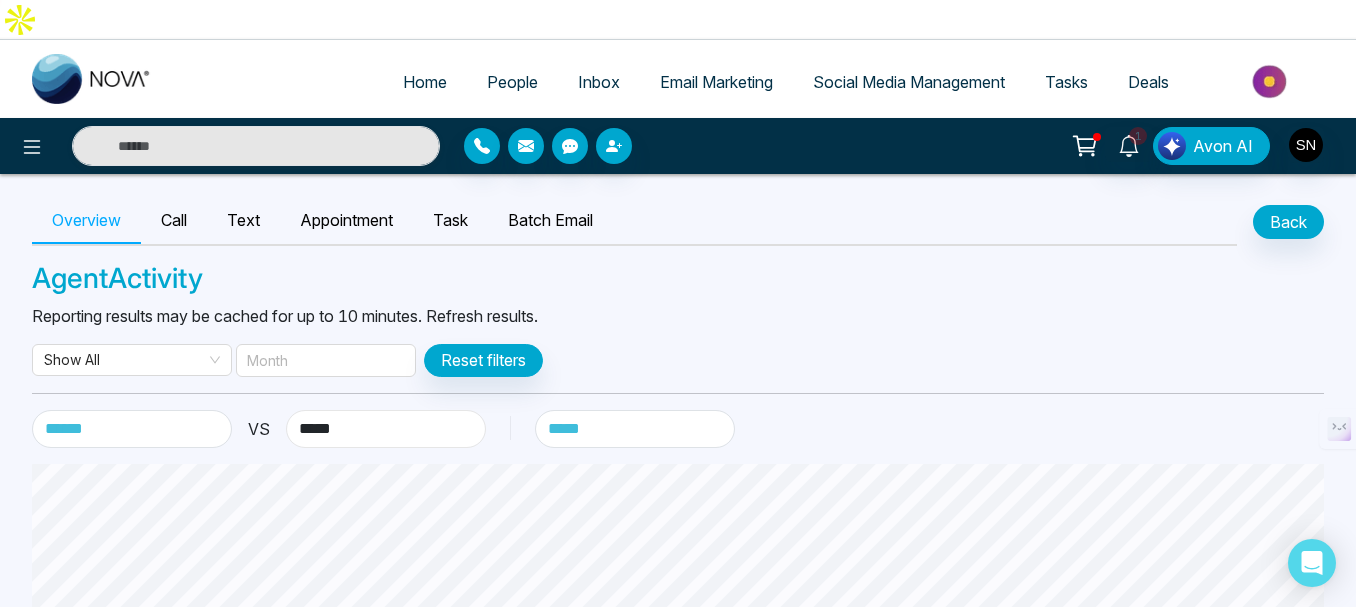 click on "[CREDIT CARD]" at bounding box center (386, 429) 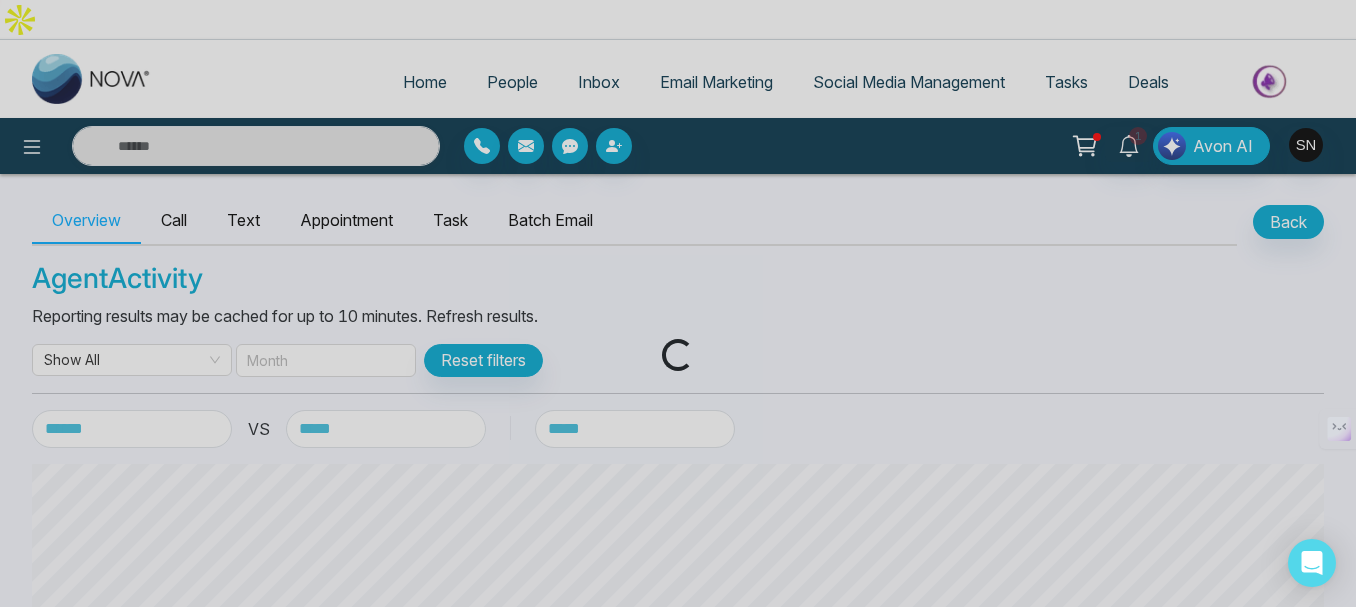 click on "Loading..." at bounding box center (678, 303) 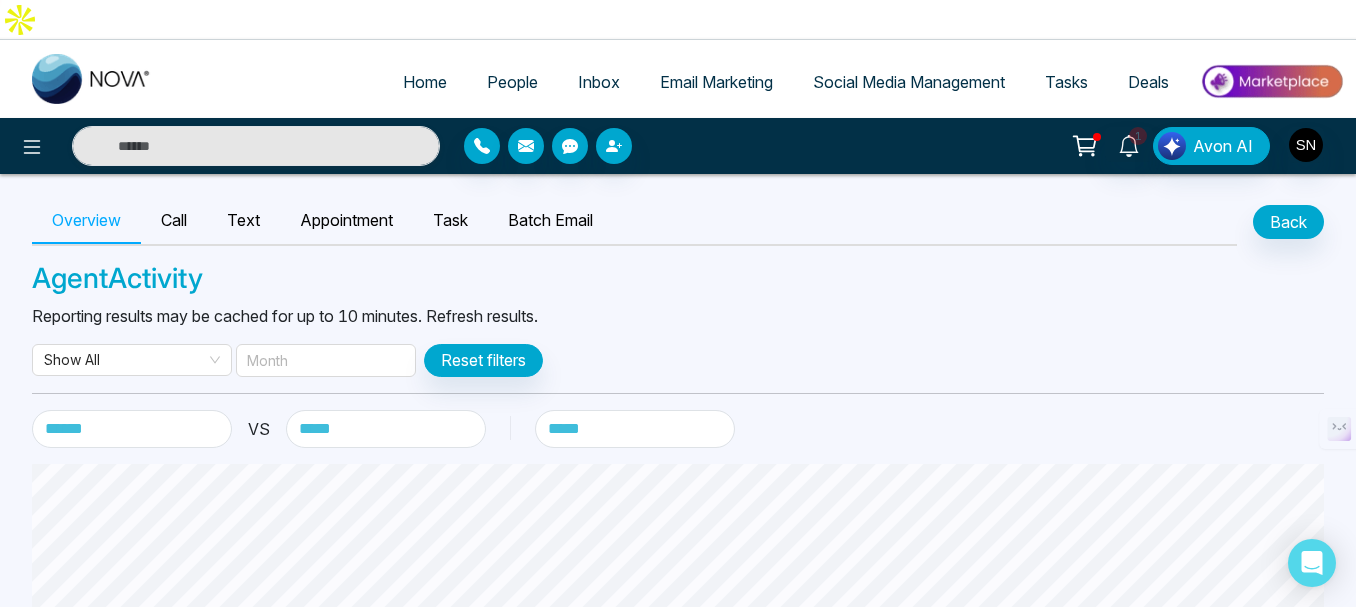 click on "Show All" at bounding box center [132, 360] 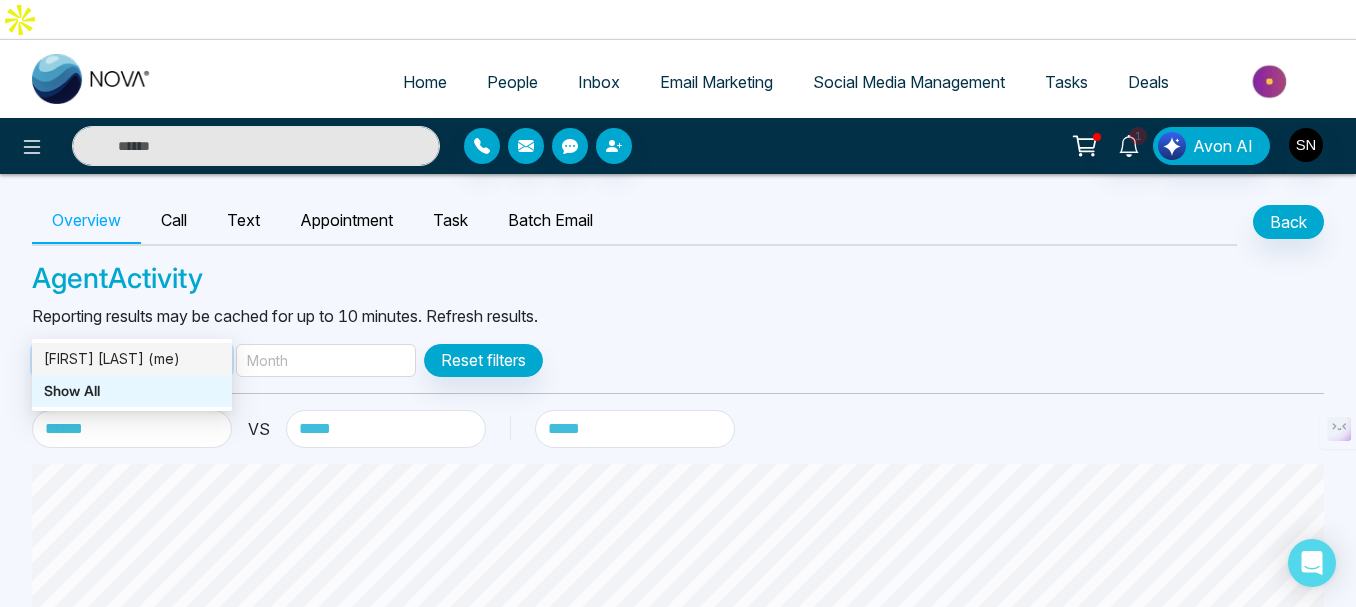 click on "[FIRST] [LAST] (me)" at bounding box center (132, 359) 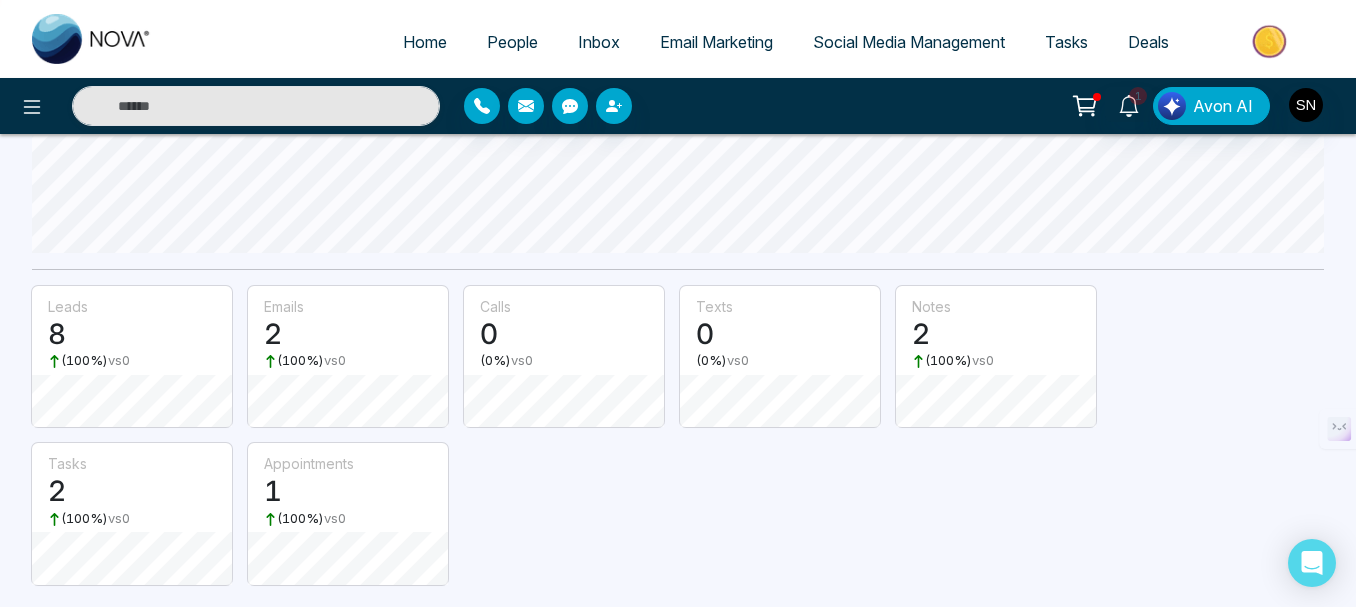 scroll, scrollTop: 545, scrollLeft: 0, axis: vertical 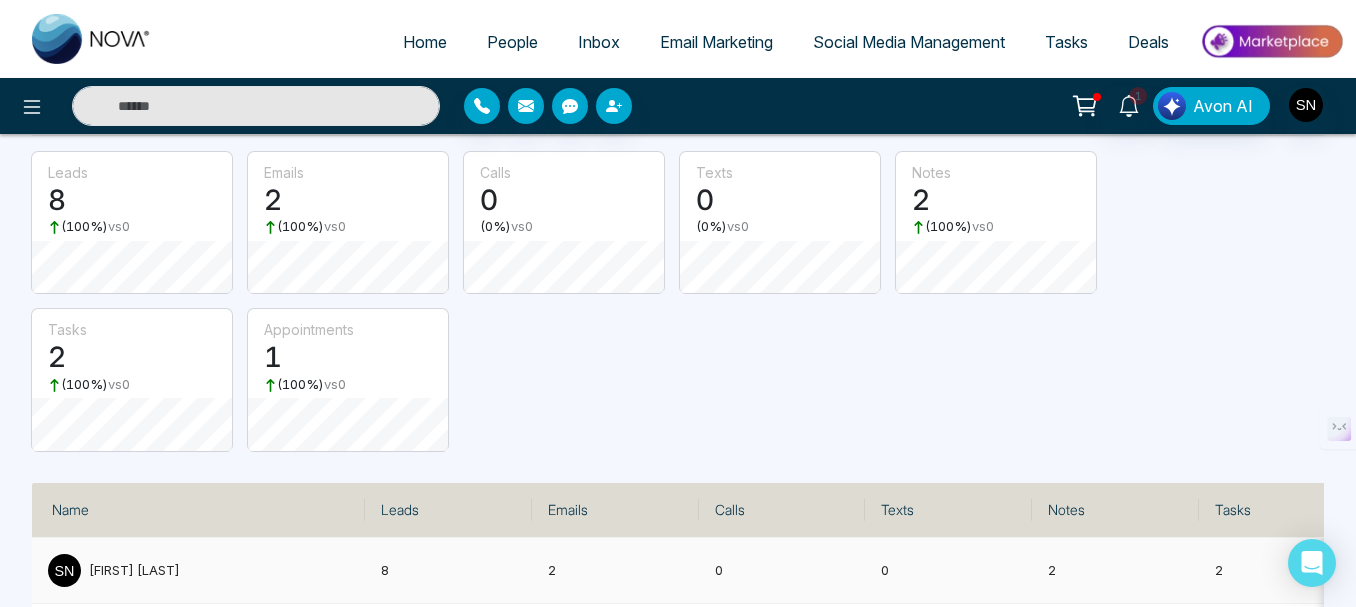 click on "[FIRST] [LAST]" at bounding box center [134, 570] 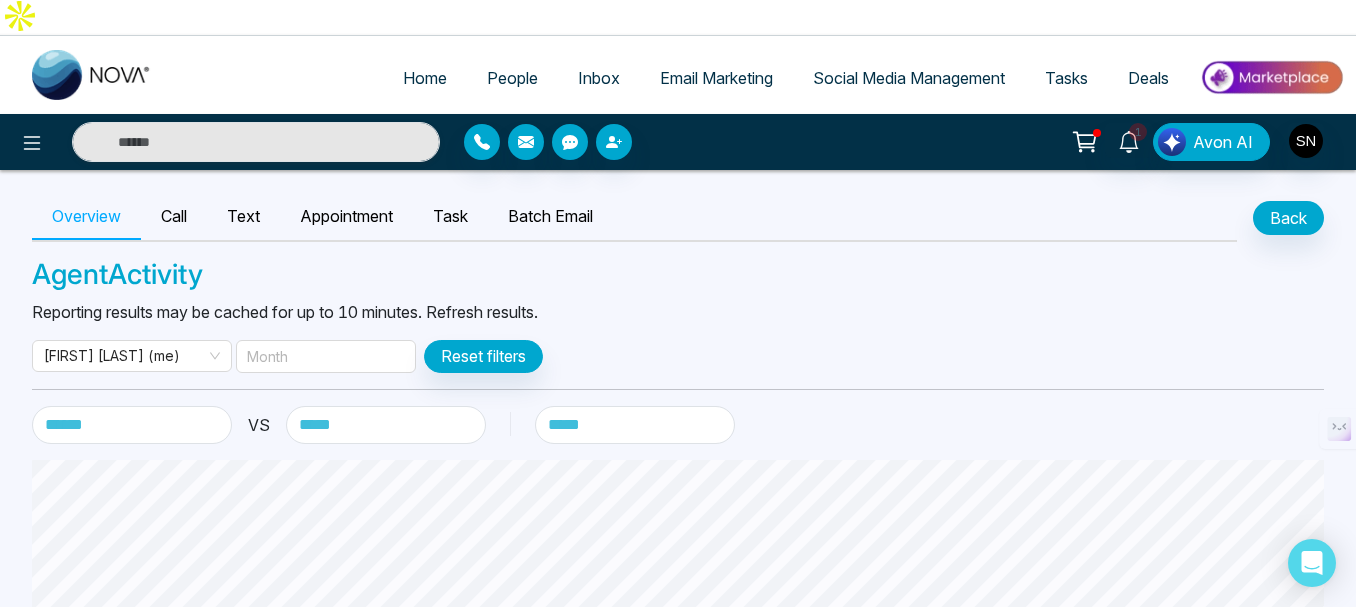 scroll, scrollTop: 0, scrollLeft: 0, axis: both 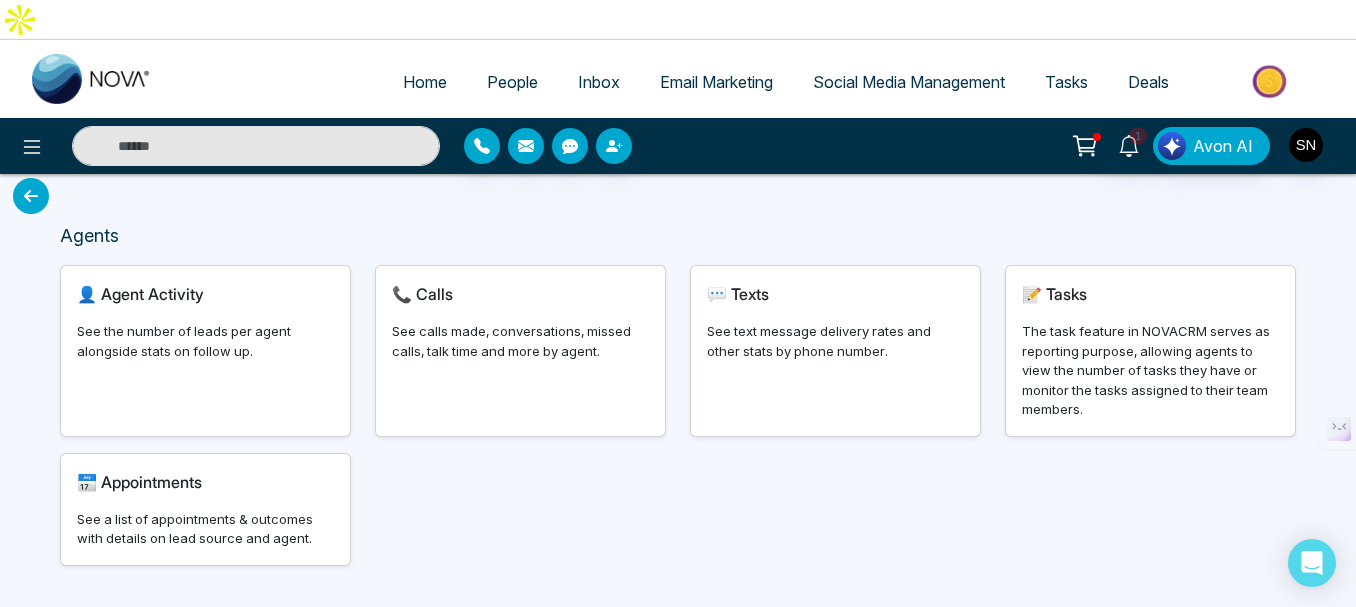 click on "📝 Tasks" at bounding box center (1054, 294) 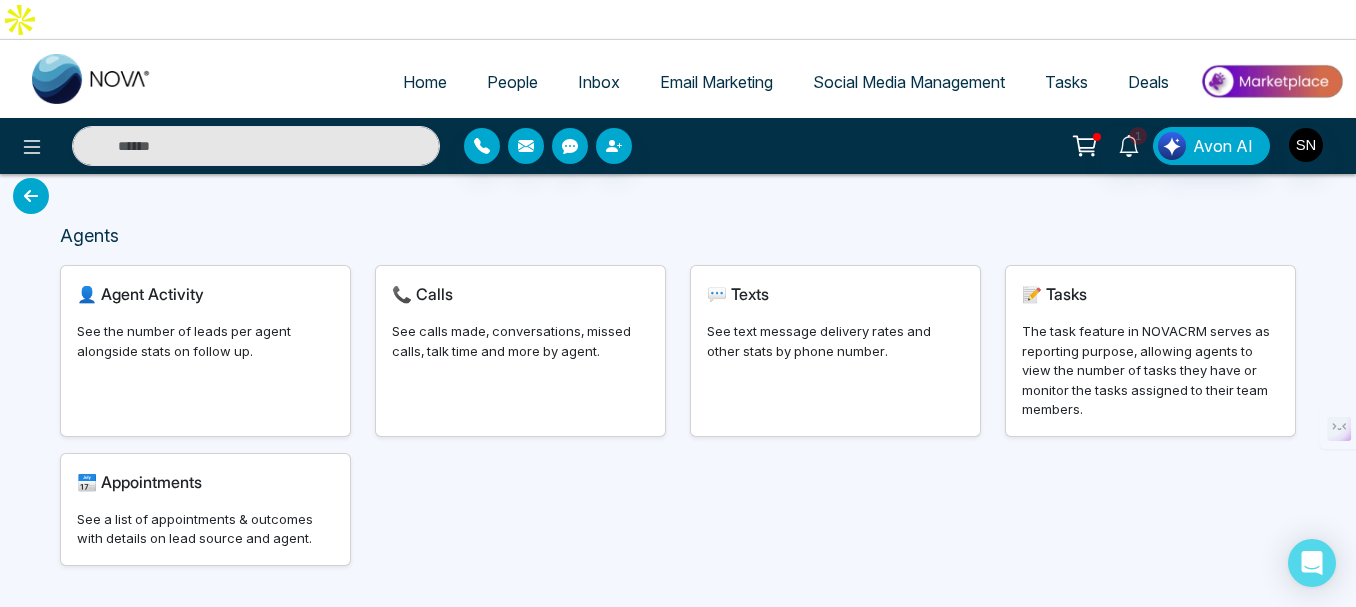 click at bounding box center [31, 196] 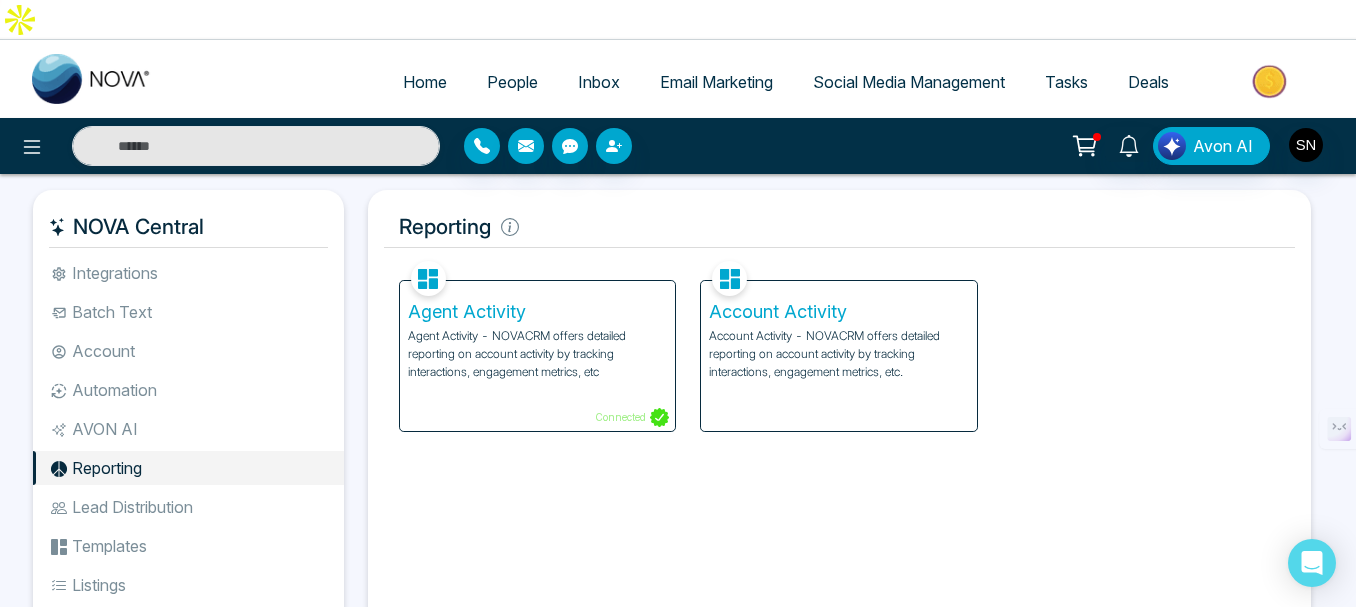 click on "Account Activity" at bounding box center [839, 312] 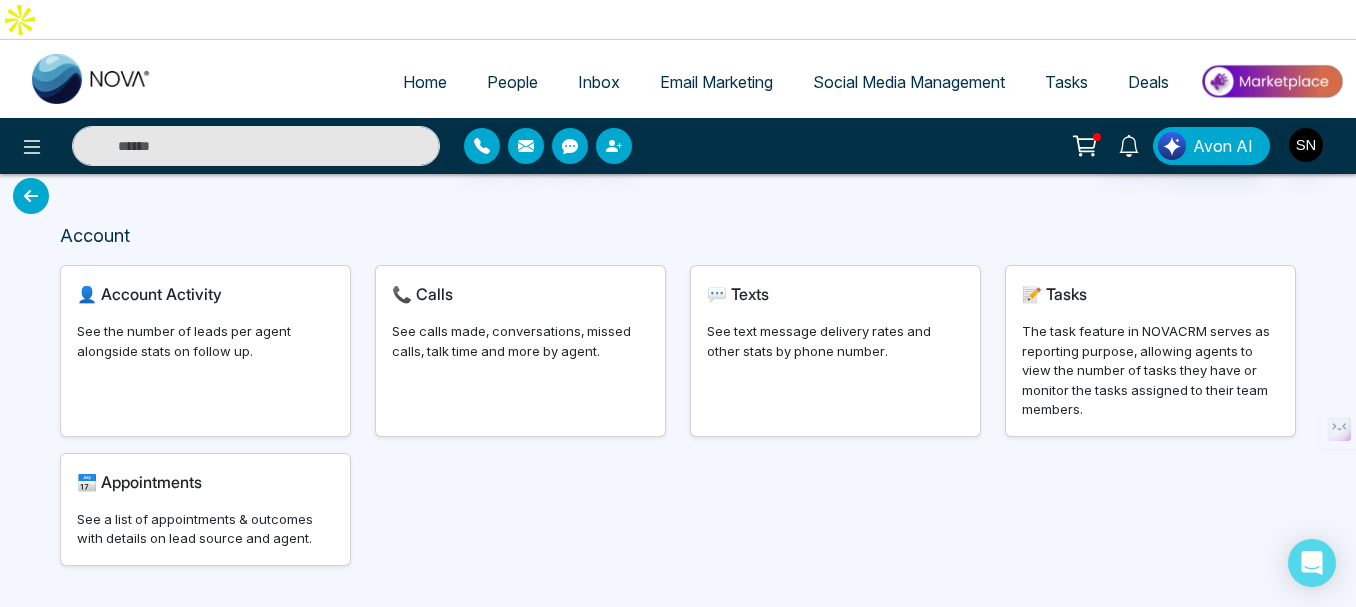 click on "Account Activity" at bounding box center (161, 294) 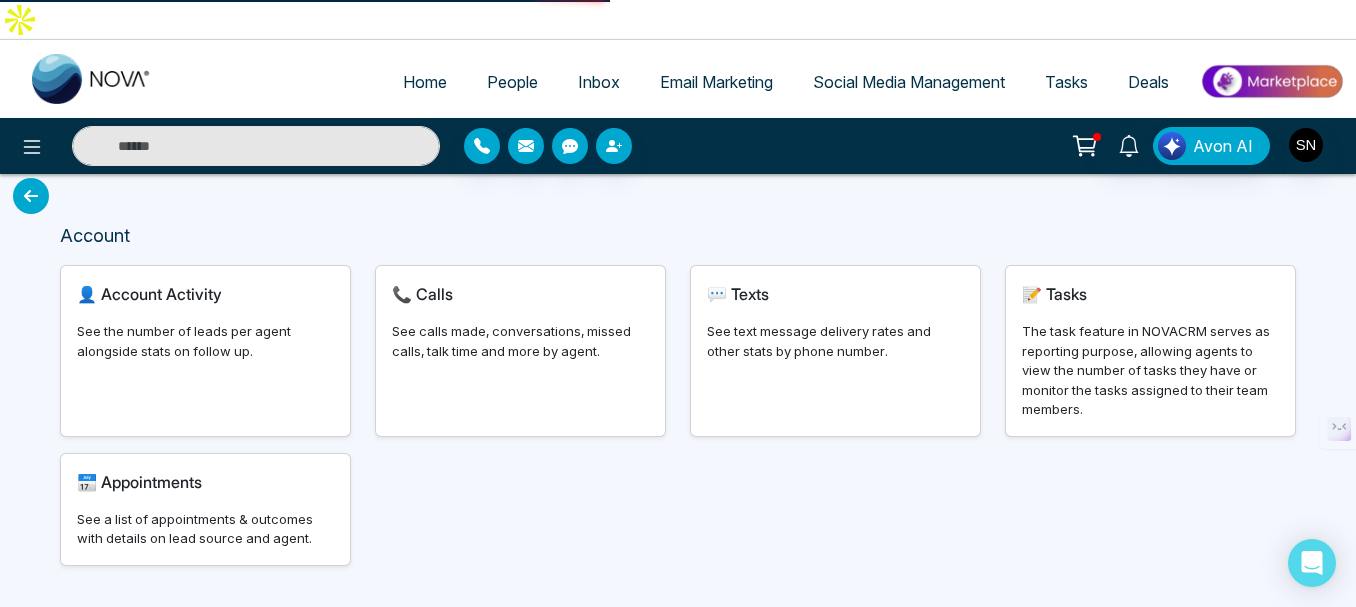 select on "***" 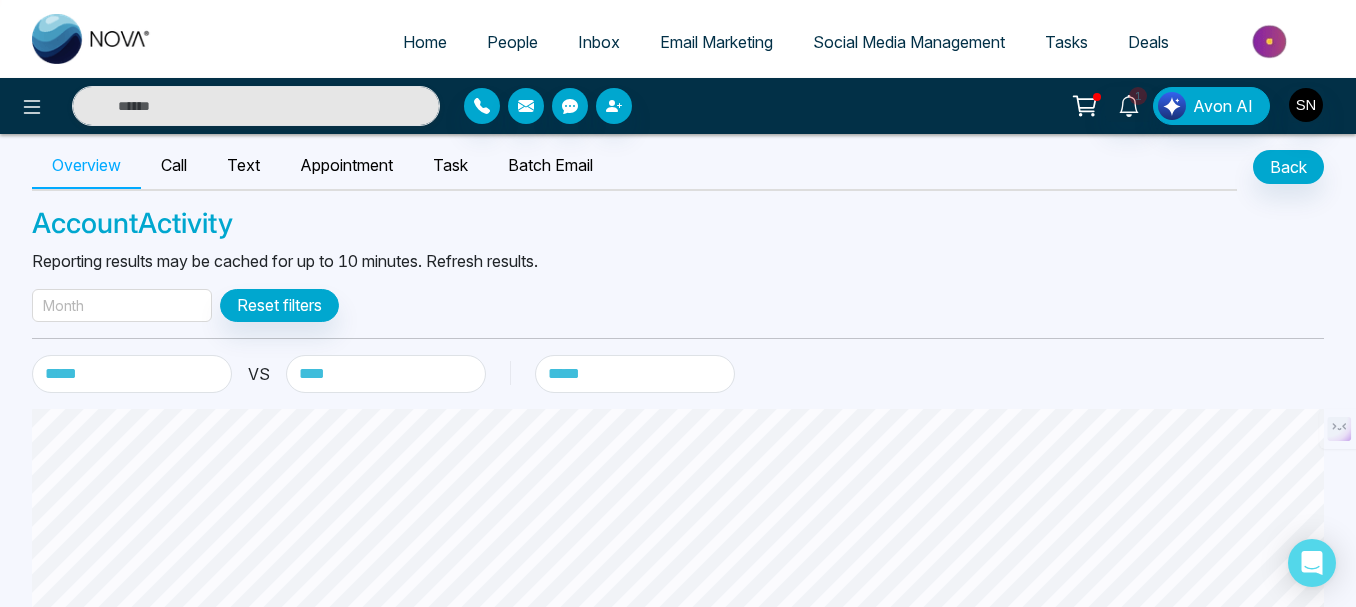 scroll, scrollTop: 0, scrollLeft: 0, axis: both 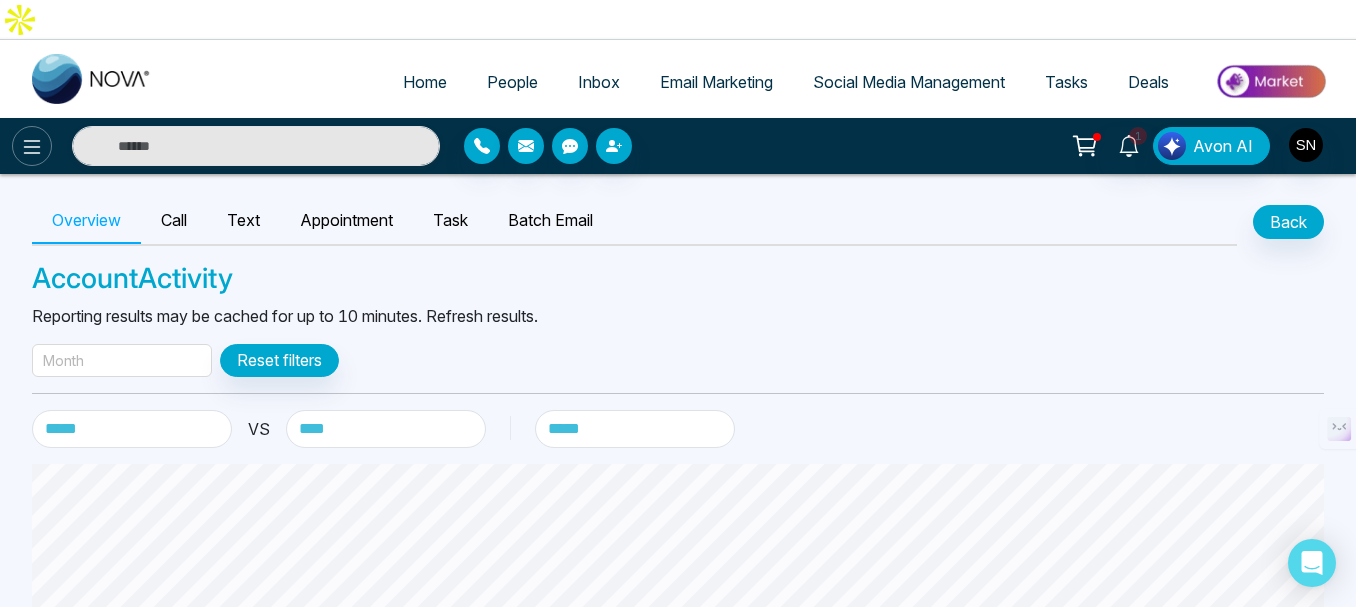 click at bounding box center (32, 146) 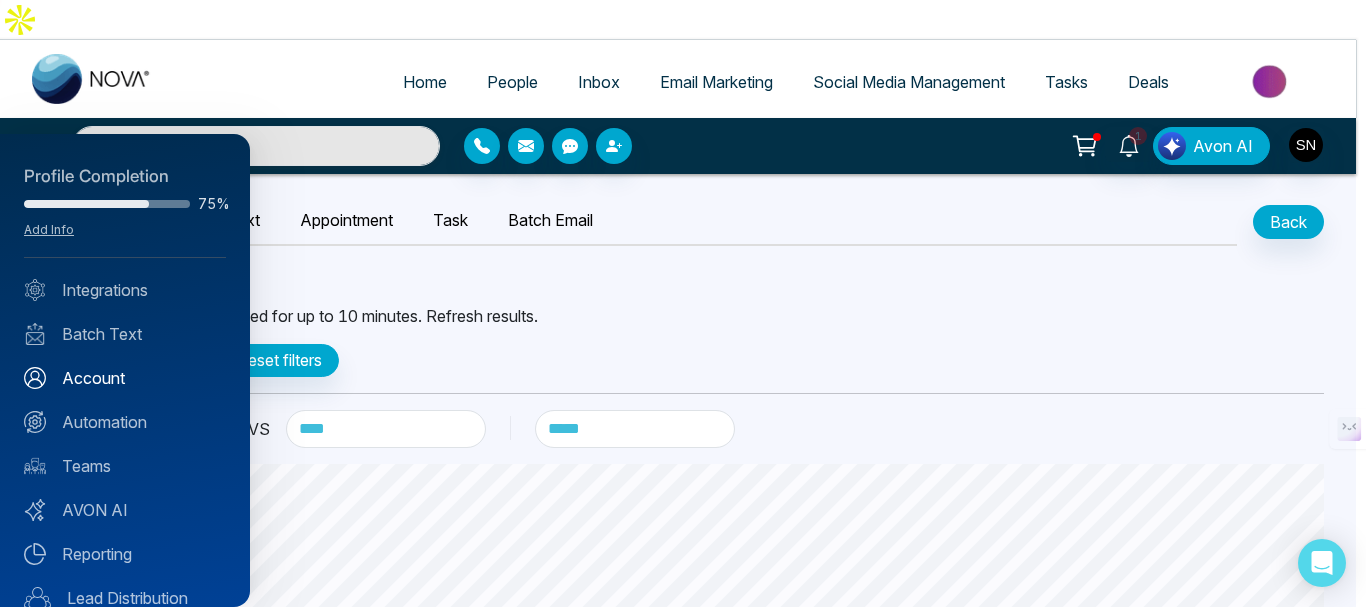 click on "Account" at bounding box center [125, 378] 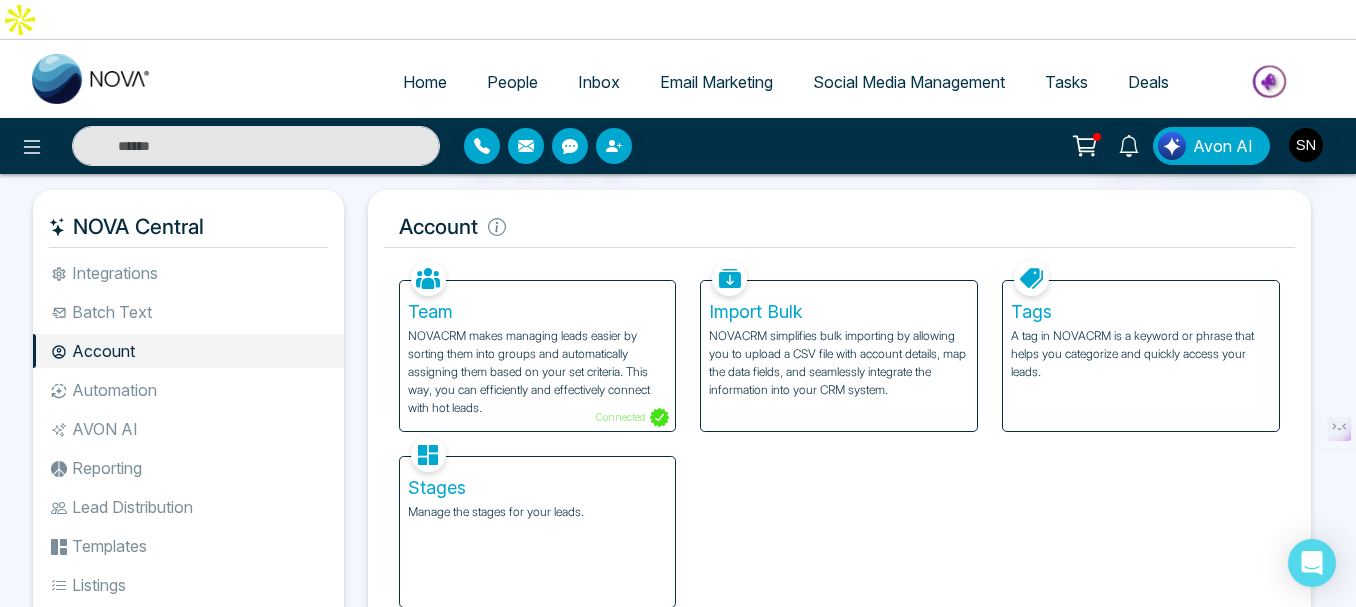 click on "Reporting" at bounding box center (188, 468) 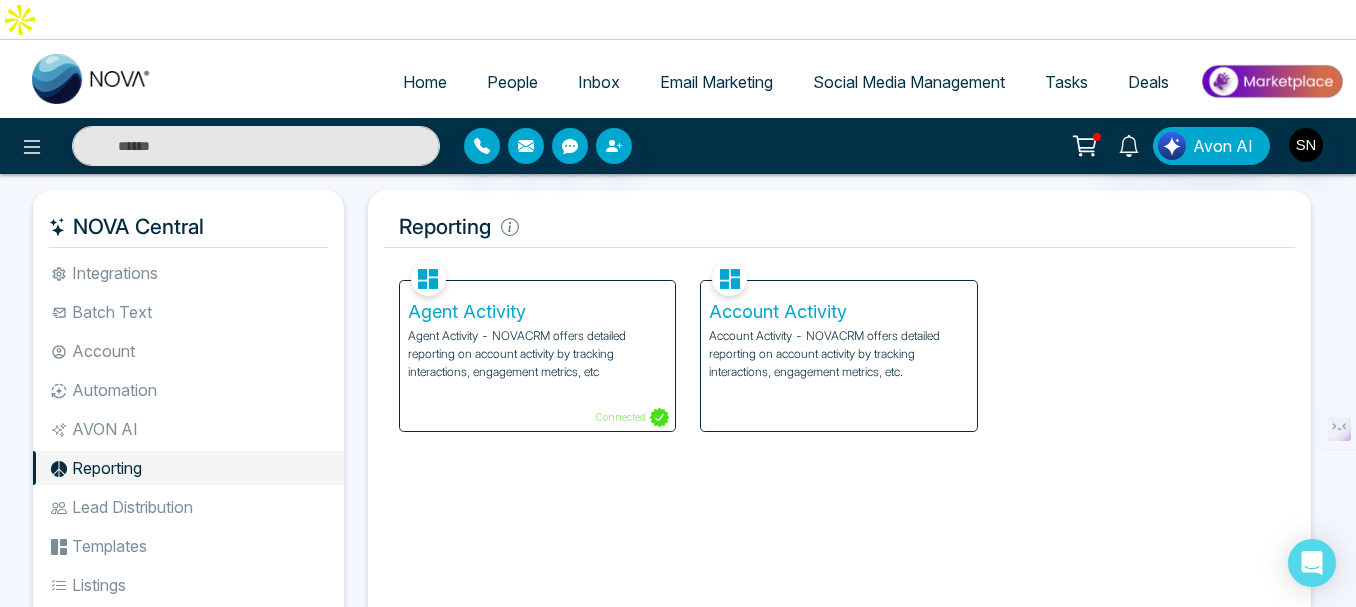 click on "Lead Distribution" at bounding box center (188, 507) 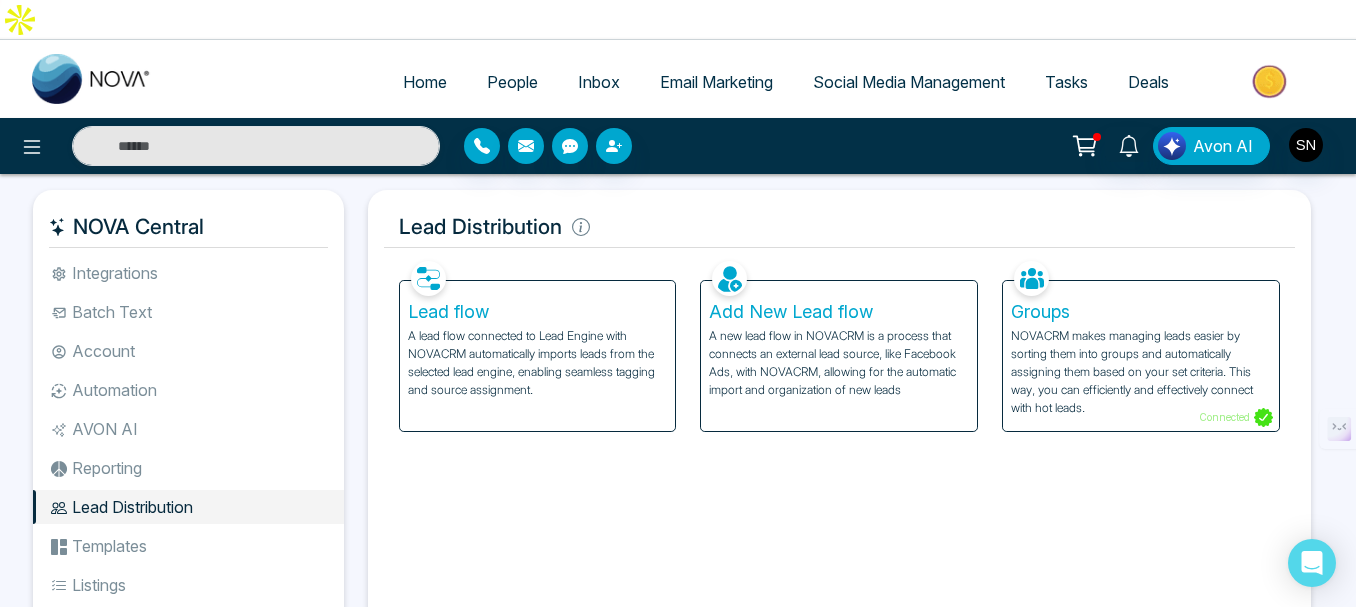 click on "Add New Lead flow" at bounding box center [839, 312] 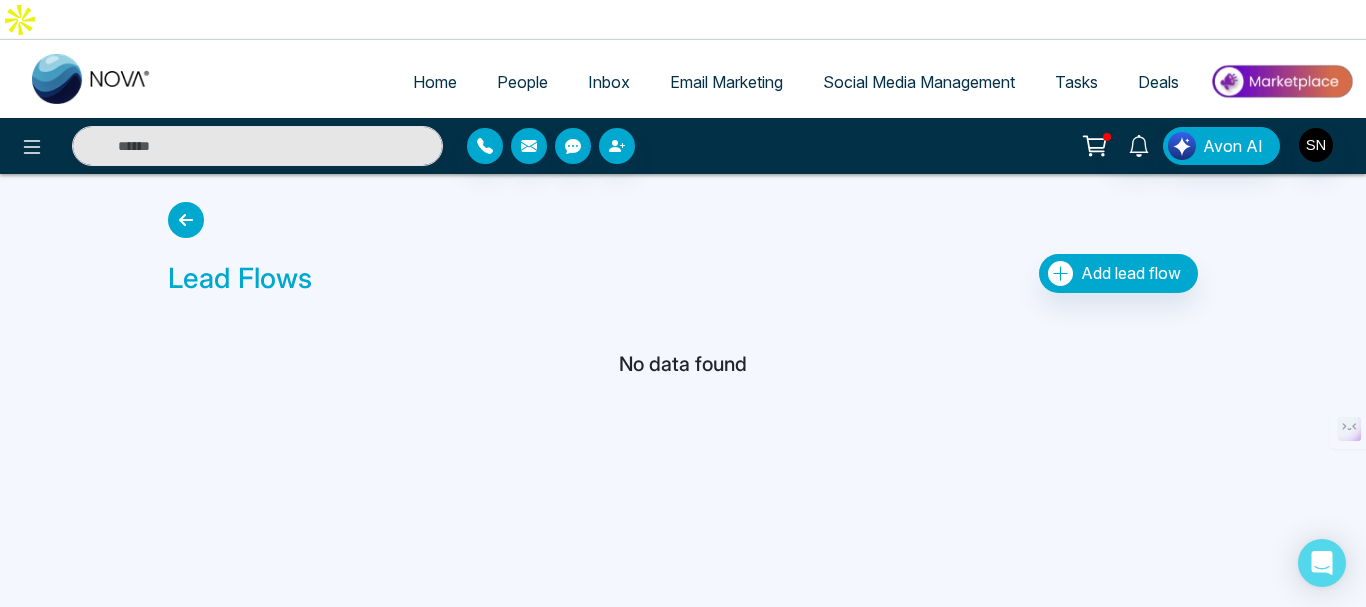 click at bounding box center [186, 220] 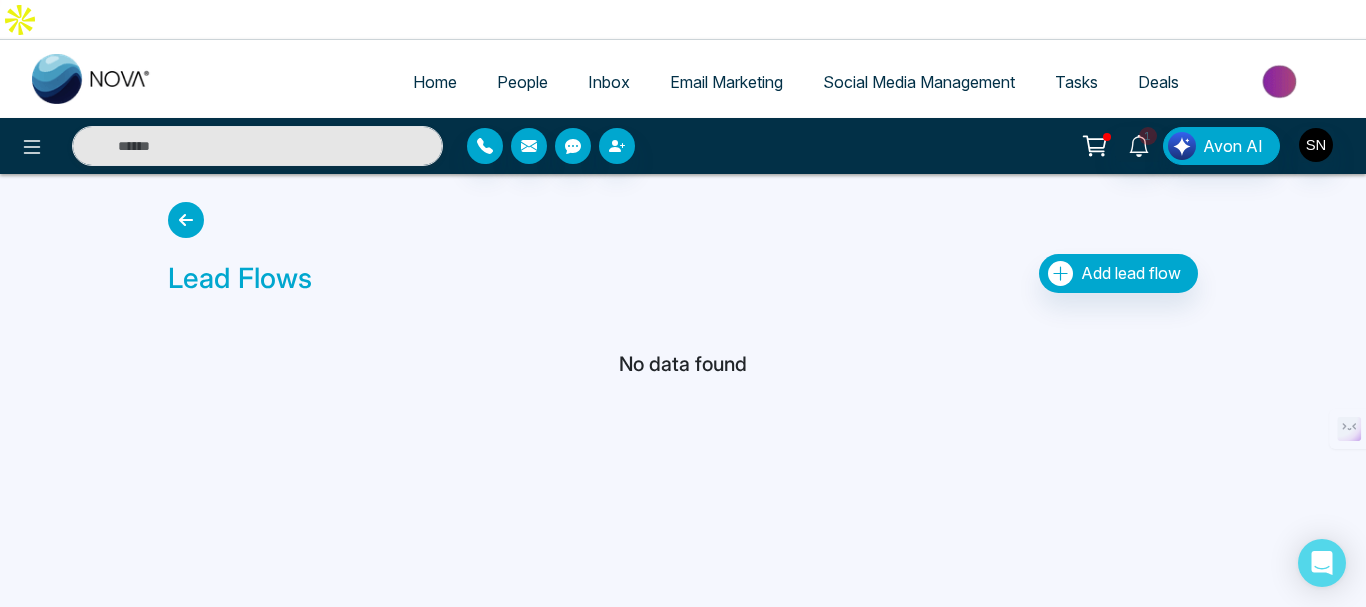 click at bounding box center (186, 220) 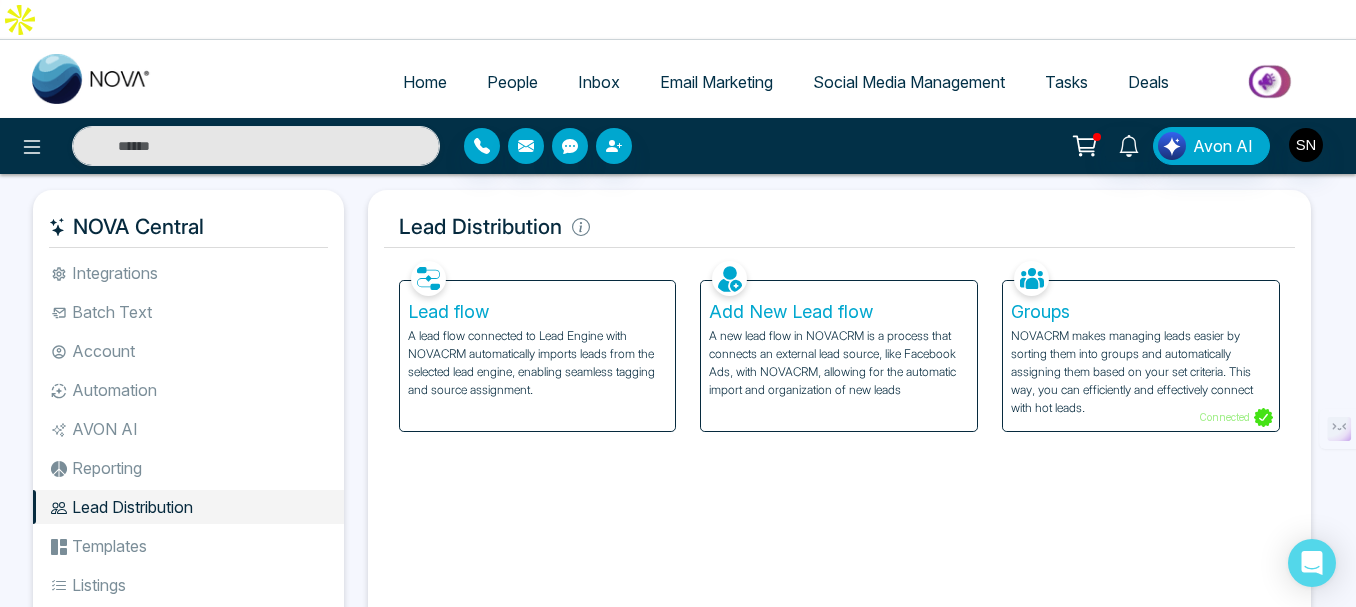 click on "Groups" at bounding box center [1141, 312] 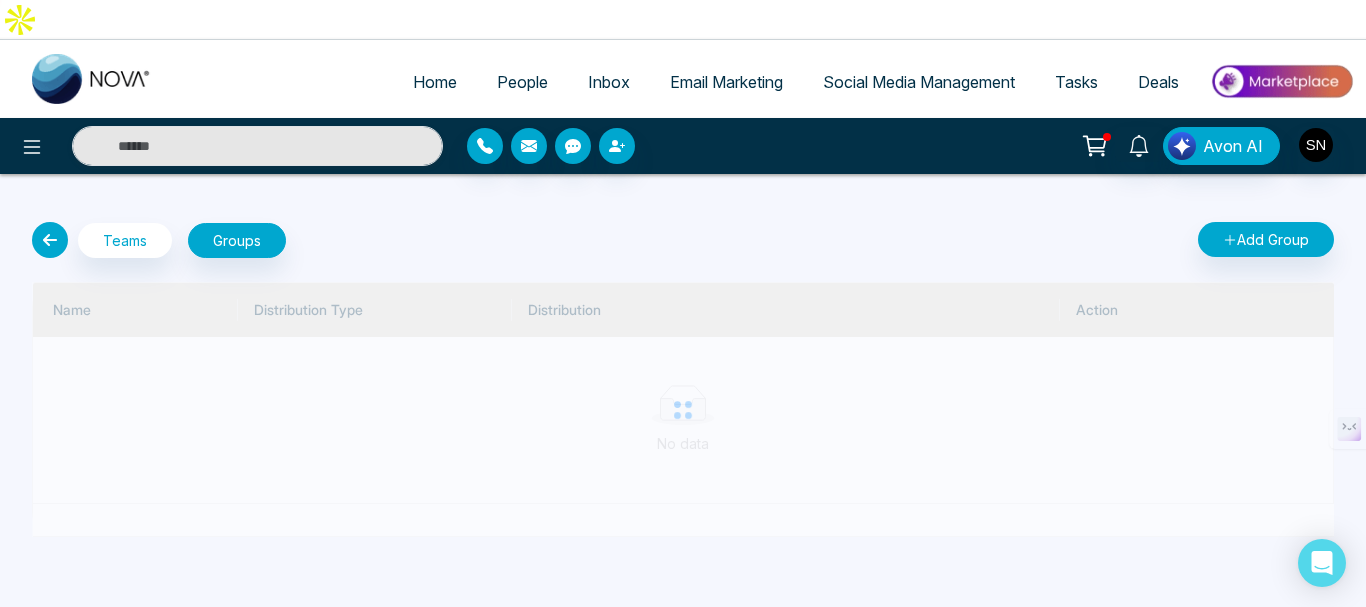 click at bounding box center [50, 240] 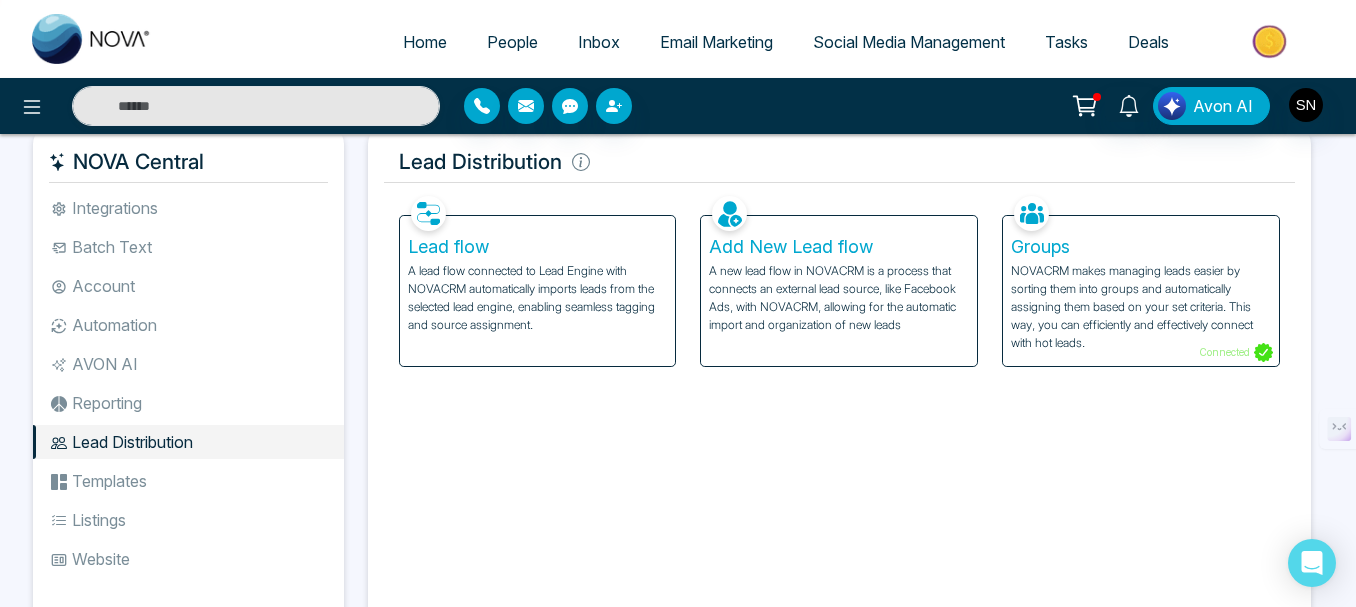 scroll, scrollTop: 100, scrollLeft: 0, axis: vertical 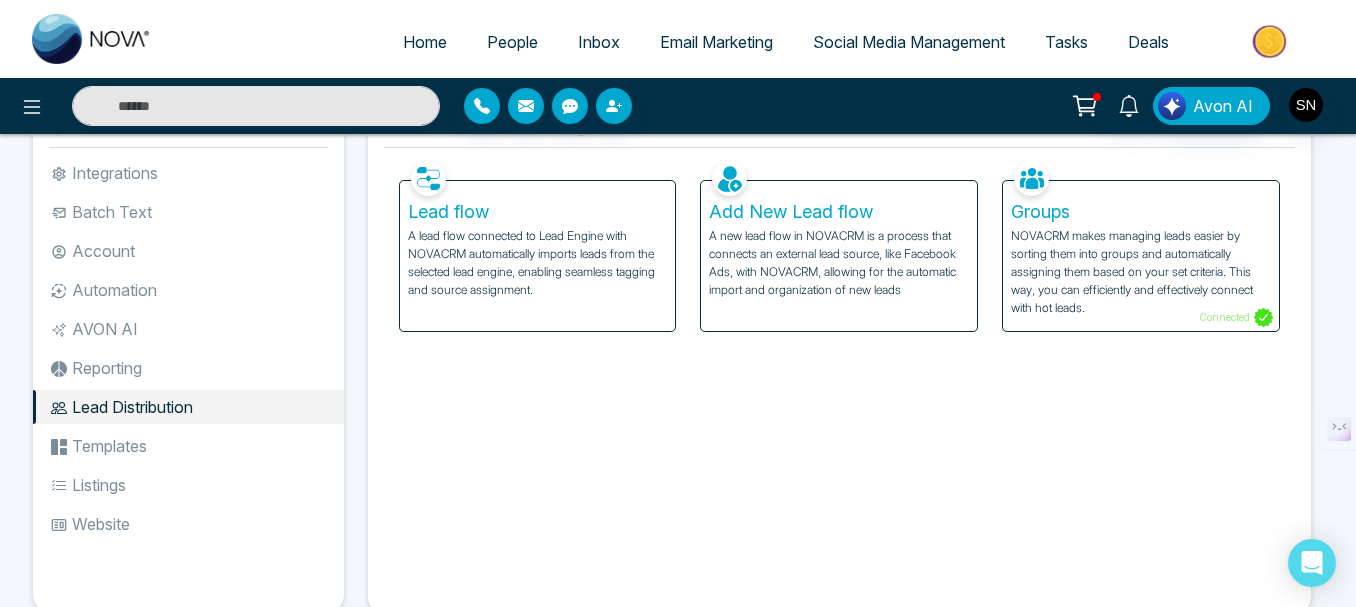 click on "Templates" at bounding box center (188, 446) 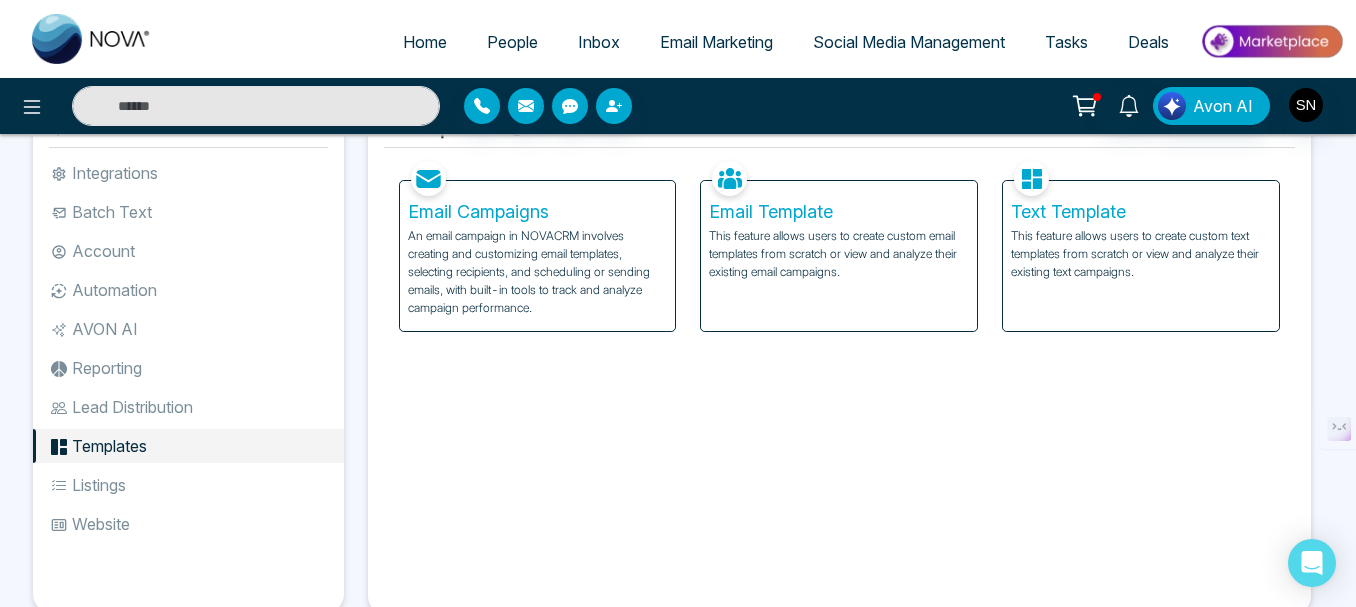 click on "Email Campaigns" at bounding box center (538, 212) 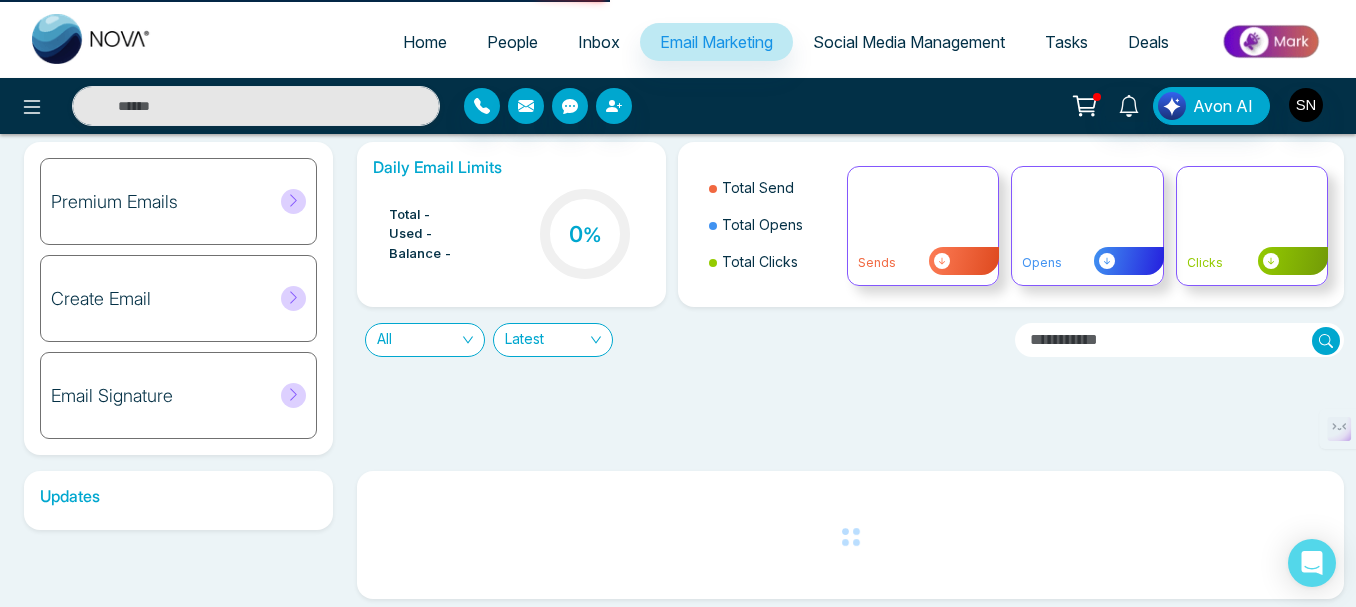 scroll, scrollTop: 0, scrollLeft: 0, axis: both 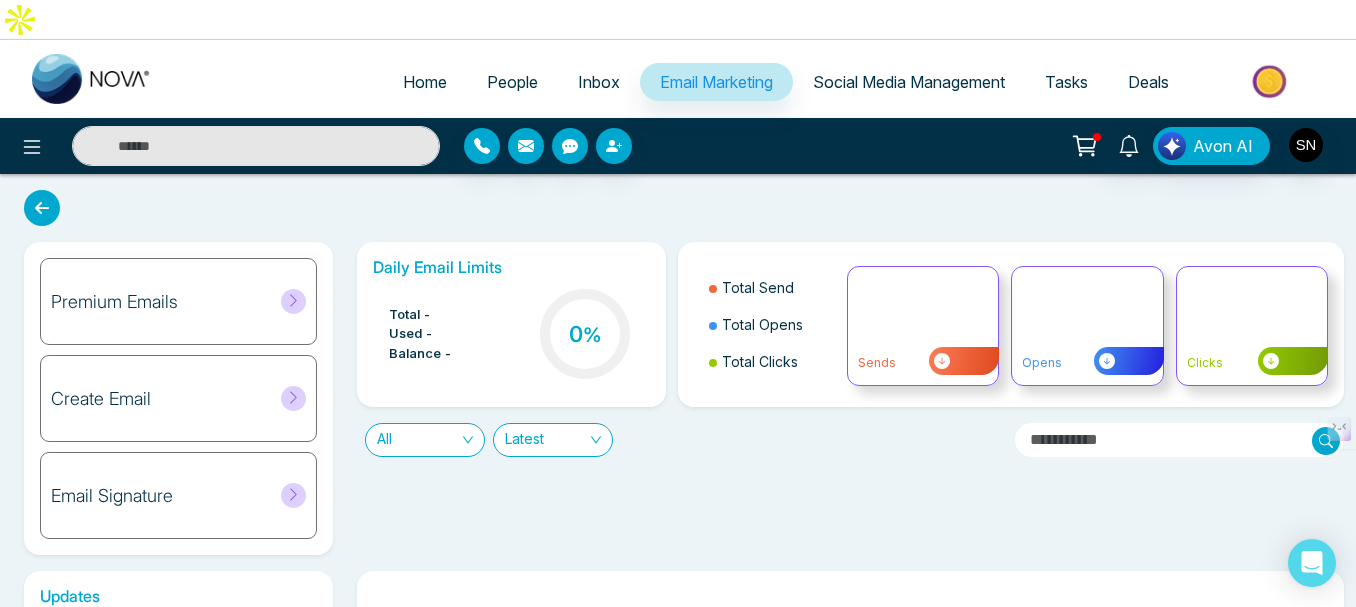 click at bounding box center [42, 208] 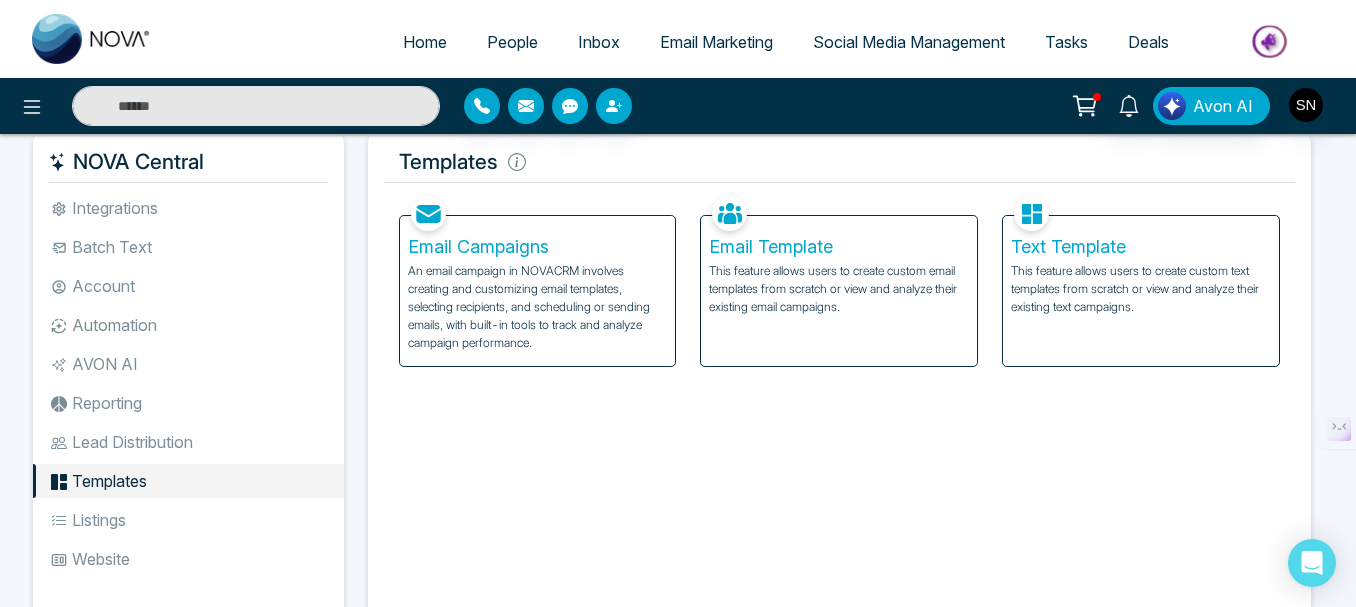 scroll, scrollTop: 100, scrollLeft: 0, axis: vertical 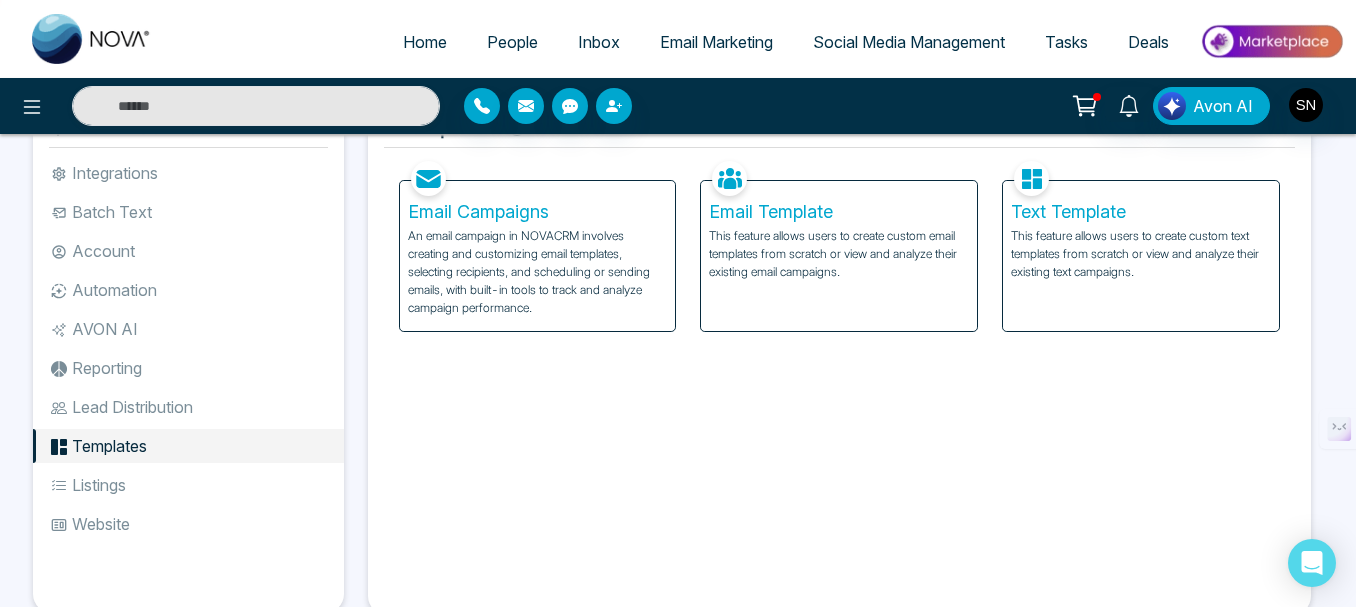 click on "Listings" at bounding box center (188, 485) 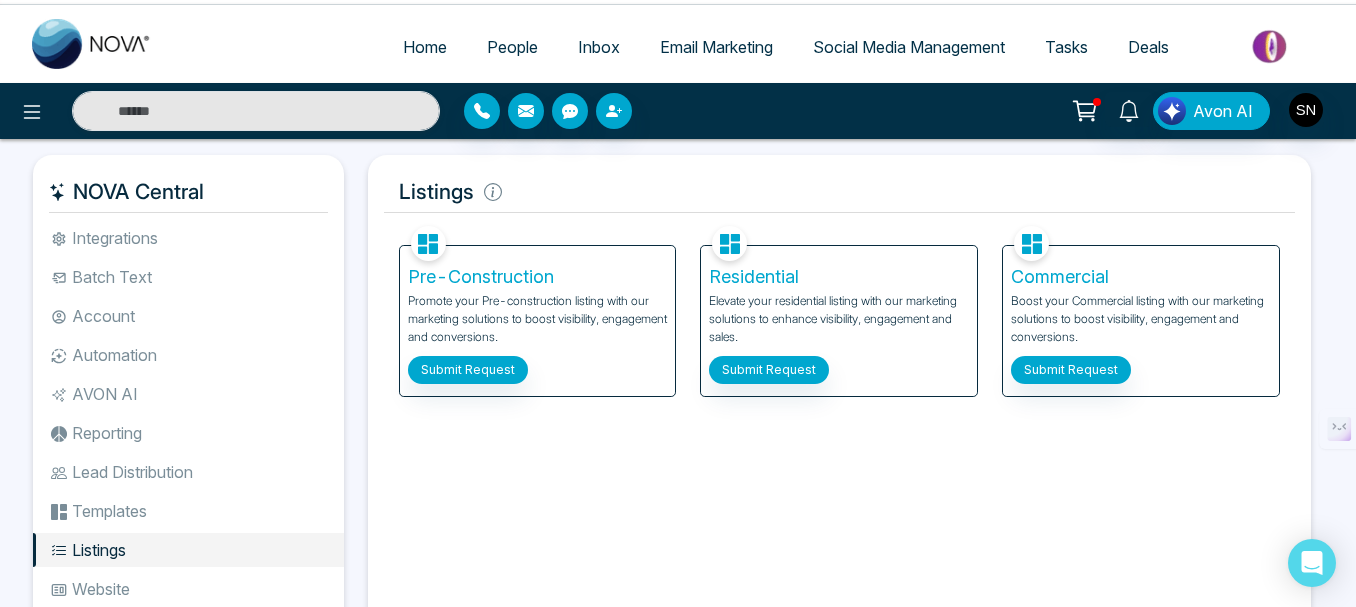 scroll, scrollTop: 0, scrollLeft: 0, axis: both 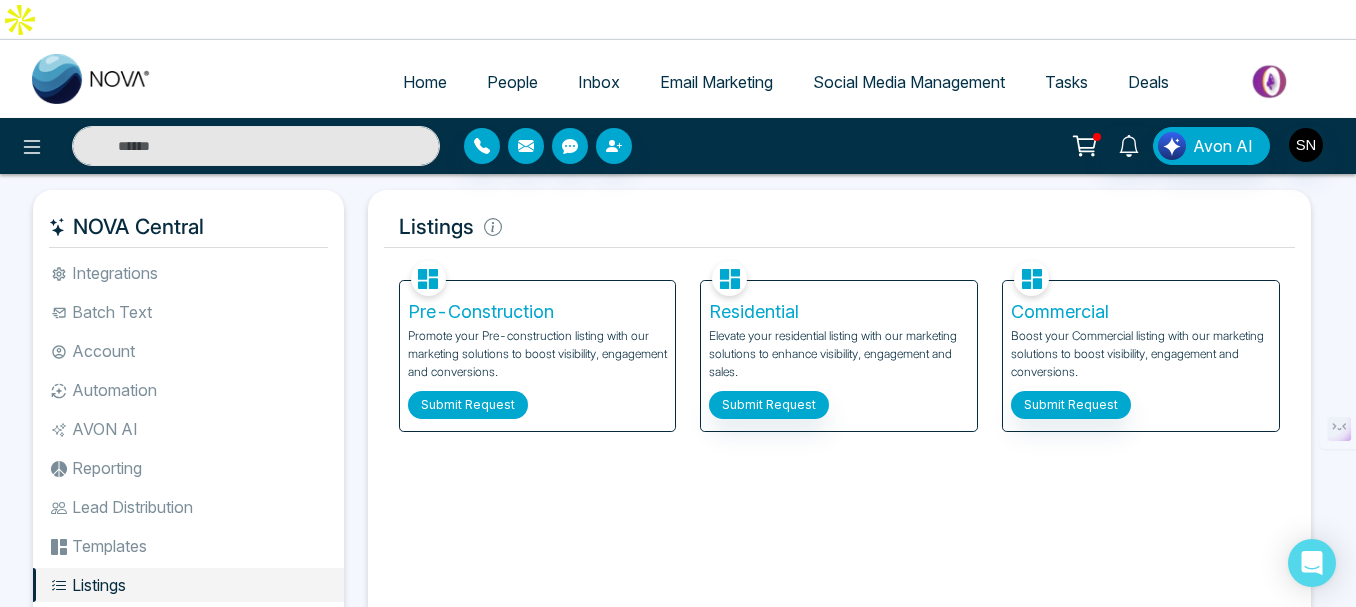 click on "Submit Request" at bounding box center (468, 405) 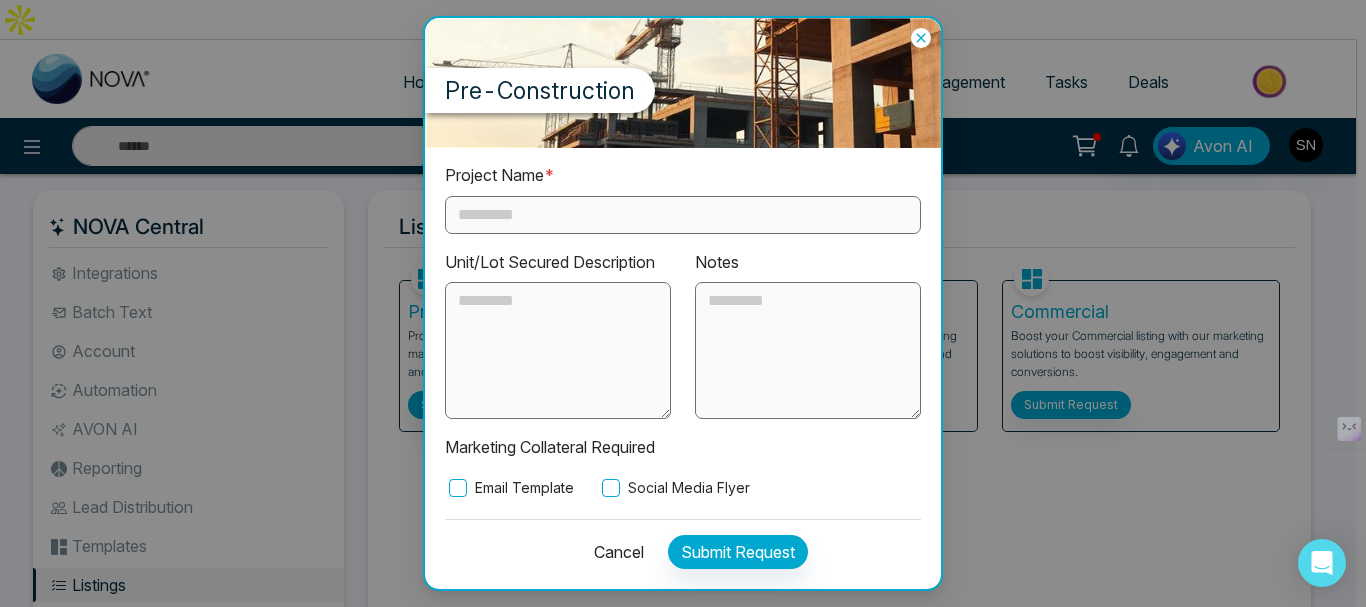 click at bounding box center (683, 215) 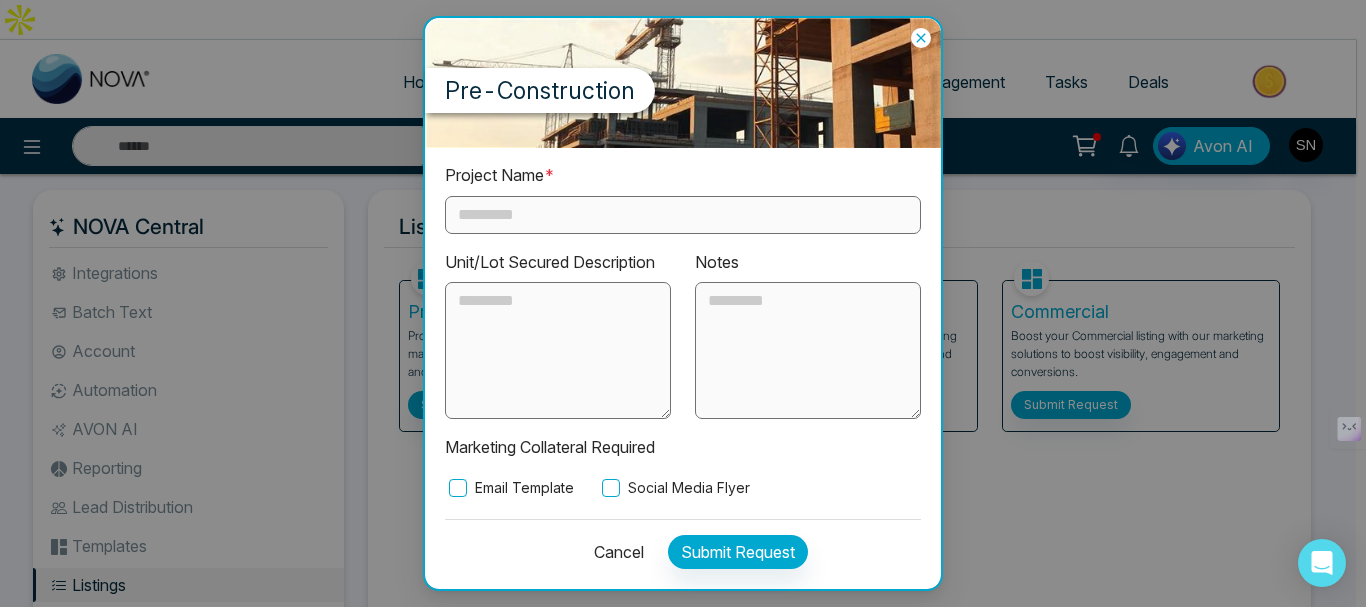 click on "Cancel" at bounding box center [613, 552] 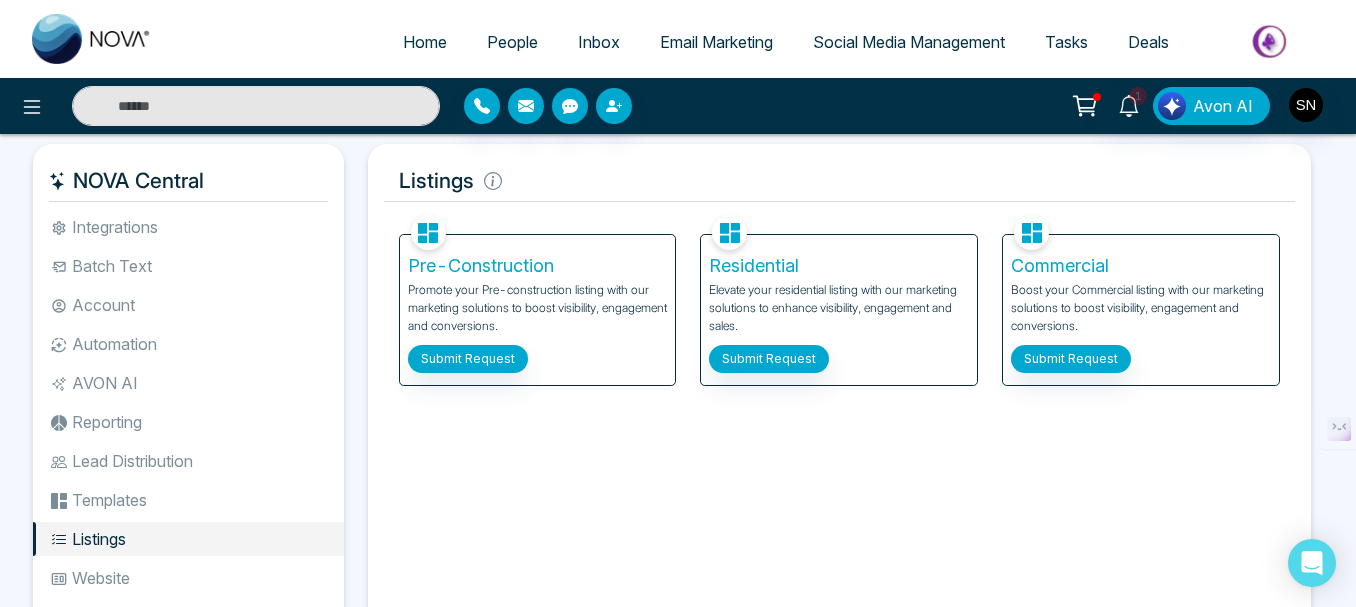 scroll, scrollTop: 0, scrollLeft: 0, axis: both 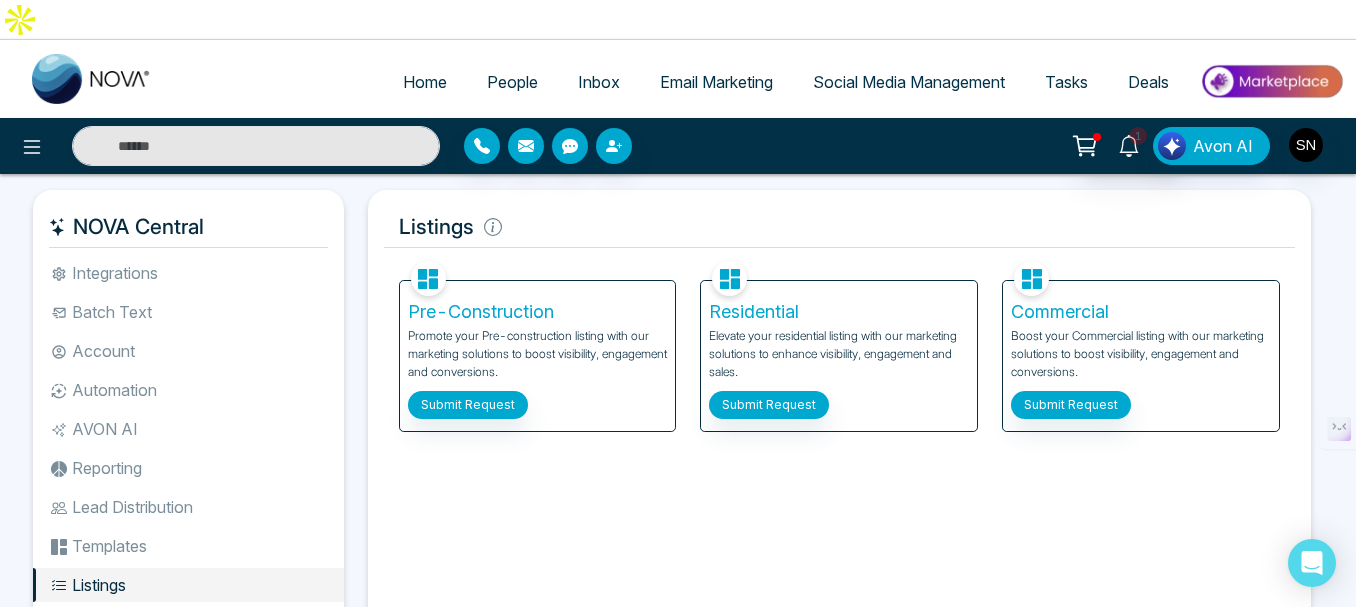 click on "1" at bounding box center (1129, 144) 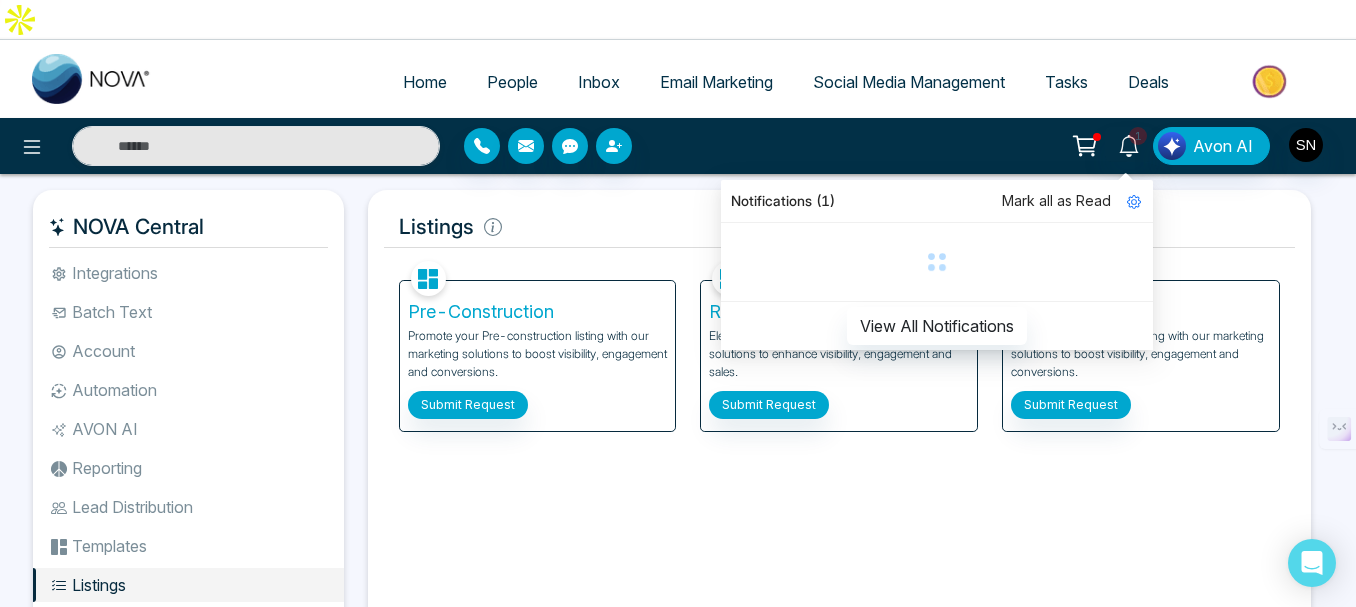 click on "Email Marketing" at bounding box center [716, 82] 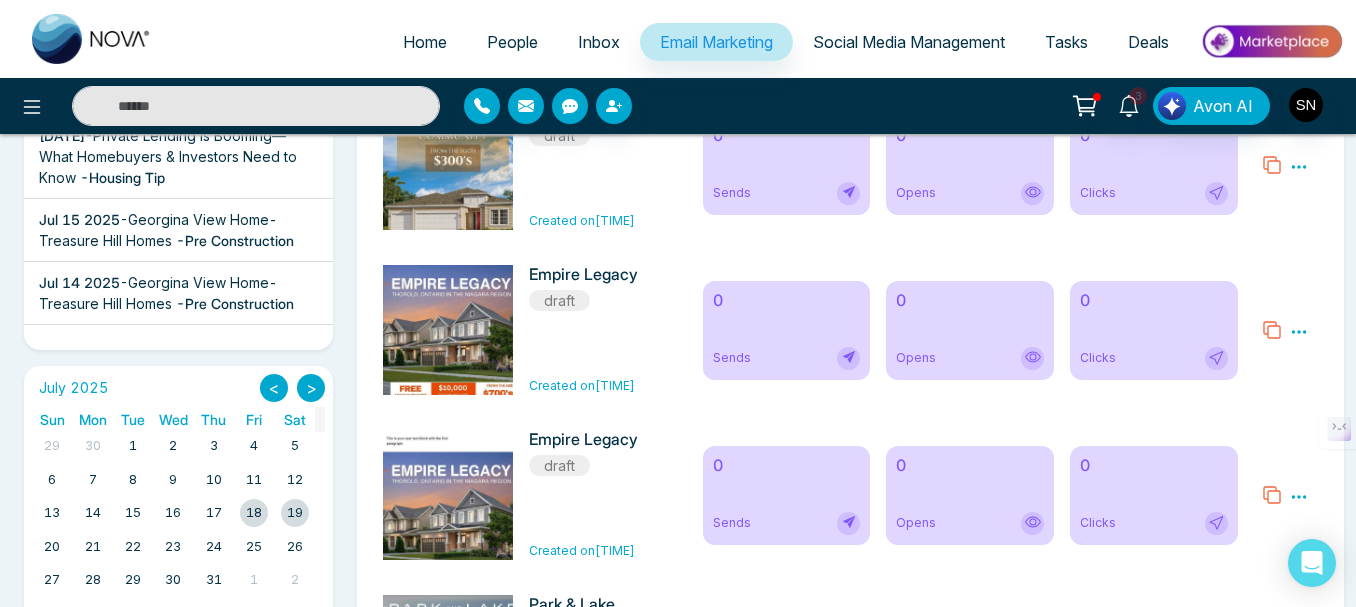 scroll, scrollTop: 600, scrollLeft: 0, axis: vertical 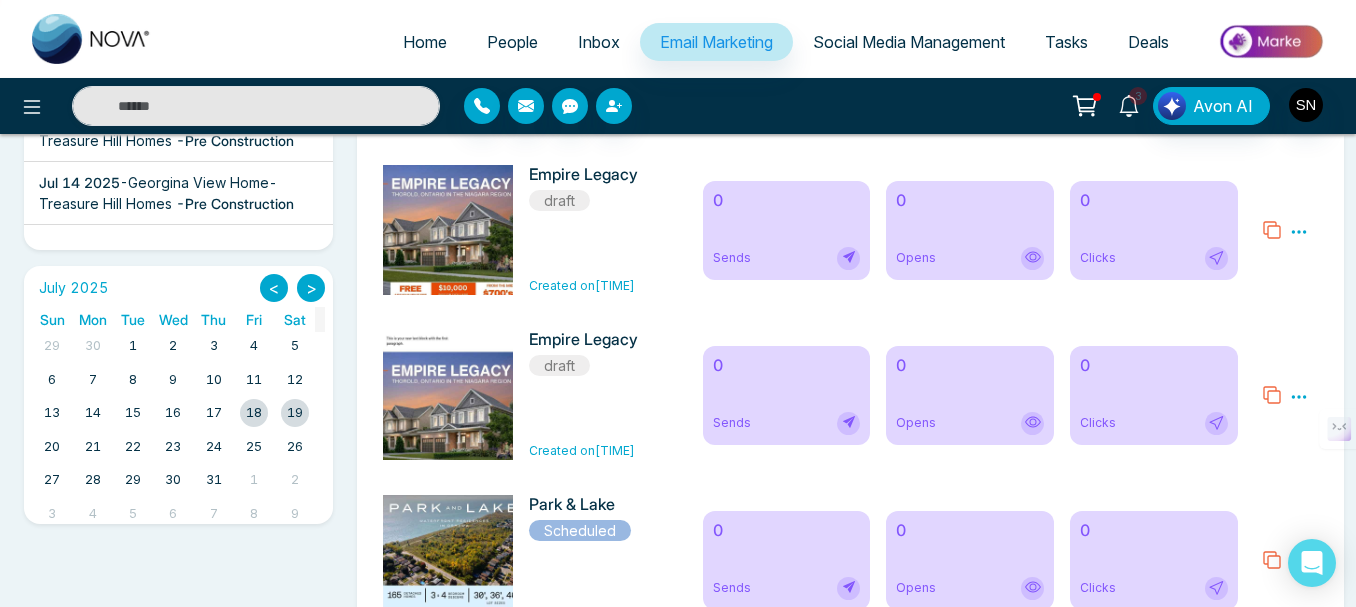click on "3" at bounding box center (1138, 96) 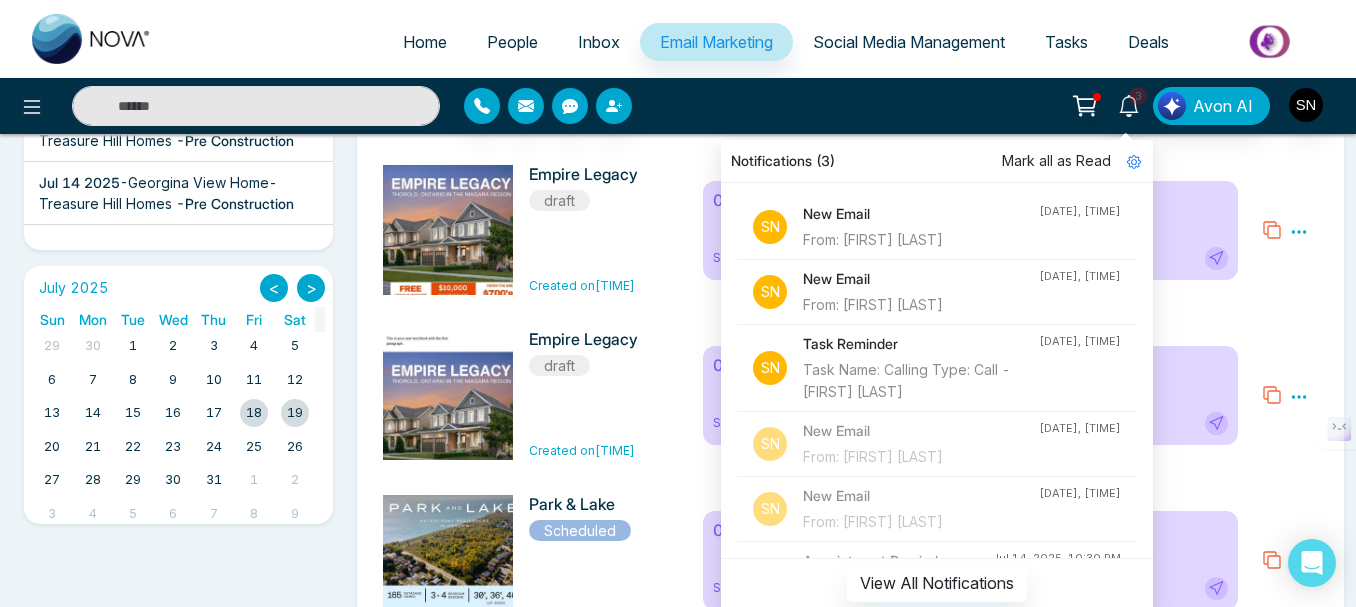 click on "New Email" at bounding box center [921, 214] 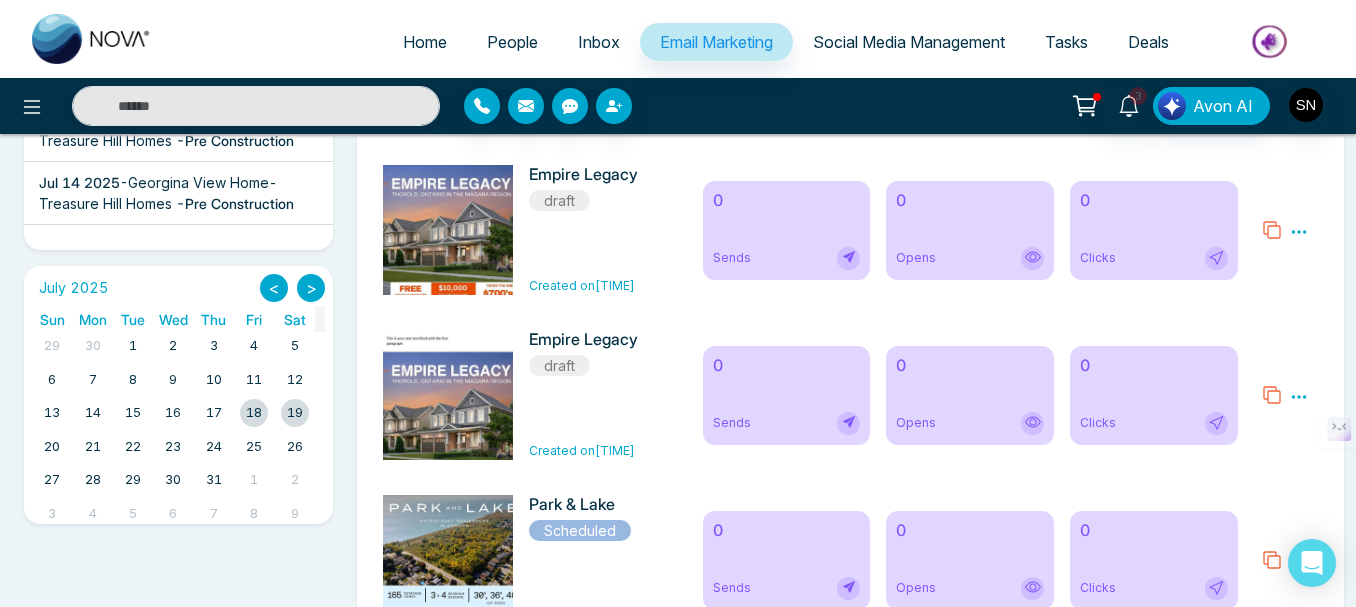click on "Updates [DATE]  -  Private Lending is Booming—What Homebuyers & Investors Need to Know    -  Housing Tip [DATE]  -  Georgina View Home- Treasure Hill Homes    -  Pre Construction [DATE]  -  Georgina View Home- Treasure Hill Homes    -  Pre Construction [DATE]  -  Joshua Creek Montage-Hallet Homes    -  Pre Construction [DATE]  -  Why Alberta is Leading Canada’s Housing Comeback    -  Housing Tip [DATE]  -  Understanding Renters’ Insurance: What You’re Protected From    -  Housing Tip [DATE]  -  Toronto Housing Costs Surge- Household Debt Reaches New Highs    -  Housing Tip [DATE]  -  Say Goodbye to Sticky Air – Easy Ways to Reduce Home Humidity!    -  Housing Tip [DATE]  -  You Can Buy a Home with No Down Payment – Here’s How    -  Housing Tip [DATE]  -  The Platform at Station Park Condos    -  Pre Construction [DATE]  -  Discover Toronto’s Next Hot Neighbourhoods Before Everyone Else Does    -  Housing Tip [DATE]" at bounding box center (178, 5840) 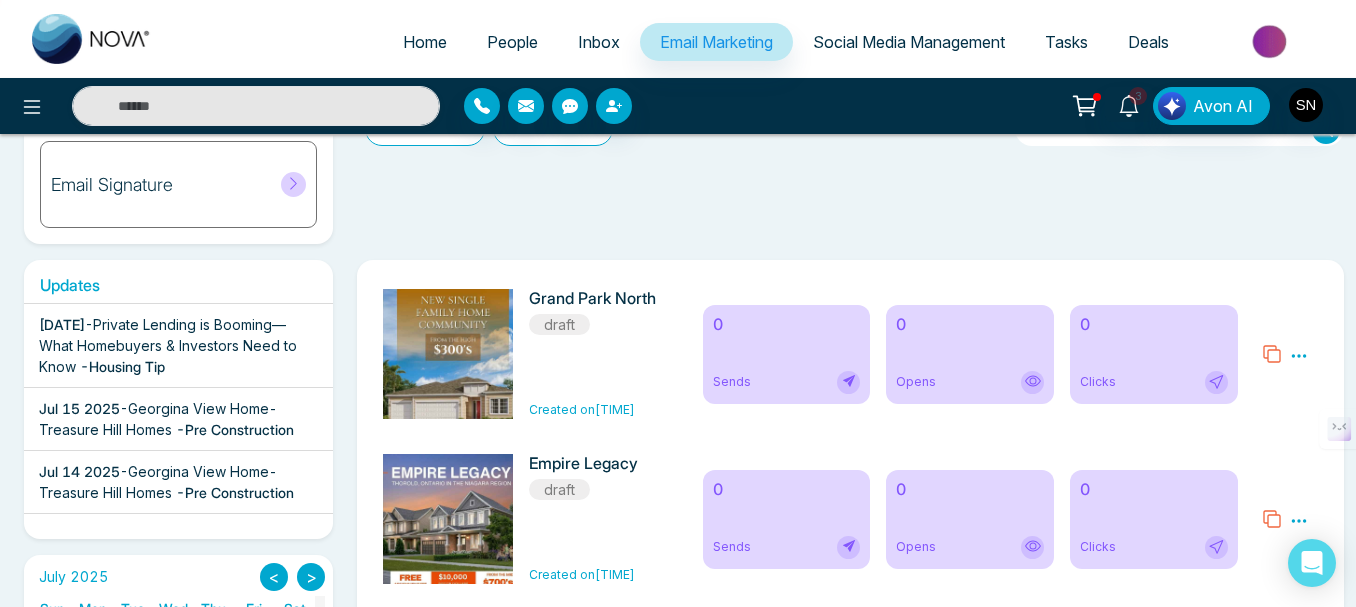 scroll, scrollTop: 0, scrollLeft: 0, axis: both 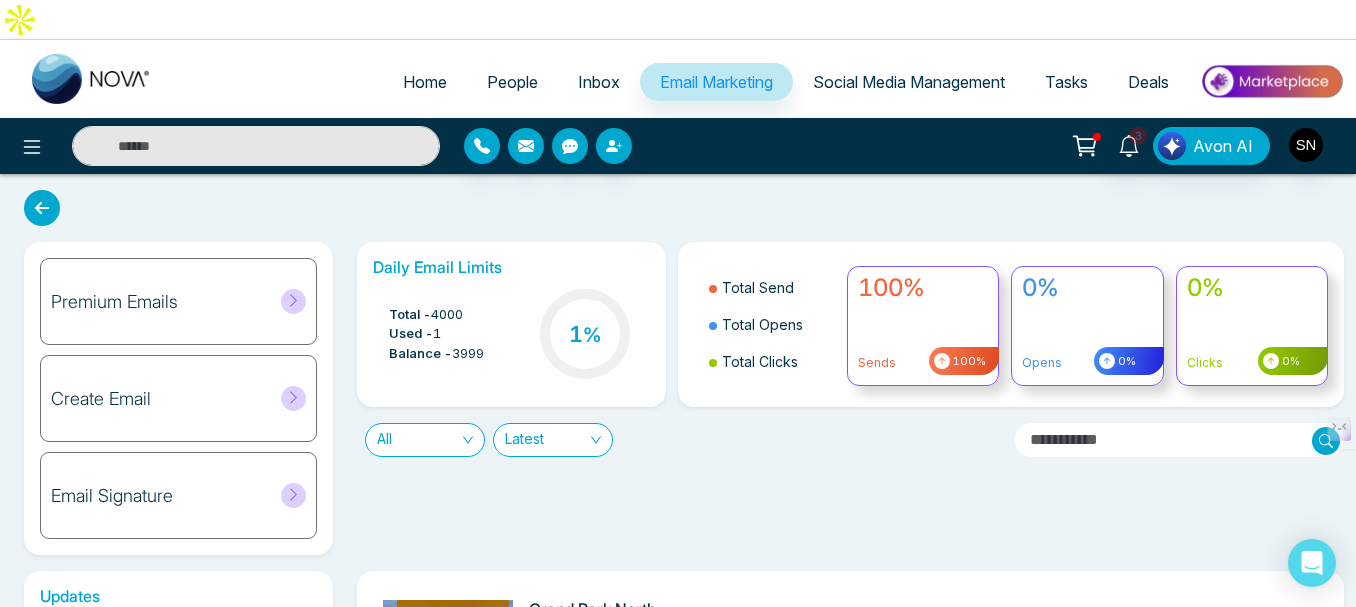 click on "Social Media Management" at bounding box center [909, 82] 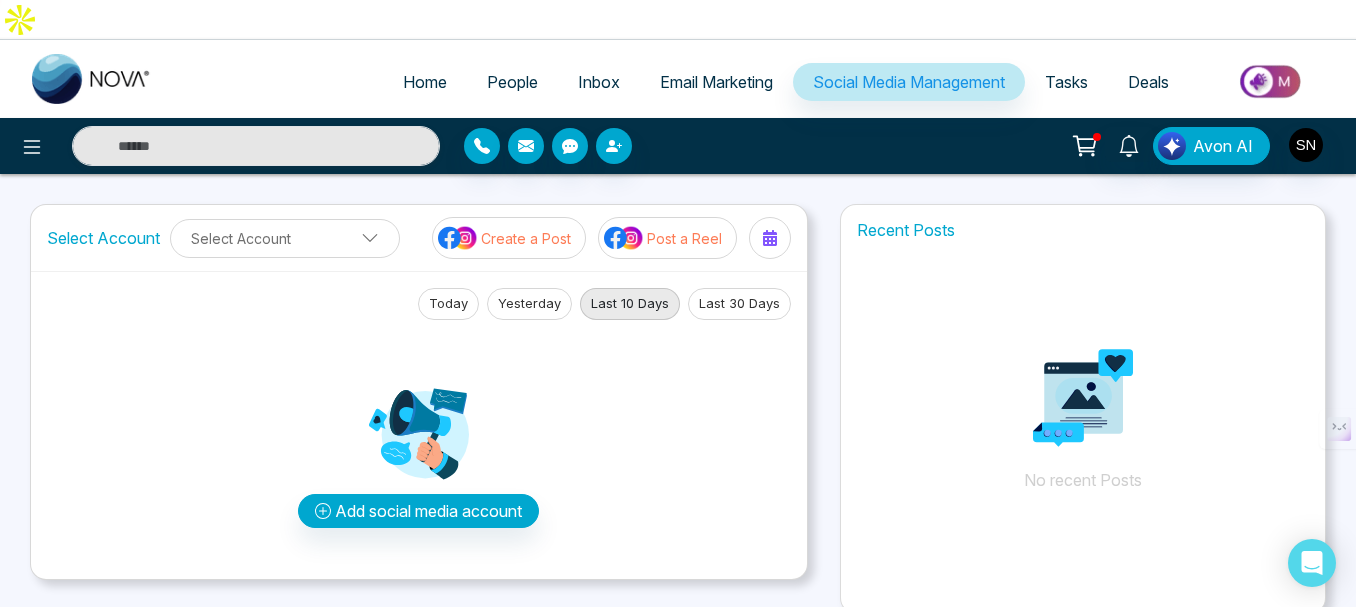 scroll, scrollTop: 0, scrollLeft: 0, axis: both 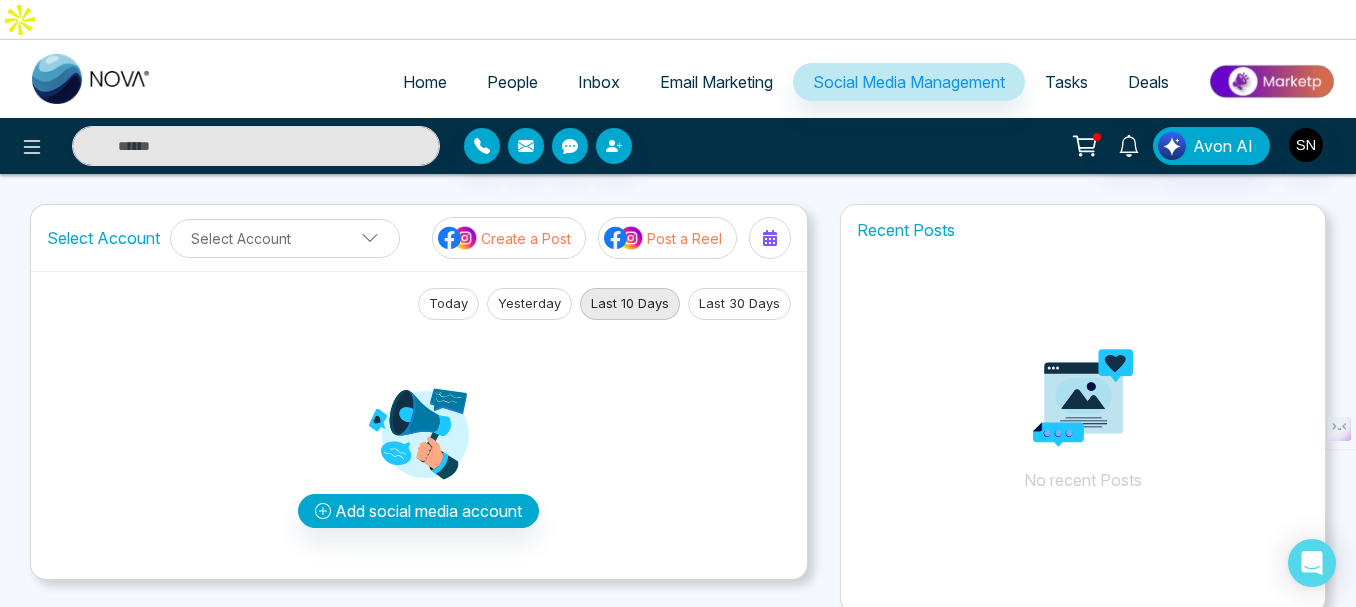 click on "People" at bounding box center [512, 82] 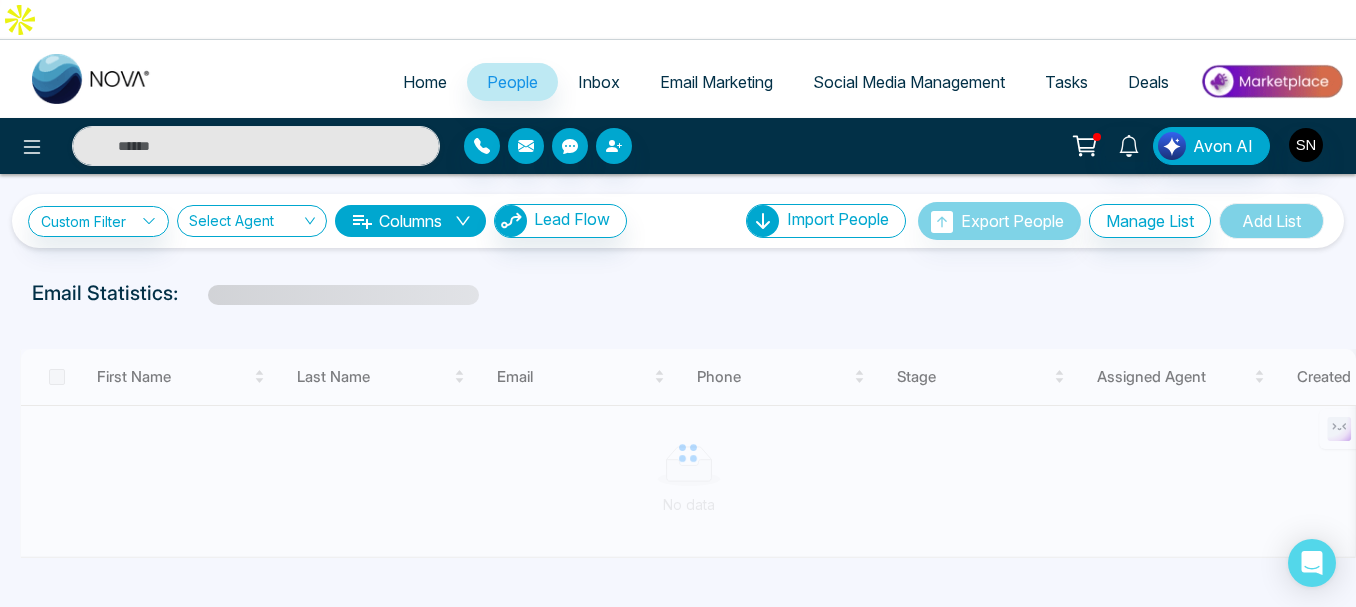 click on "Home" at bounding box center [425, 82] 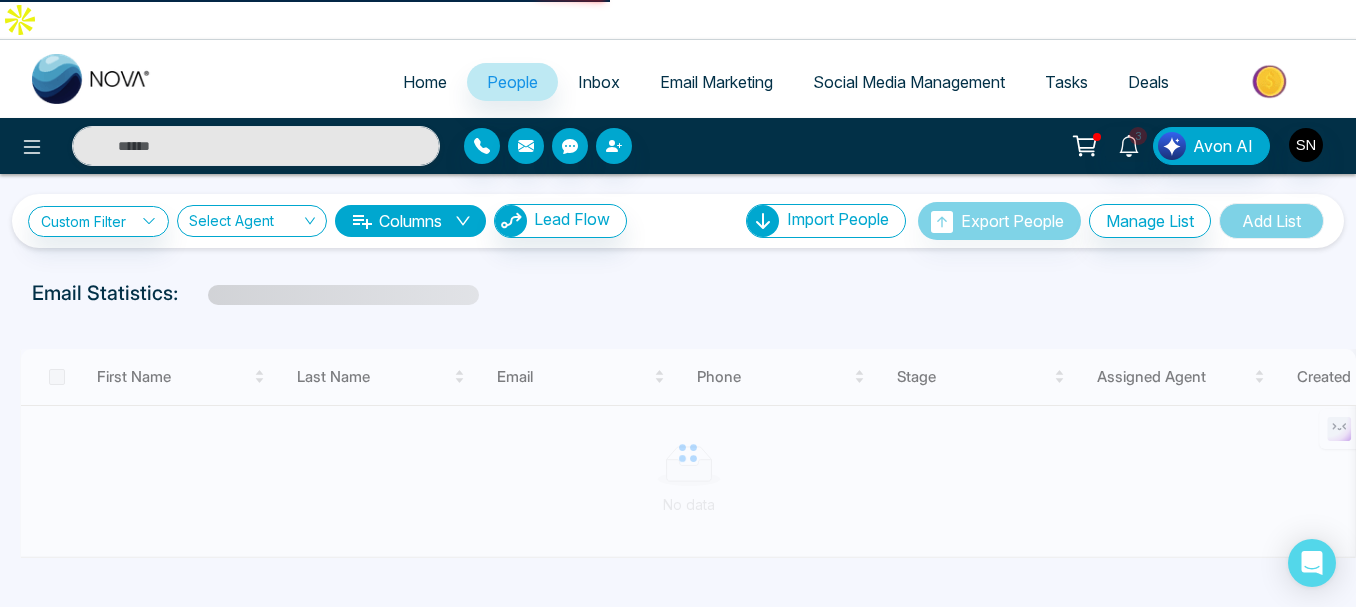 select on "*" 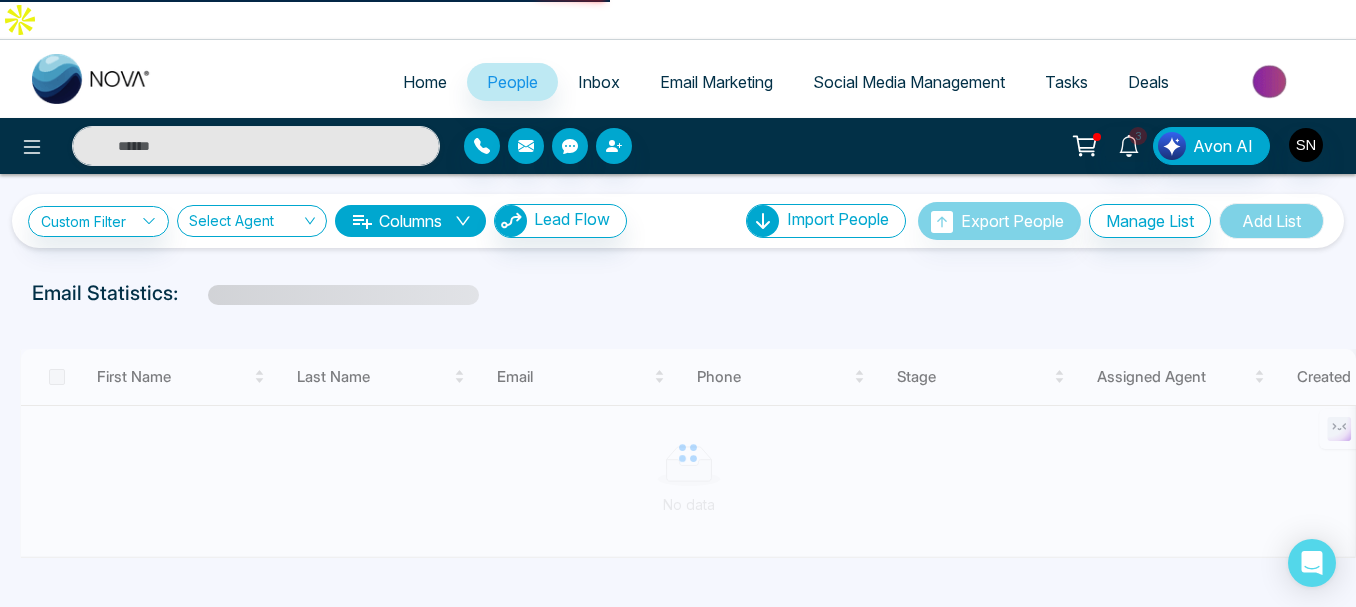 select on "*" 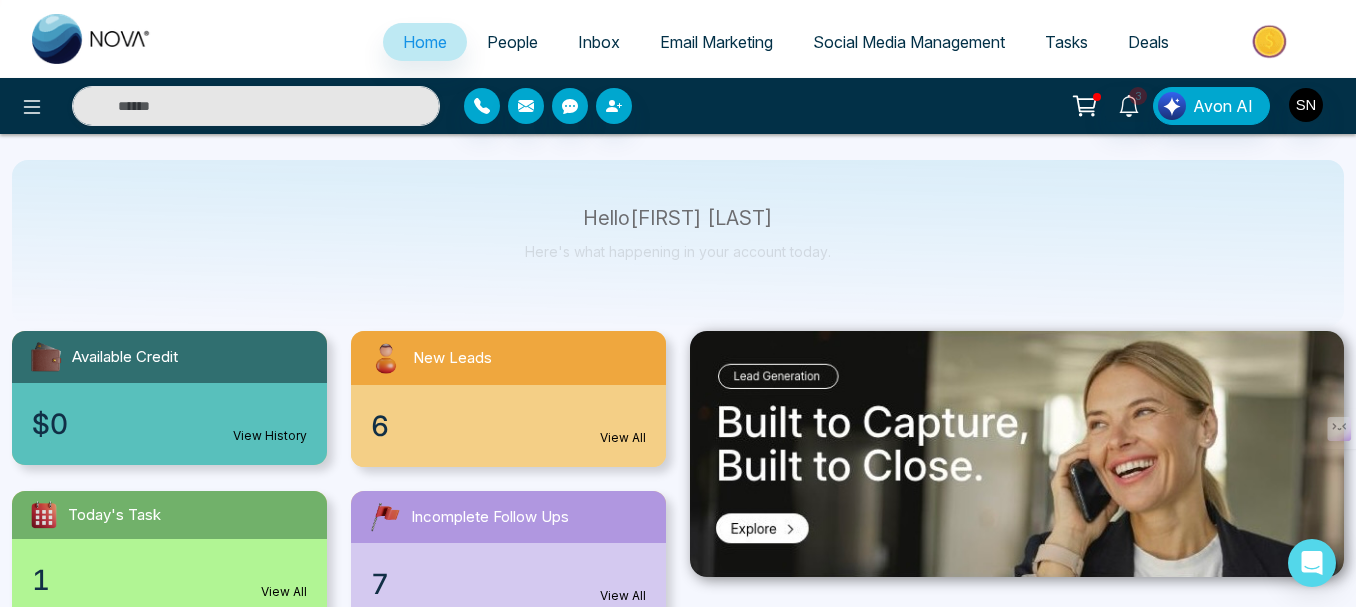 scroll, scrollTop: 100, scrollLeft: 0, axis: vertical 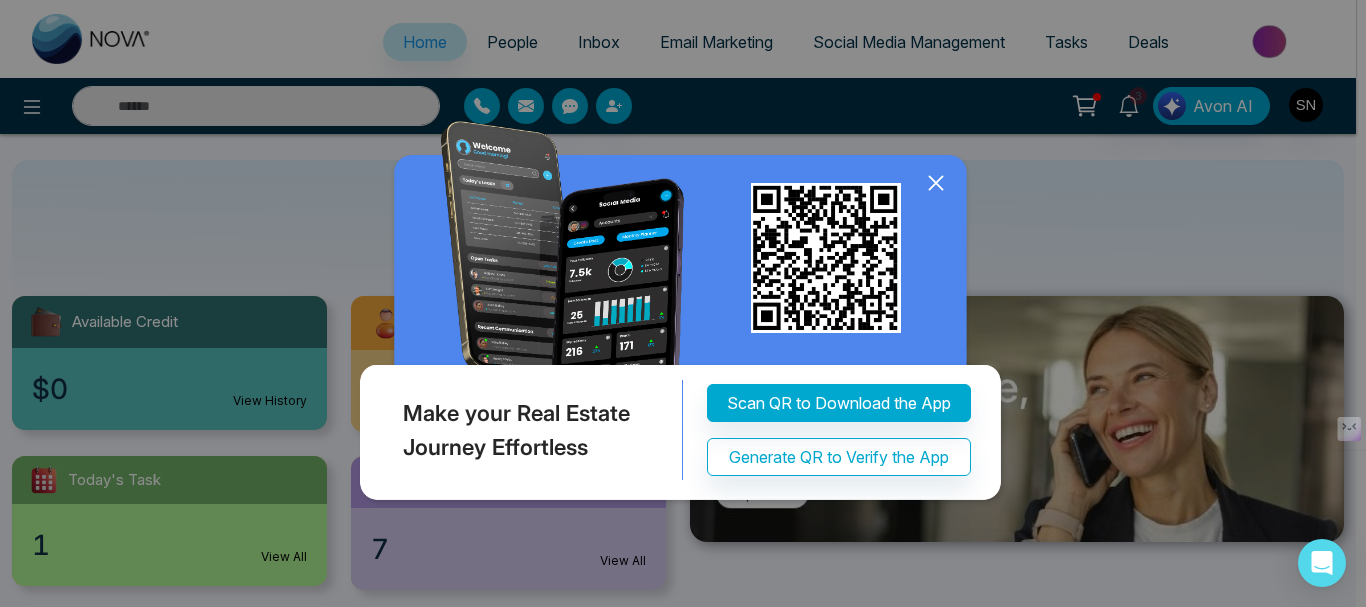 click 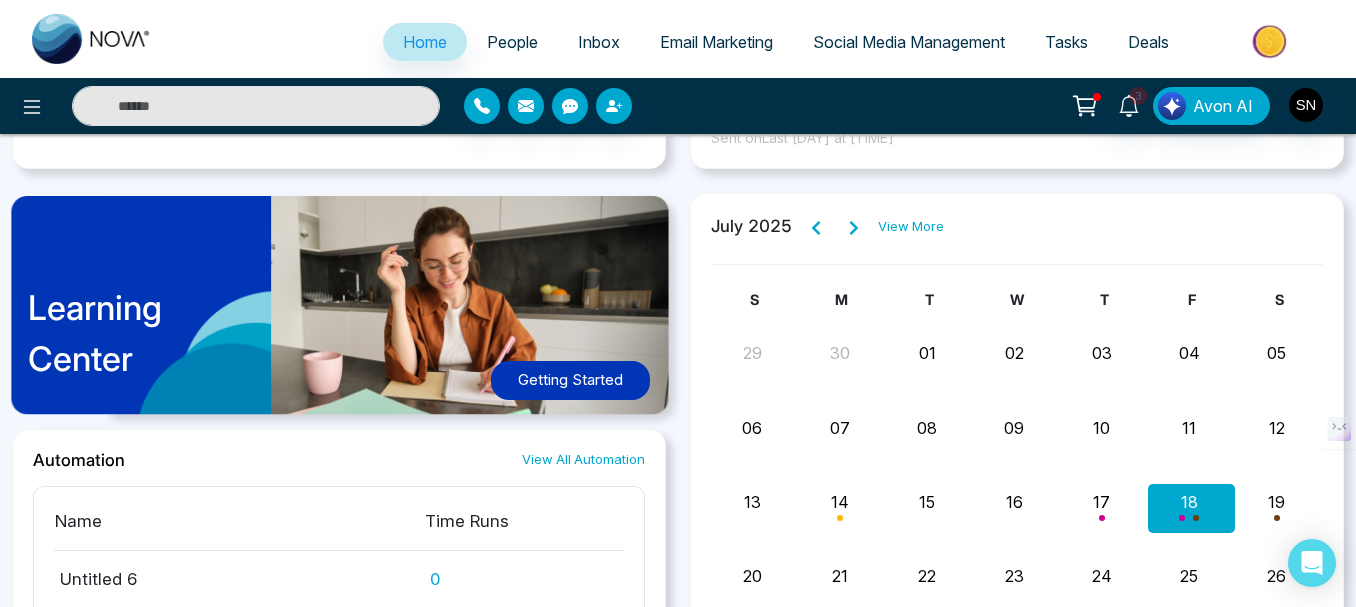 scroll, scrollTop: 1300, scrollLeft: 0, axis: vertical 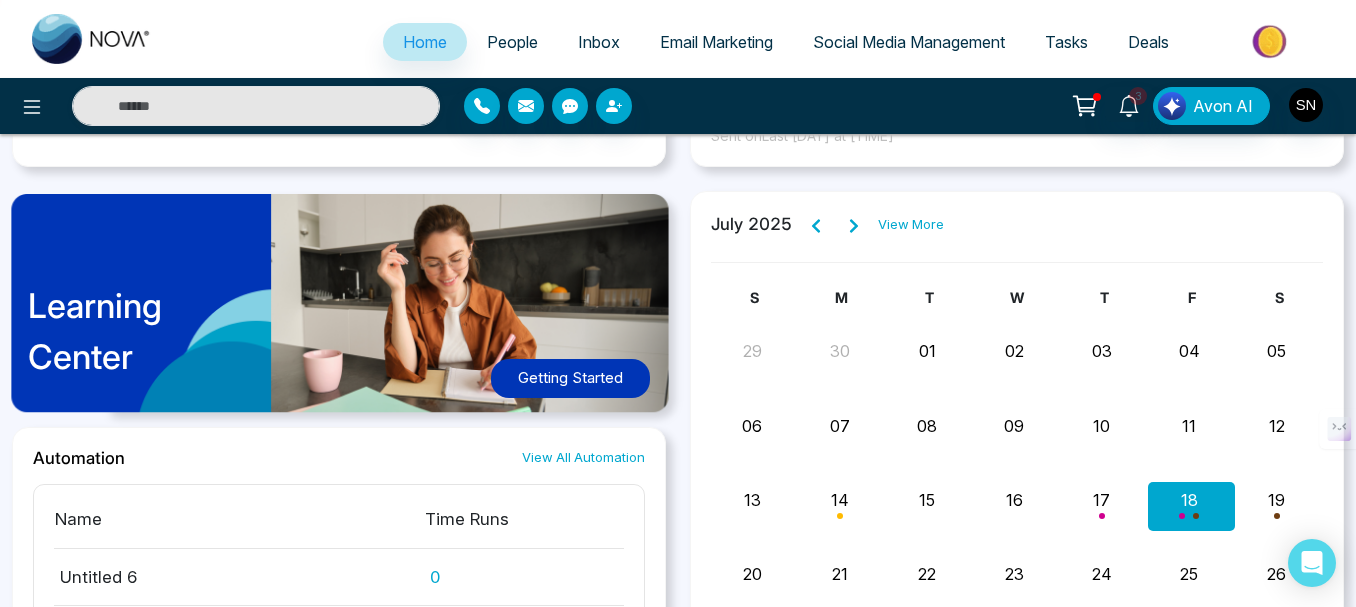 click on "Getting Started" at bounding box center [570, 378] 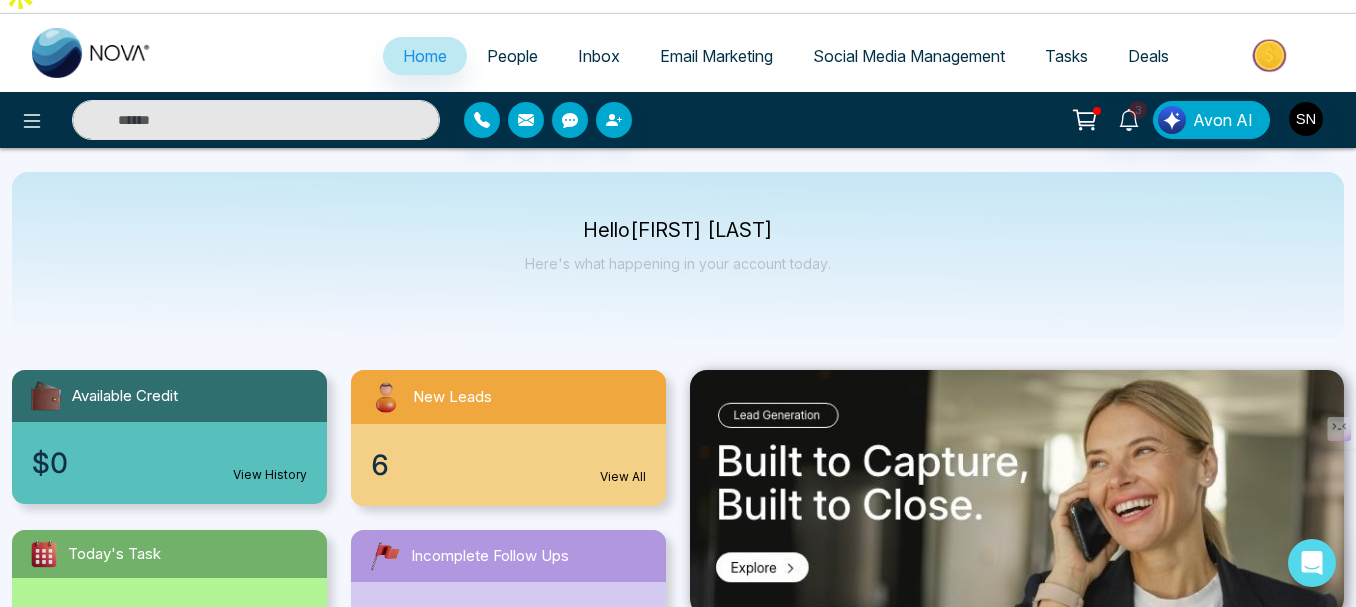 scroll, scrollTop: 0, scrollLeft: 0, axis: both 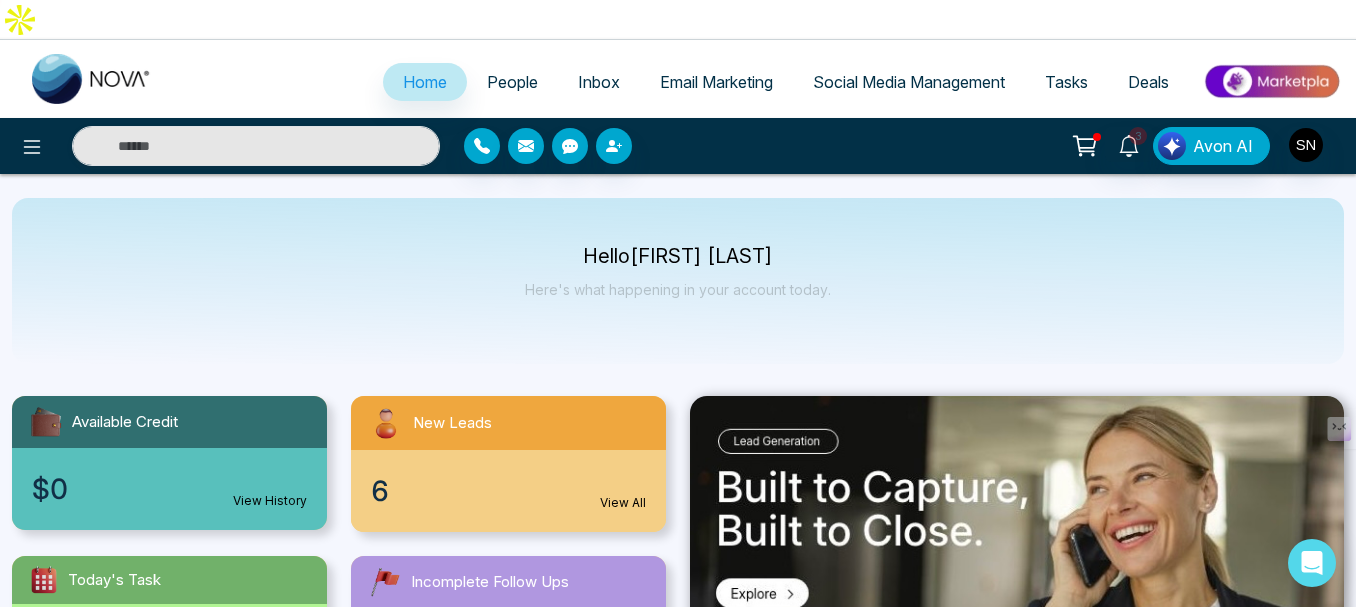 click on "People" at bounding box center (512, 82) 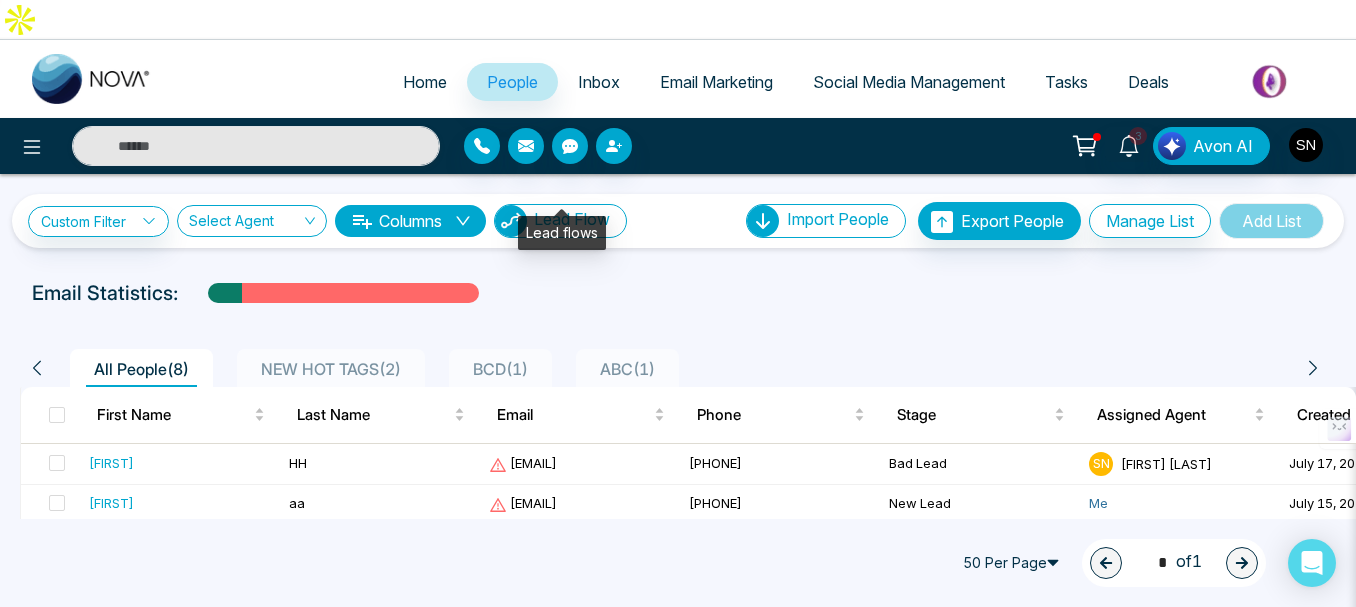click on "Lead Flow" at bounding box center [572, 219] 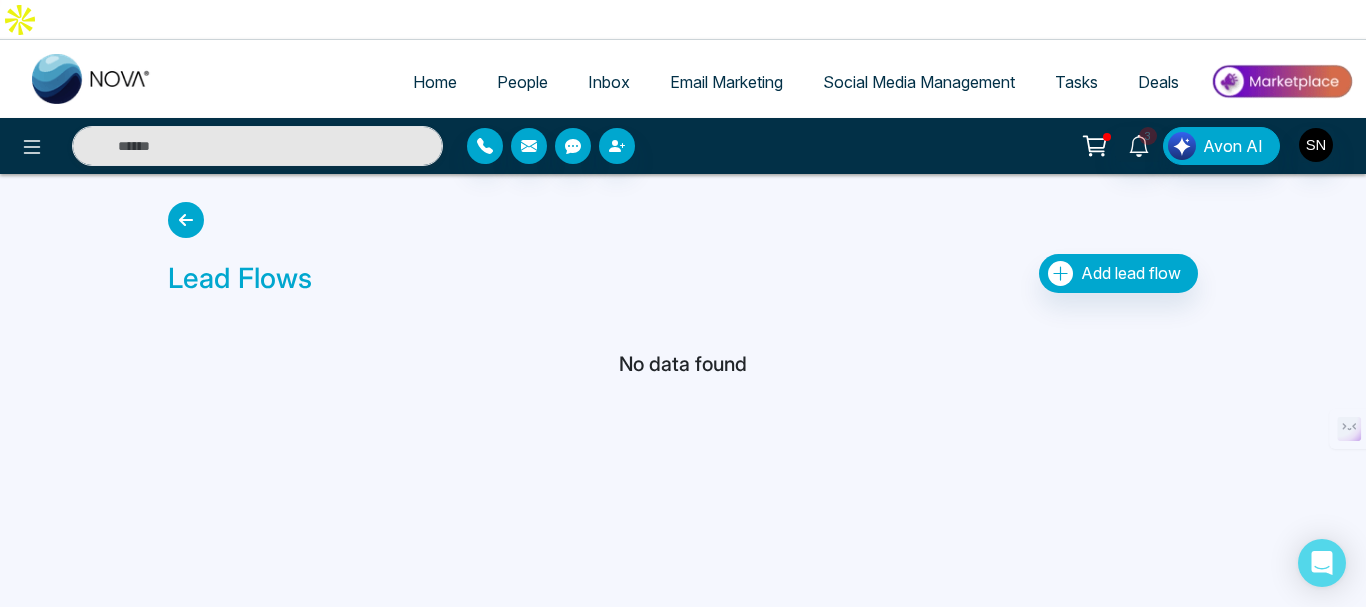 click at bounding box center (186, 220) 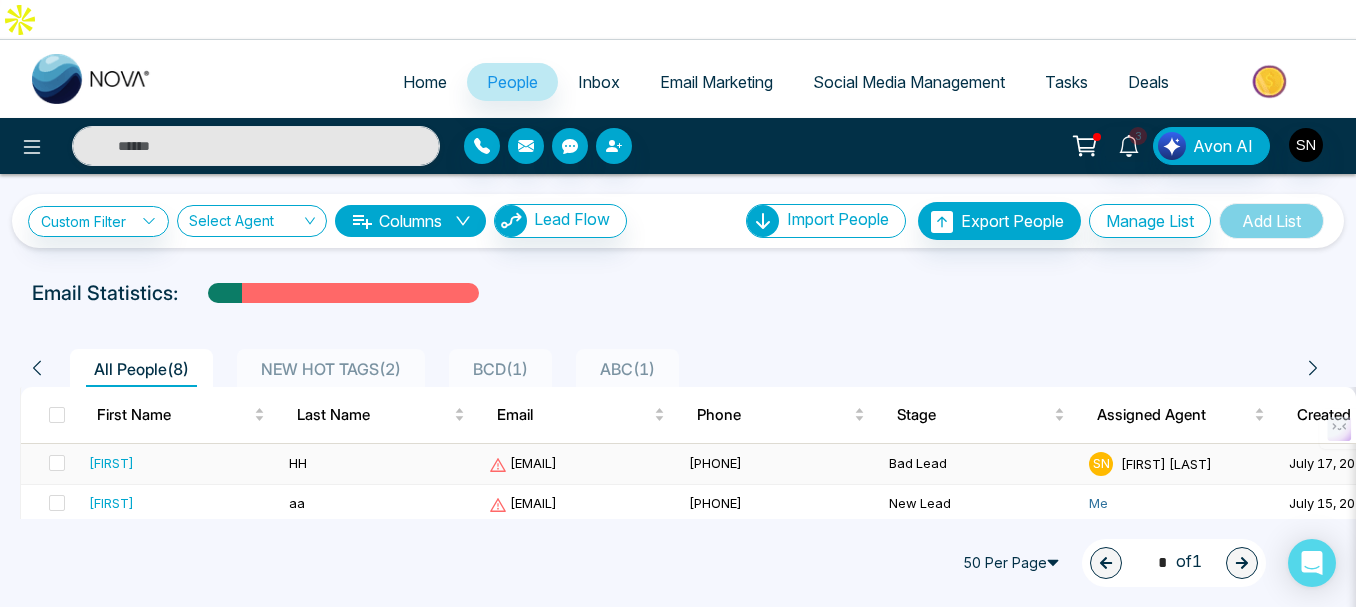 click on "[FIRST]" at bounding box center (111, 463) 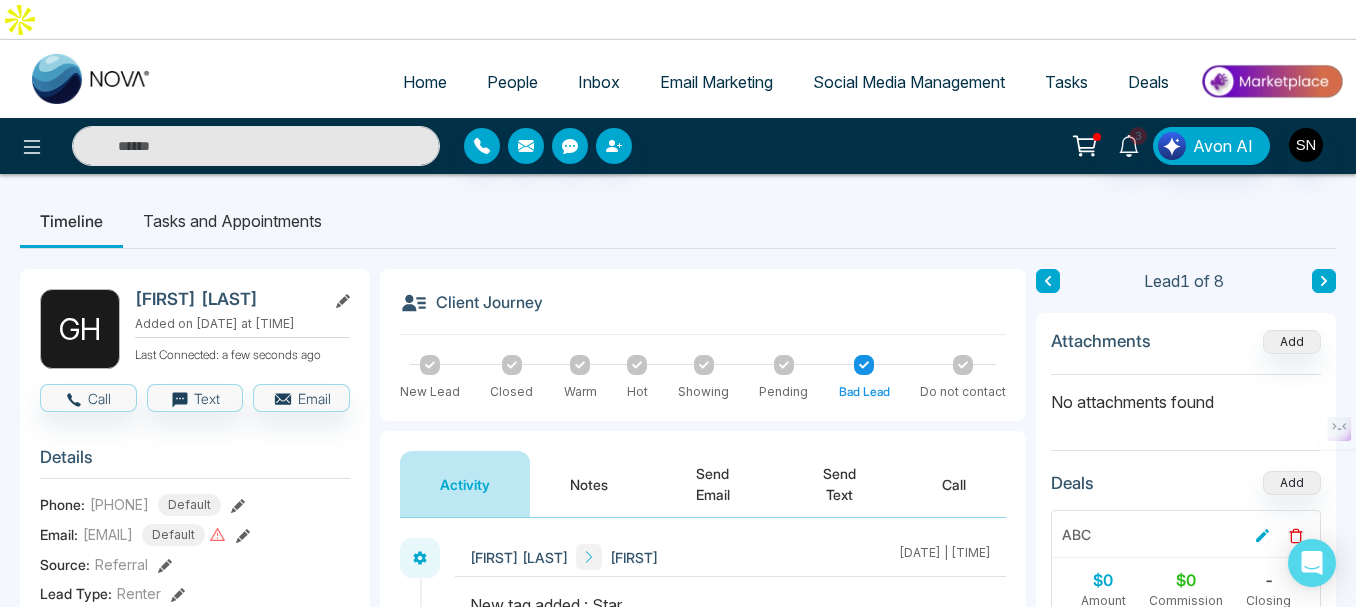 scroll, scrollTop: 100, scrollLeft: 0, axis: vertical 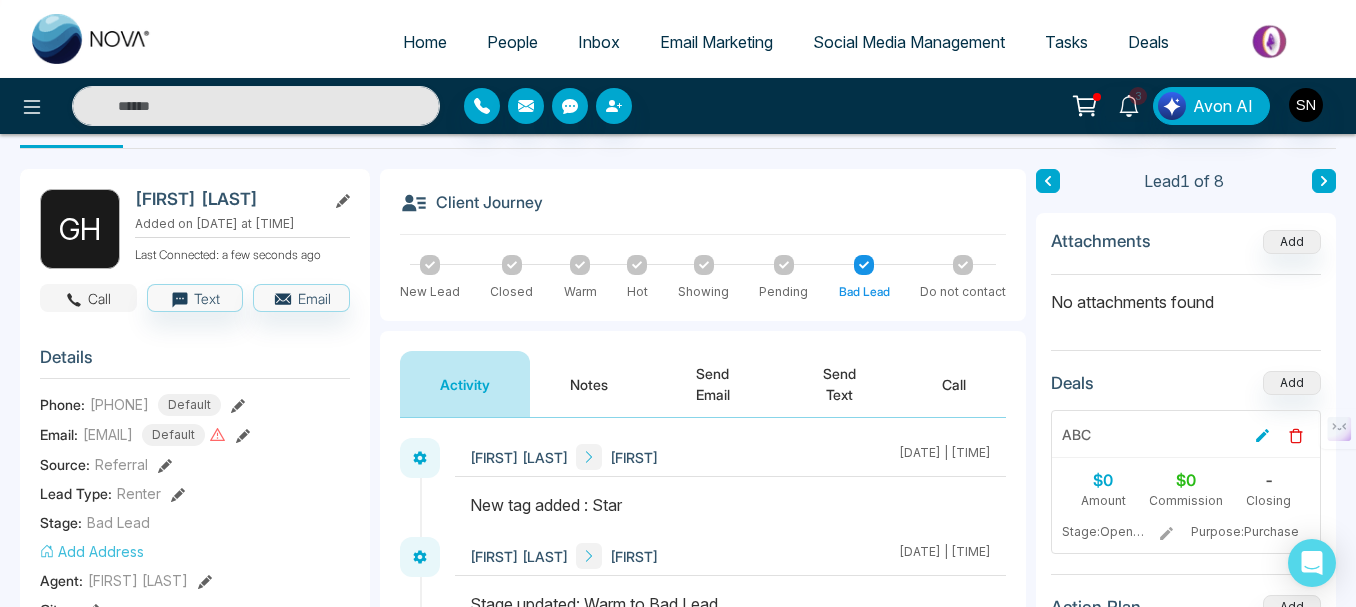 click on "Call" at bounding box center (88, 298) 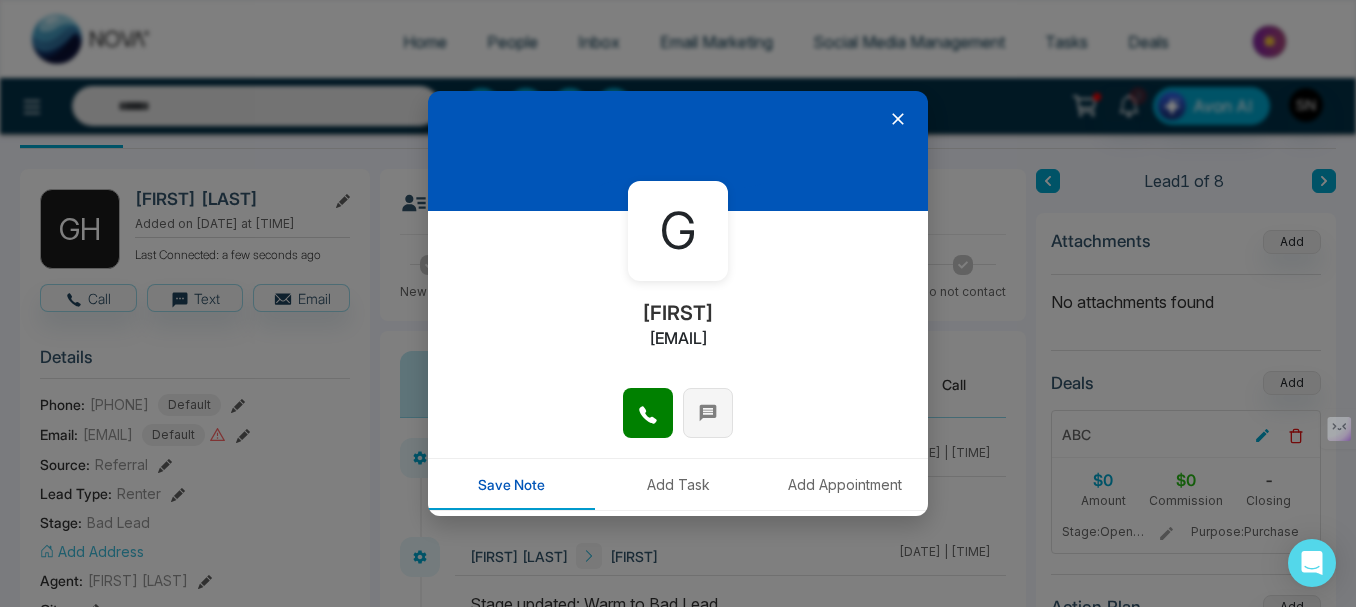 click 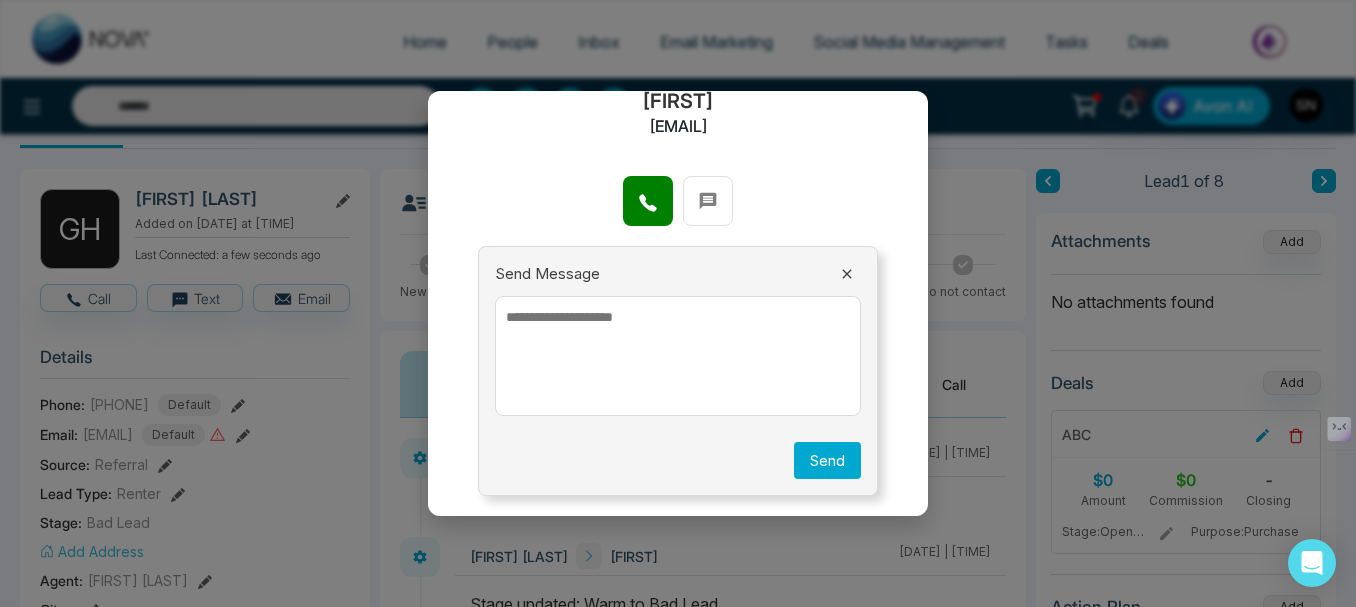 scroll, scrollTop: 0, scrollLeft: 0, axis: both 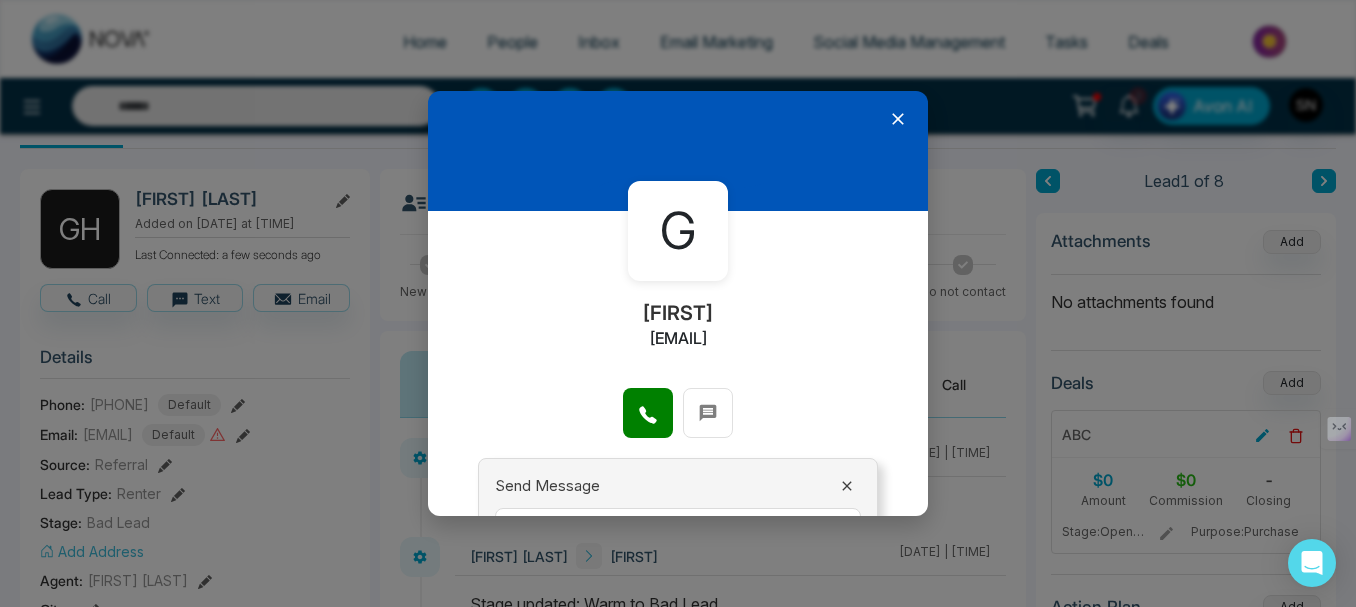 click 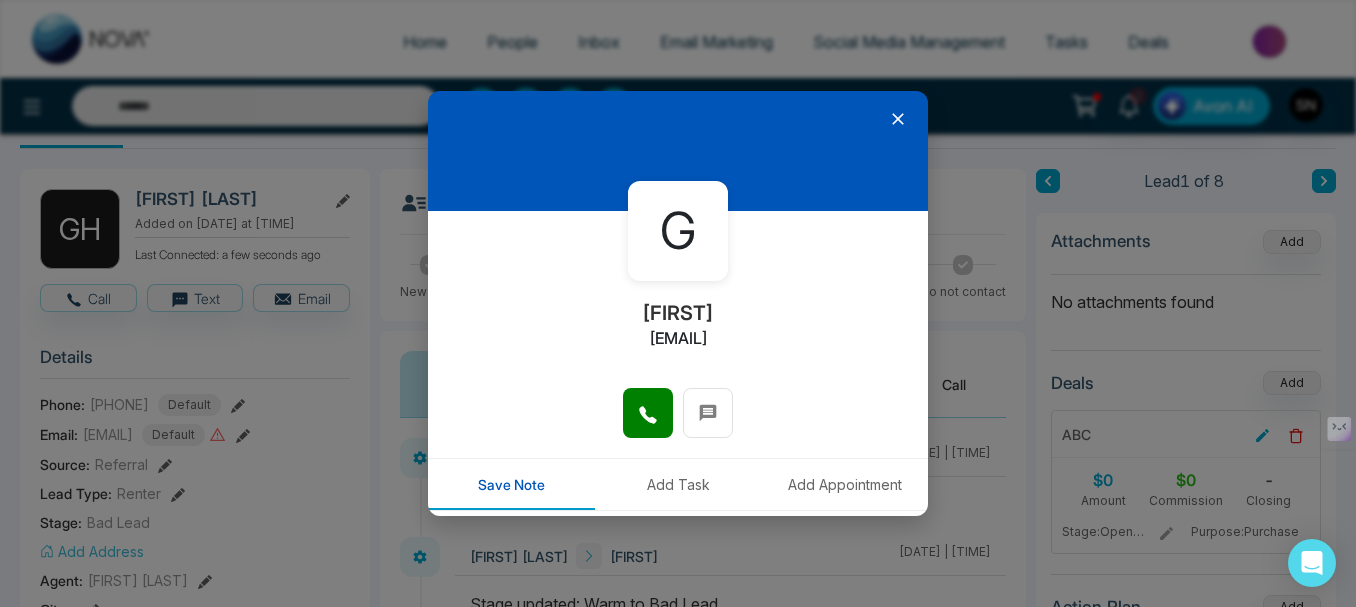 scroll, scrollTop: 196, scrollLeft: 0, axis: vertical 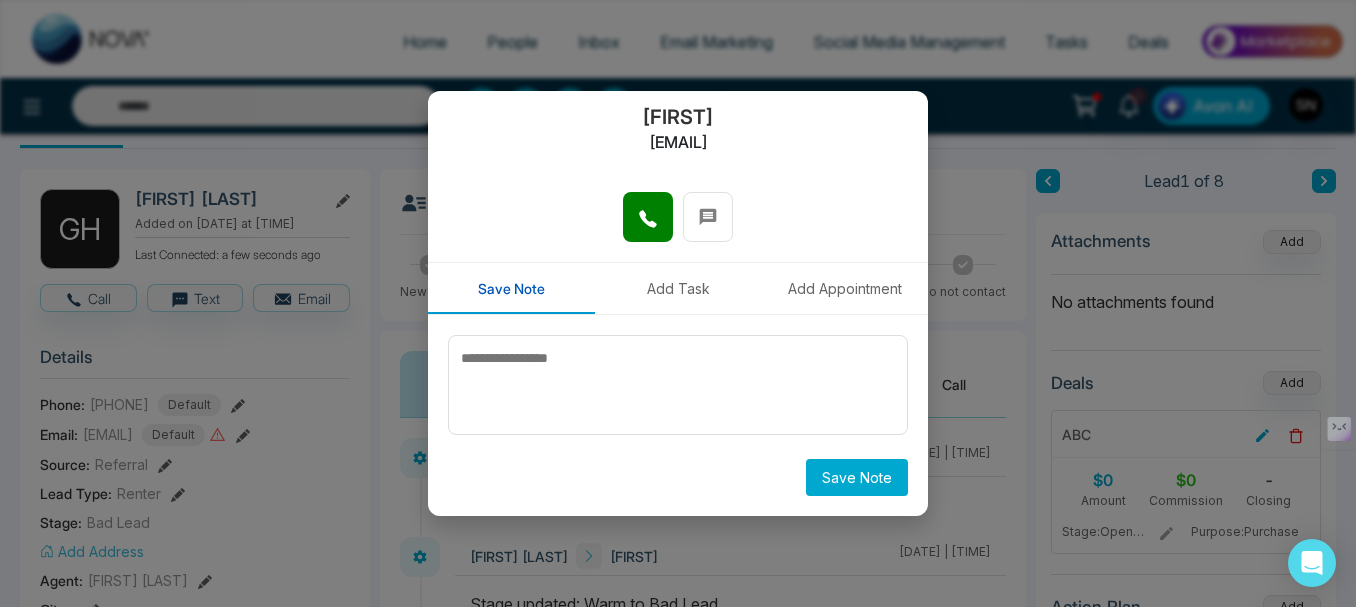 click on "Add Task" at bounding box center (678, 288) 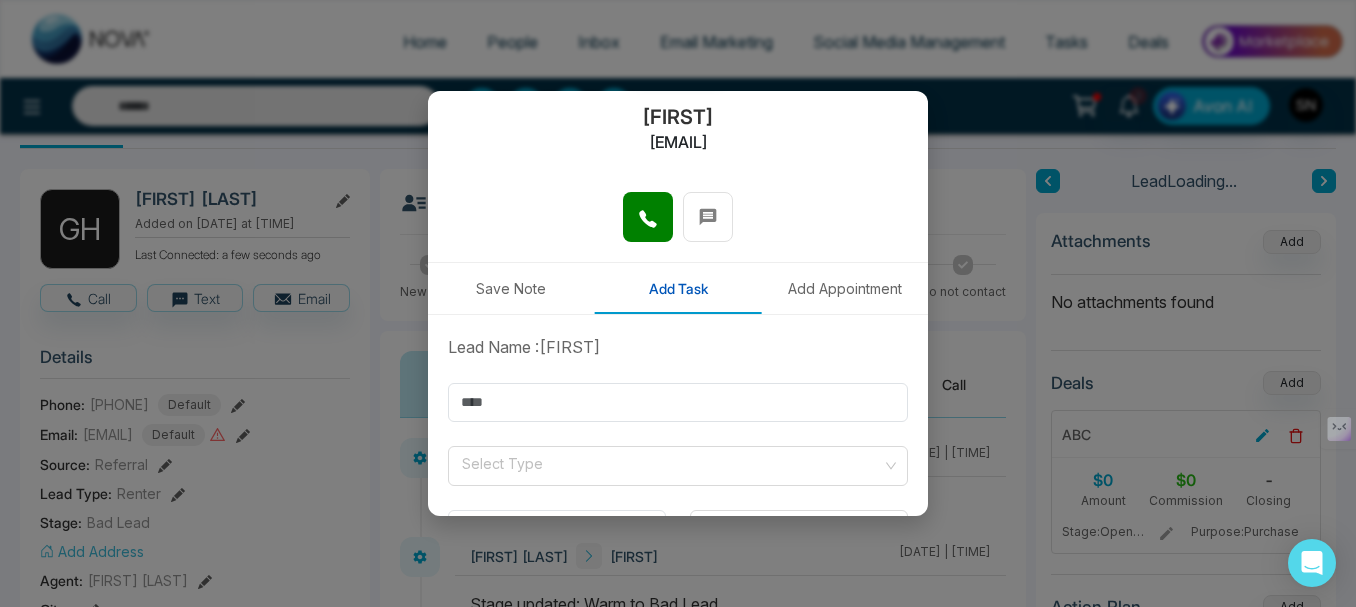 click on "Add Appointment" at bounding box center [844, 288] 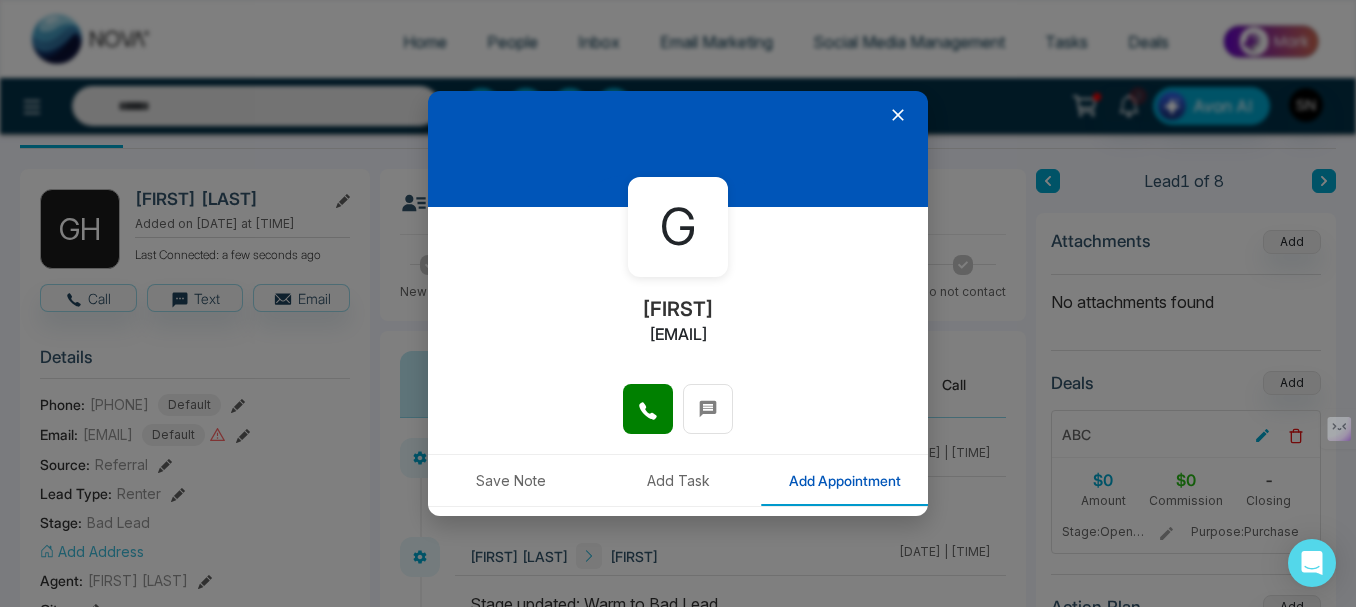 scroll, scrollTop: 0, scrollLeft: 0, axis: both 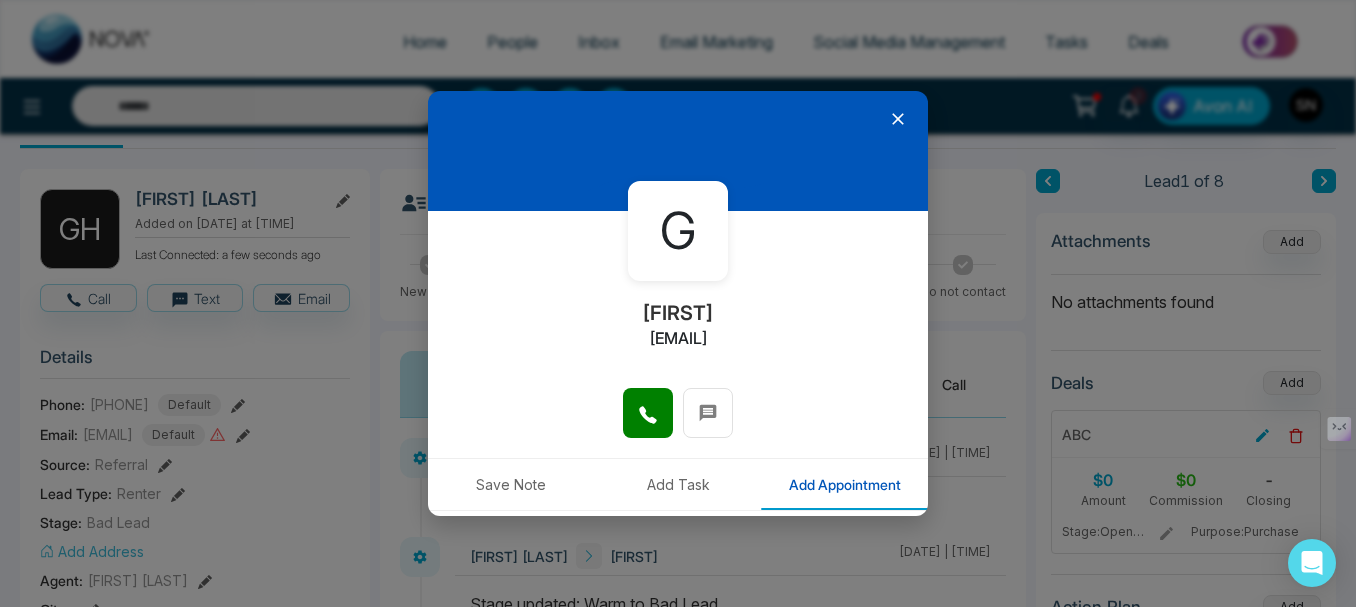 click 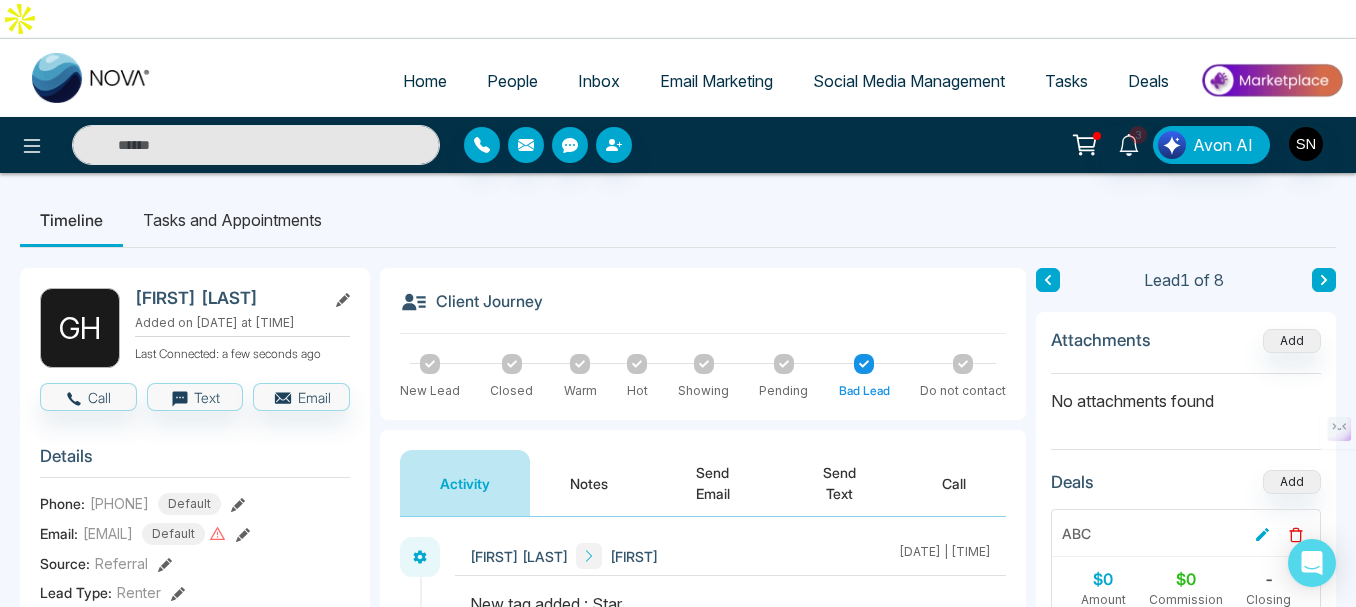 scroll, scrollTop: 0, scrollLeft: 0, axis: both 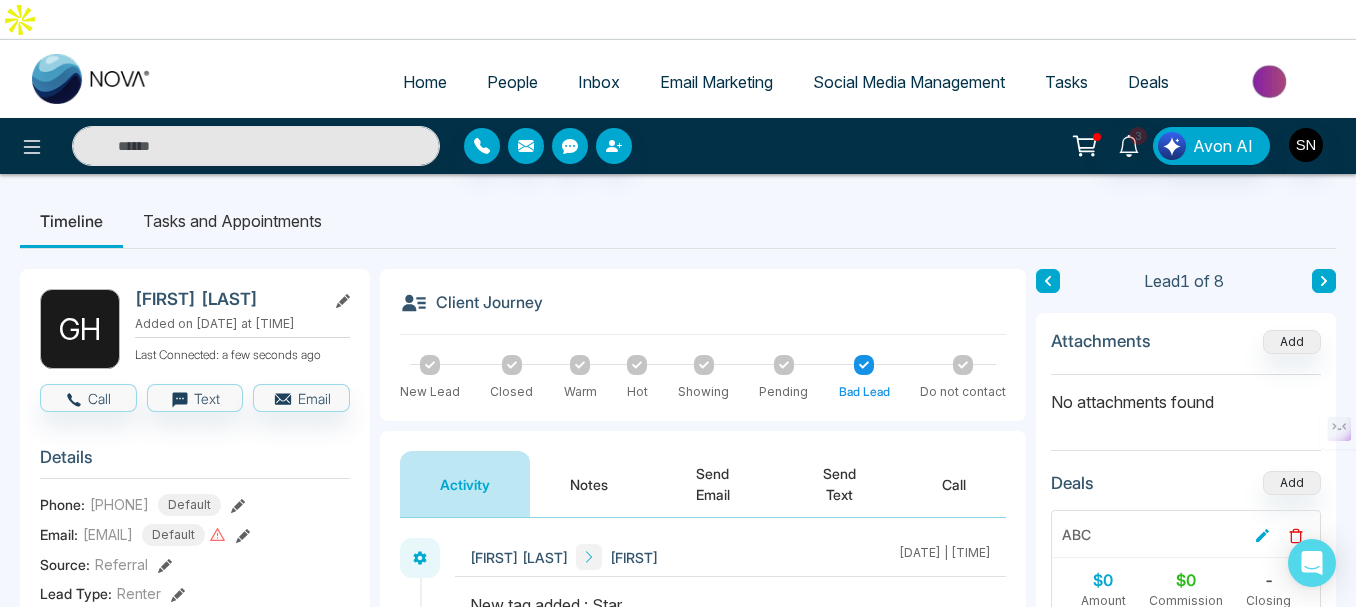 click on "Tasks and Appointments" at bounding box center (232, 221) 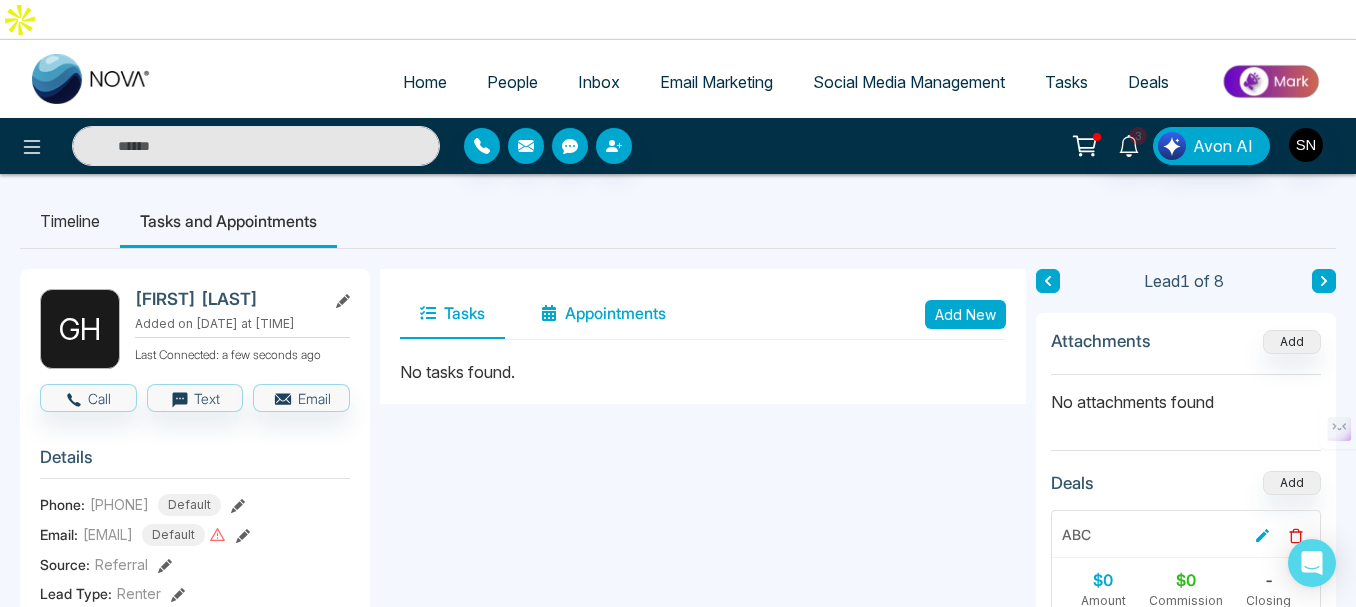 click on "Appointments" at bounding box center (603, 314) 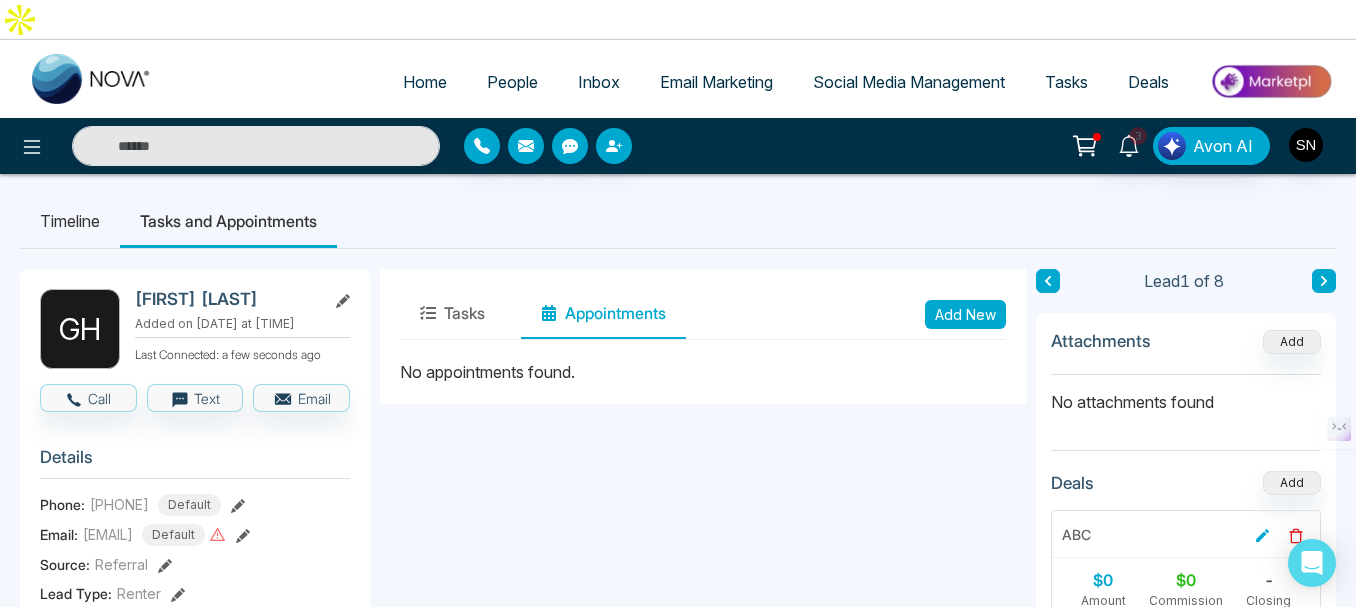 click on "Add New" at bounding box center (965, 314) 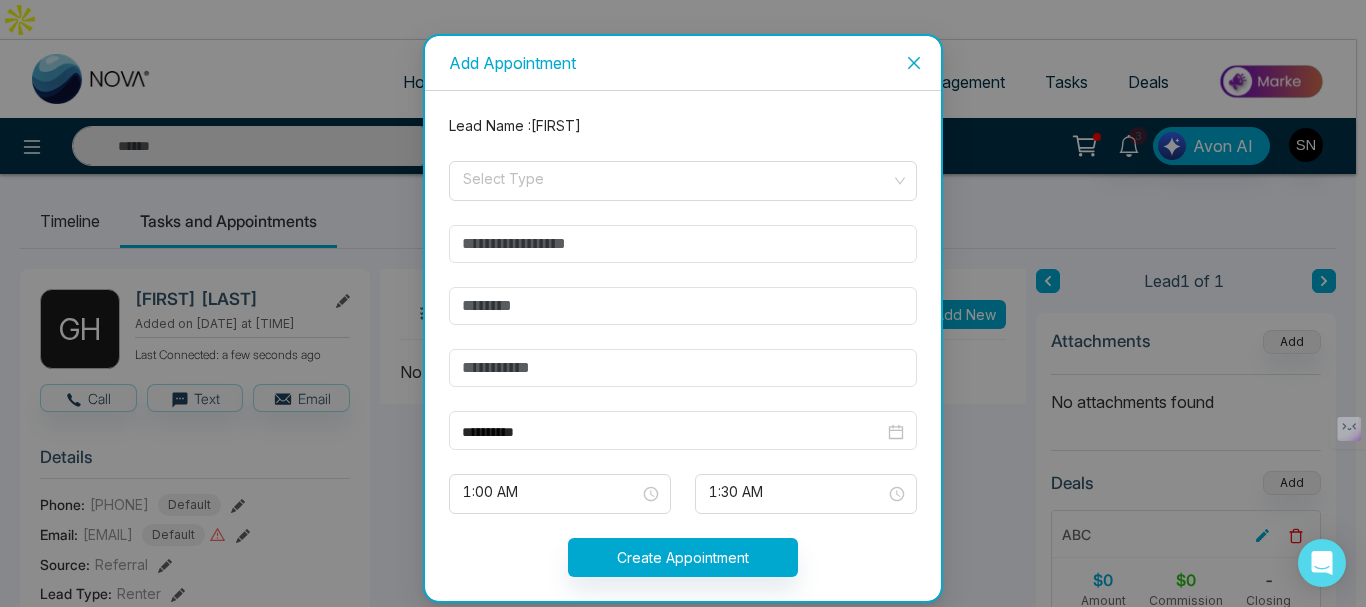 click 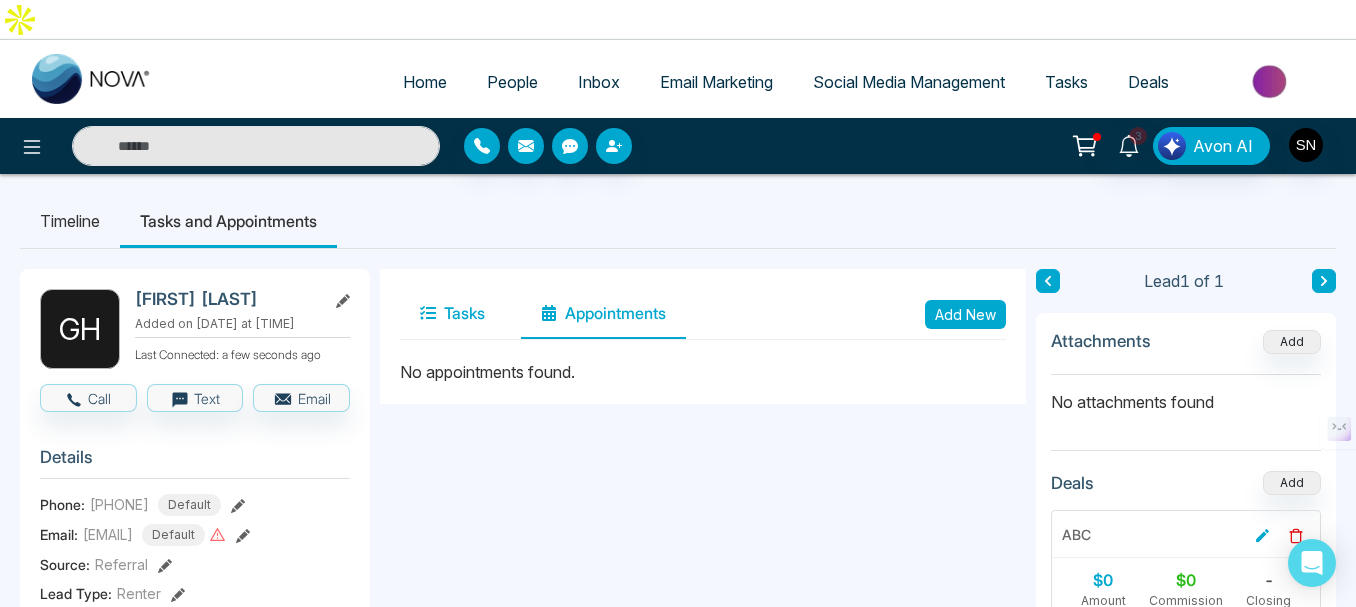 click on "Tasks" at bounding box center (452, 314) 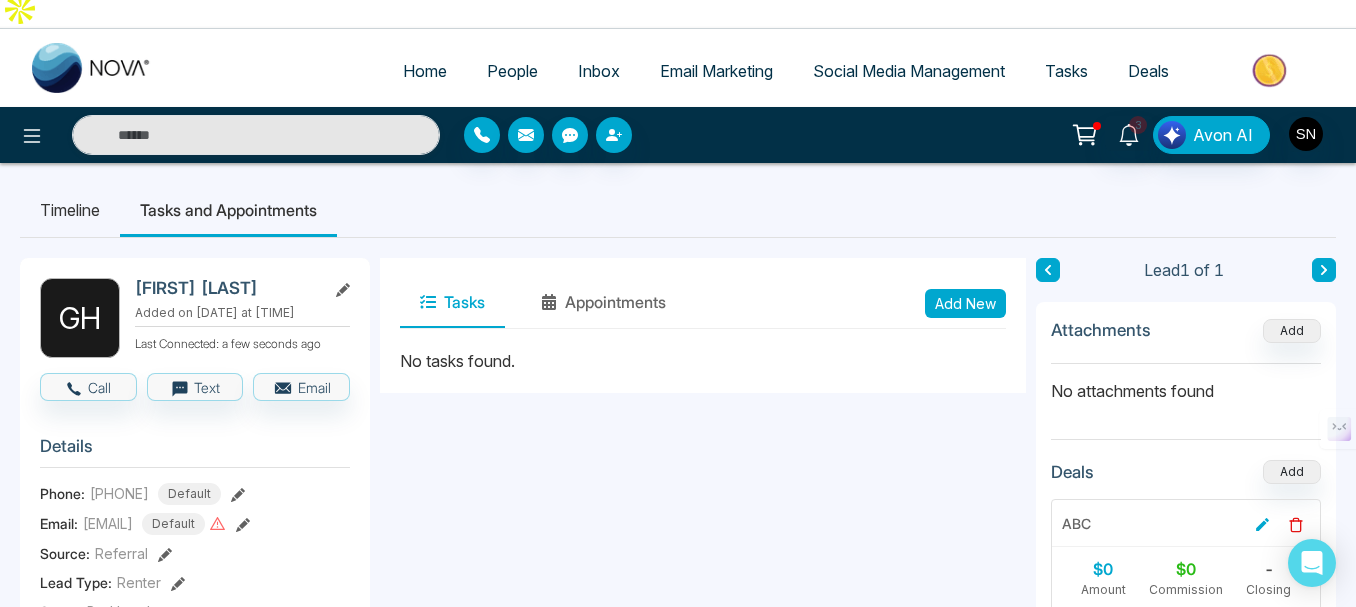scroll, scrollTop: 0, scrollLeft: 0, axis: both 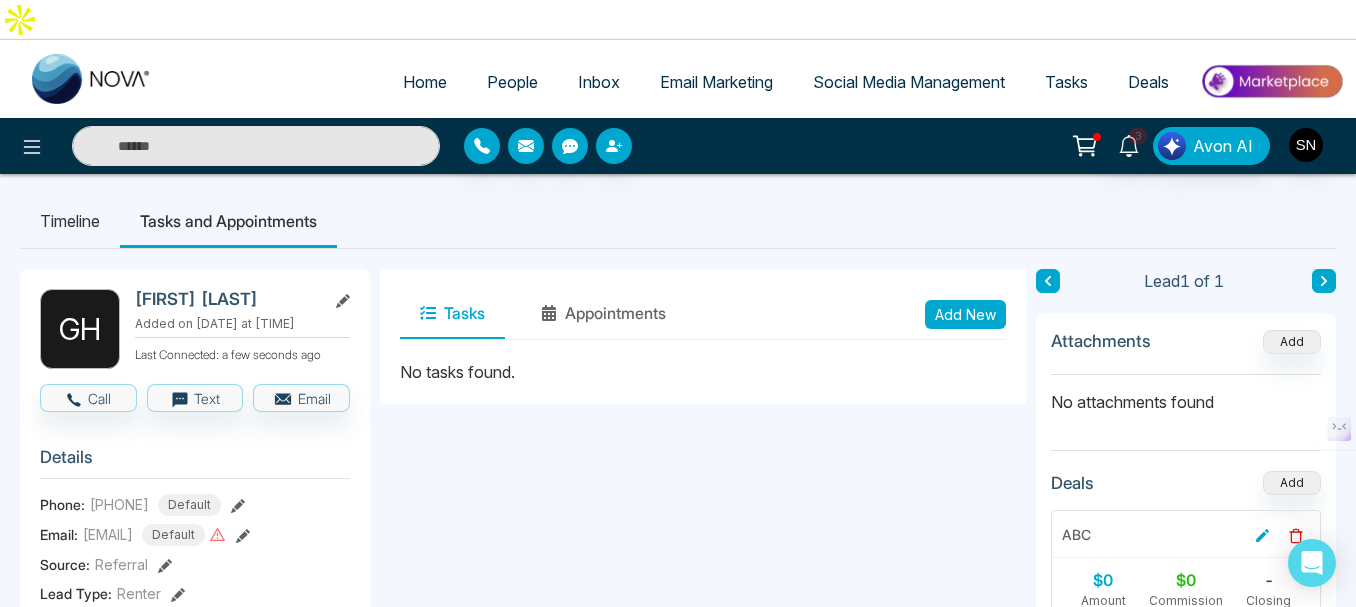 click on "Email Marketing" at bounding box center [716, 82] 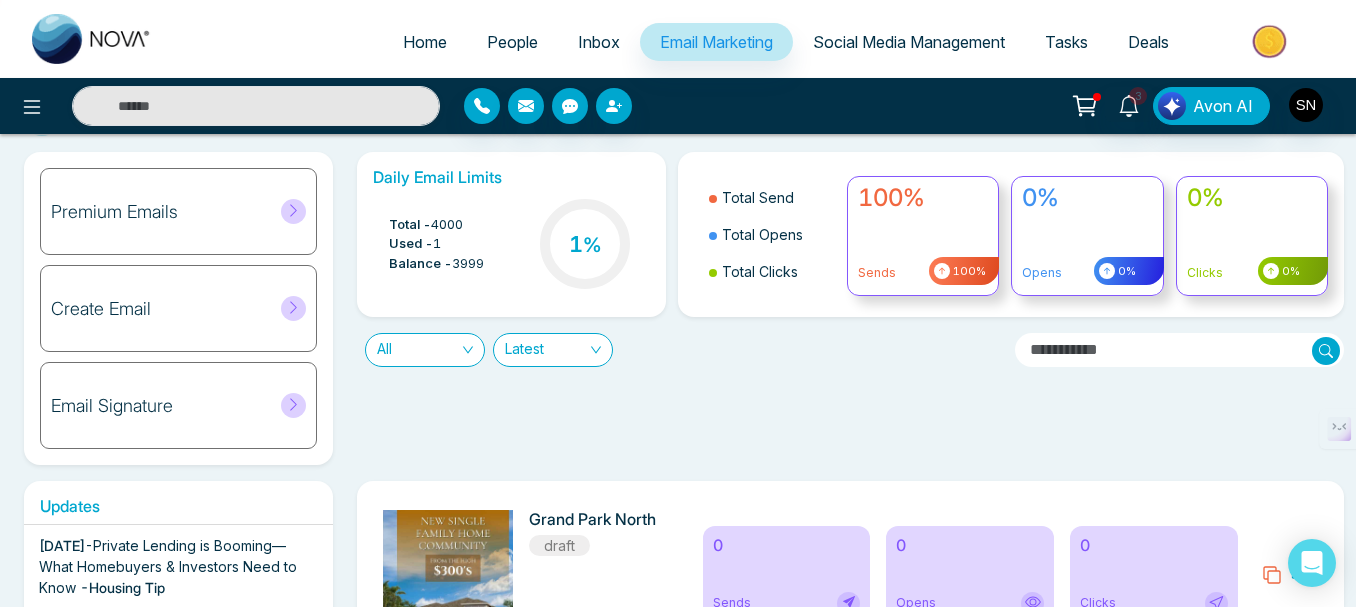 scroll, scrollTop: 0, scrollLeft: 0, axis: both 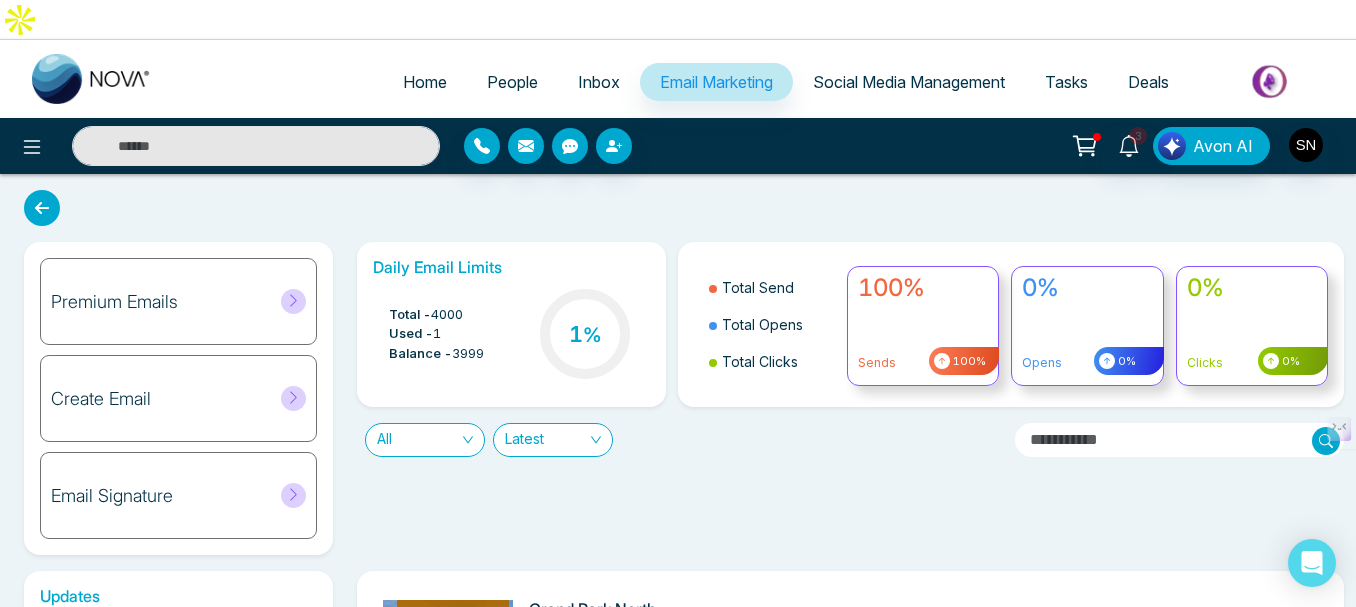 click 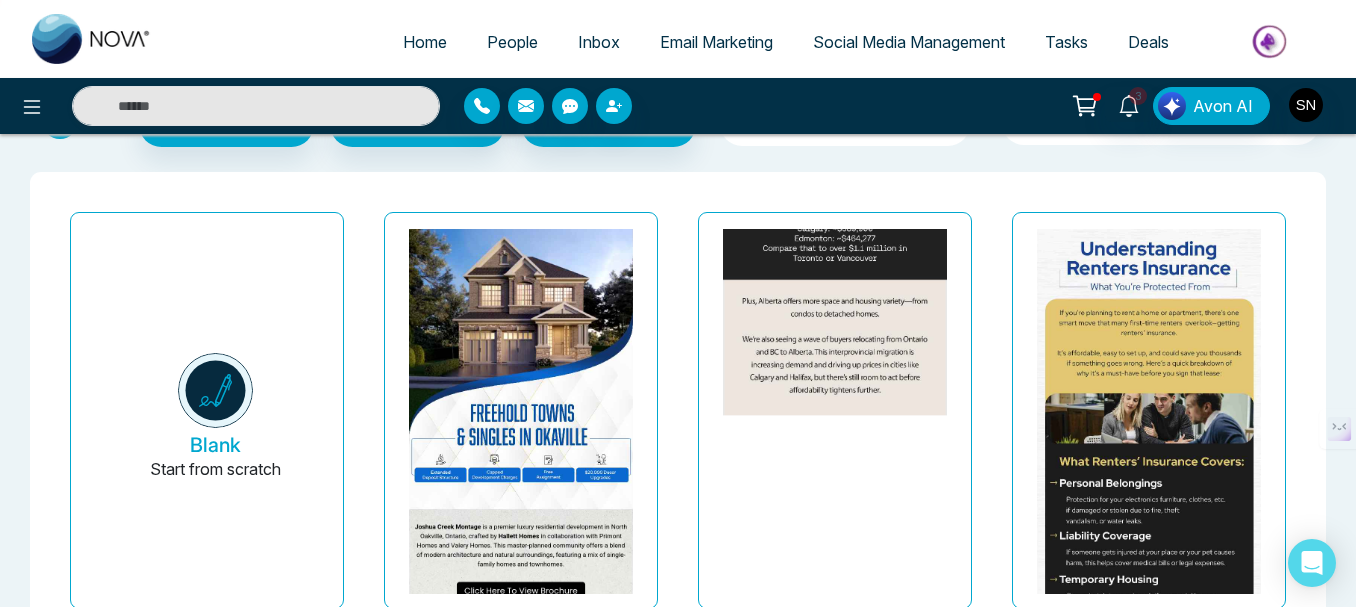 scroll, scrollTop: 0, scrollLeft: 0, axis: both 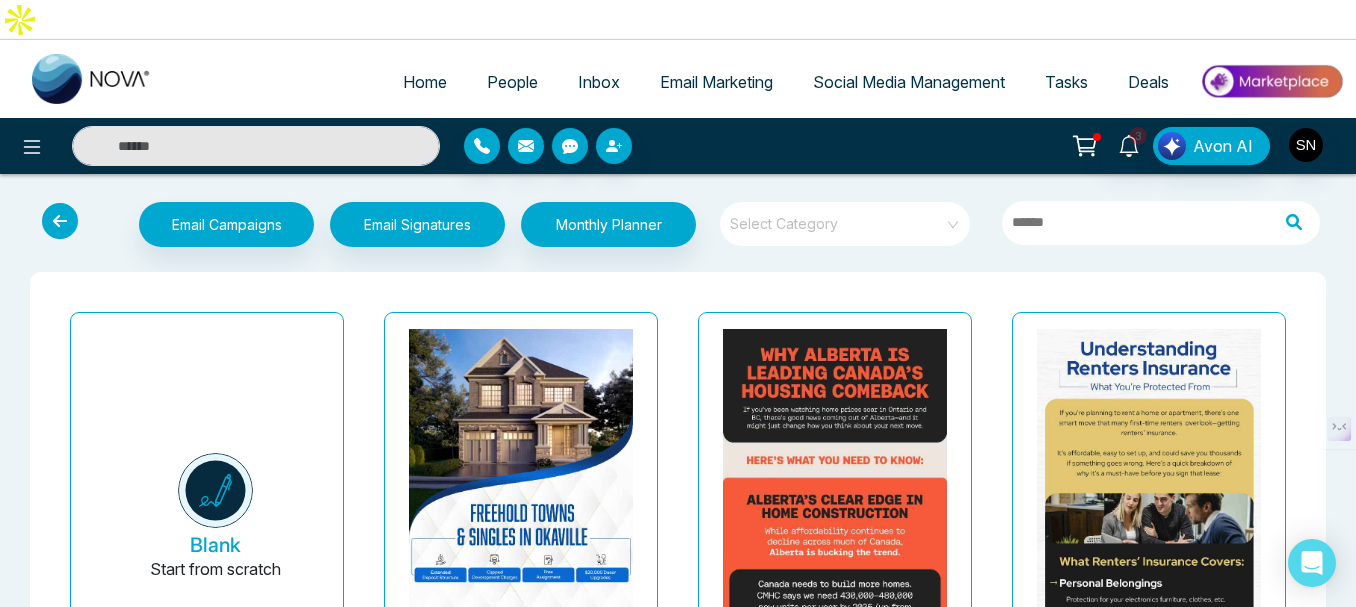 click at bounding box center [838, 217] 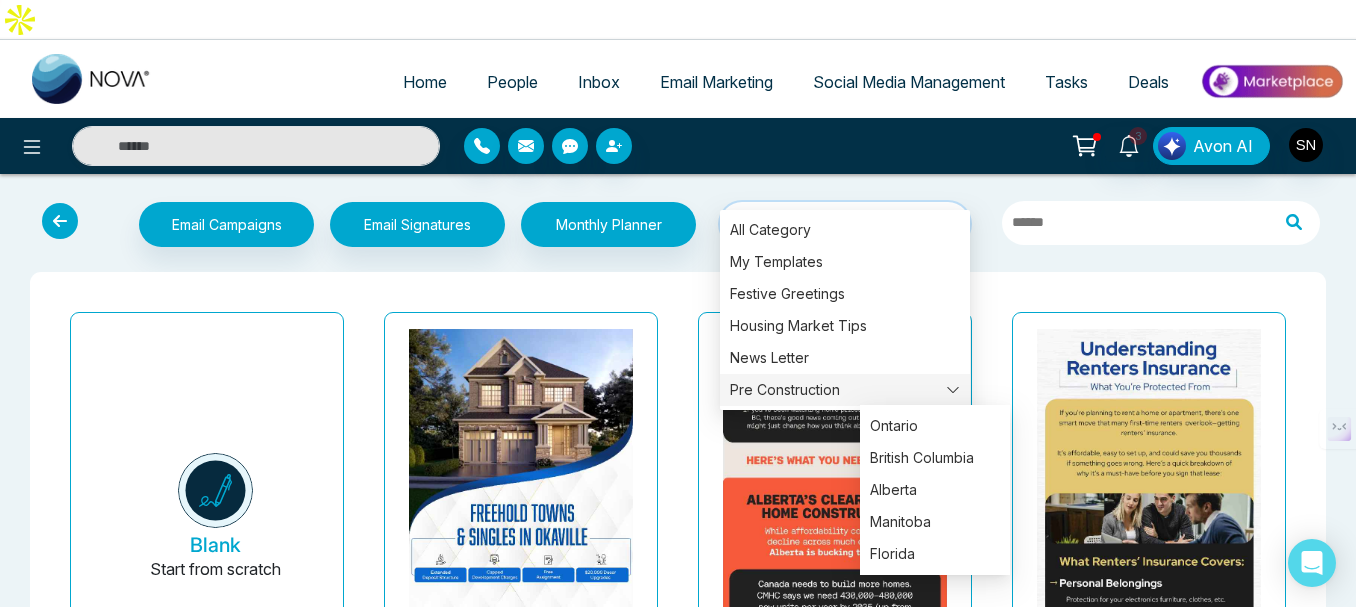 click on "Pre Construction" at bounding box center [845, 390] 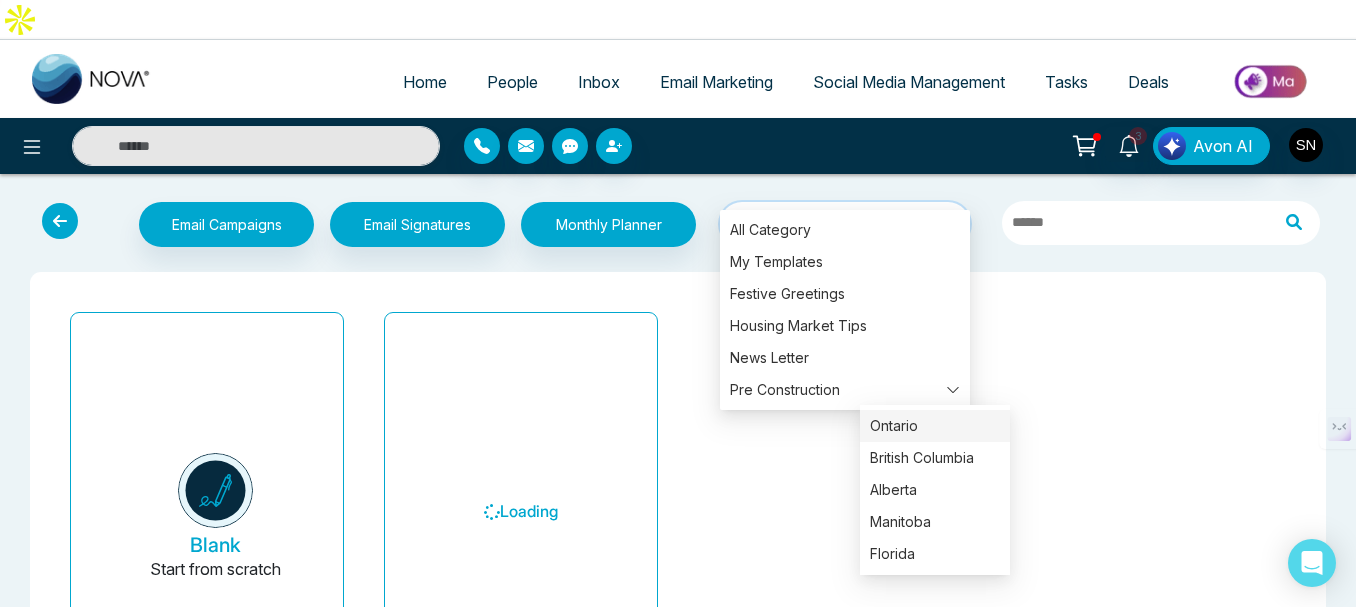 click on "Ontario" at bounding box center [935, 426] 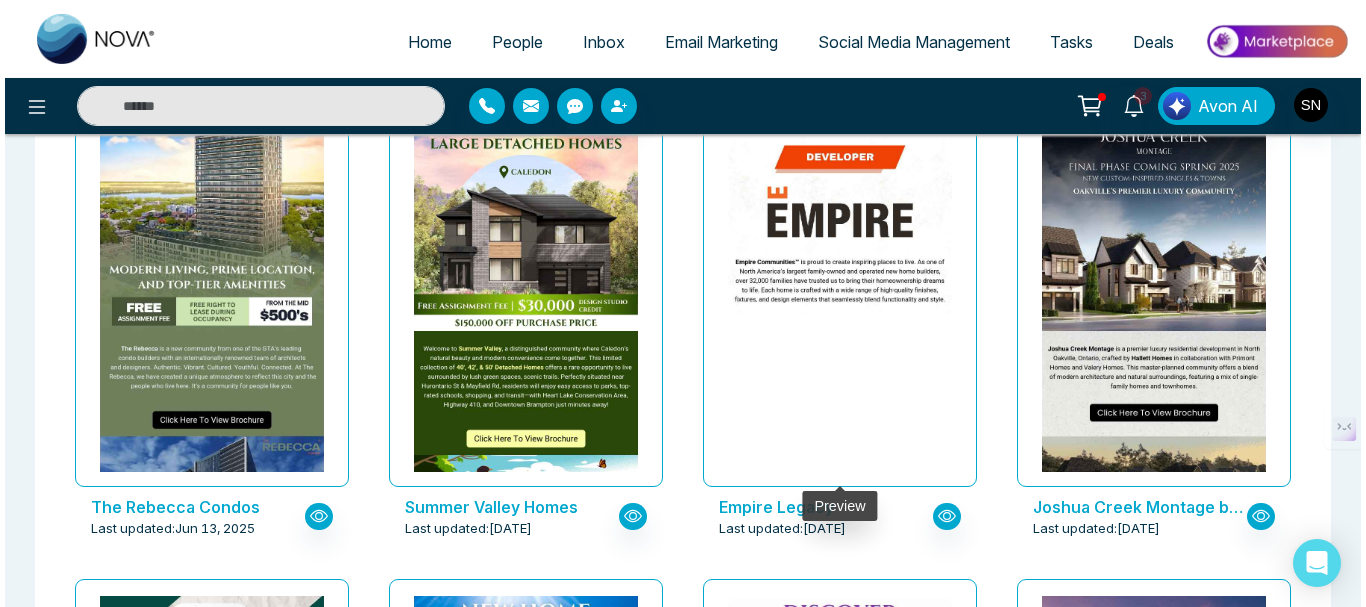 scroll, scrollTop: 1200, scrollLeft: 0, axis: vertical 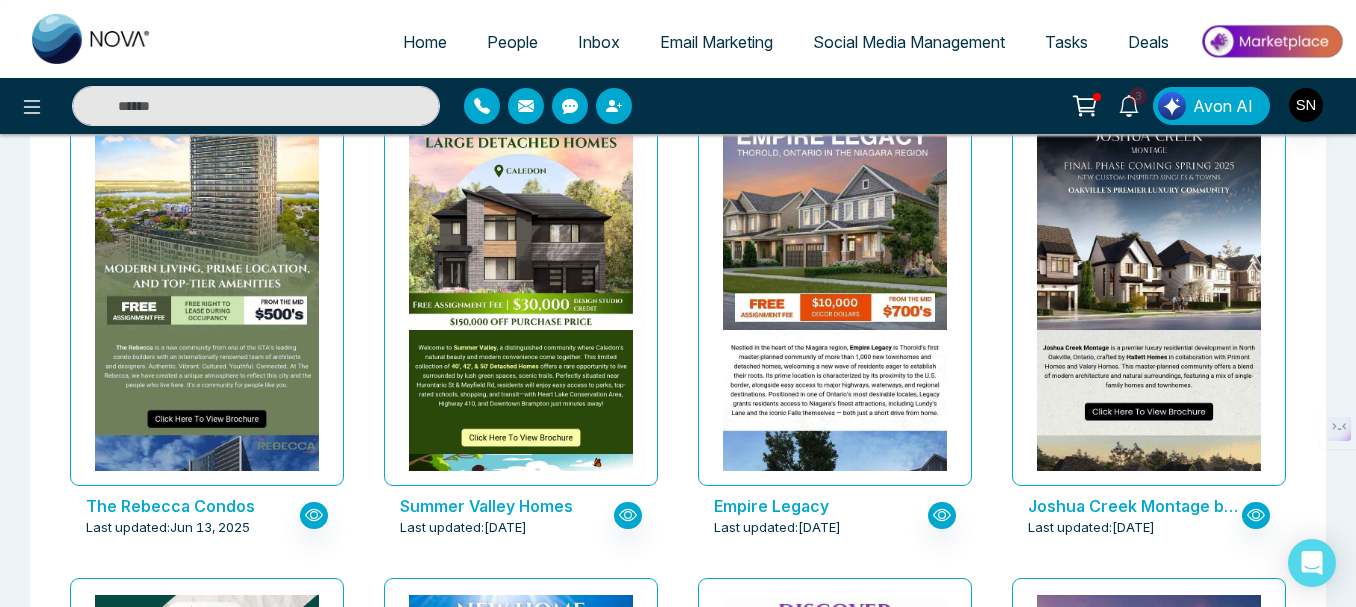 click on "Summer Valley Homes" at bounding box center [507, 506] 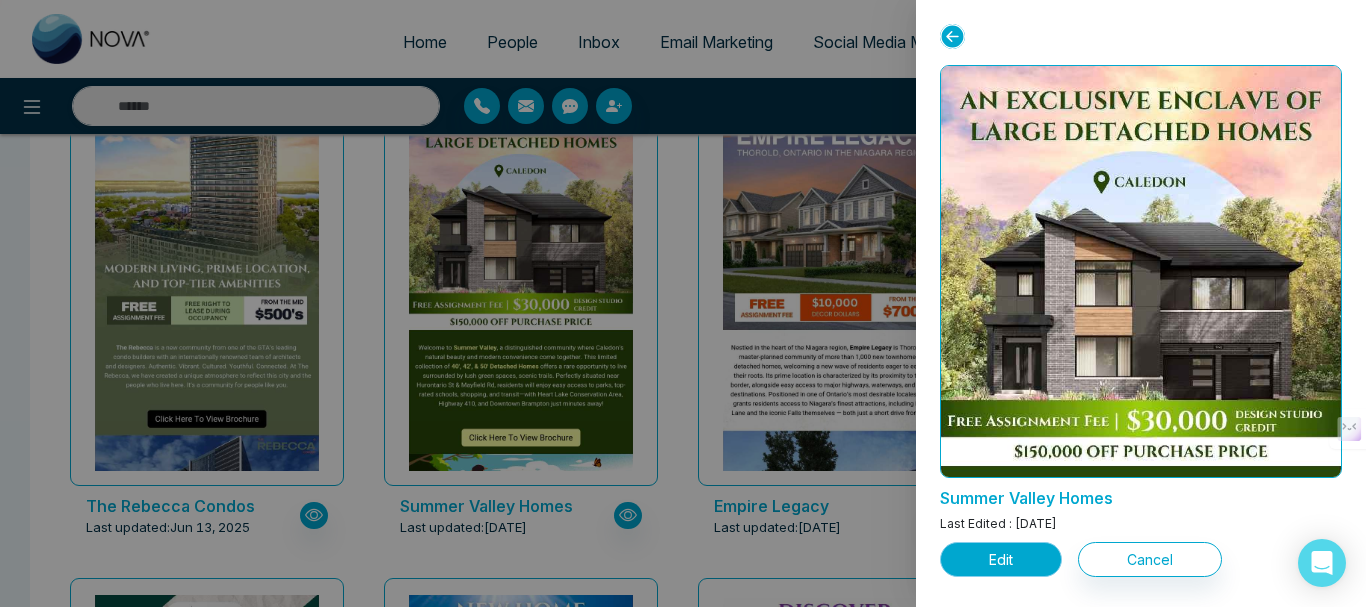 click on "Edit" at bounding box center (1001, 559) 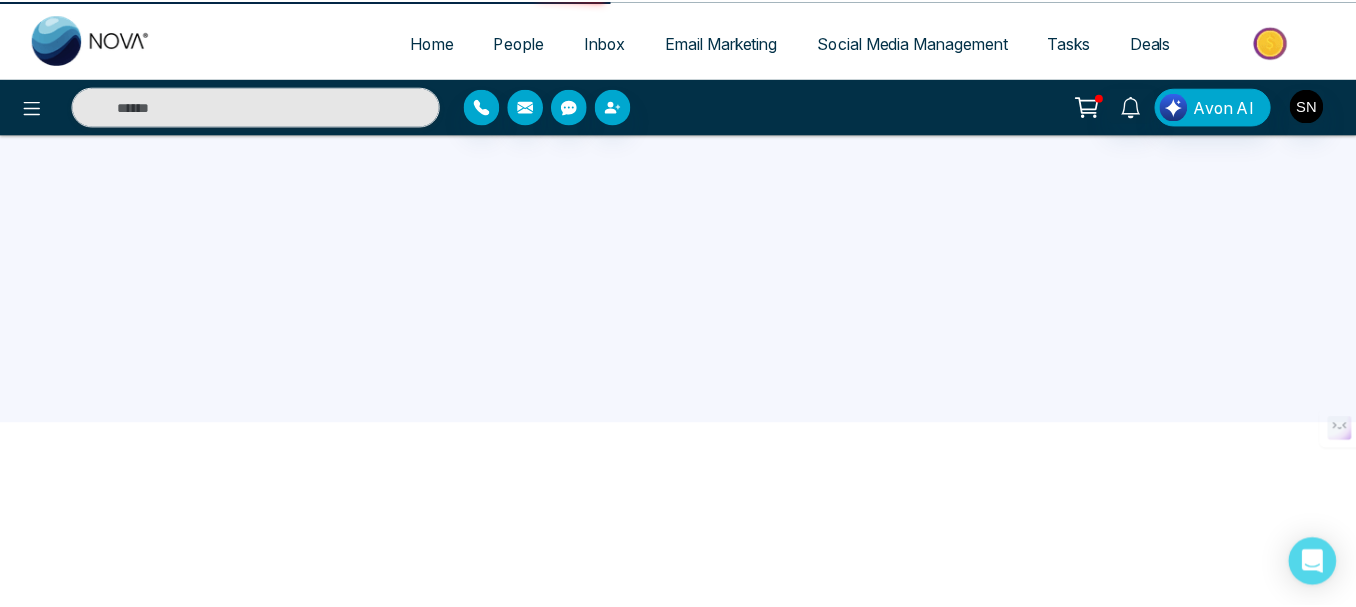 scroll, scrollTop: 0, scrollLeft: 0, axis: both 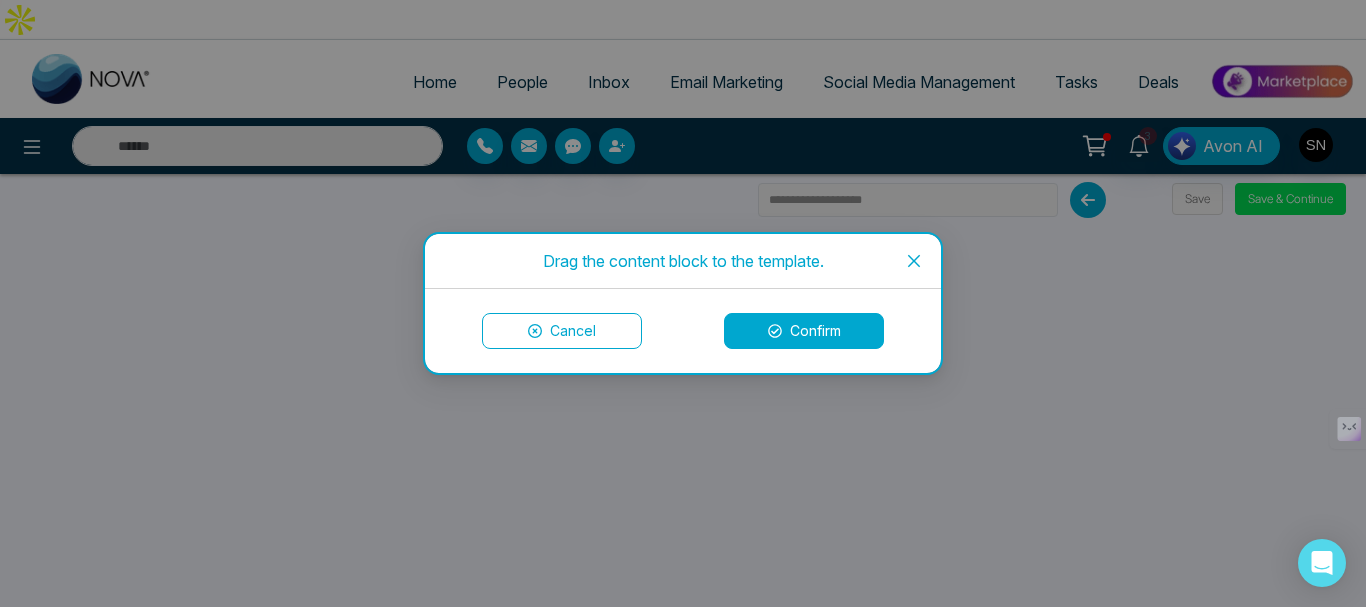 click 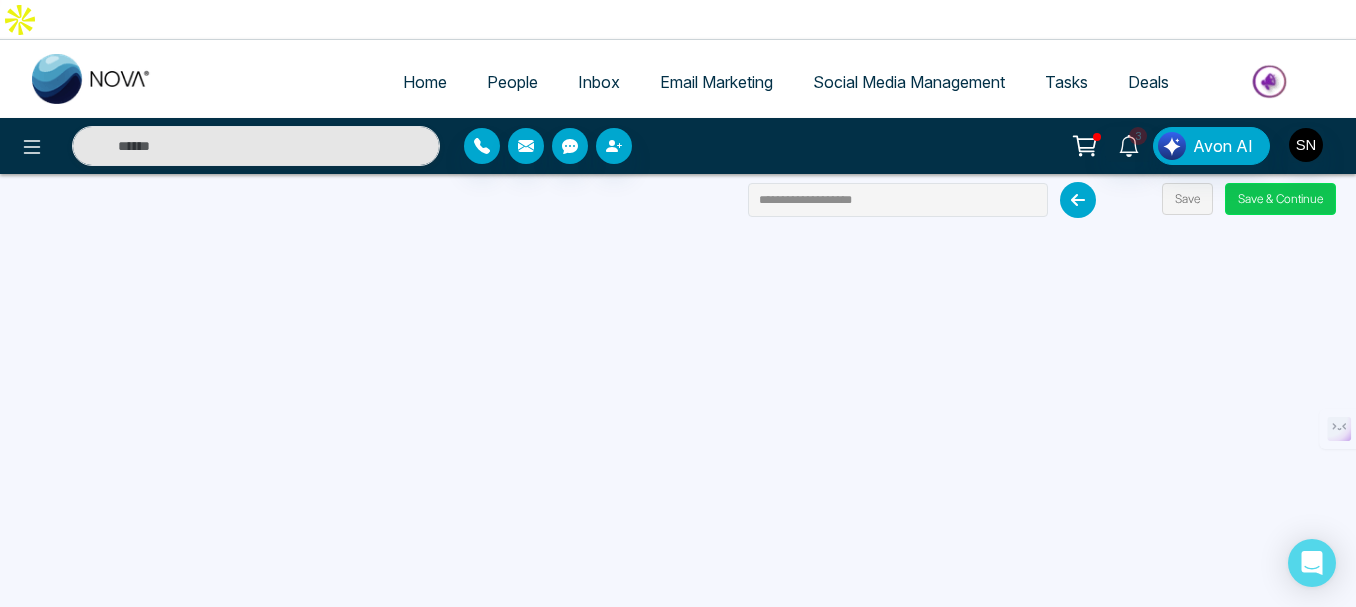 click on "Save & Continue" at bounding box center [1280, 199] 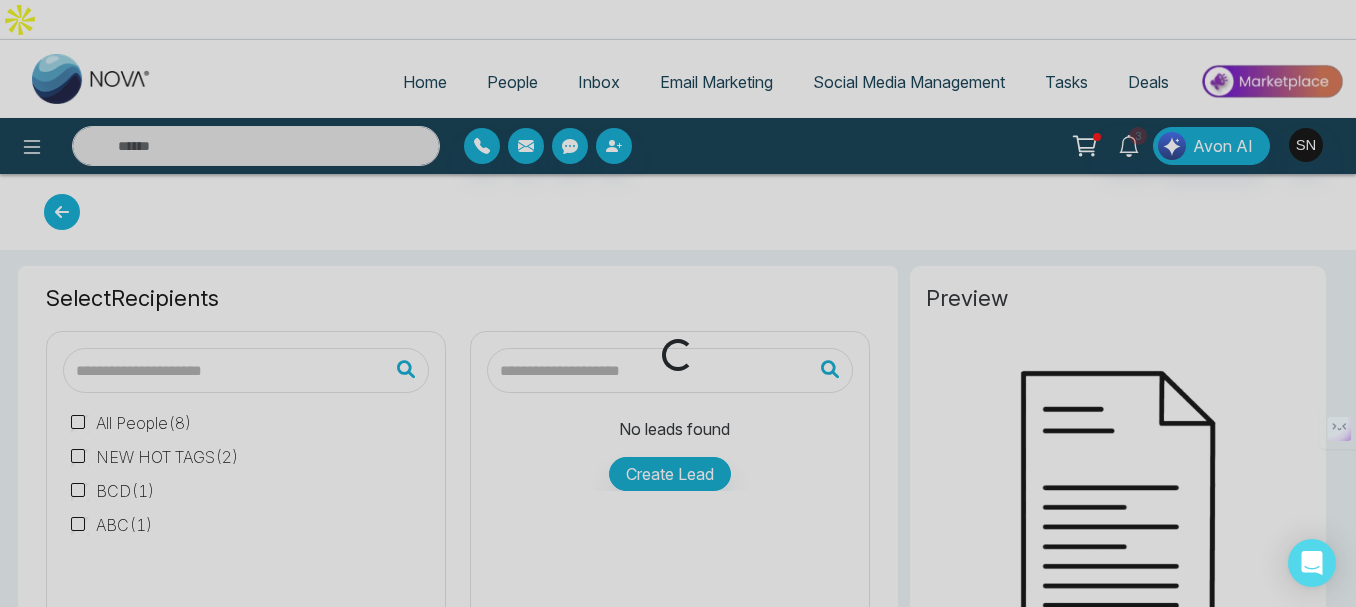 type on "**********" 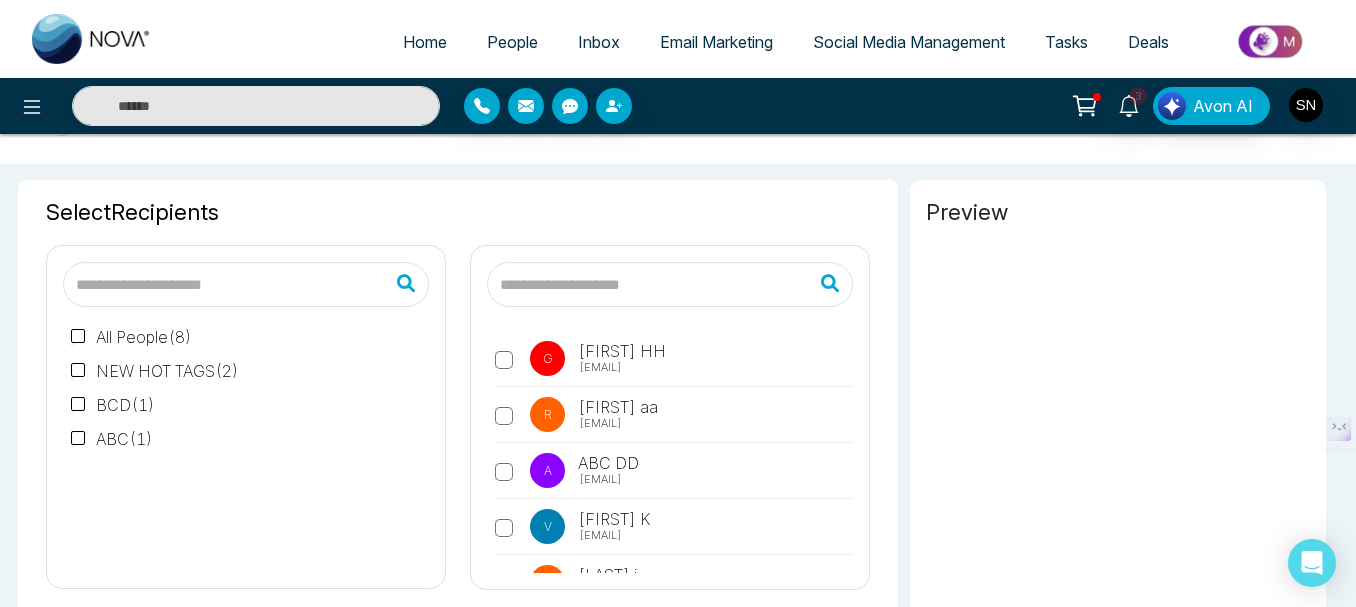 scroll, scrollTop: 200, scrollLeft: 0, axis: vertical 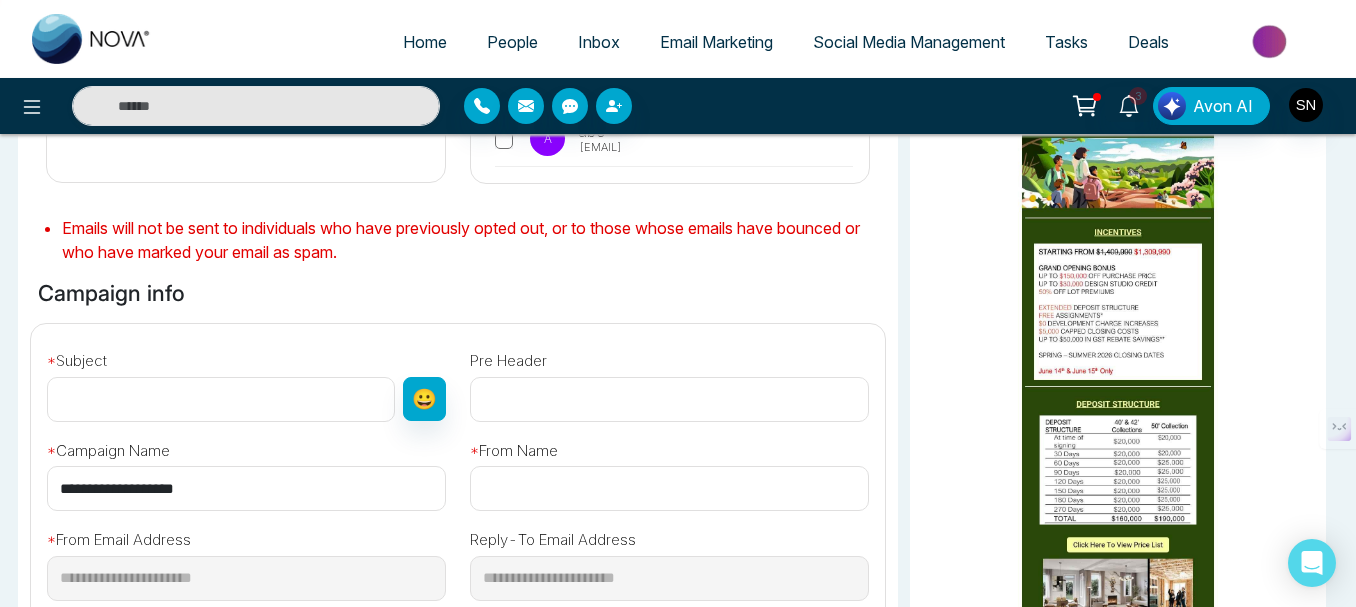 click at bounding box center (221, 399) 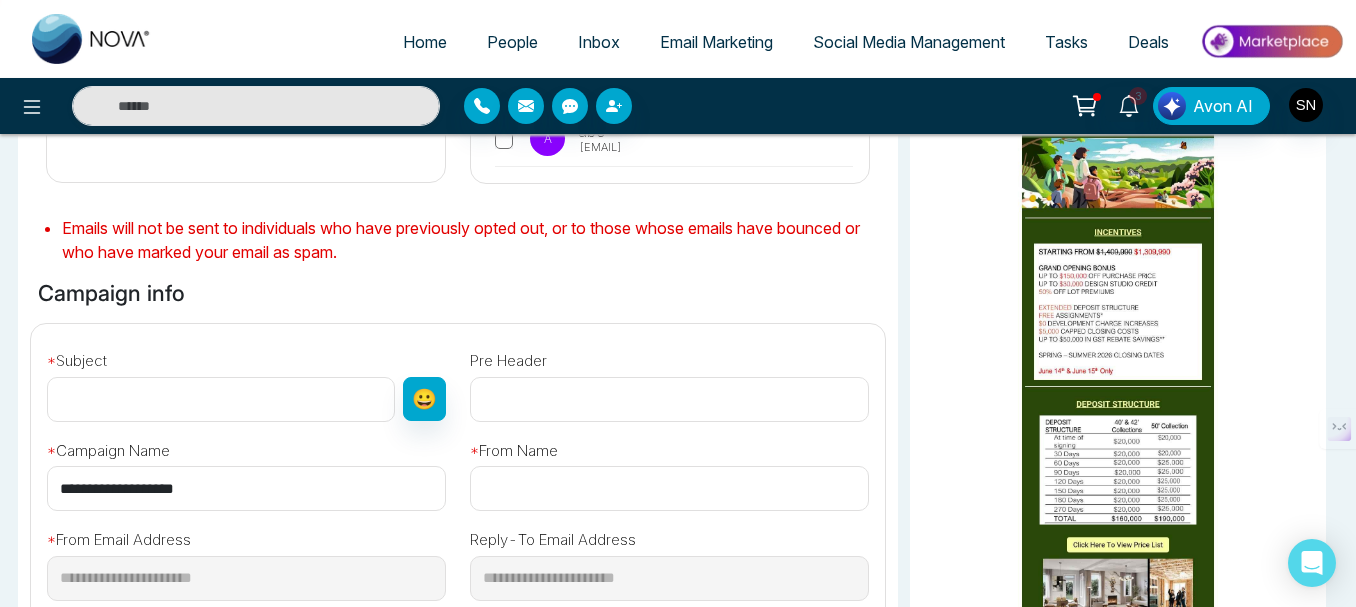 click at bounding box center (669, 399) 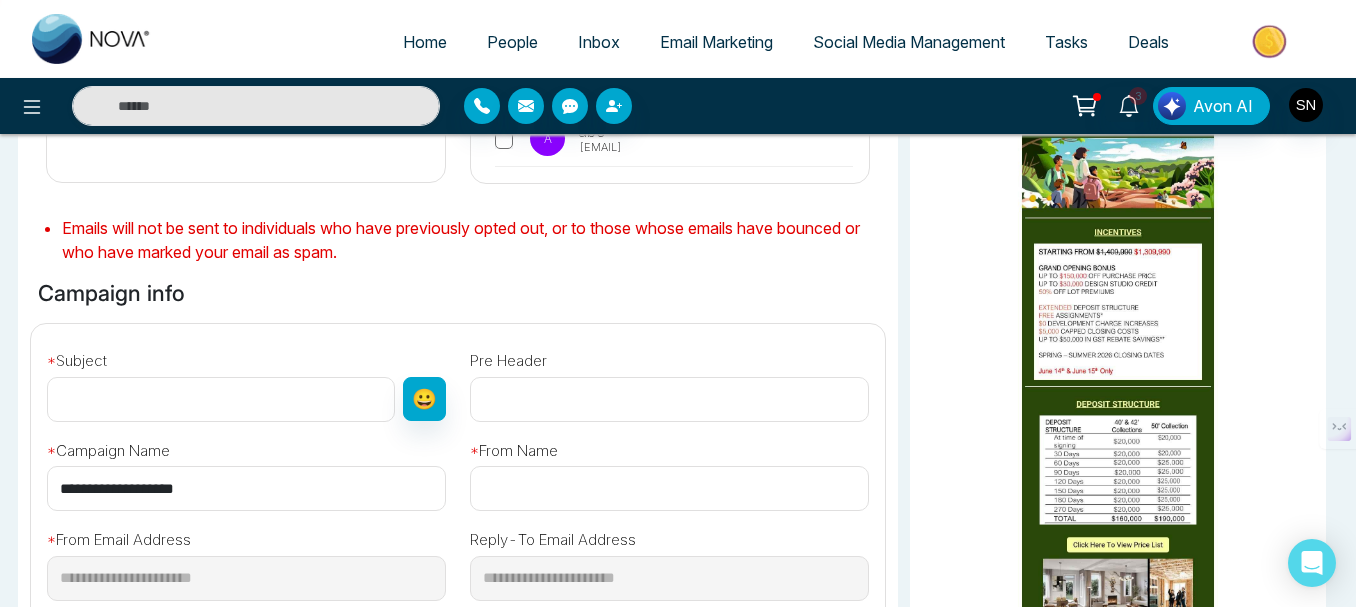 click on "**********" at bounding box center [246, 488] 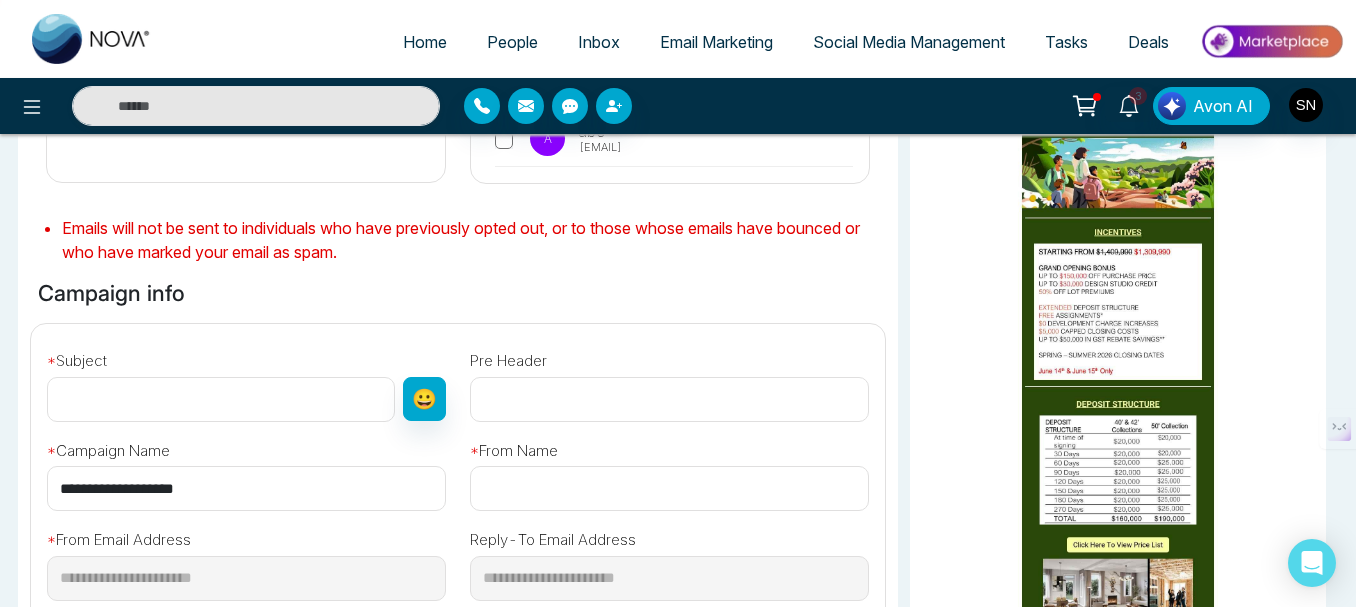 click at bounding box center (669, 488) 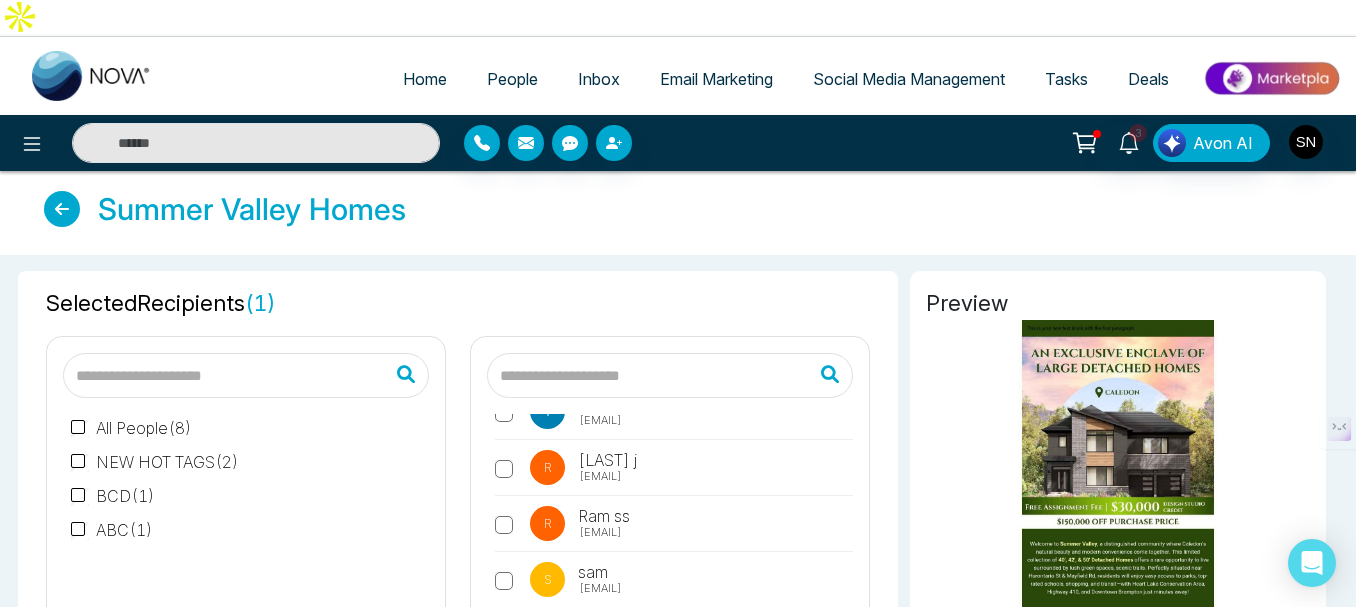 scroll, scrollTop: 0, scrollLeft: 0, axis: both 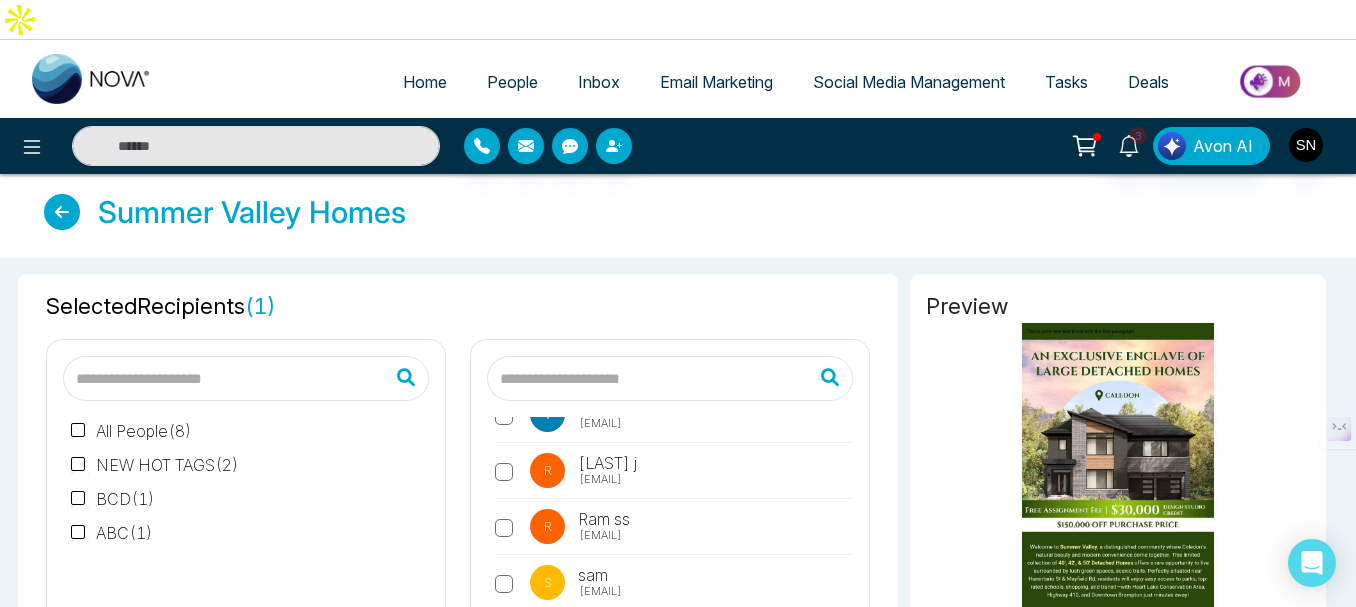 click at bounding box center [62, 212] 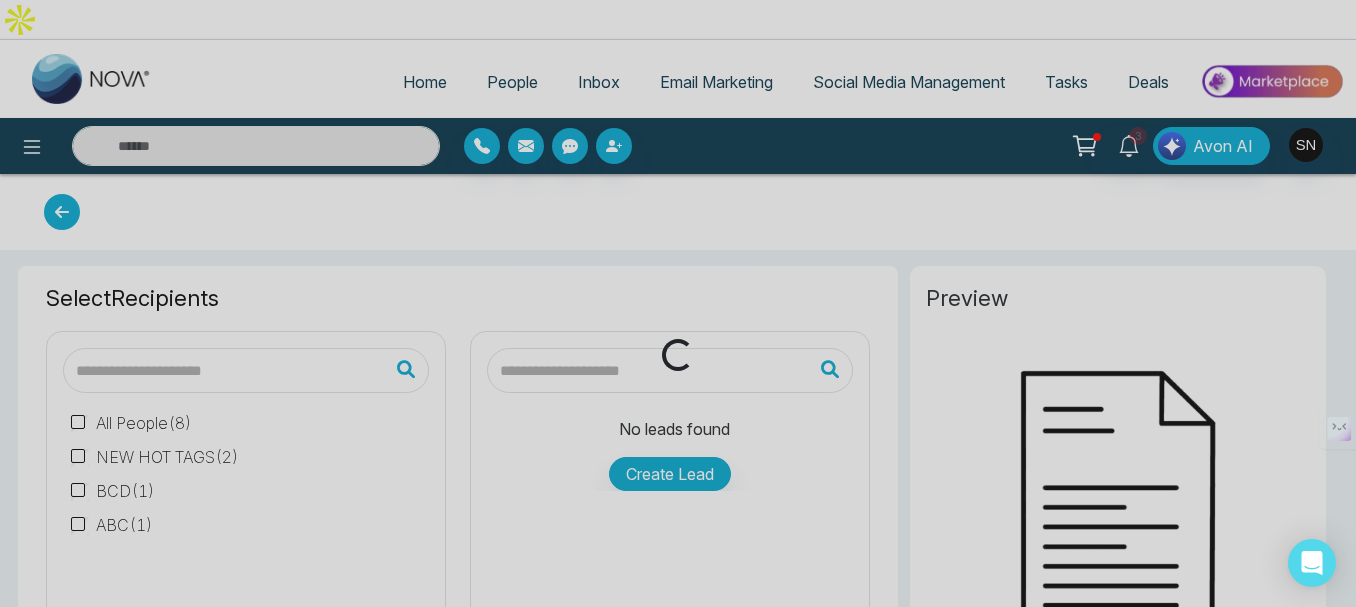 type on "**********" 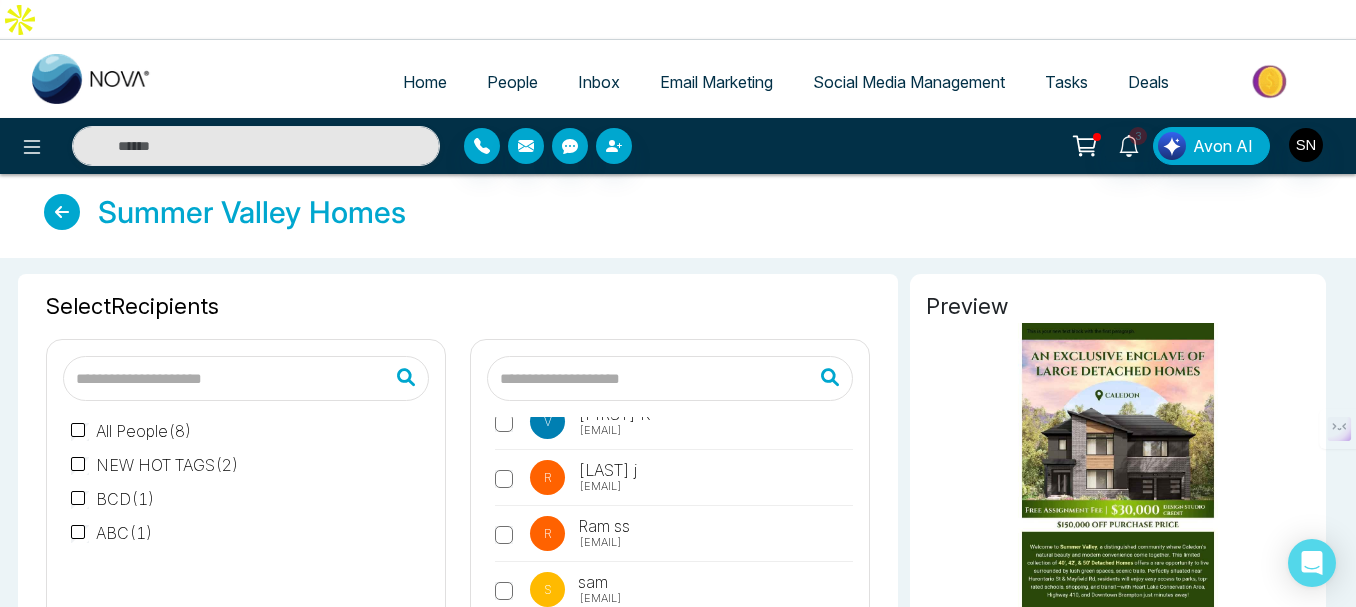 scroll, scrollTop: 206, scrollLeft: 0, axis: vertical 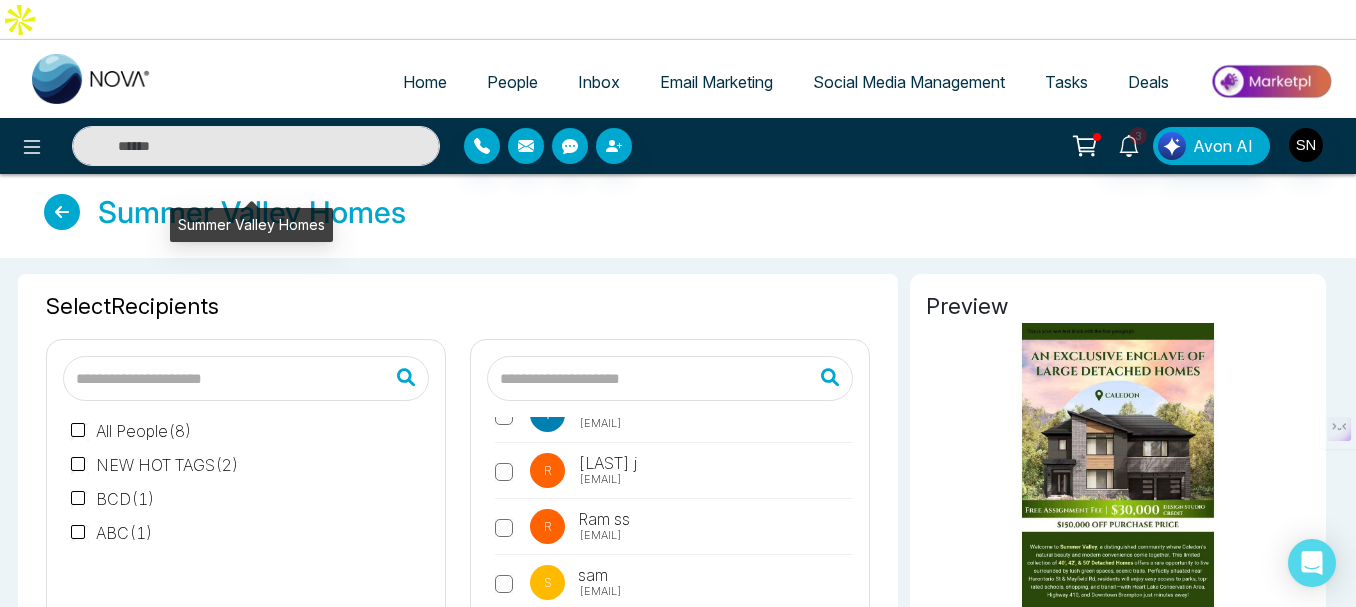 click at bounding box center [62, 212] 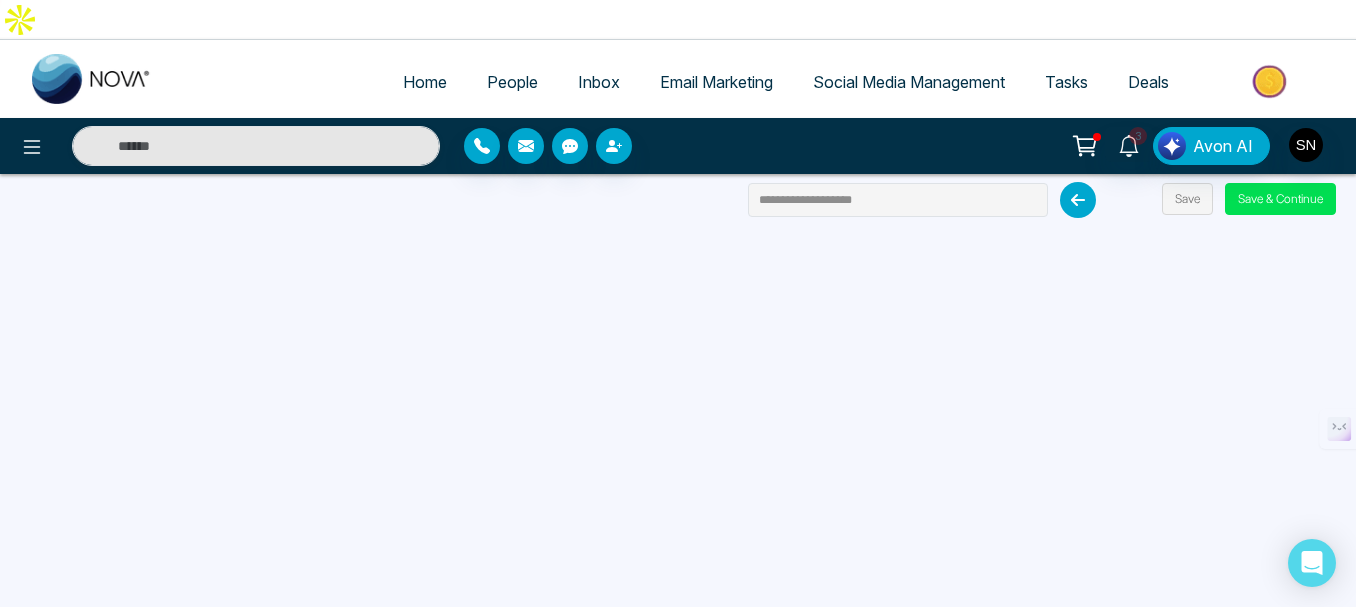 click on "**********" at bounding box center [678, 343] 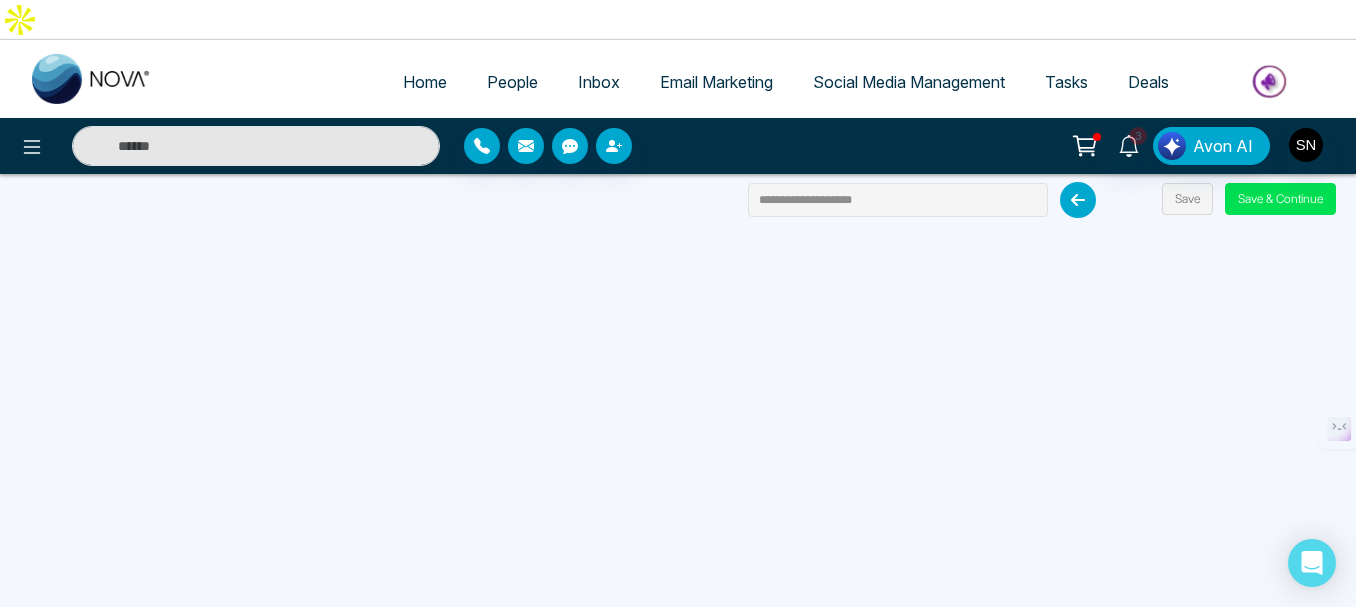 click on "Email Marketing" at bounding box center (716, 82) 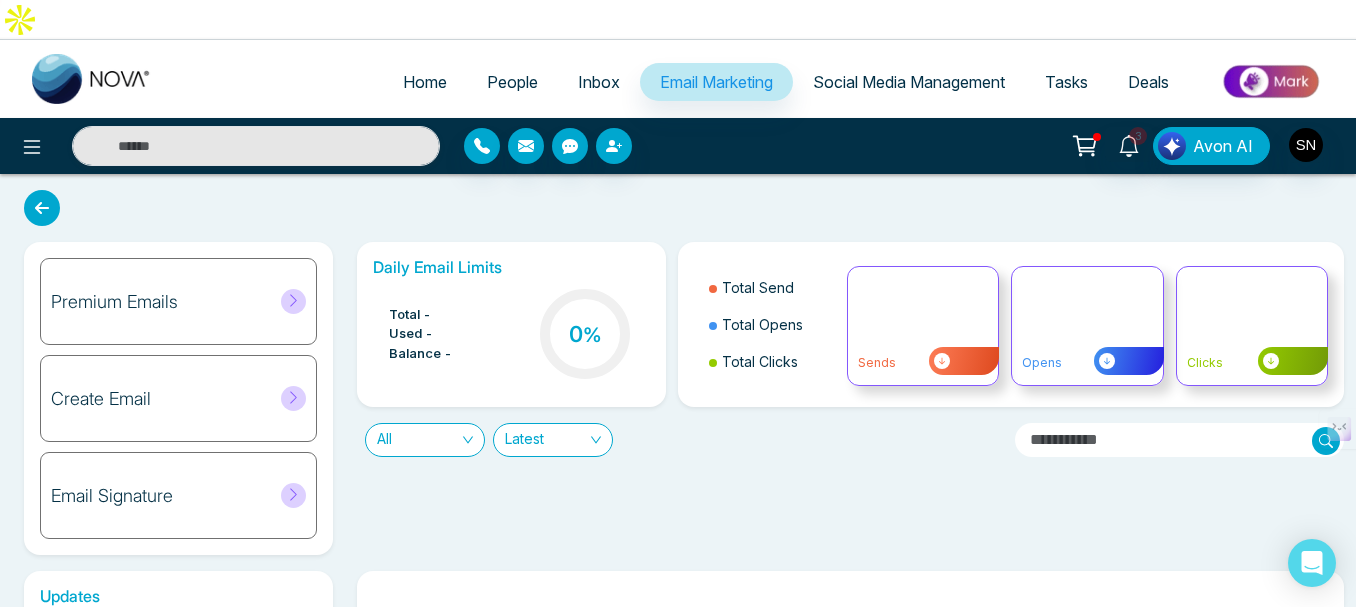 click 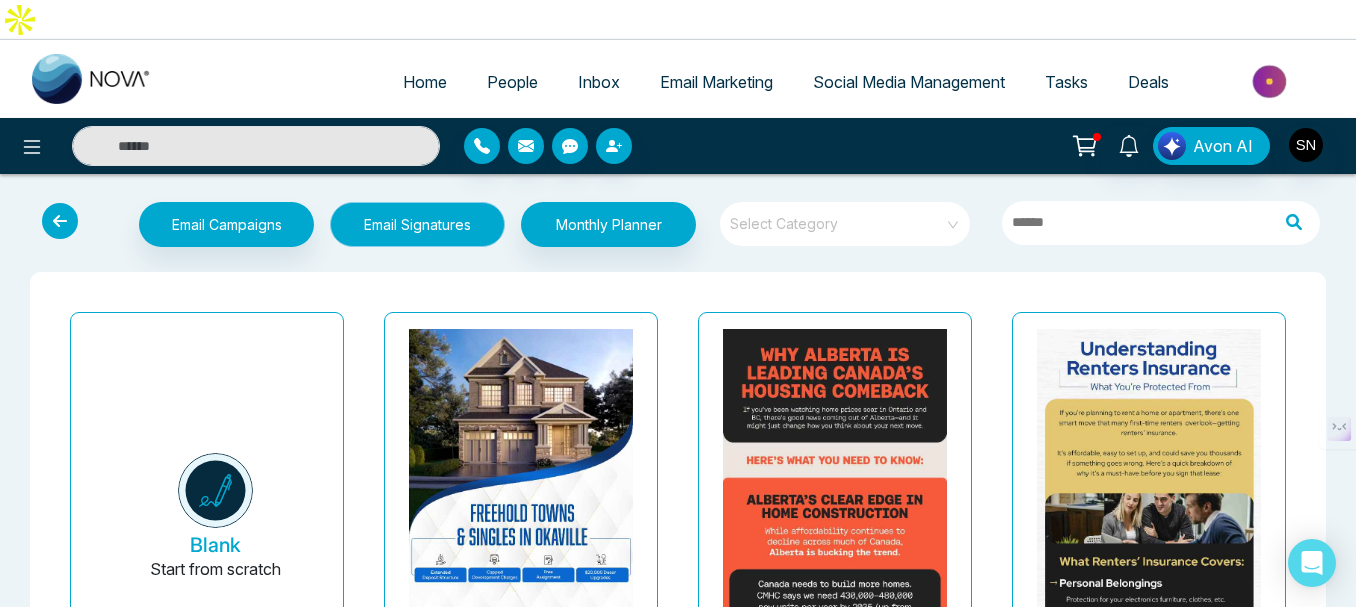 click on "Email Signatures" at bounding box center (417, 224) 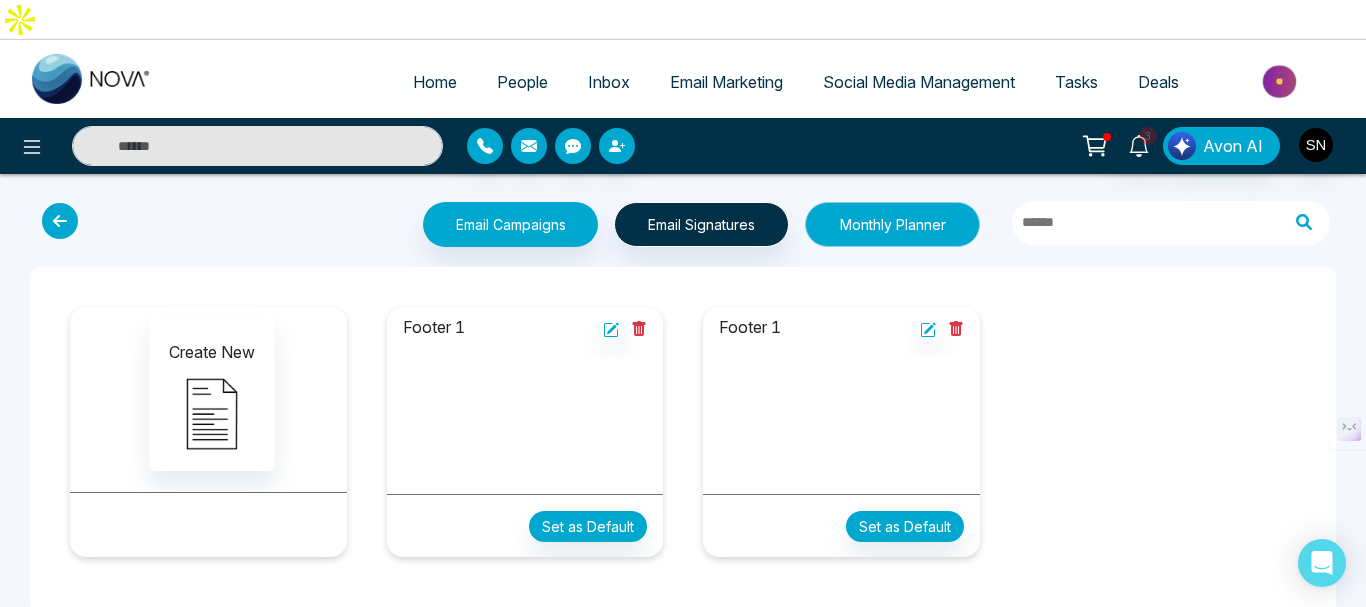 click on "Monthly Planner" at bounding box center [892, 224] 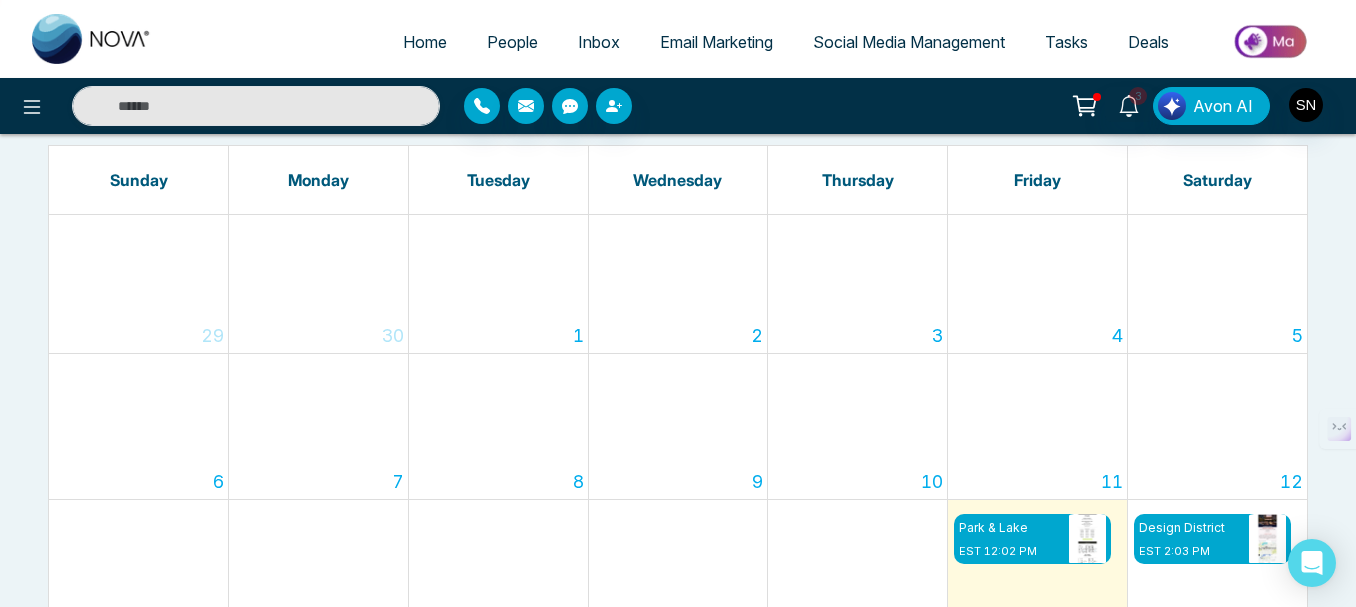 scroll, scrollTop: 0, scrollLeft: 0, axis: both 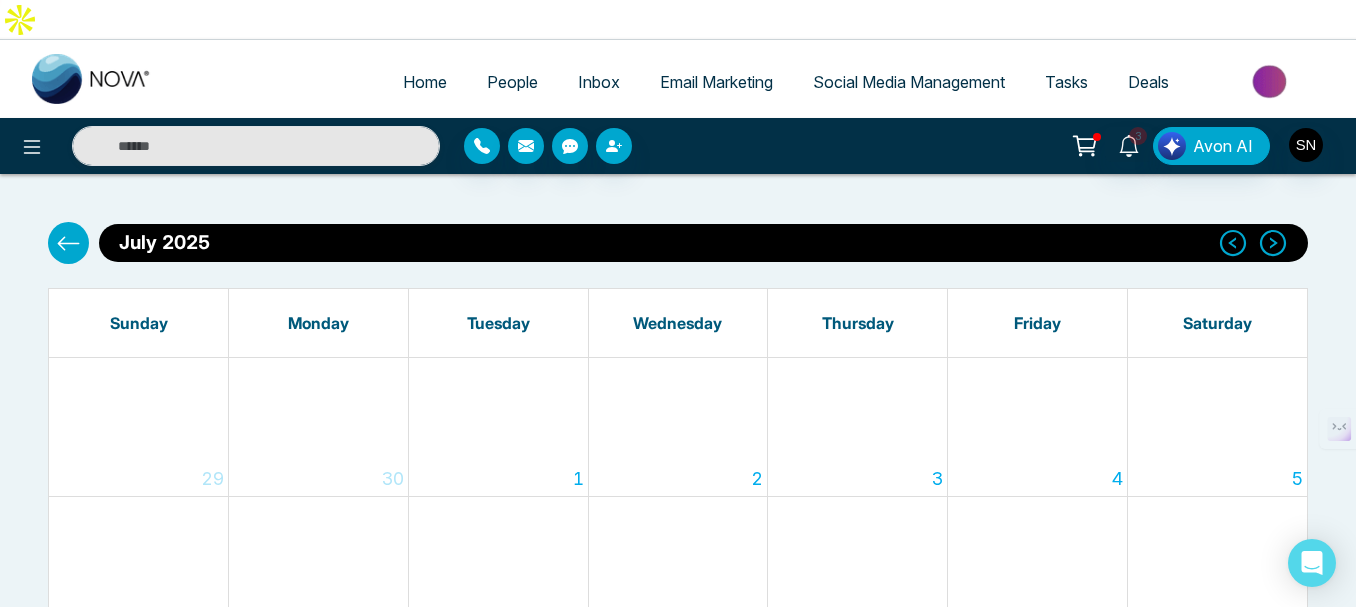 click 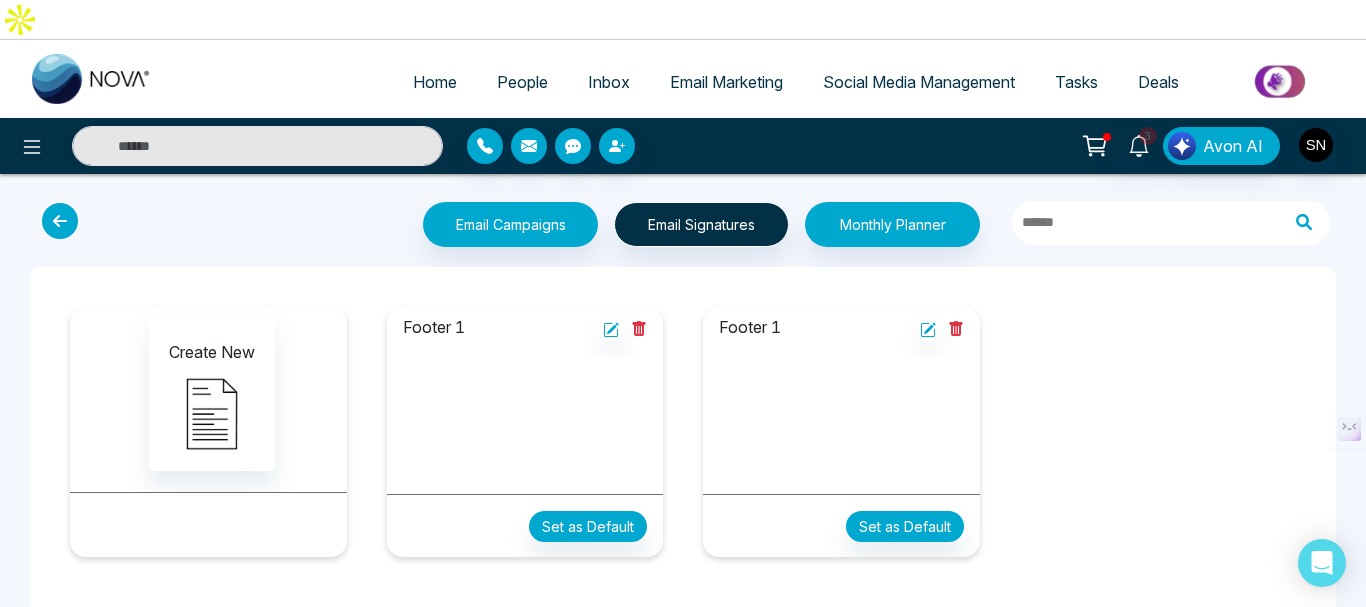 click at bounding box center (60, 221) 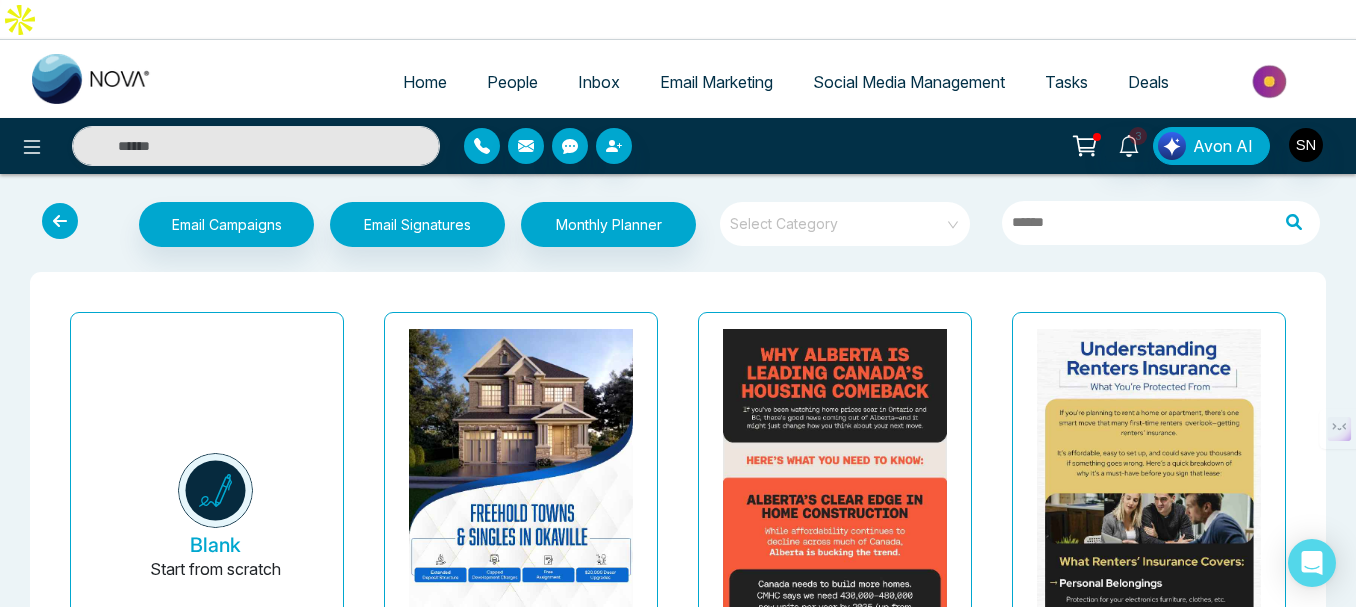 click at bounding box center [60, 221] 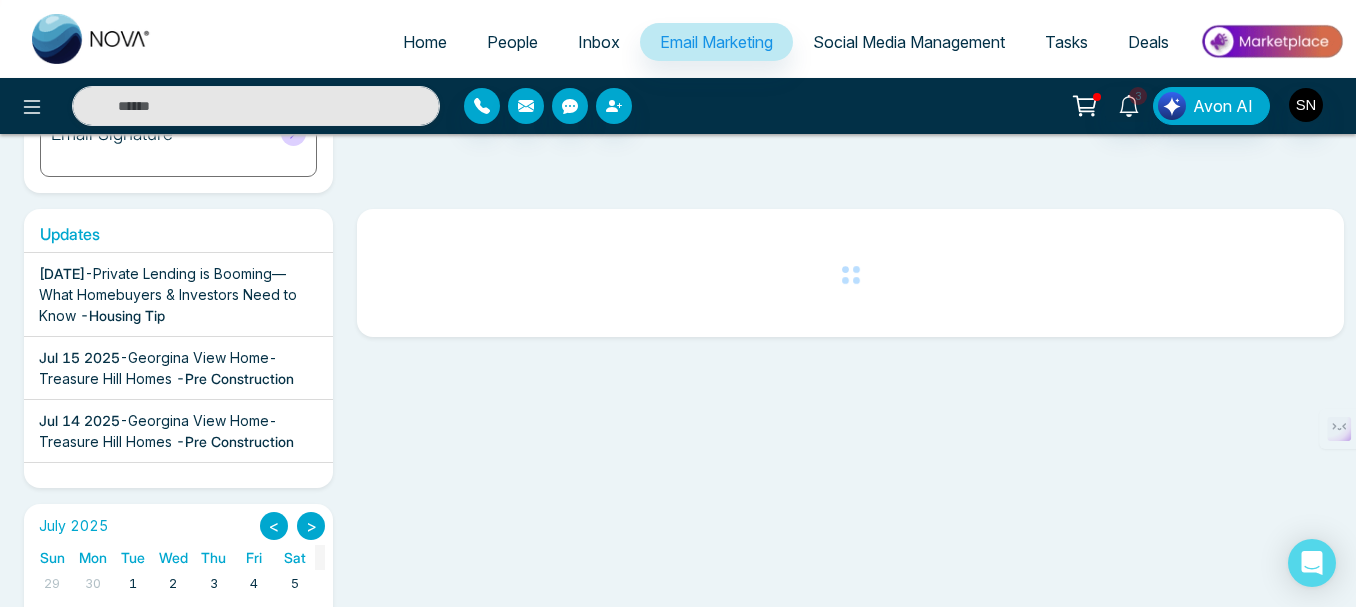 scroll, scrollTop: 376, scrollLeft: 0, axis: vertical 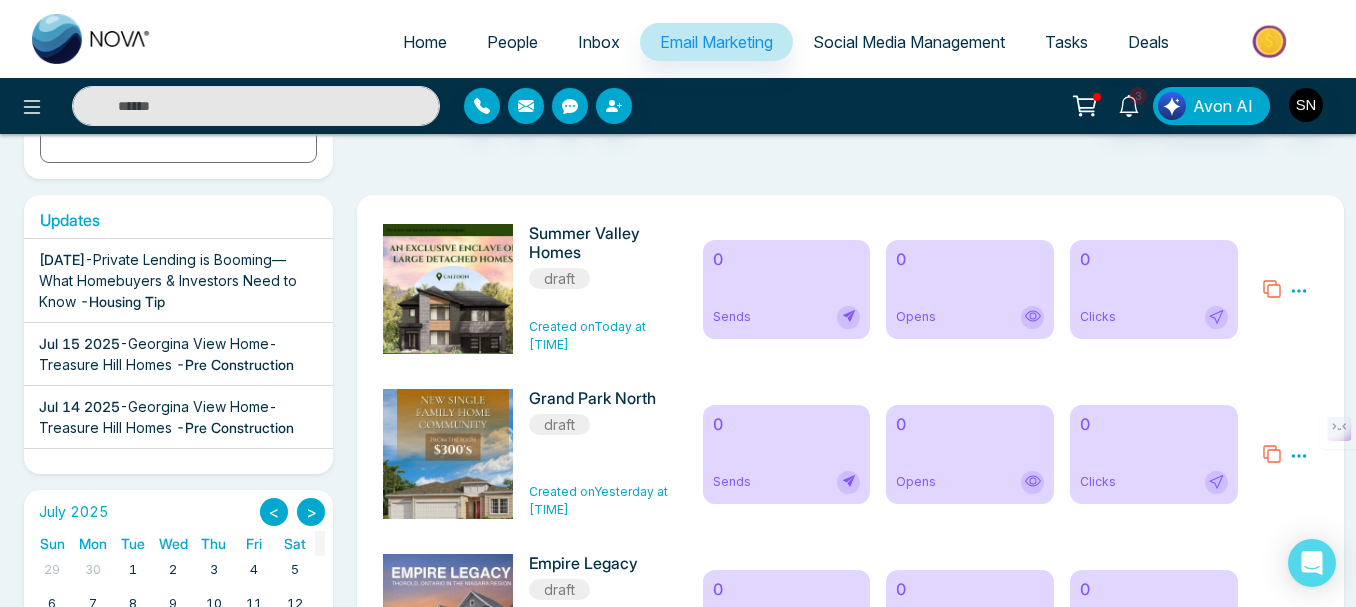 click 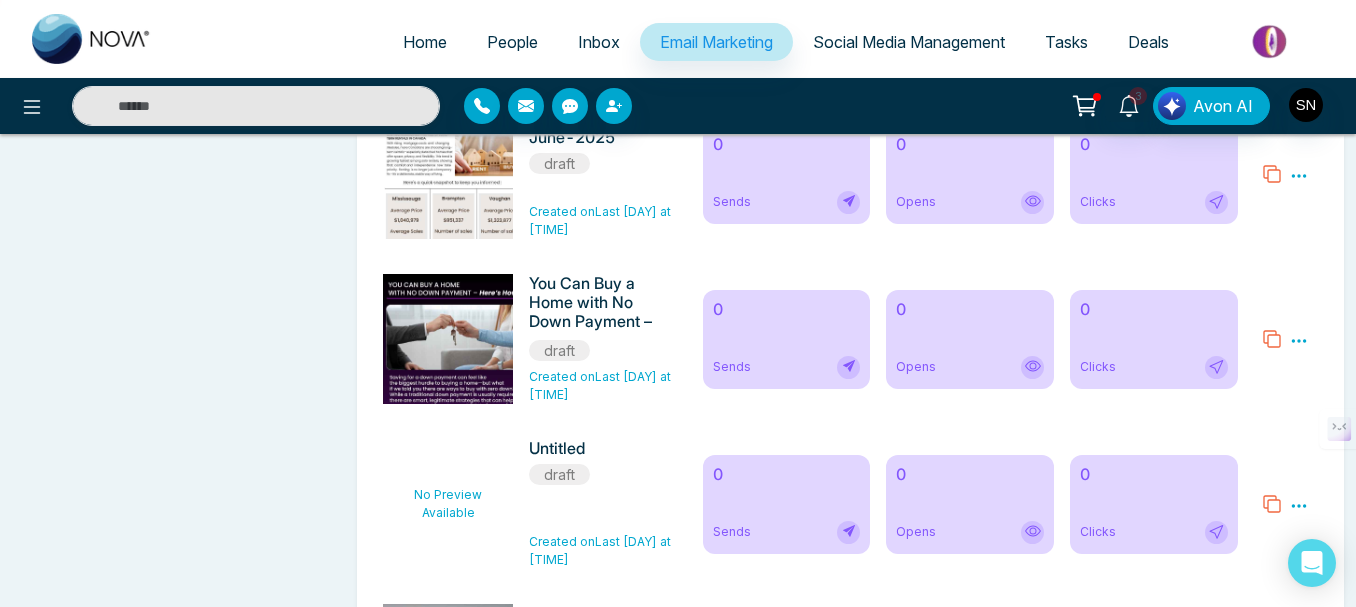 scroll, scrollTop: 10776, scrollLeft: 0, axis: vertical 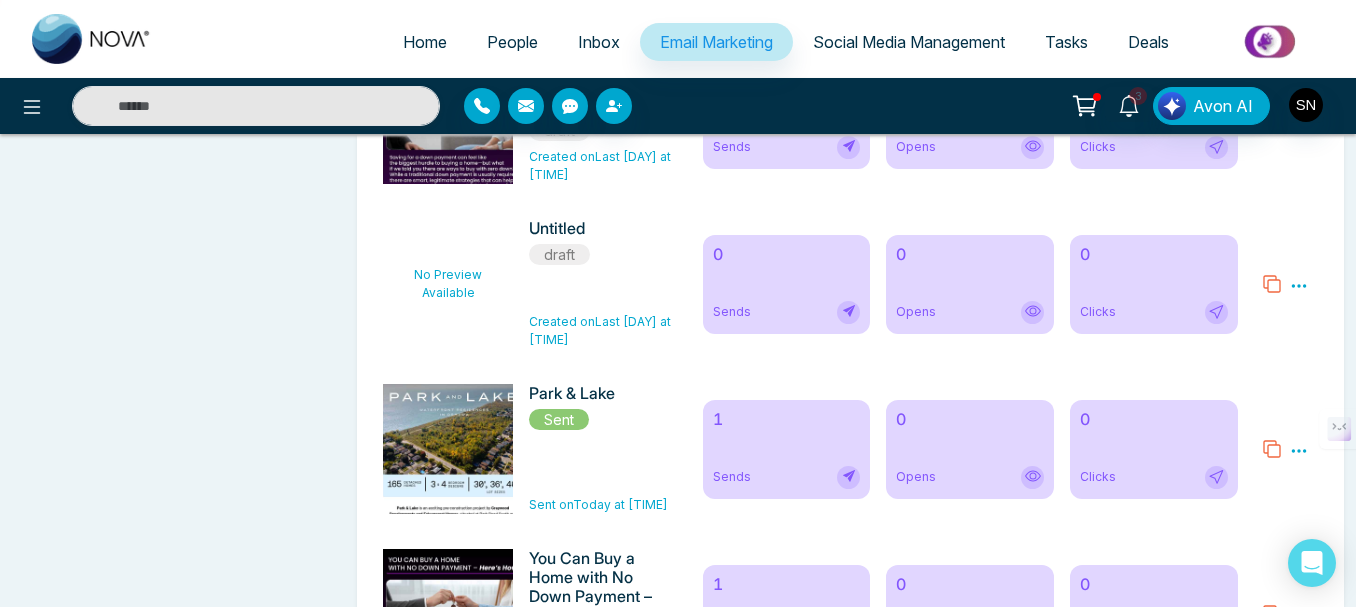 click 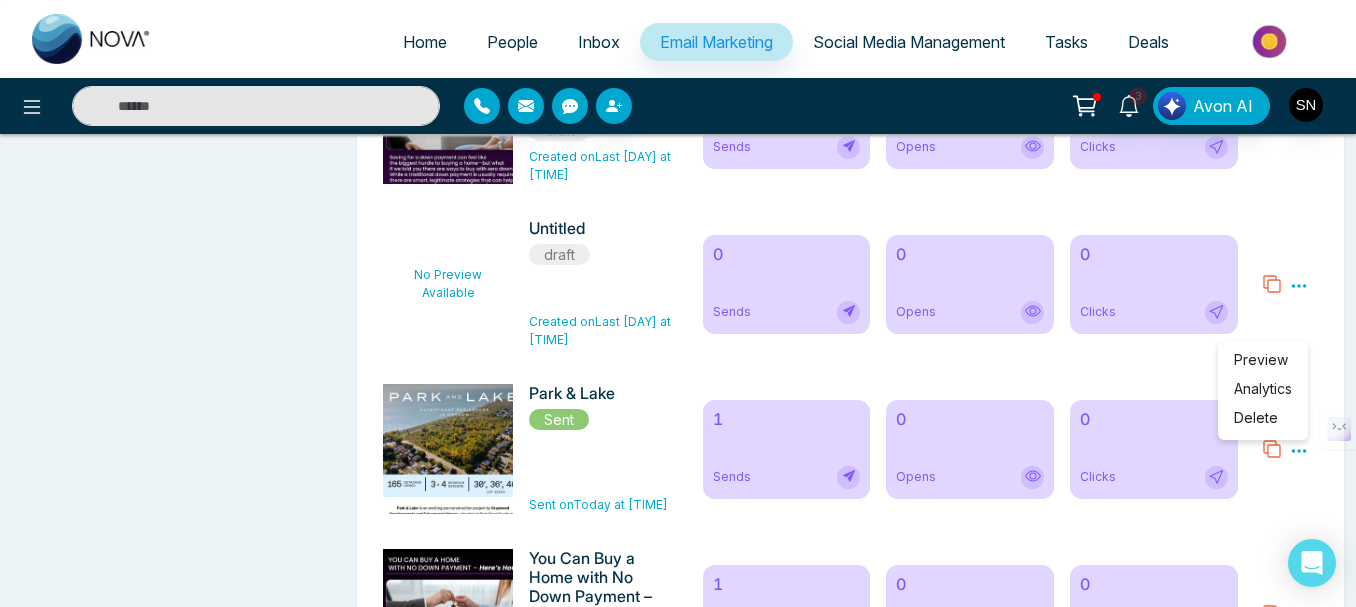 click on "Analytics" at bounding box center (1263, 388) 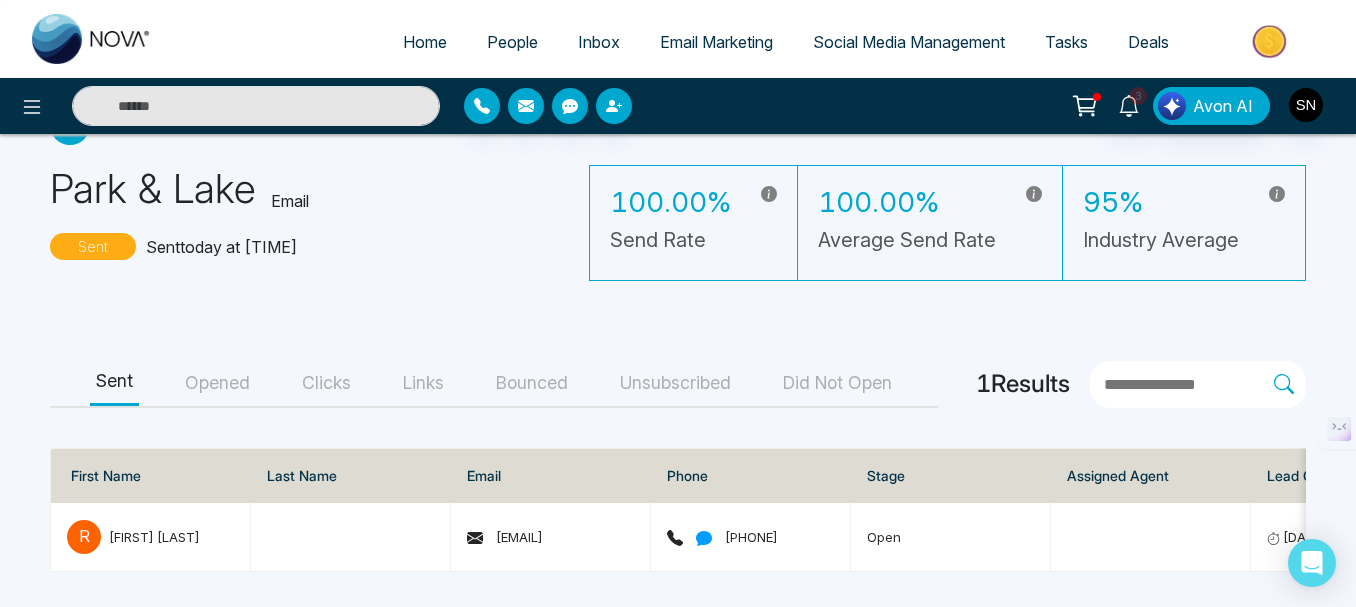 scroll, scrollTop: 73, scrollLeft: 0, axis: vertical 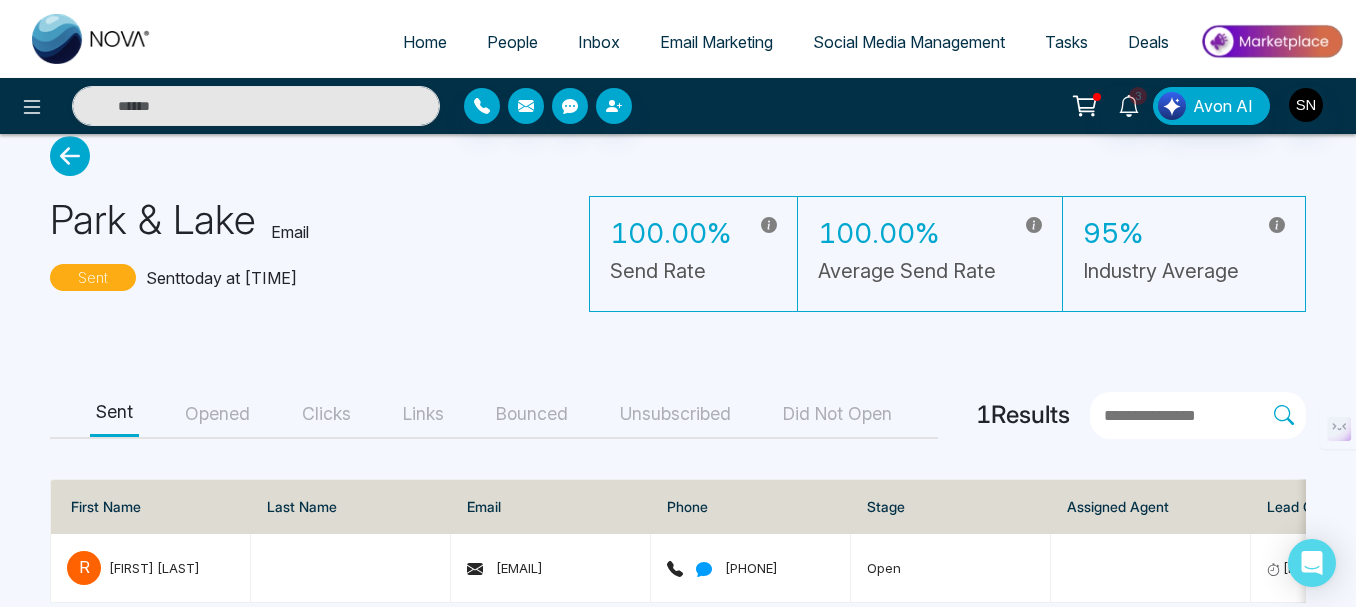 click on "Sent Opened Clicks Links Bounced Unsubscribed Did Not Open" at bounding box center (494, 415) 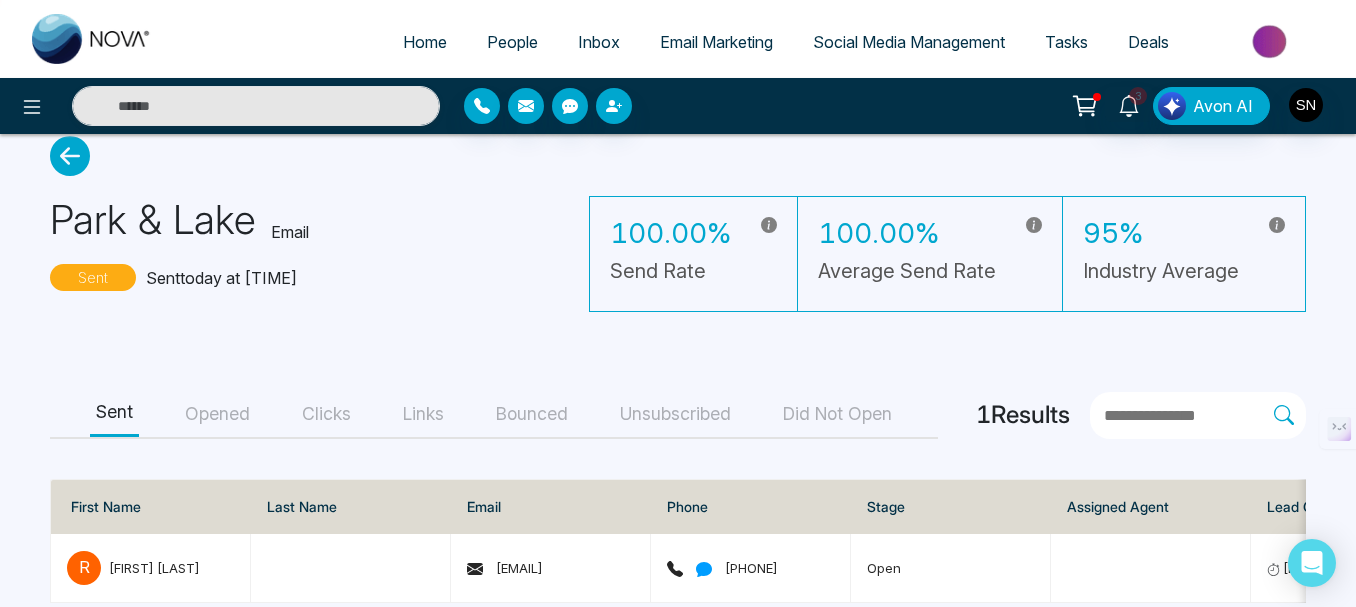click on "Bounced" at bounding box center [532, 414] 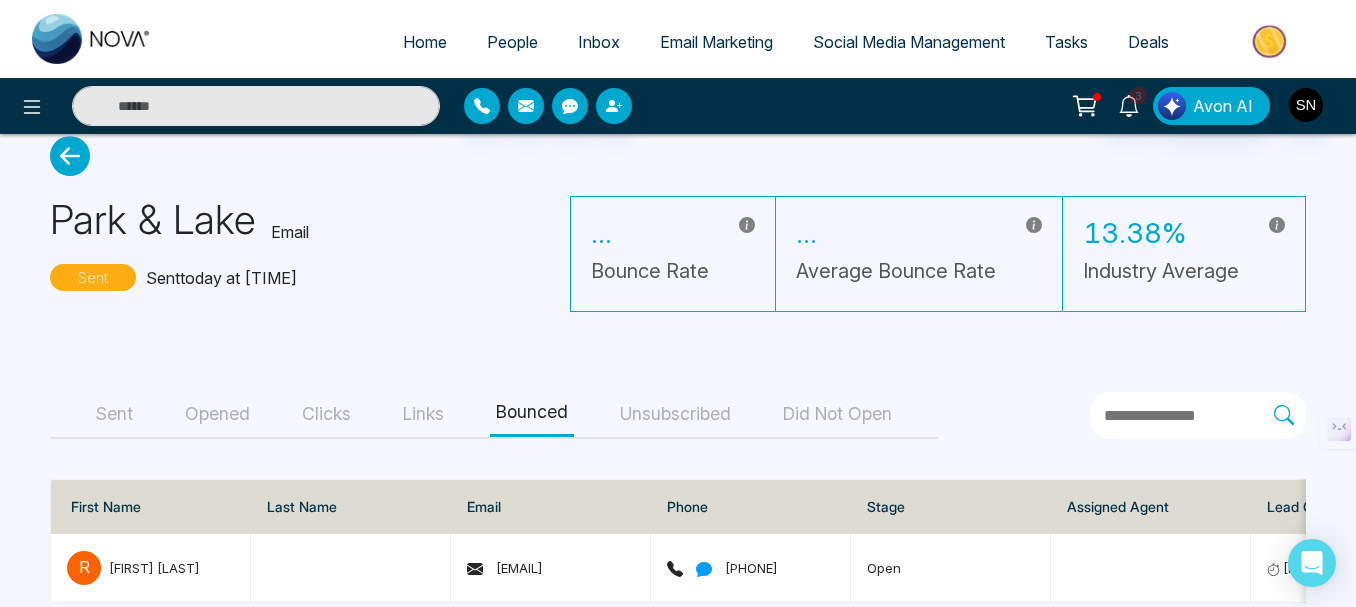 scroll, scrollTop: 71, scrollLeft: 0, axis: vertical 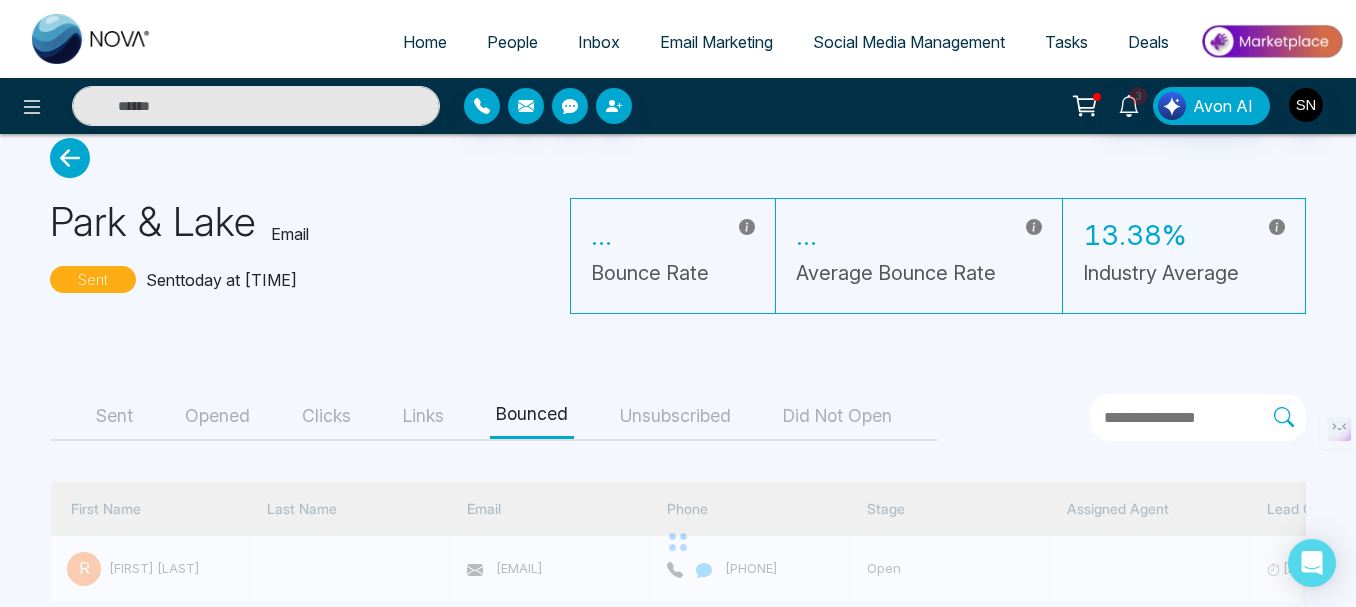 click on "Unsubscribed" at bounding box center (675, 416) 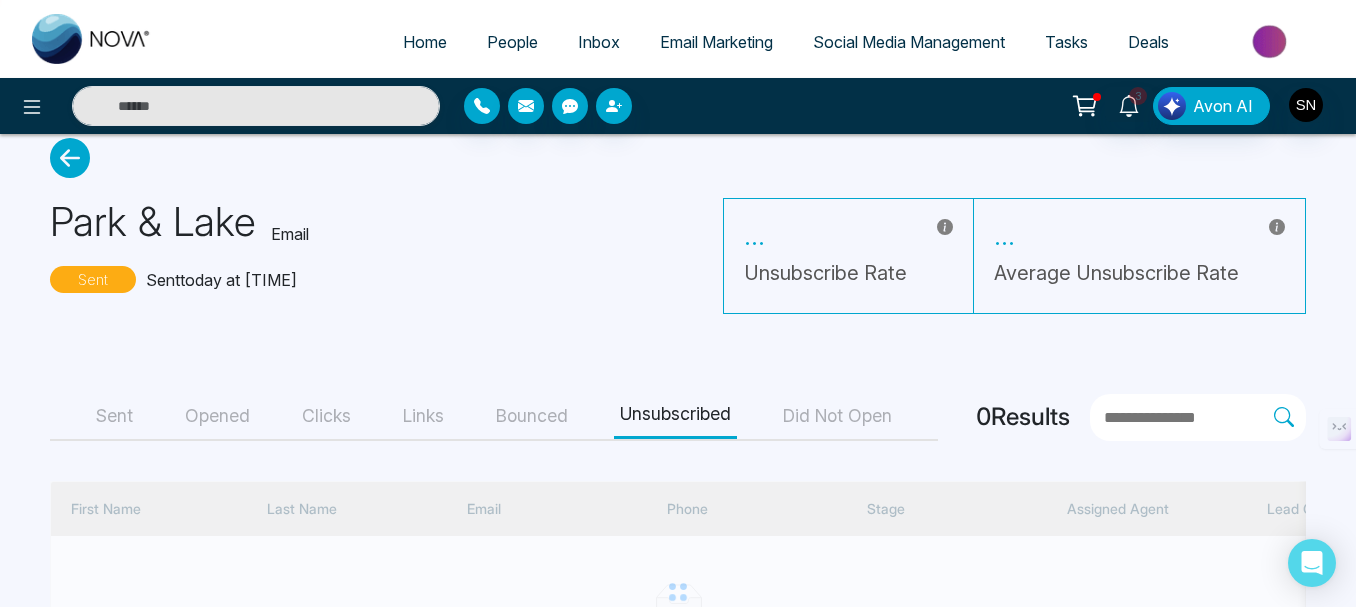click on "Did Not Open" at bounding box center [837, 416] 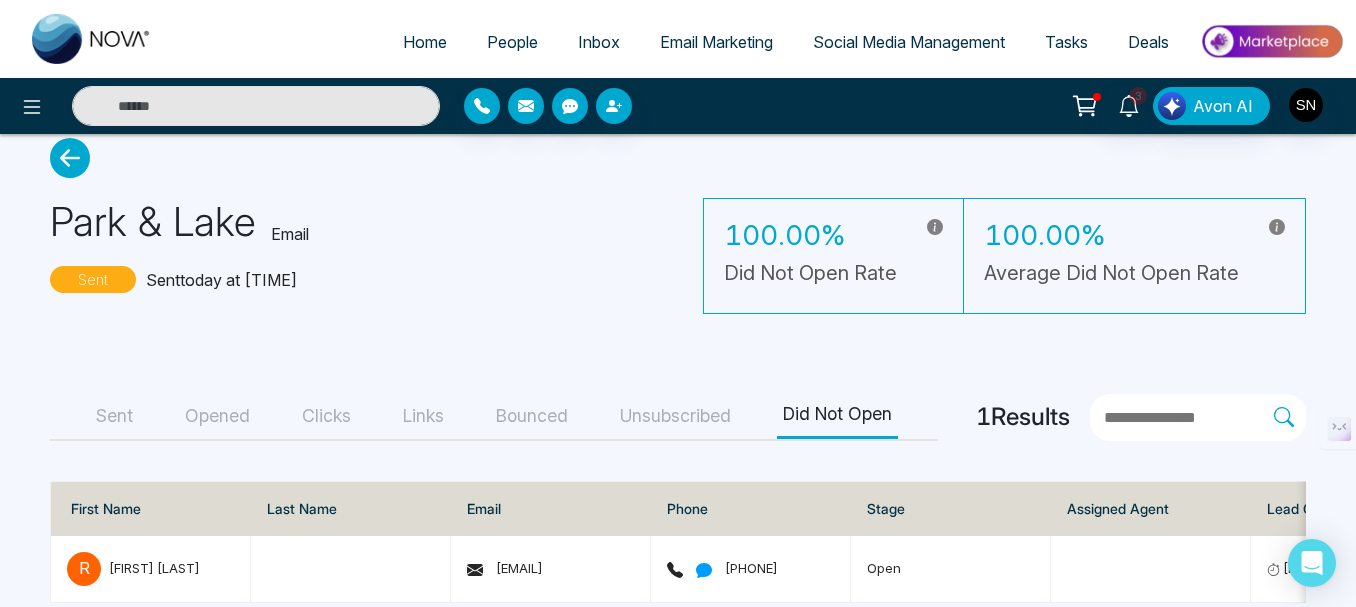 click on "Social Media Management" at bounding box center (909, 42) 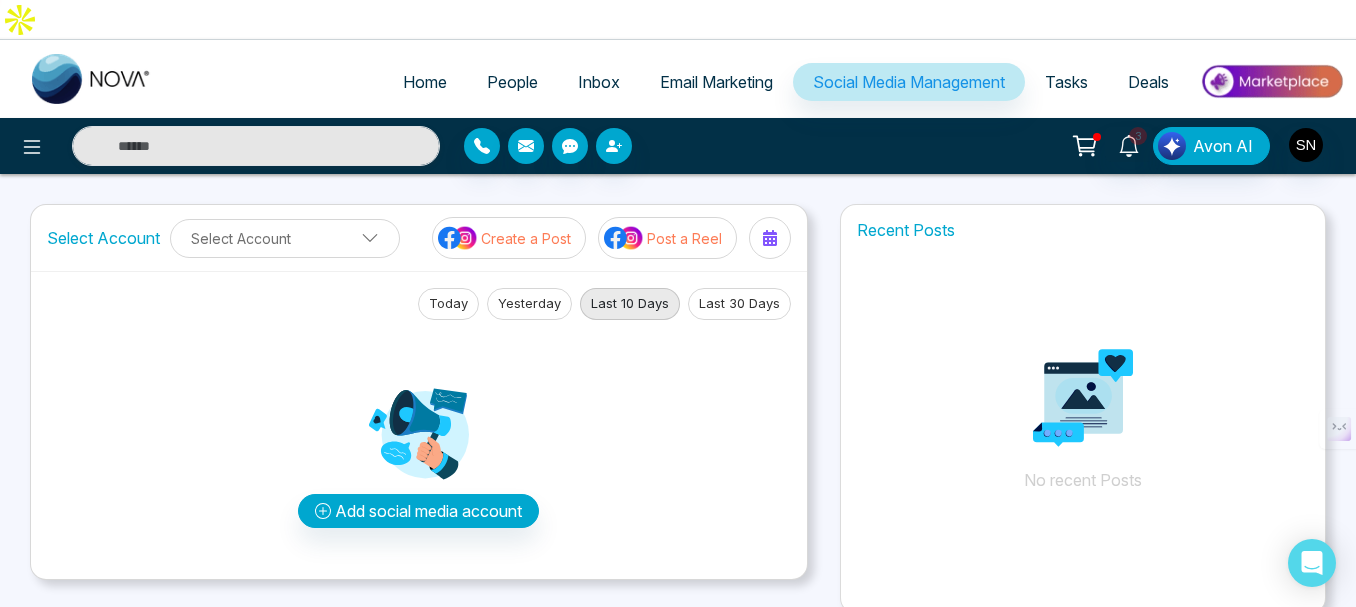 scroll, scrollTop: 312, scrollLeft: 0, axis: vertical 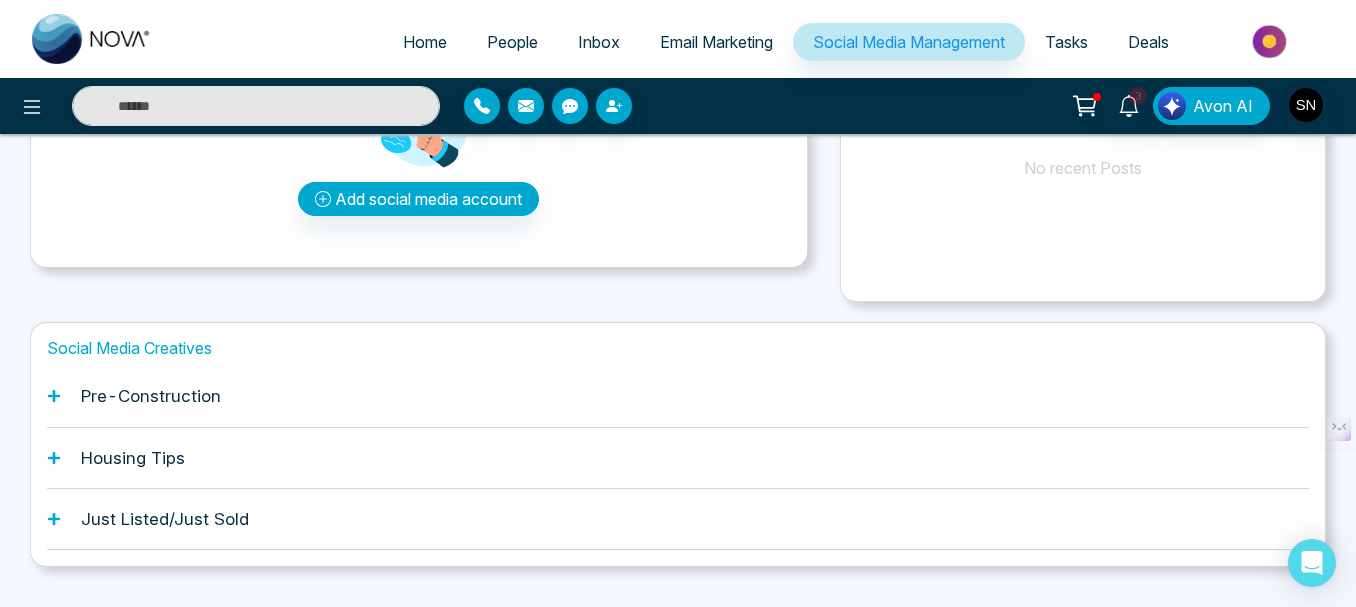 click on "Pre-Construction" at bounding box center (151, 396) 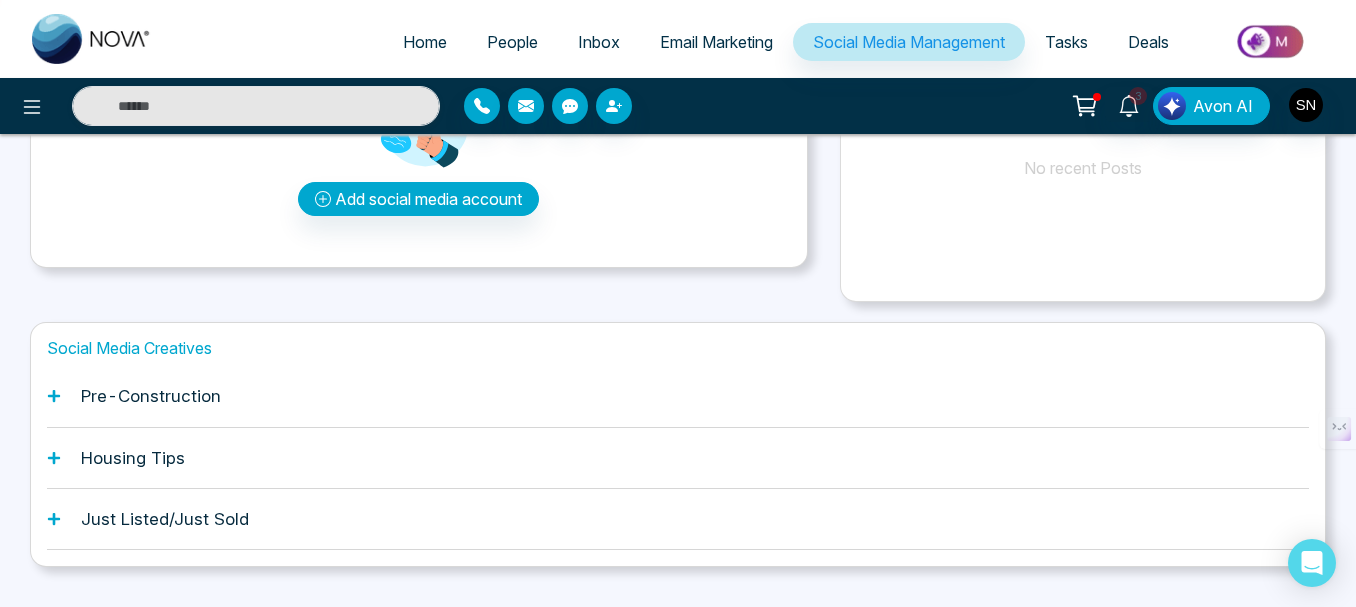 click on "Housing Tips" at bounding box center [678, 458] 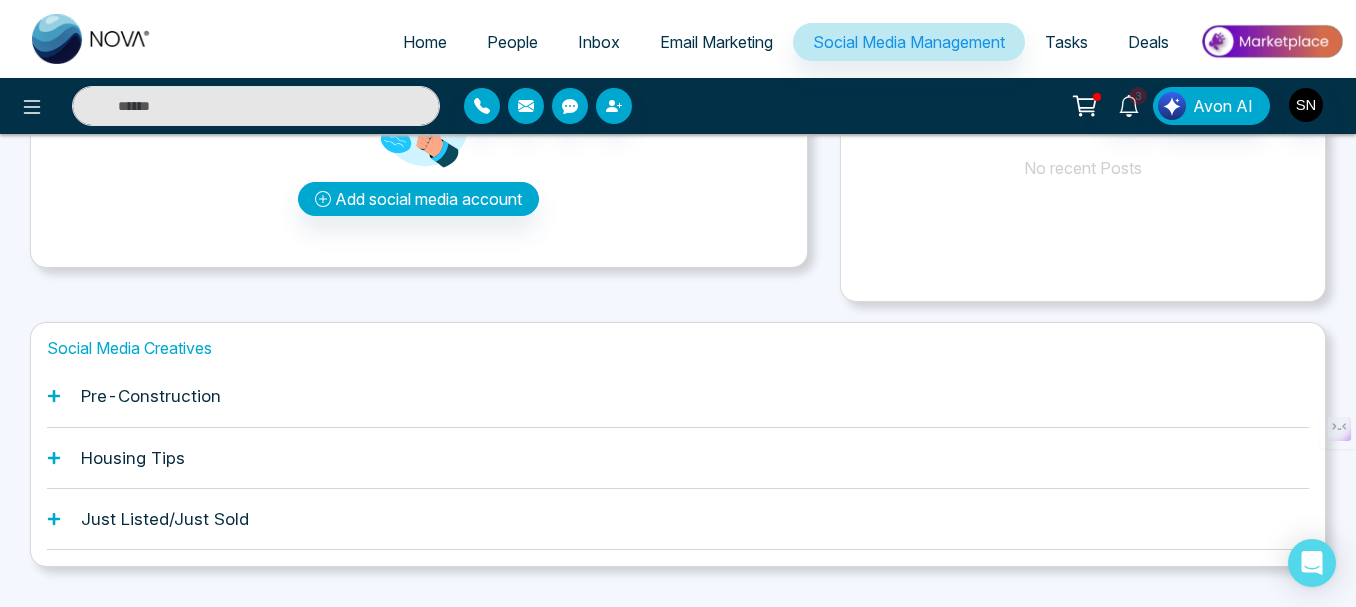click on "Just Listed/Just Sold" at bounding box center [165, 519] 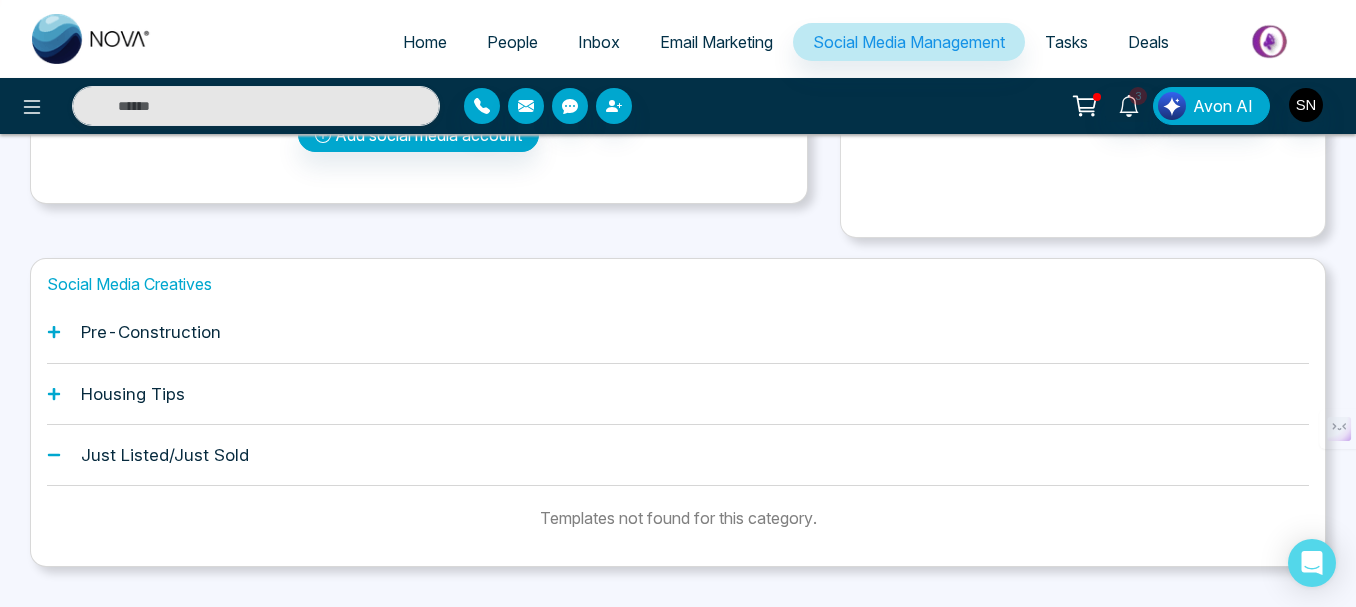 scroll, scrollTop: 0, scrollLeft: 0, axis: both 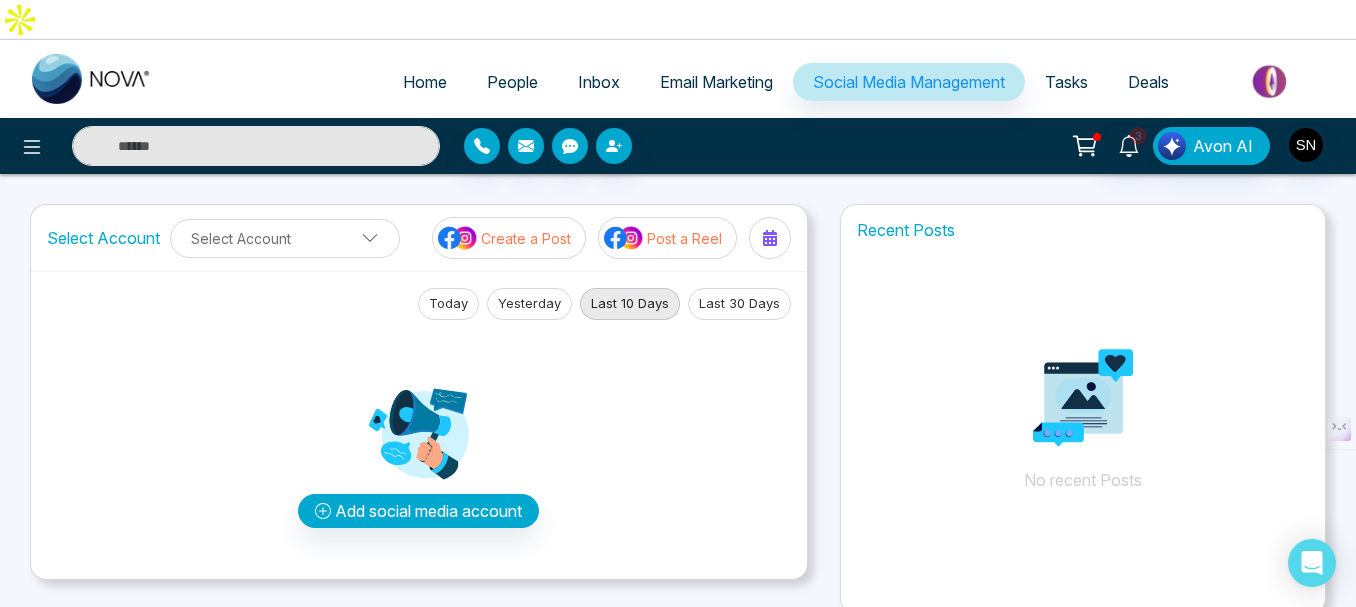 click on "Tasks" at bounding box center (1066, 82) 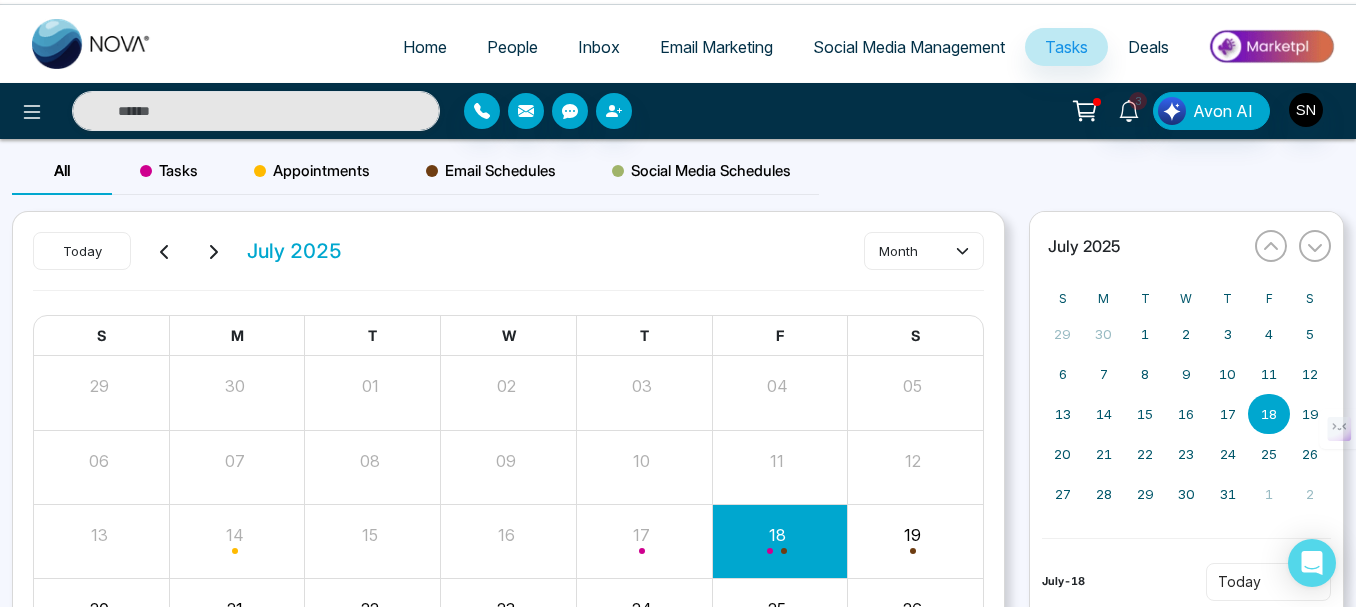 scroll, scrollTop: 0, scrollLeft: 0, axis: both 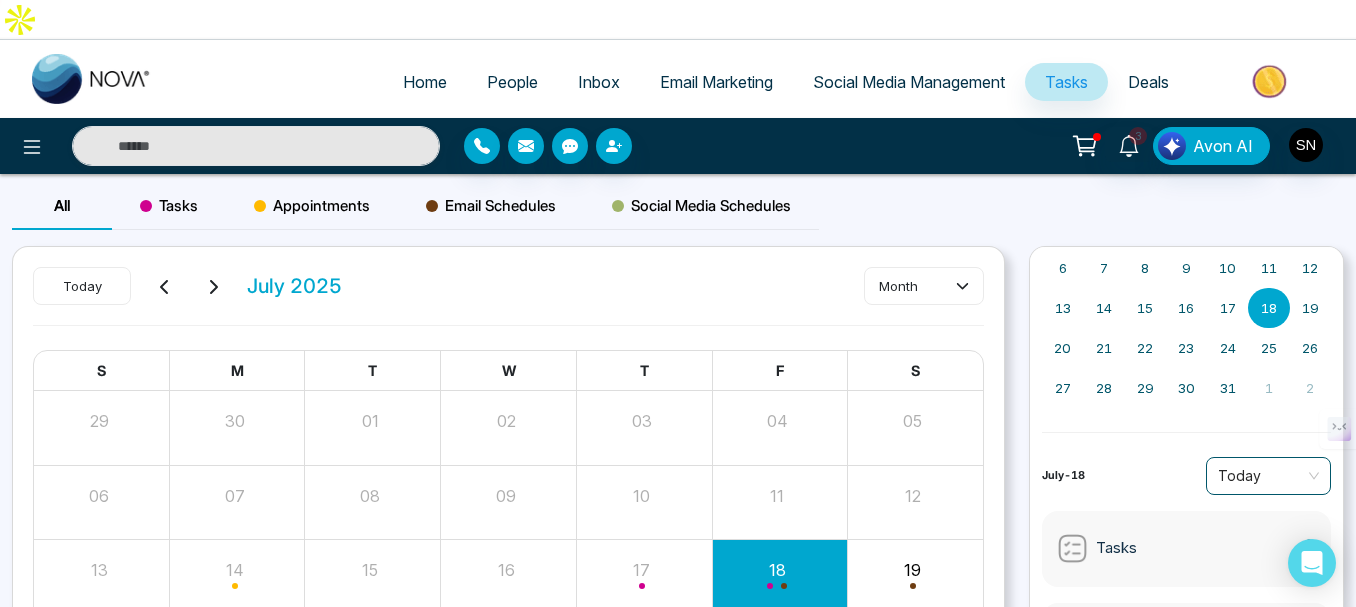 click on "Today" at bounding box center [1268, 476] 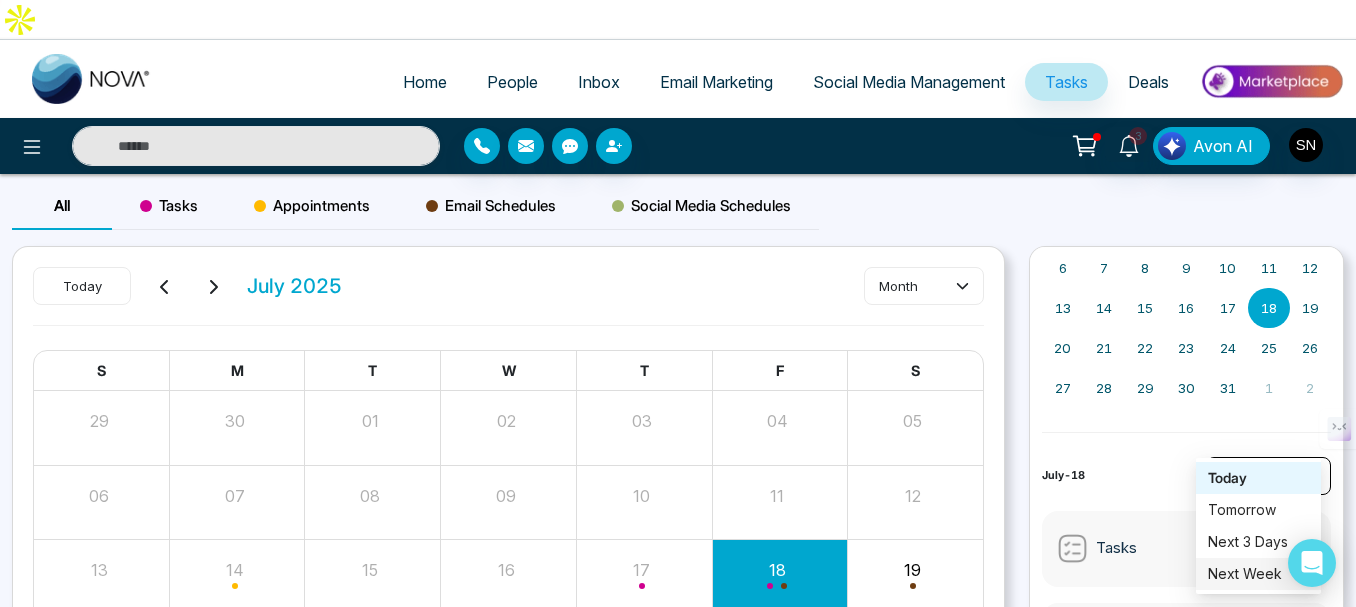 click on "« July 2025 » S M T W T F S 29 30 1 2 3 4 5 6 7 8 9 10 11 12 13 14 15 16 17 18 19 20 21 22 23 24 25 26 27 28 29 30 31 1 2 July-18 Today Tasks 1 Appointment 0 Schedules 1" at bounding box center (1186, 515) 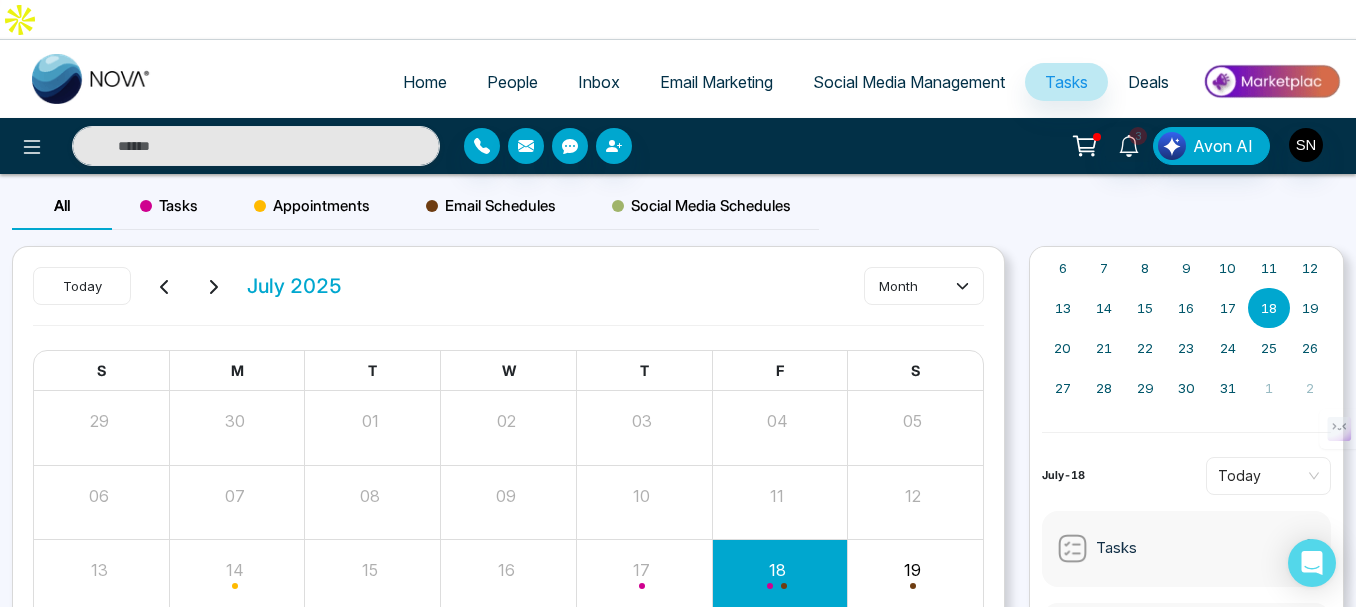 click on "Deals" at bounding box center [1148, 82] 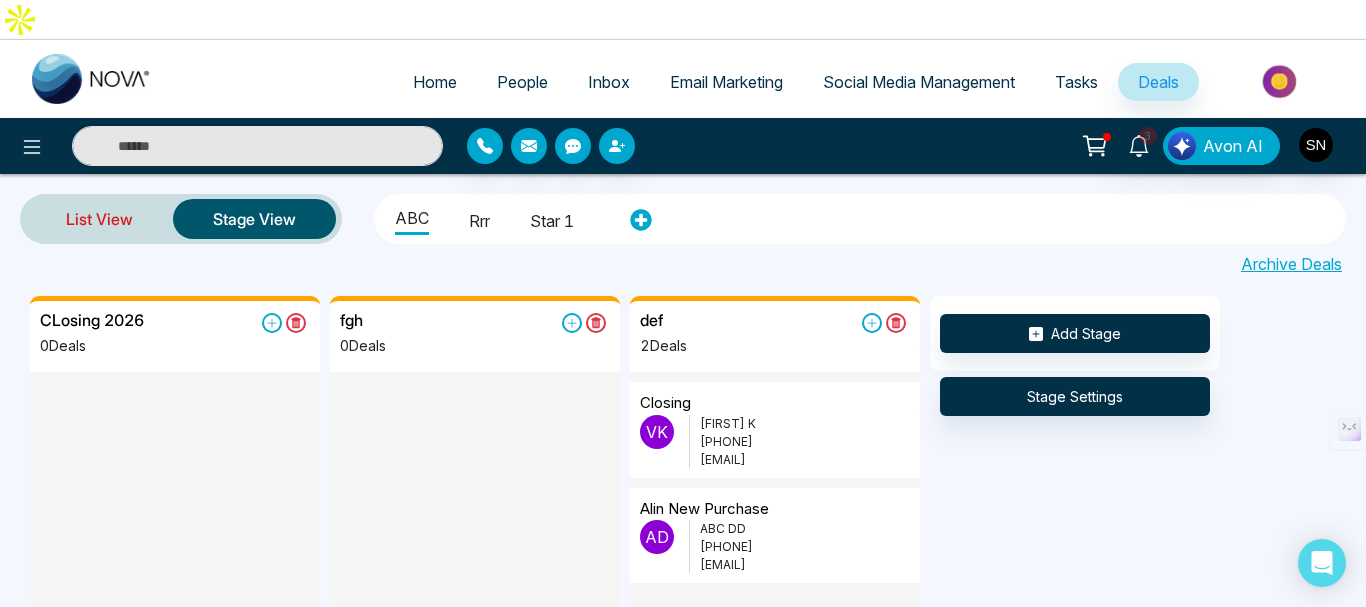 click on "List View" at bounding box center [99, 219] 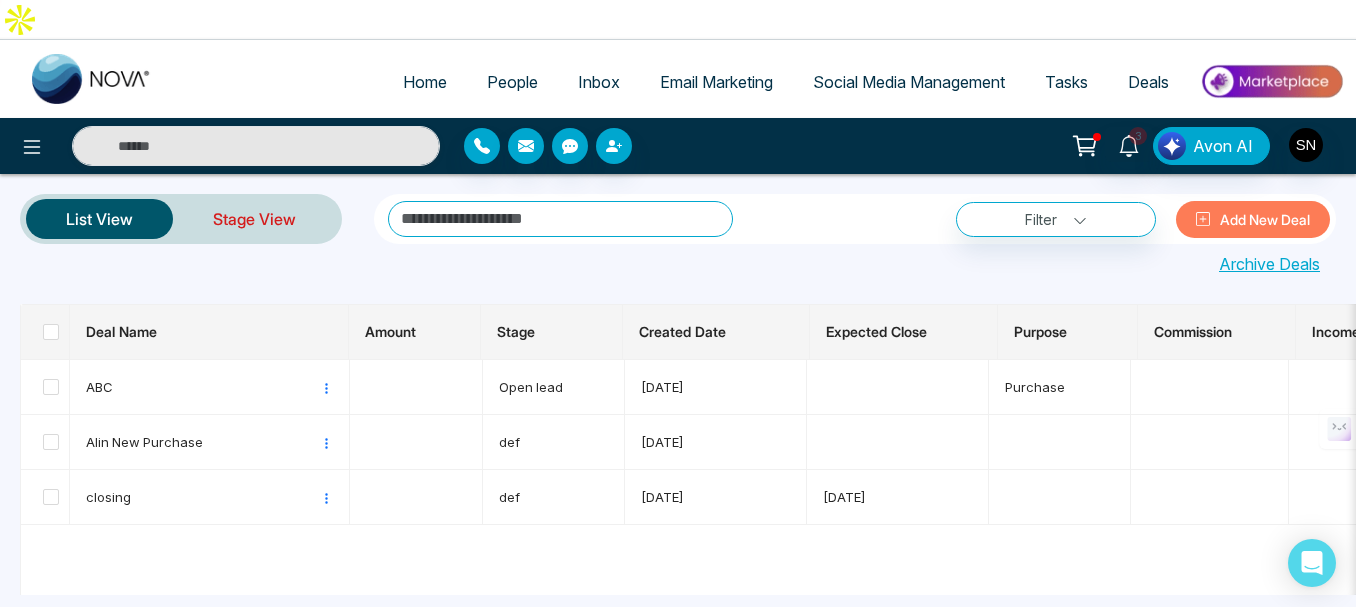 click on "Stage View" at bounding box center [254, 219] 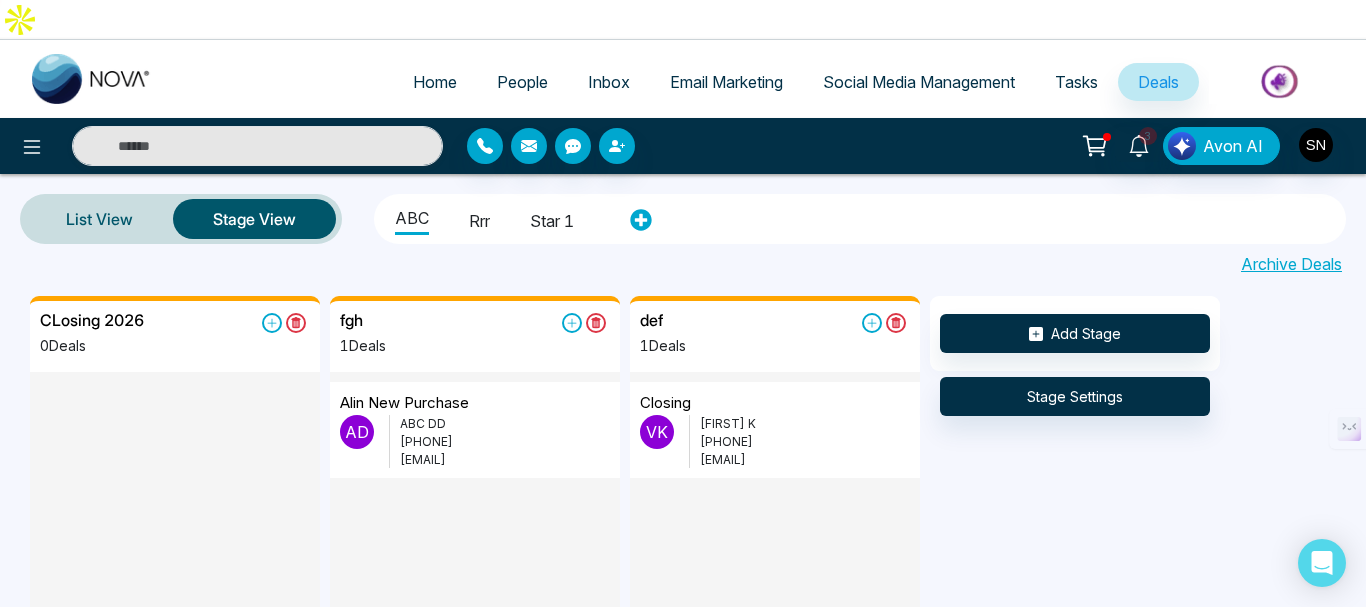 click at bounding box center [1281, 81] 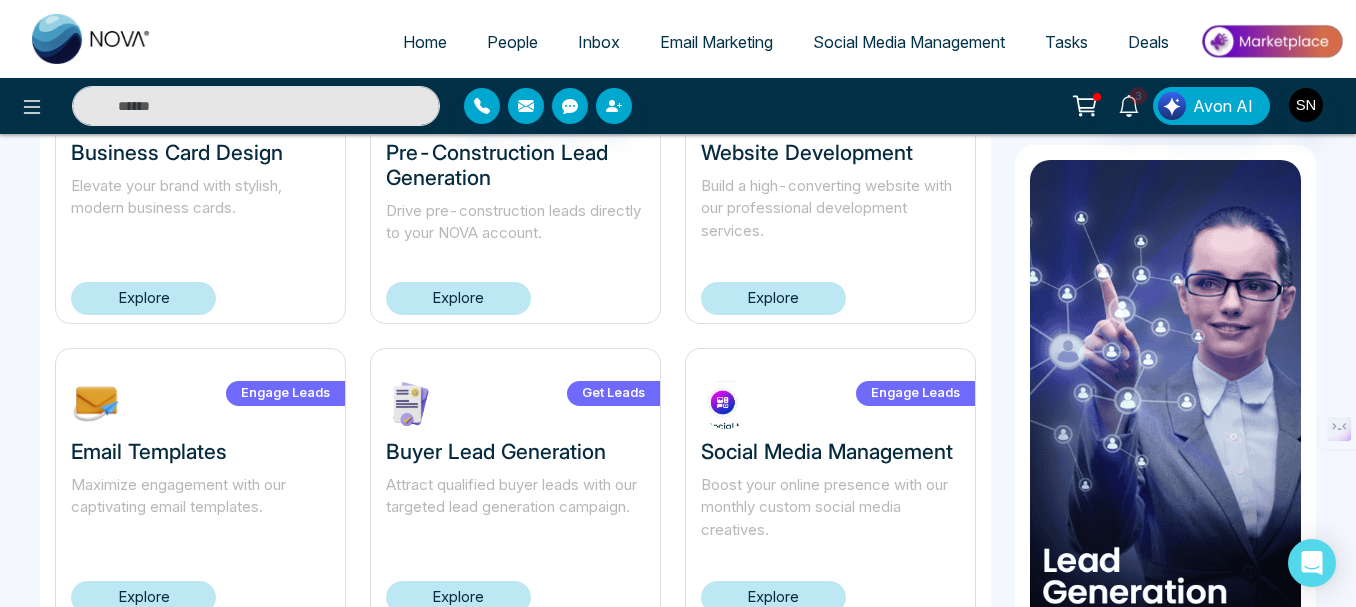 scroll, scrollTop: 1492, scrollLeft: 0, axis: vertical 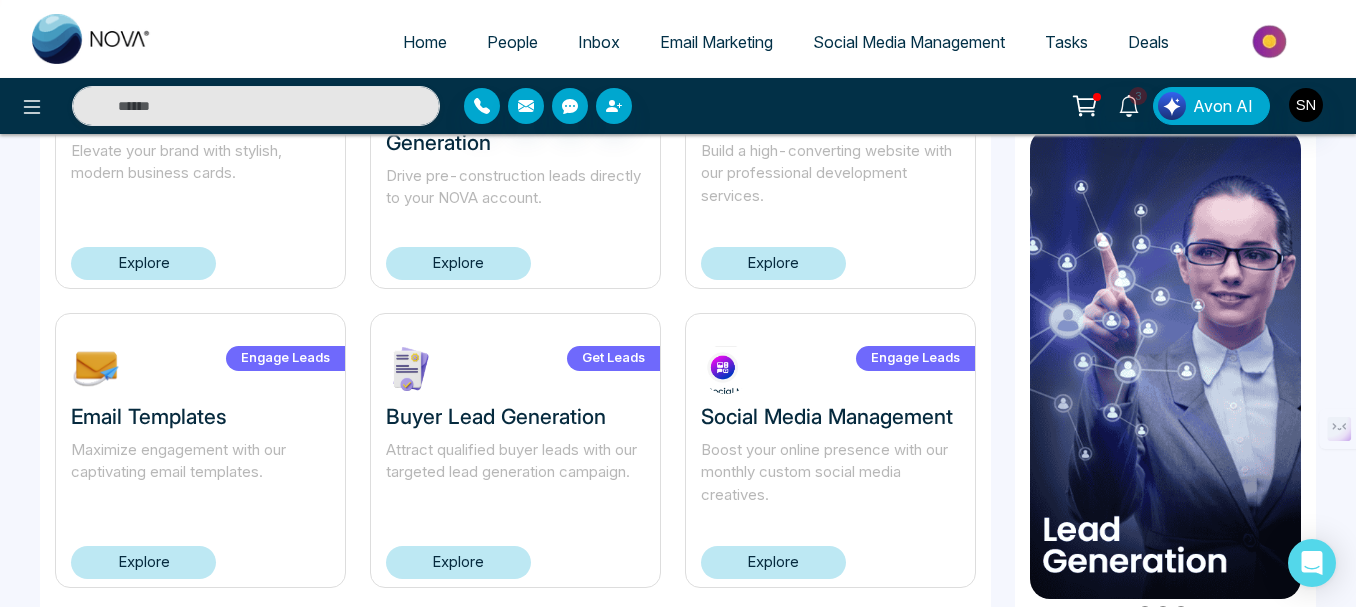 click on "Get Leads" at bounding box center [613, 358] 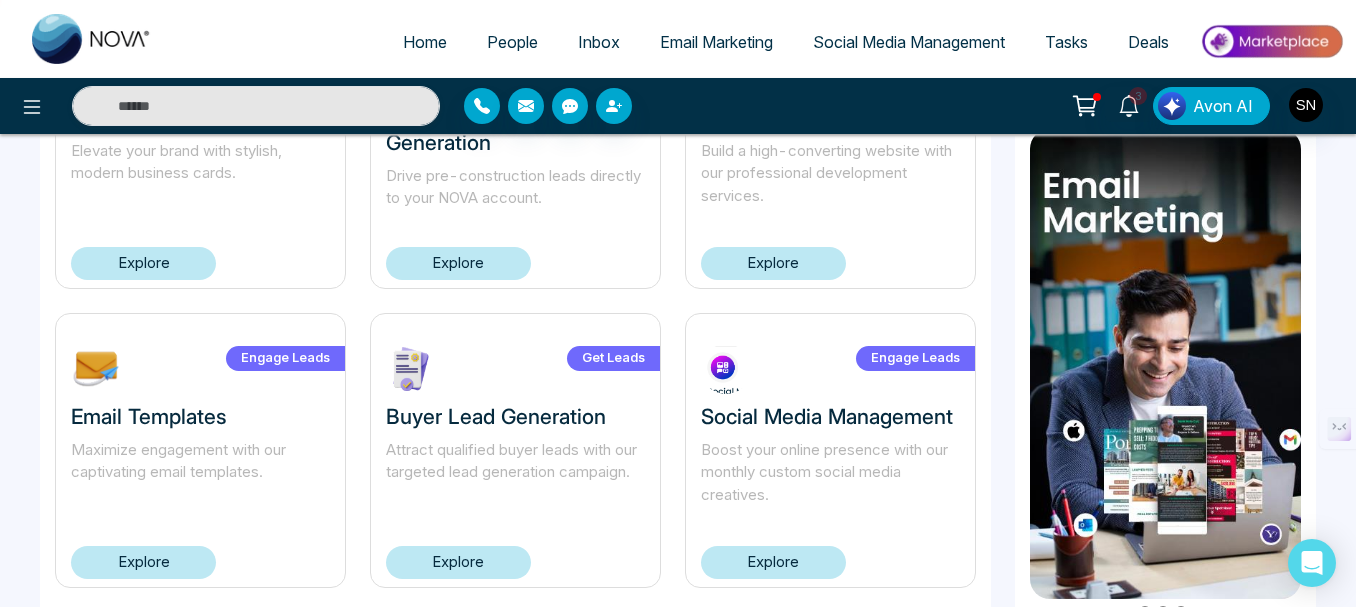 click on "Explore" at bounding box center (458, 562) 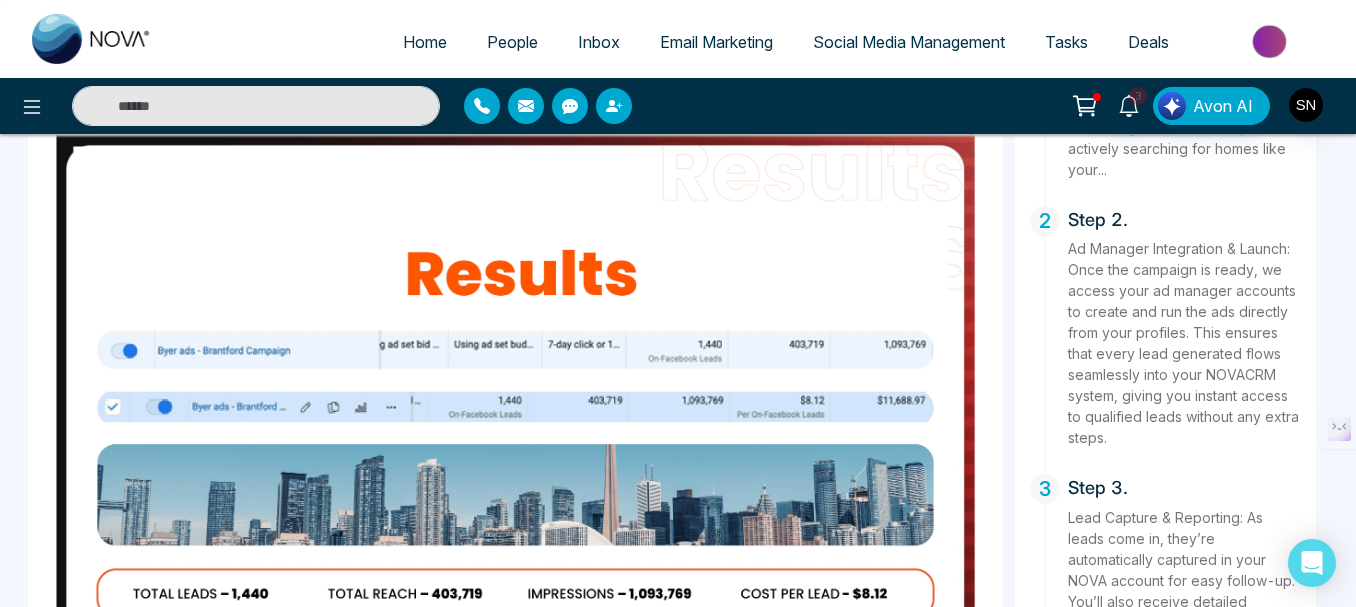 scroll, scrollTop: 1334, scrollLeft: 0, axis: vertical 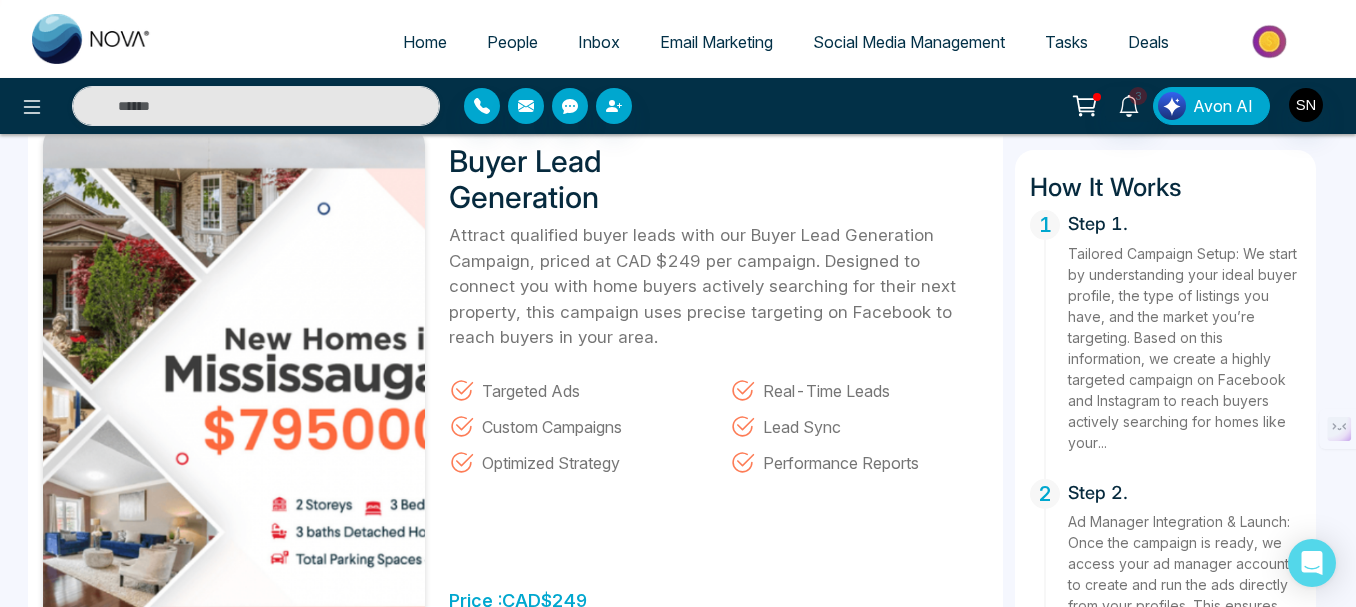 click on "Avon AI" at bounding box center [1223, 106] 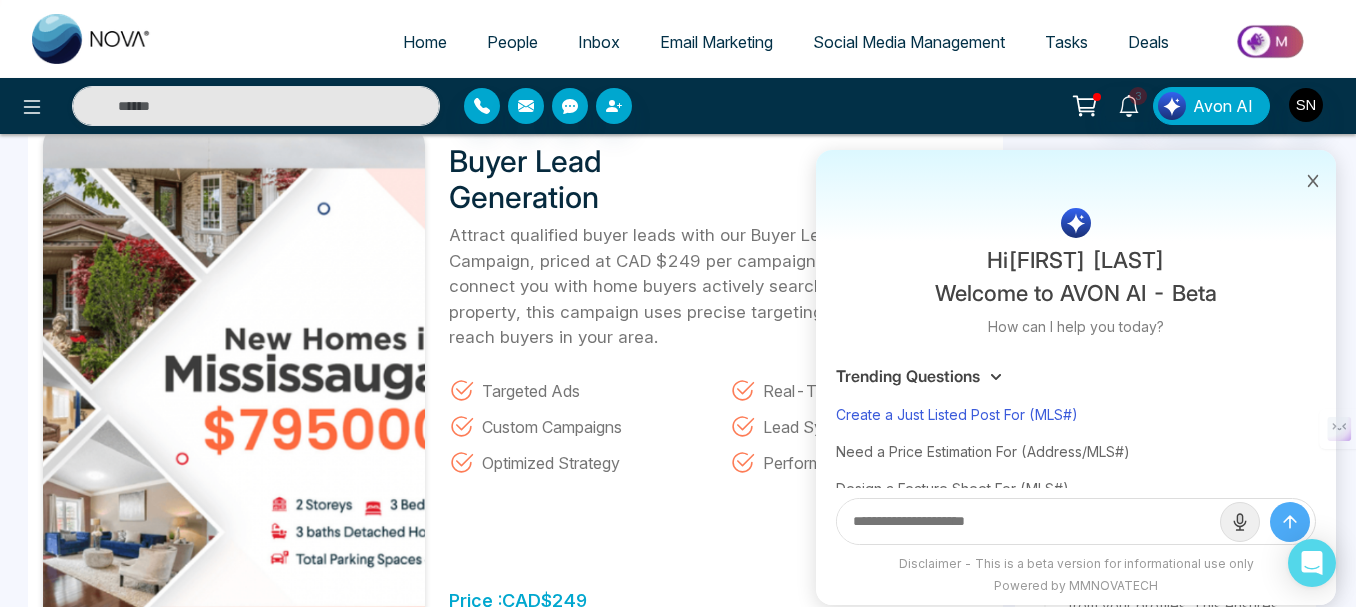click on "Create a Just Listed Post For (MLS#)" at bounding box center [1076, 414] 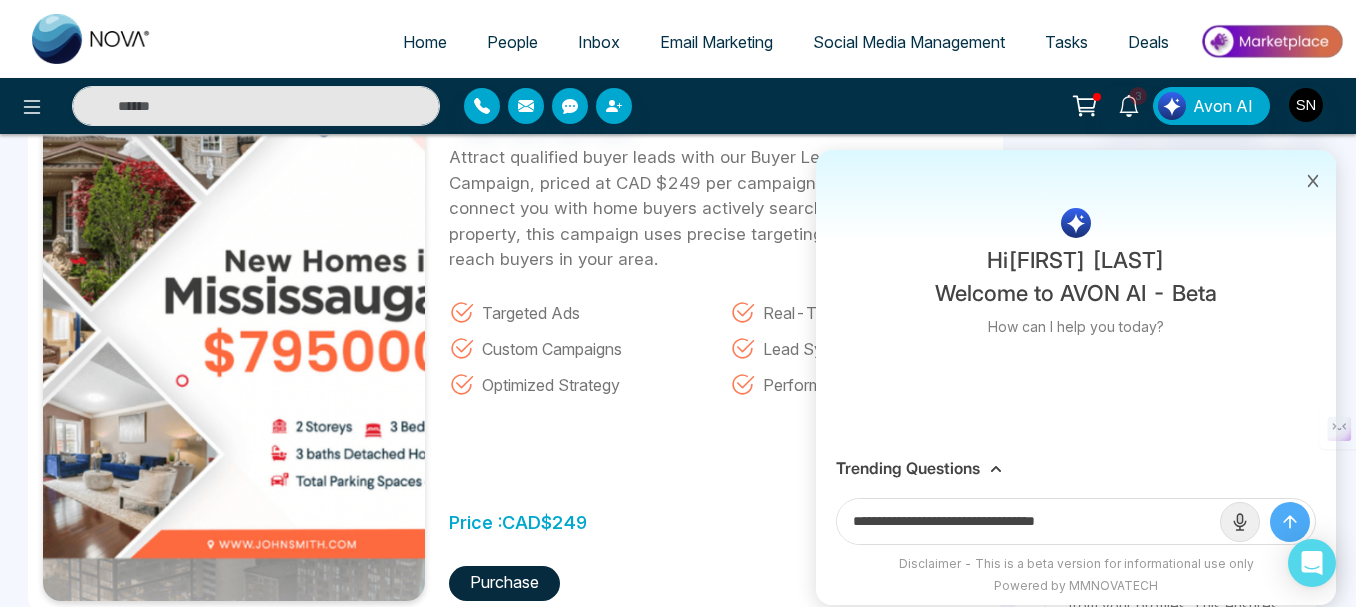 scroll, scrollTop: 334, scrollLeft: 0, axis: vertical 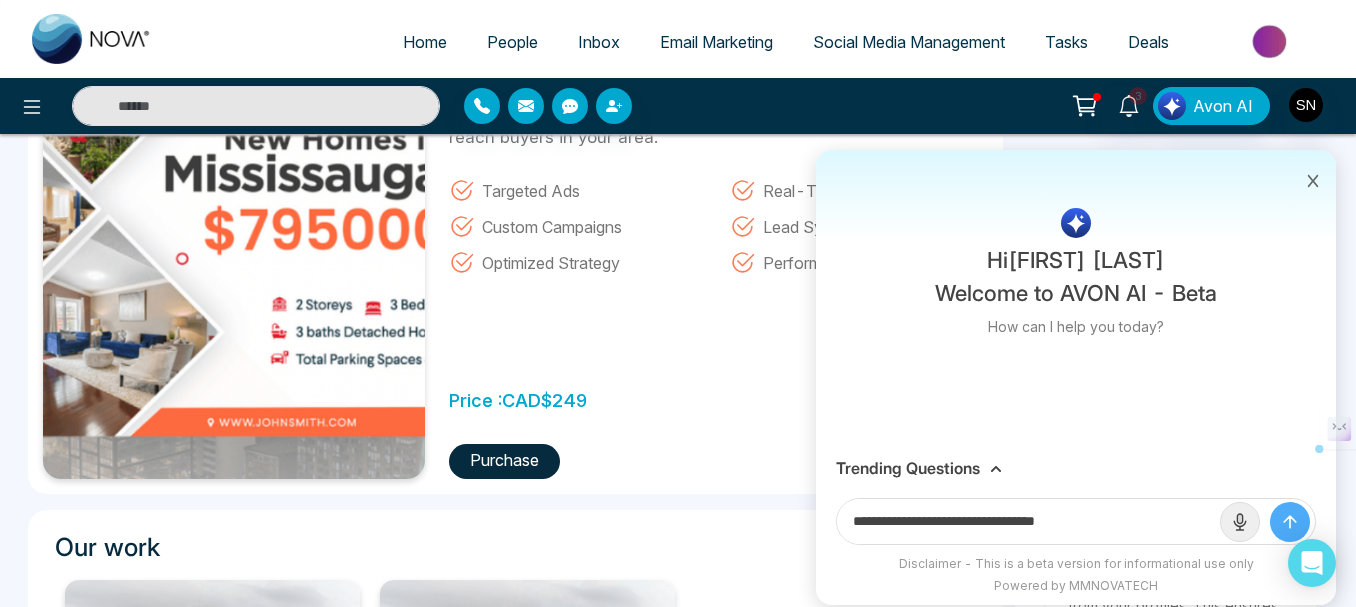 drag, startPoint x: 1115, startPoint y: 524, endPoint x: 1042, endPoint y: 517, distance: 73.33485 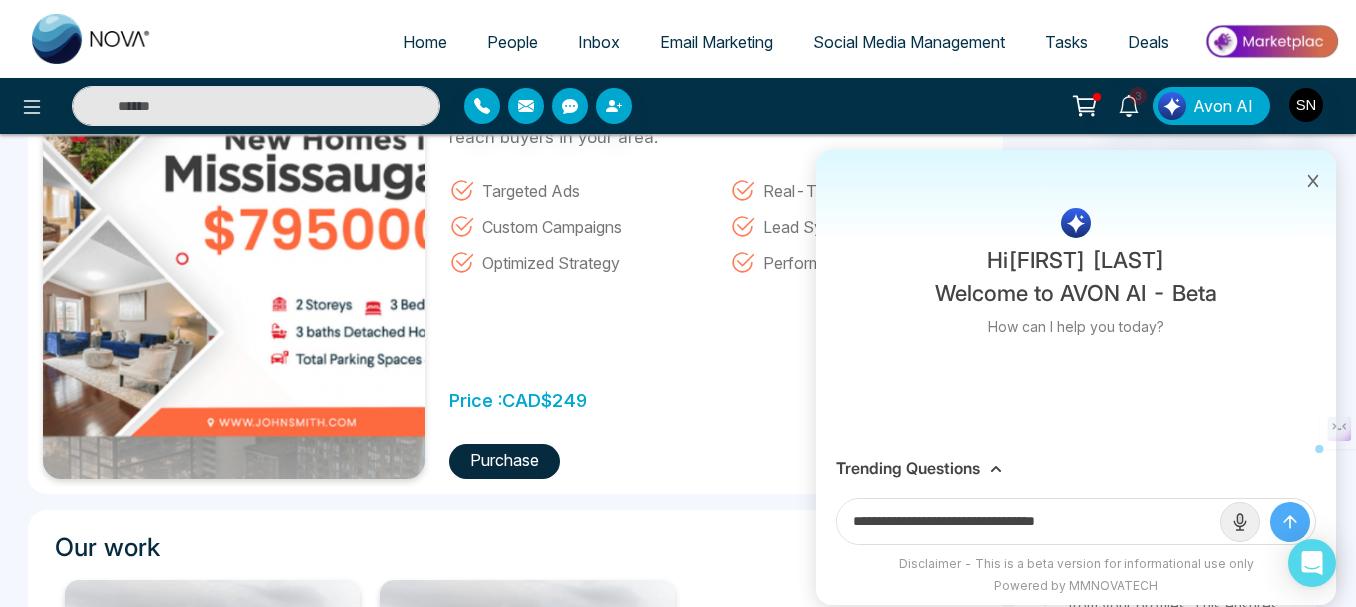click on "**********" at bounding box center [1028, 521] 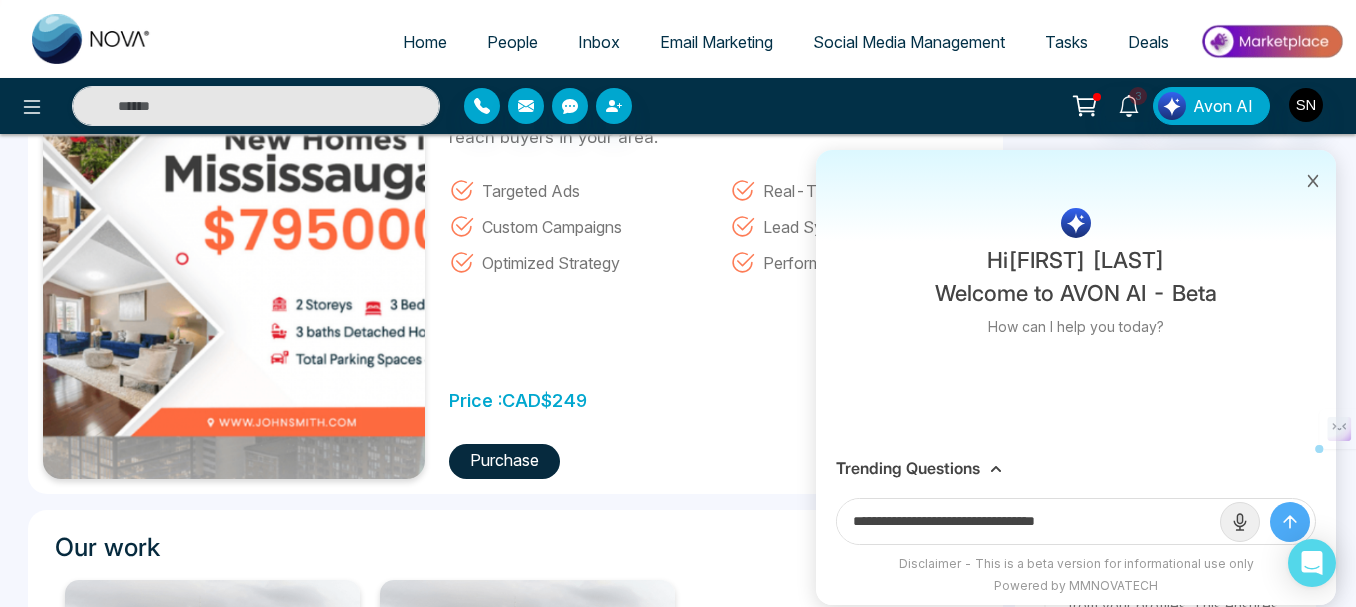 paste on "**" 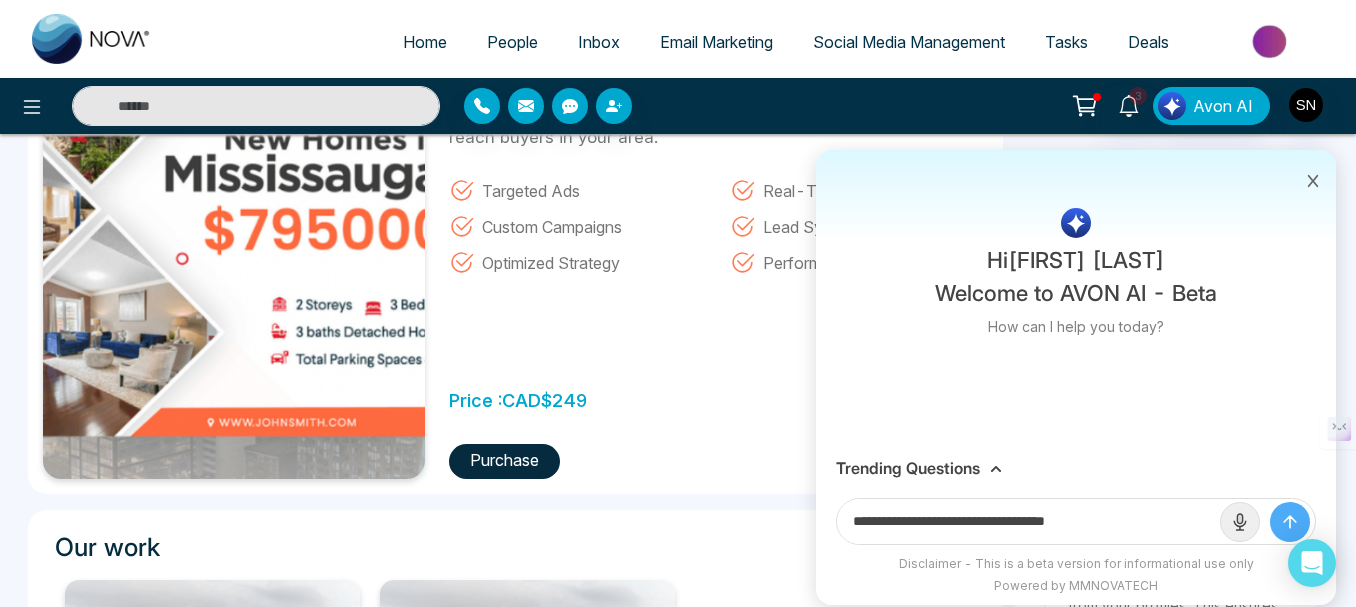 type on "**********" 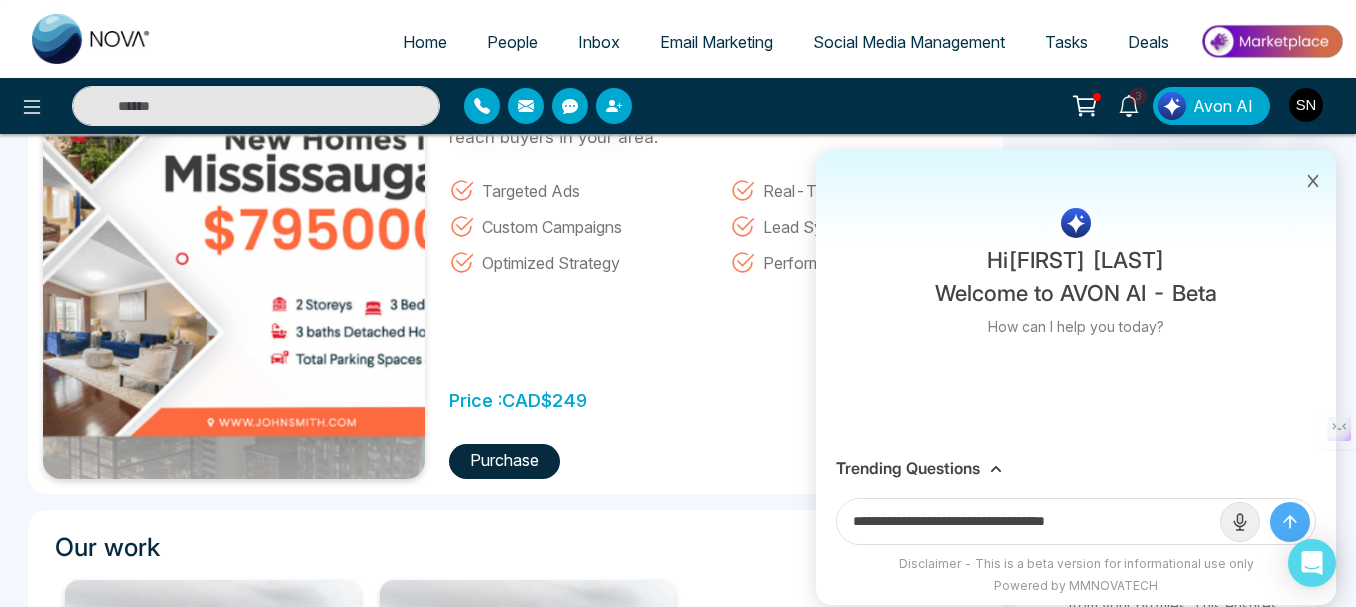 click 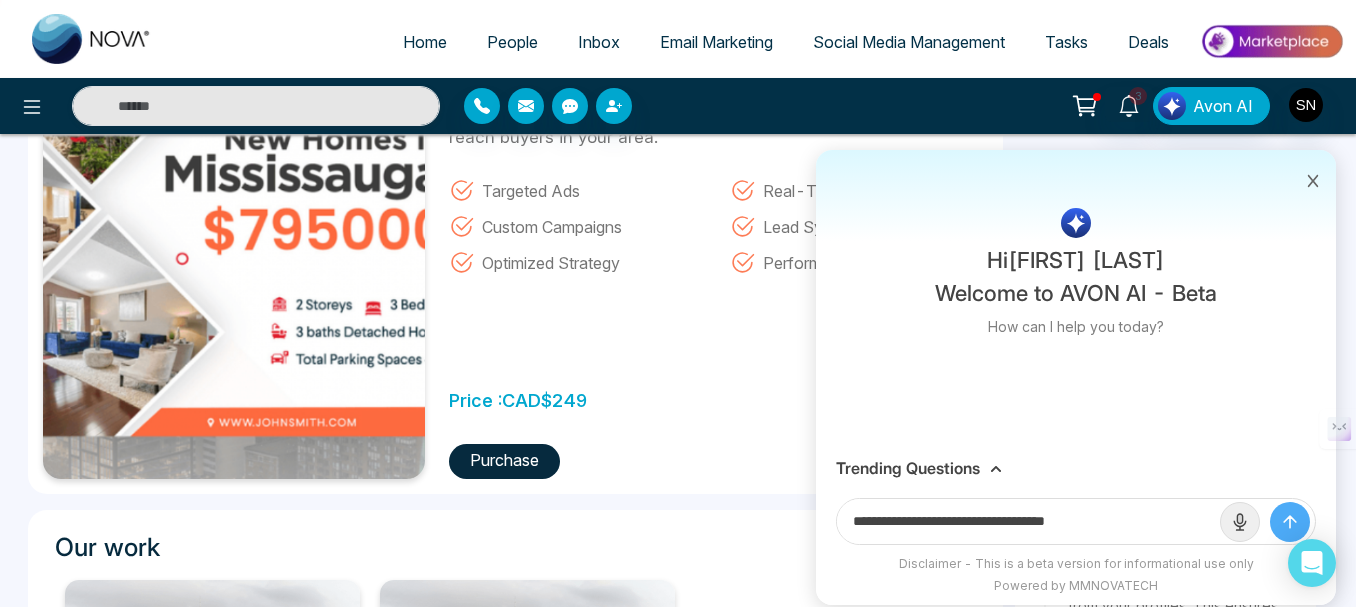 type 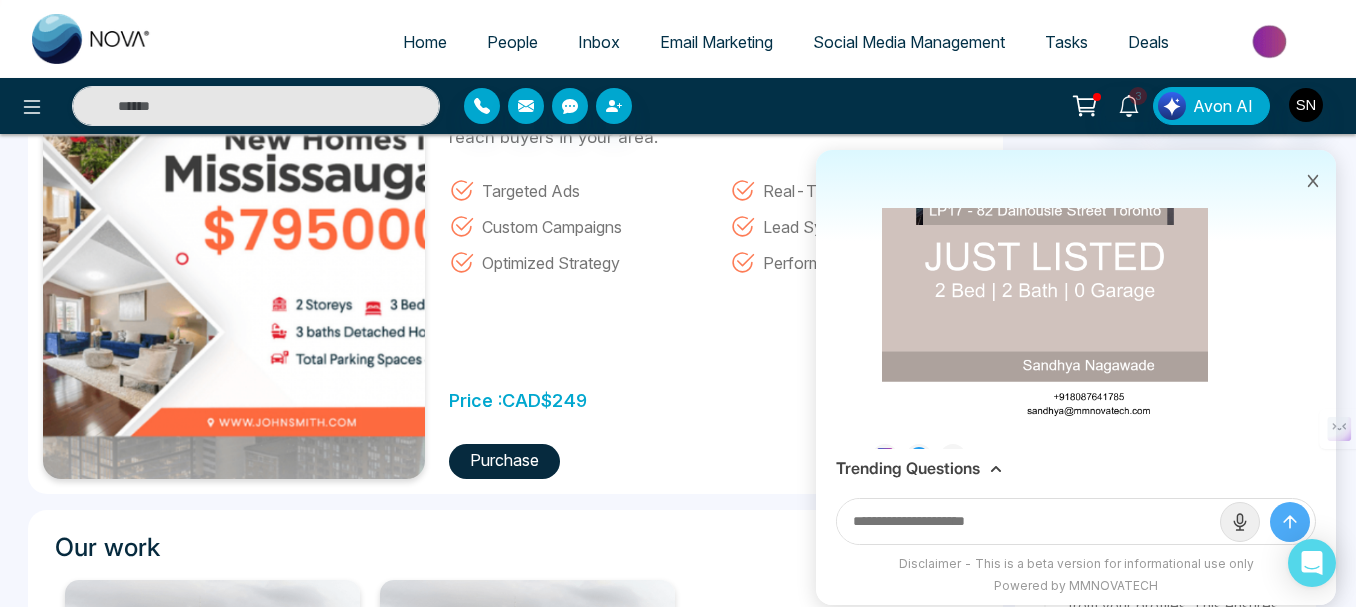 scroll, scrollTop: 604, scrollLeft: 0, axis: vertical 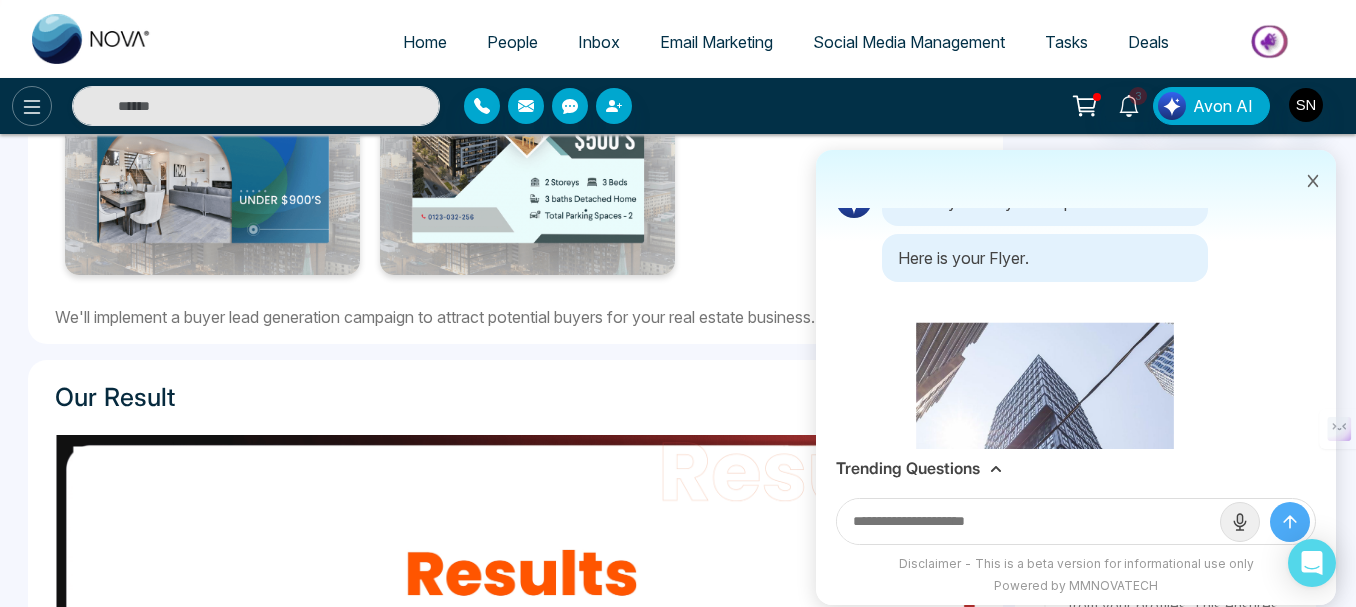 click 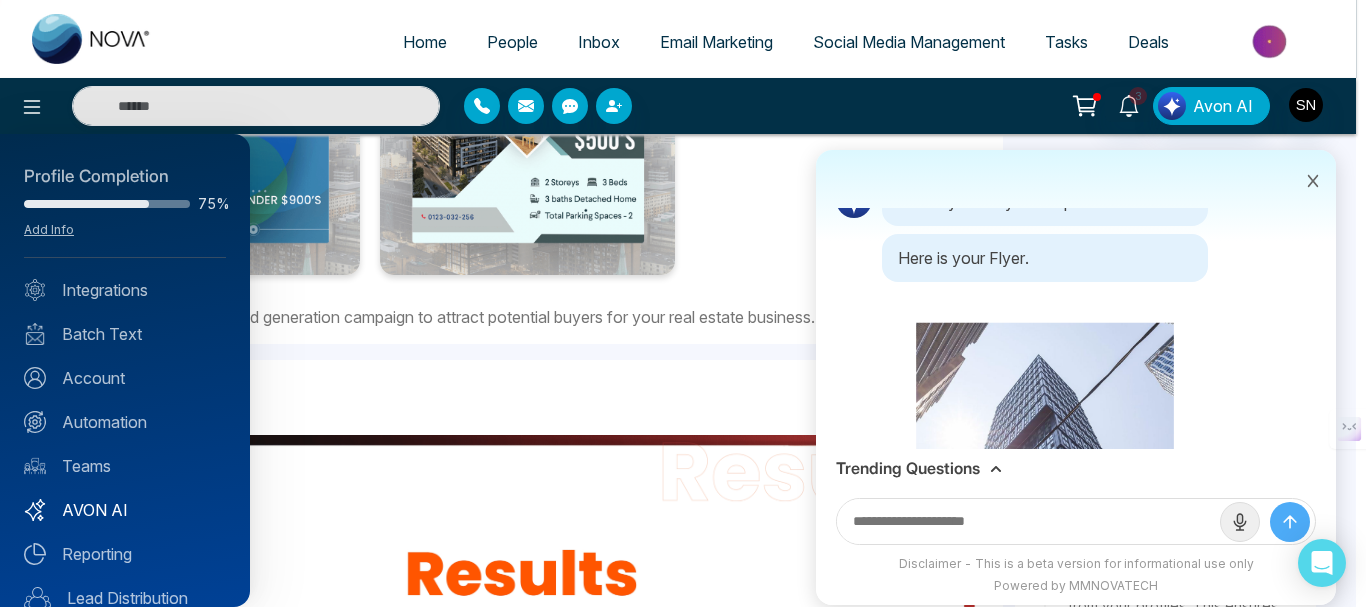 click on "AVON AI" at bounding box center [125, 510] 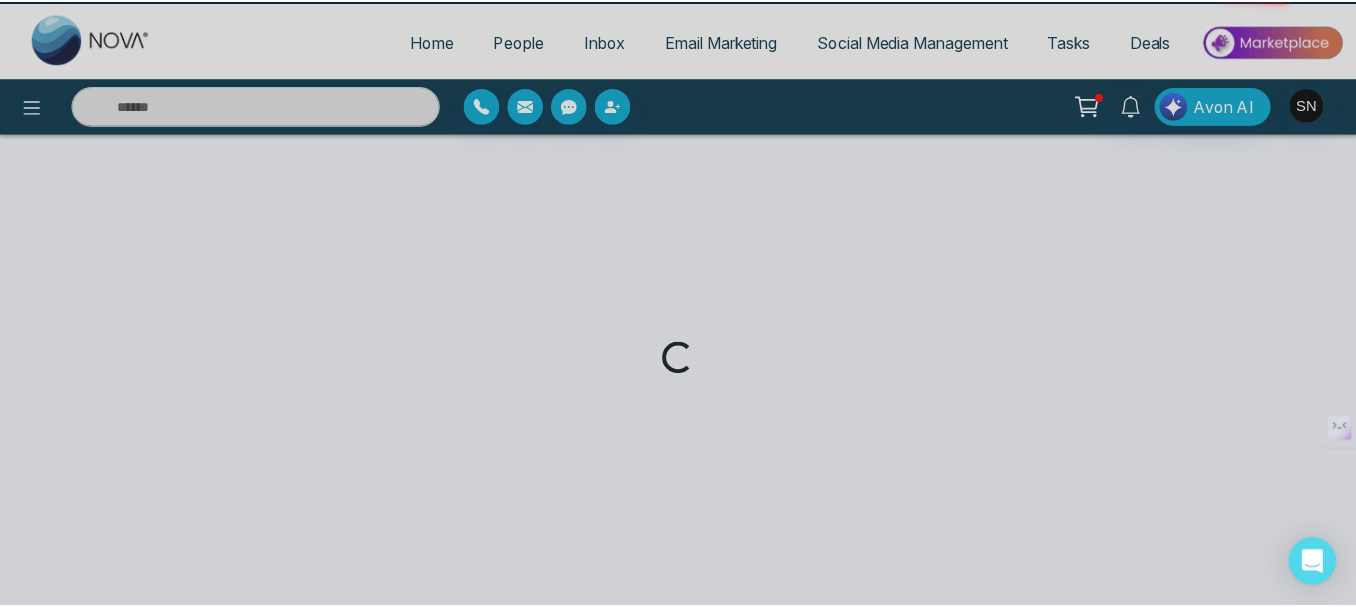 scroll, scrollTop: 0, scrollLeft: 0, axis: both 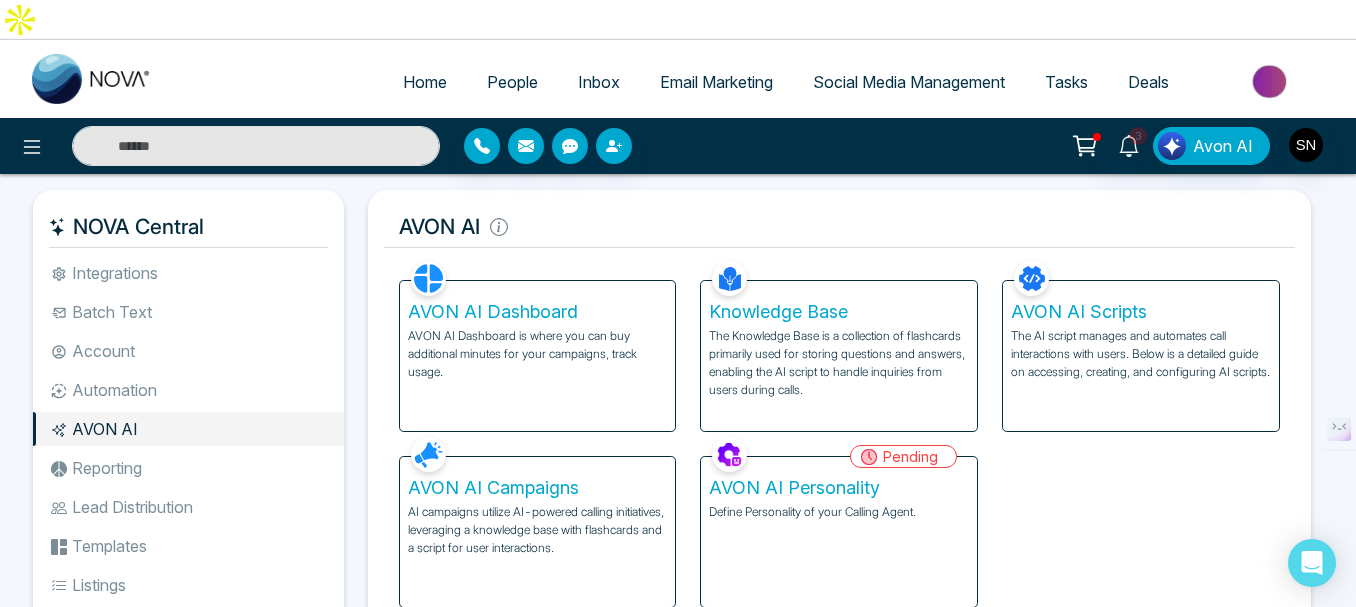 click on "AVON AI Dashboard" at bounding box center [538, 312] 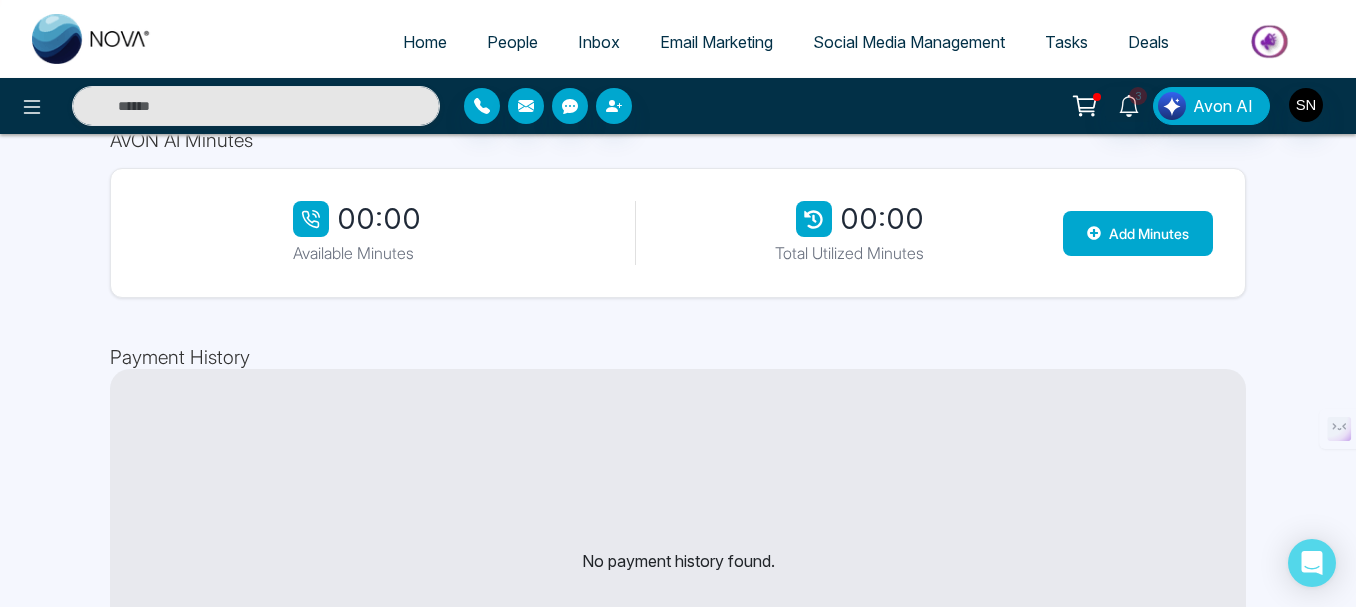 scroll, scrollTop: 33, scrollLeft: 0, axis: vertical 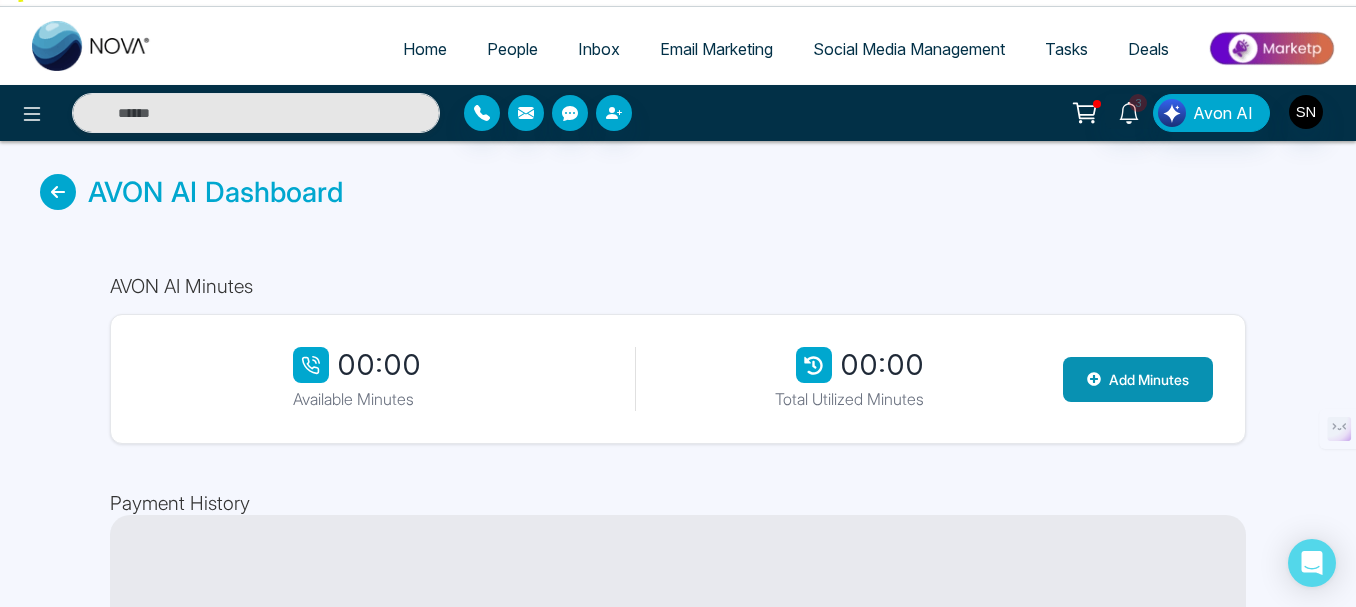 click on "Add Minutes" at bounding box center (1138, 379) 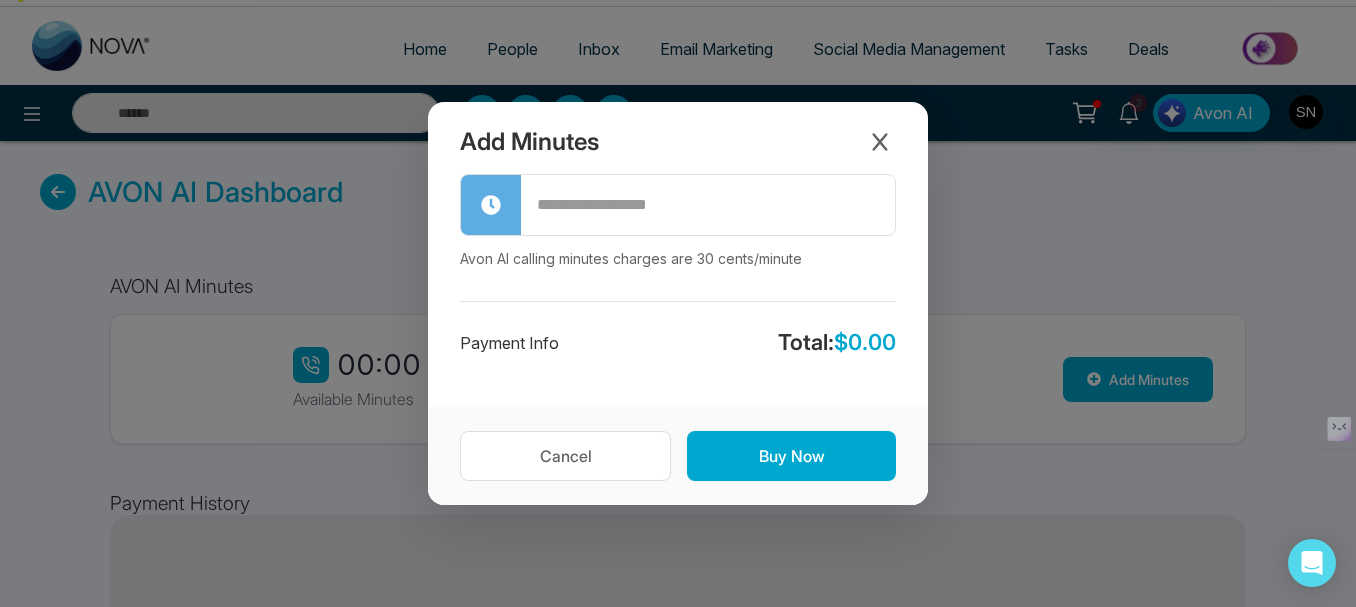 click at bounding box center [708, 205] 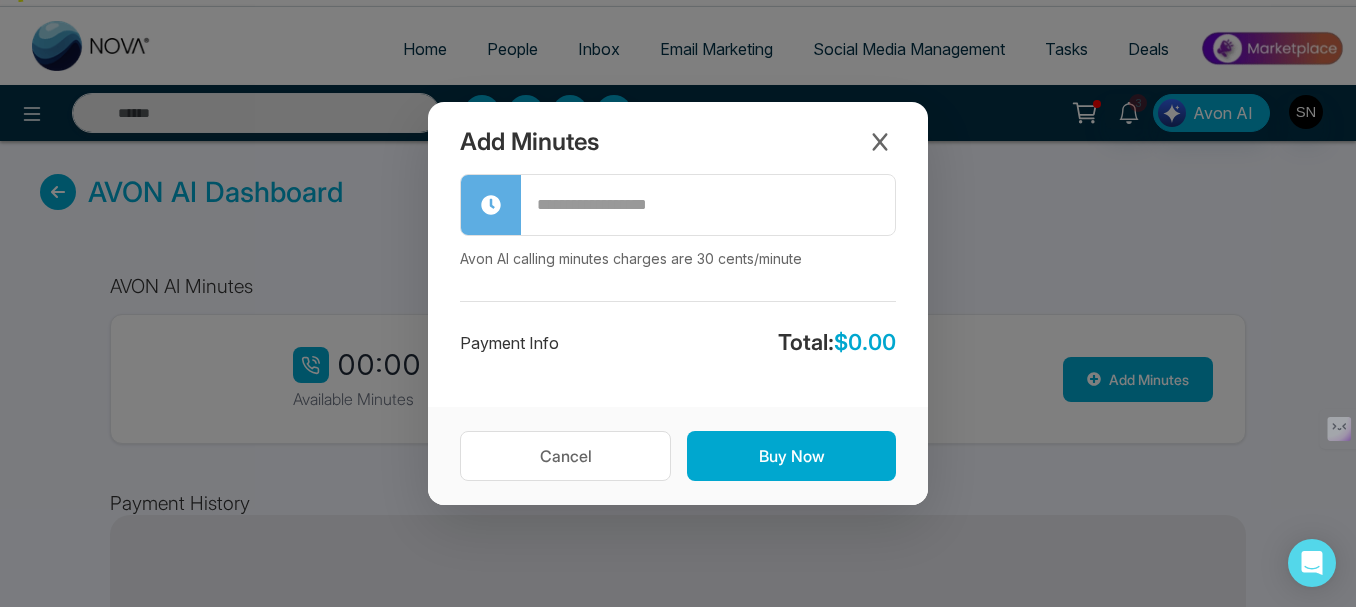 click on "Avon AI calling minutes charges are 30 cents/minute Payment Info Total:  $ 0.00" at bounding box center (678, 290) 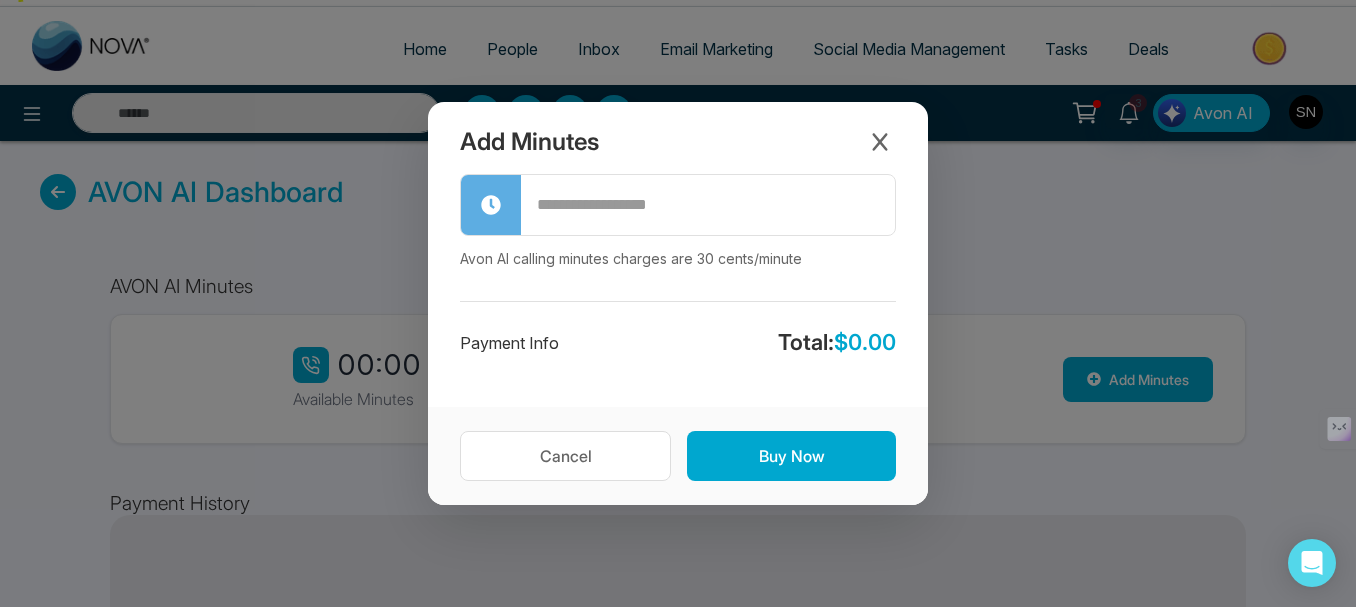 click on "Avon AI calling minutes charges are 30 cents/minute Payment Info Total:  $ 0.00" at bounding box center [678, 290] 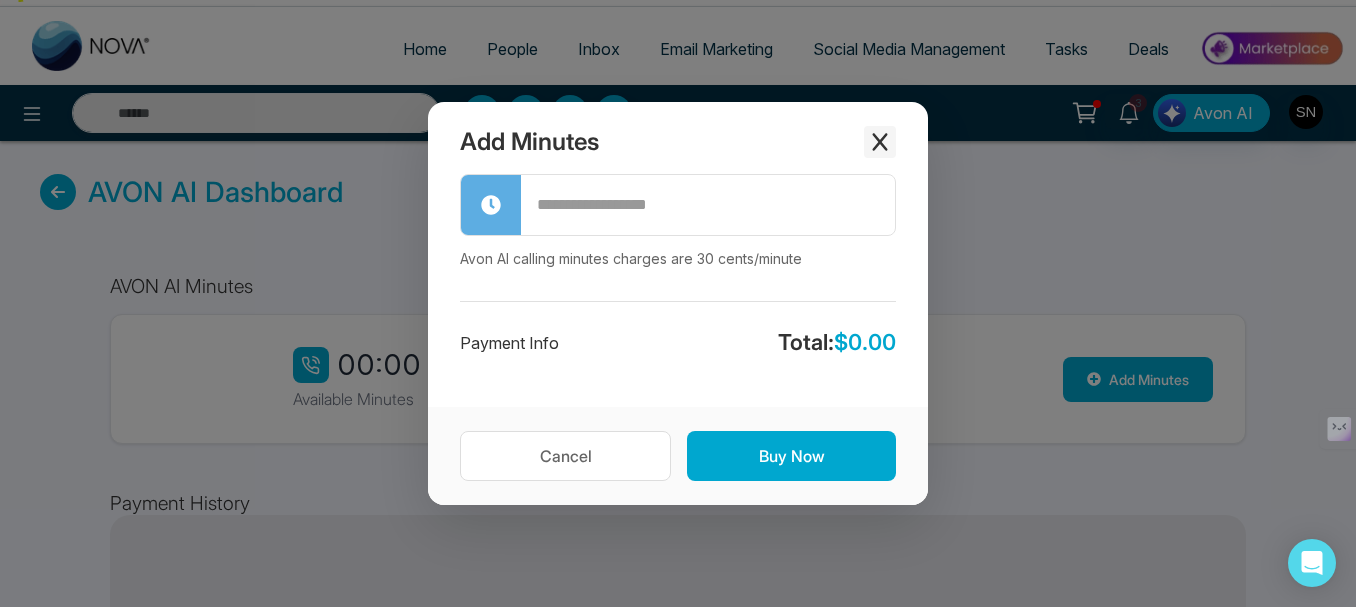 click 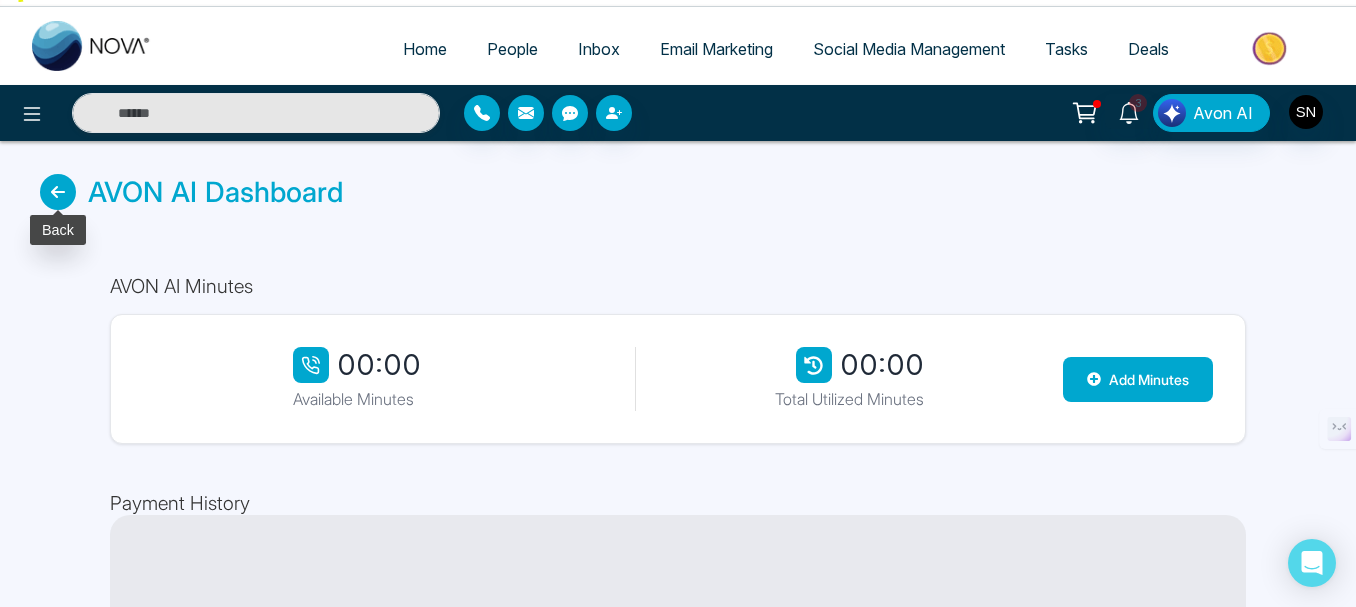 click at bounding box center [58, 192] 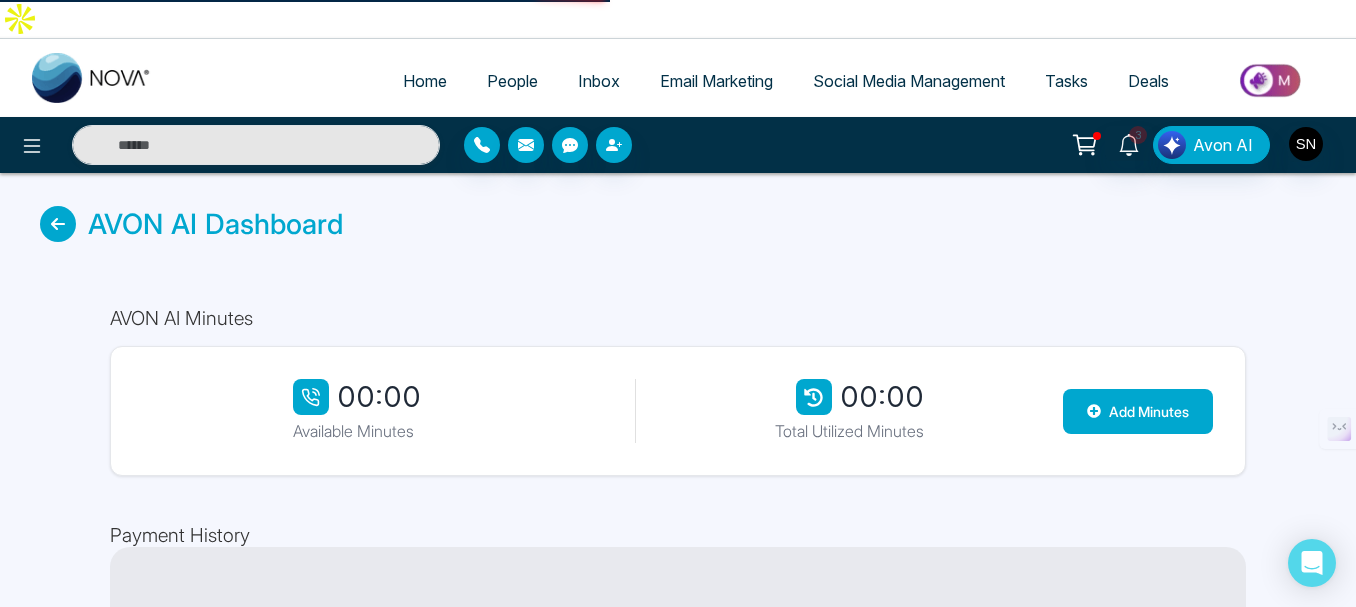 scroll, scrollTop: 0, scrollLeft: 0, axis: both 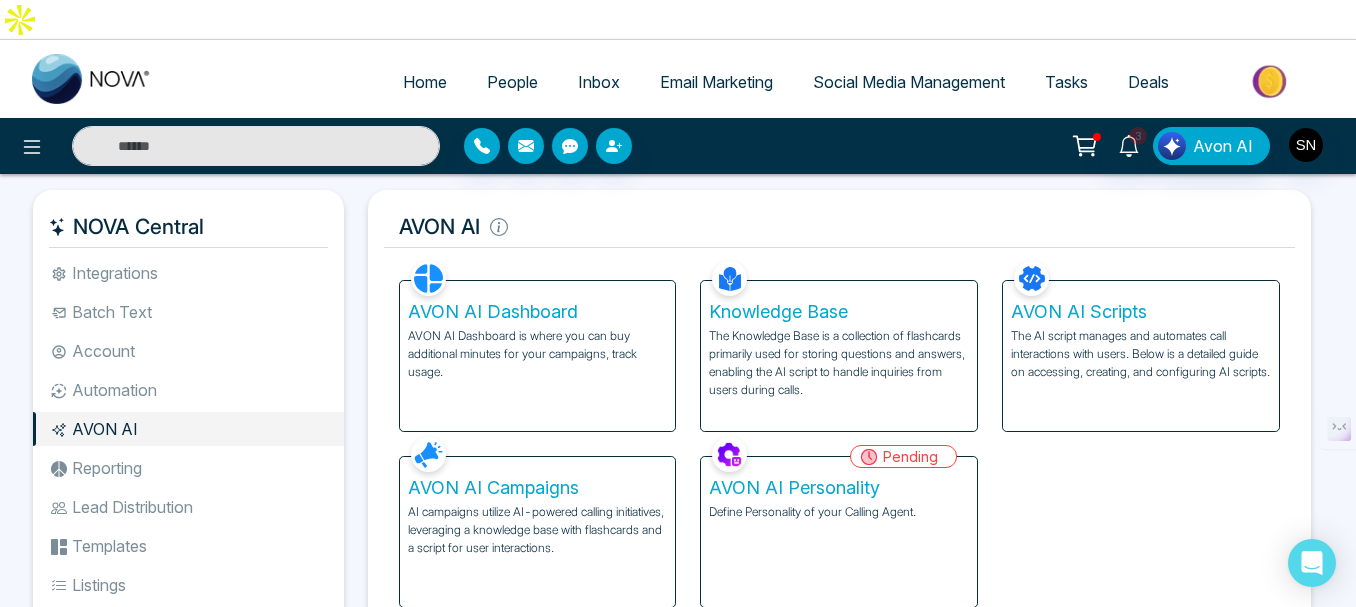 click on "Knowledge Base" at bounding box center [839, 312] 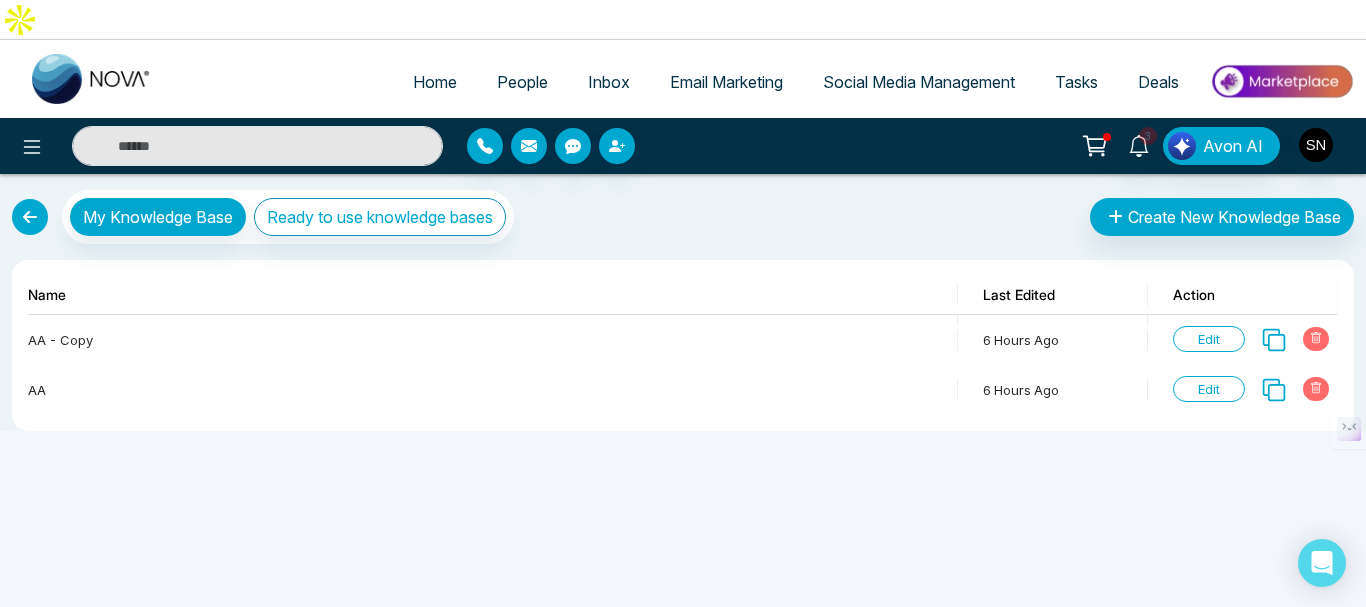 click at bounding box center (30, 217) 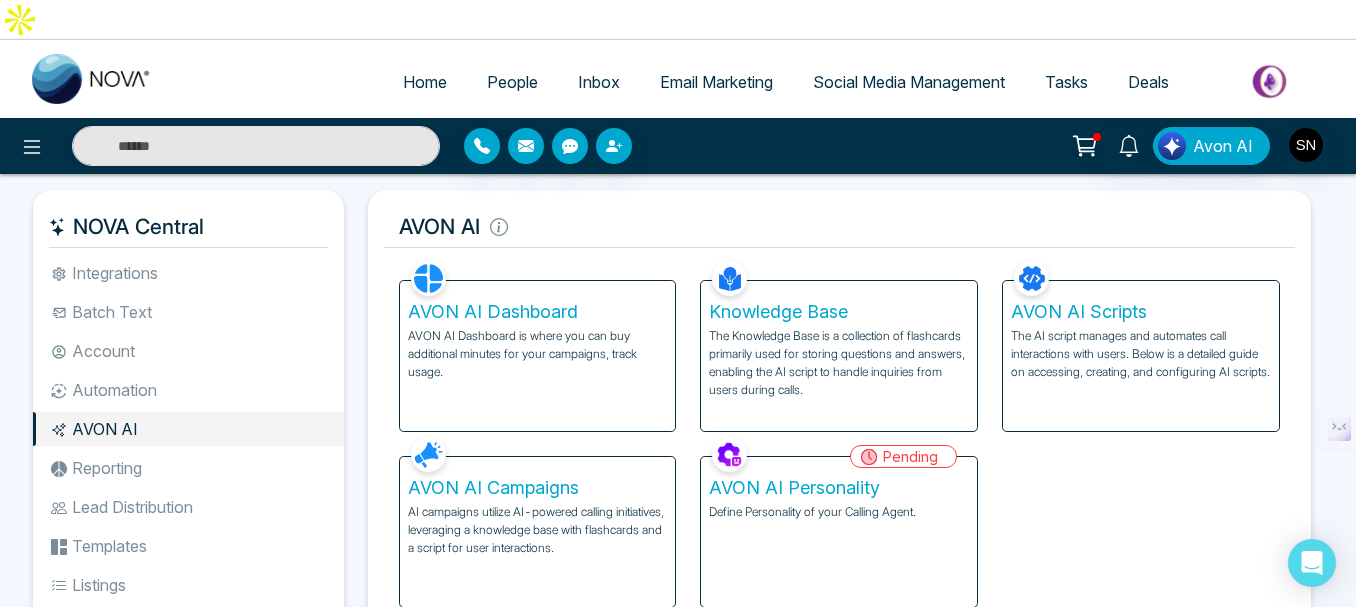 click on "AVON AI Scripts" at bounding box center [1141, 312] 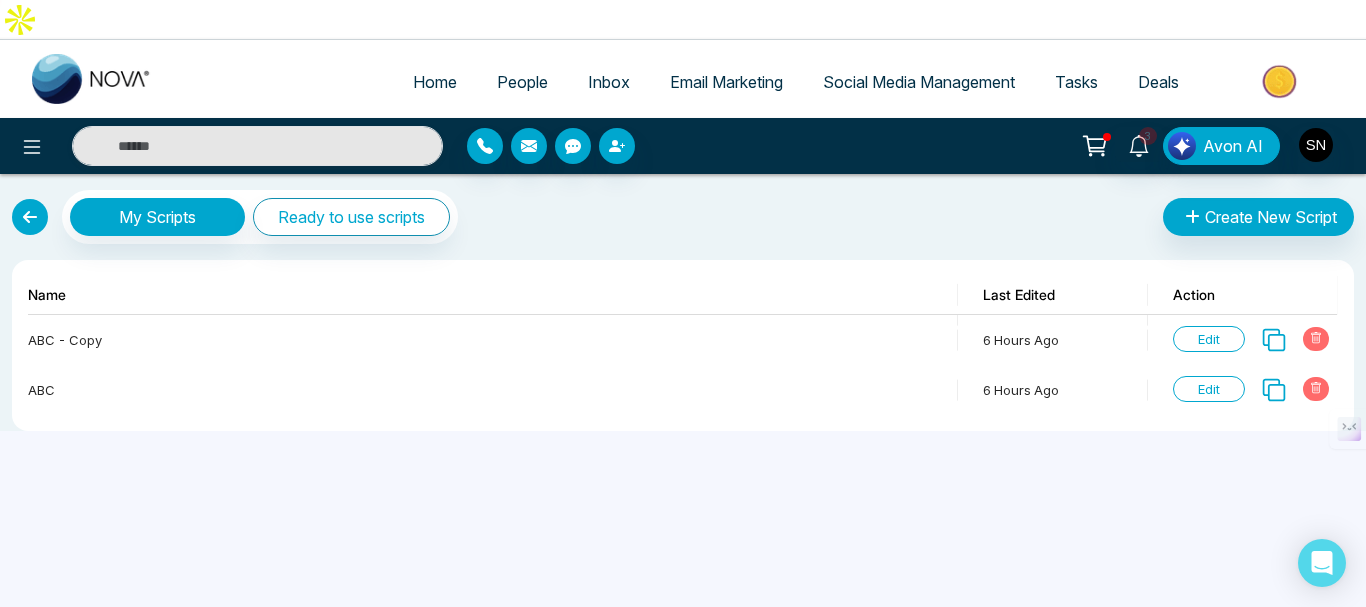 click at bounding box center [30, 217] 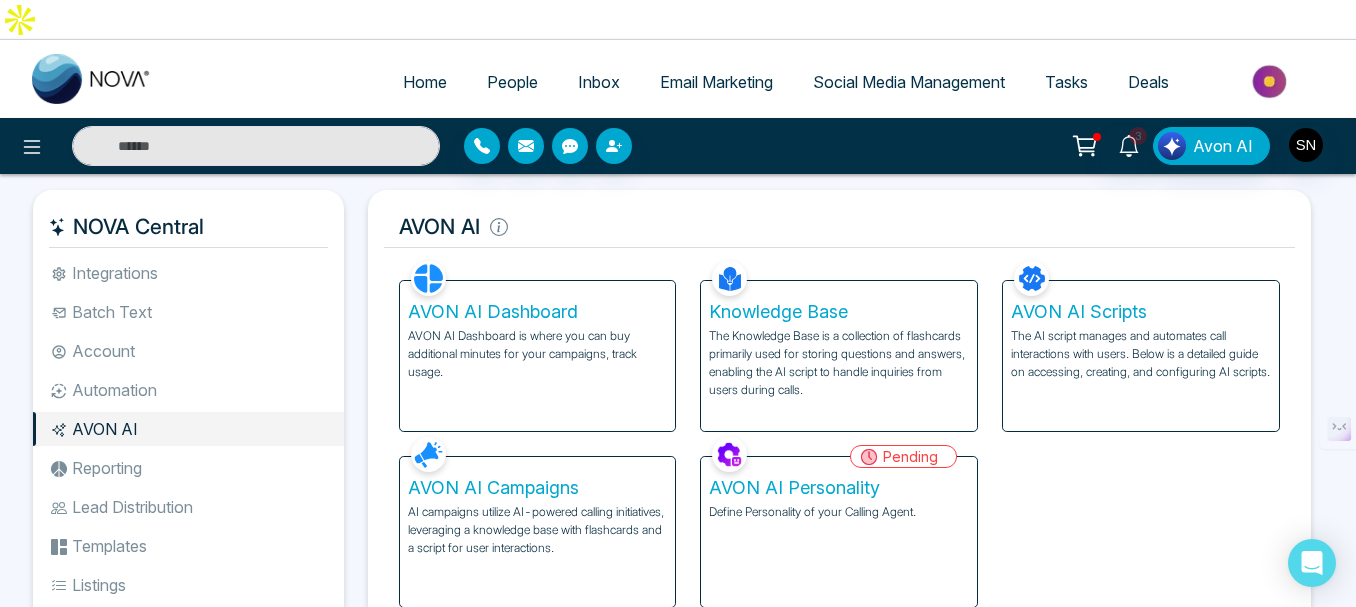 click on "AVON AI Personality" at bounding box center (839, 488) 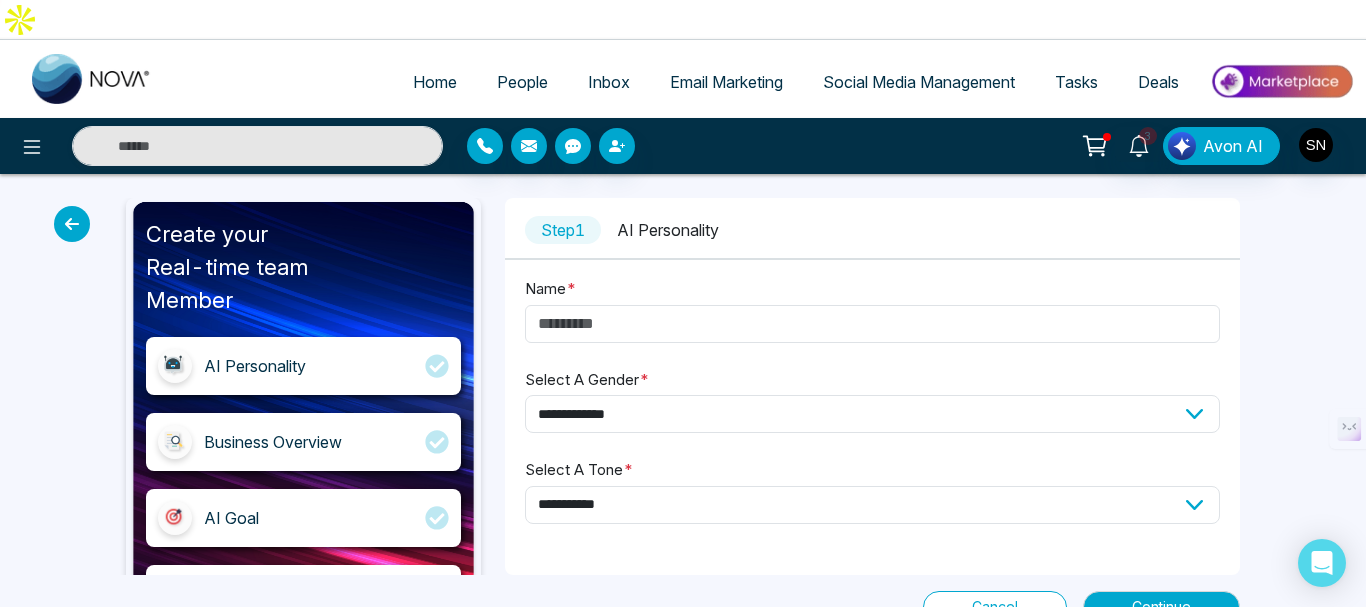 click at bounding box center (72, 224) 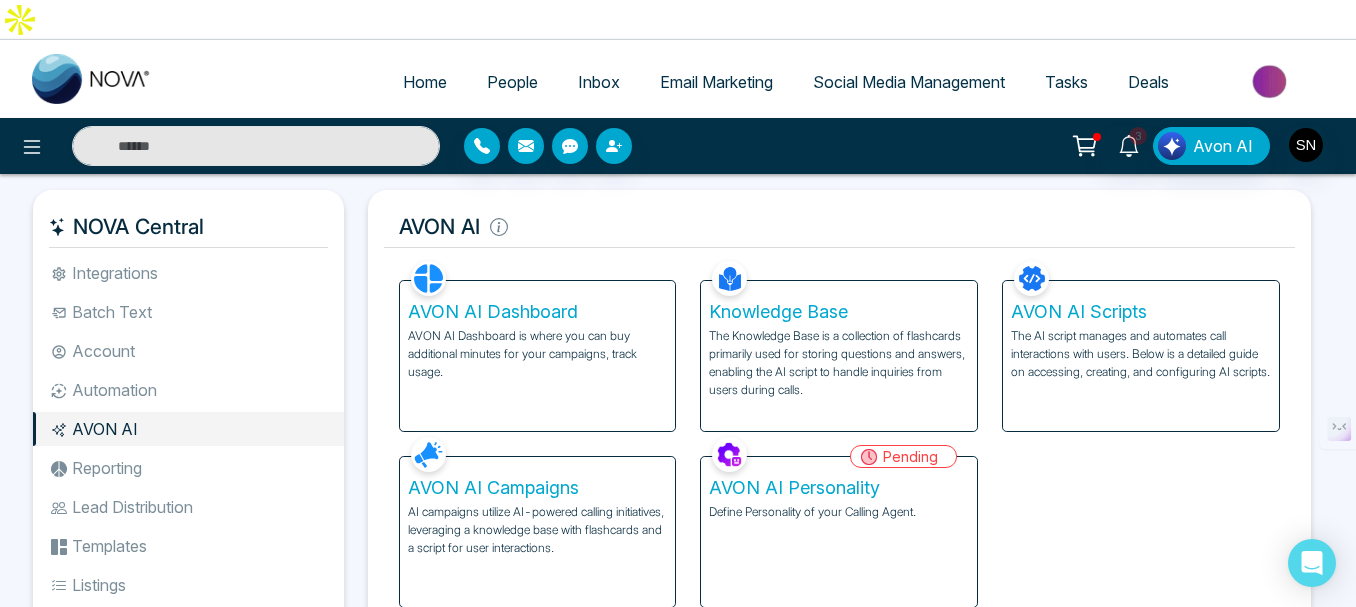 click on "AVON AI Personality" at bounding box center [839, 488] 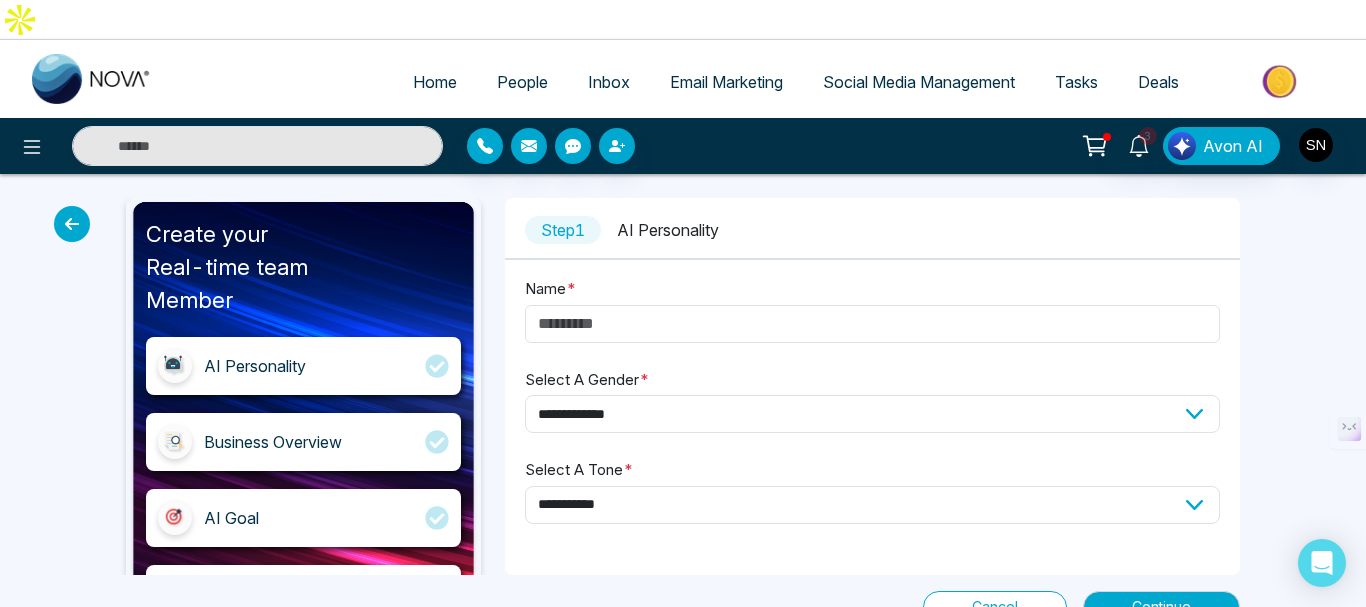 click on "Cancel" at bounding box center [995, 607] 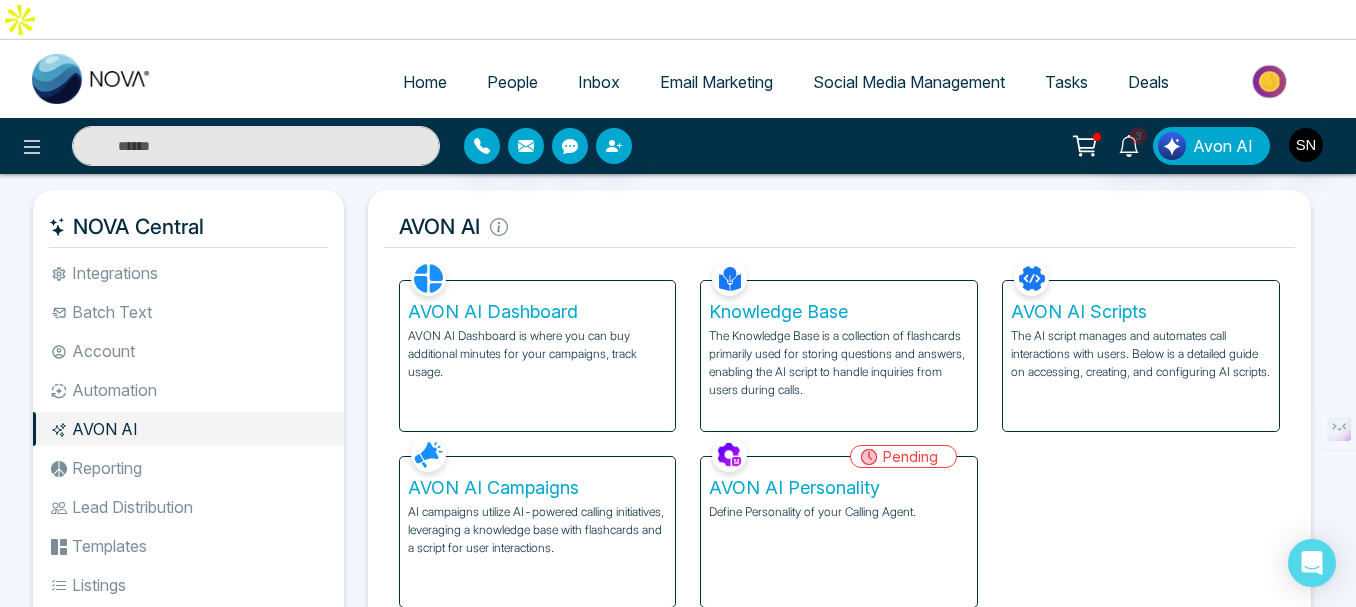 click on "Reporting" at bounding box center (188, 468) 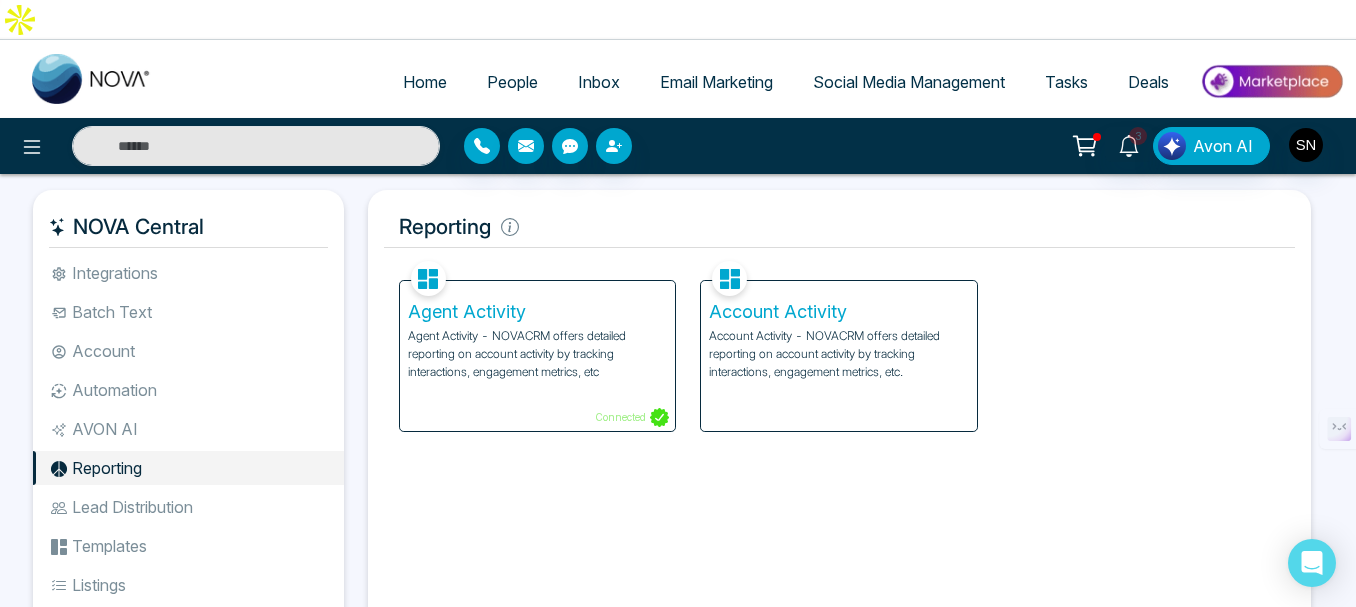 click on "Agent Activity" at bounding box center [538, 312] 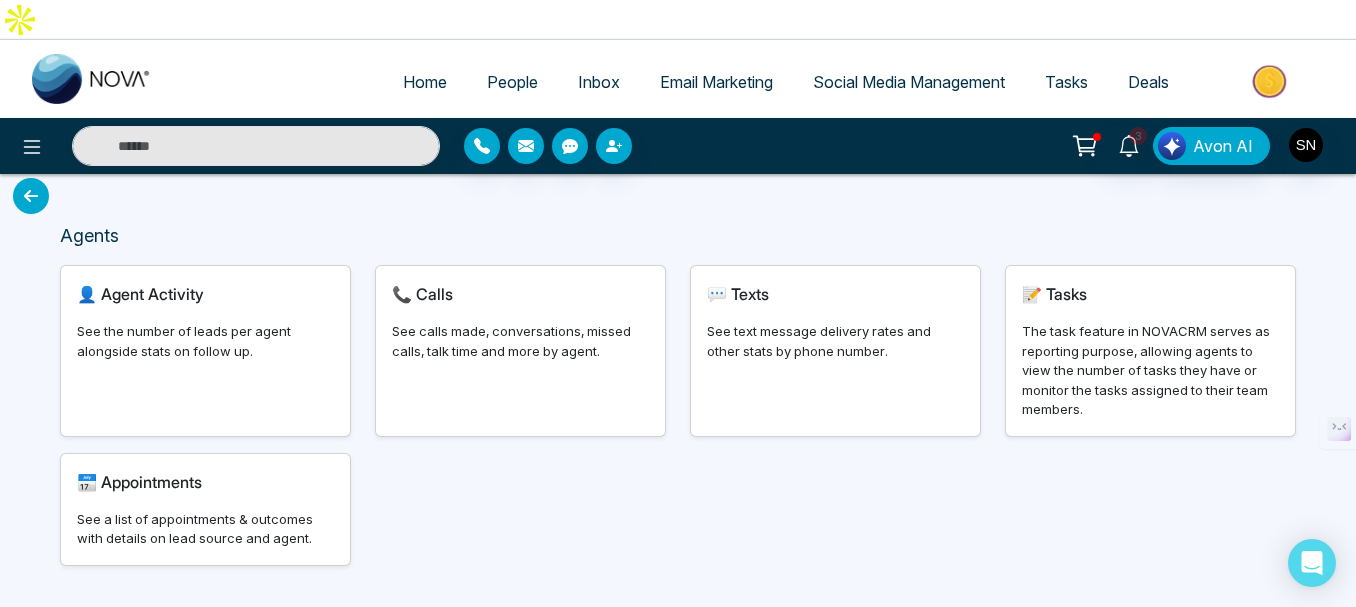 click on "Agent Activity" at bounding box center [152, 294] 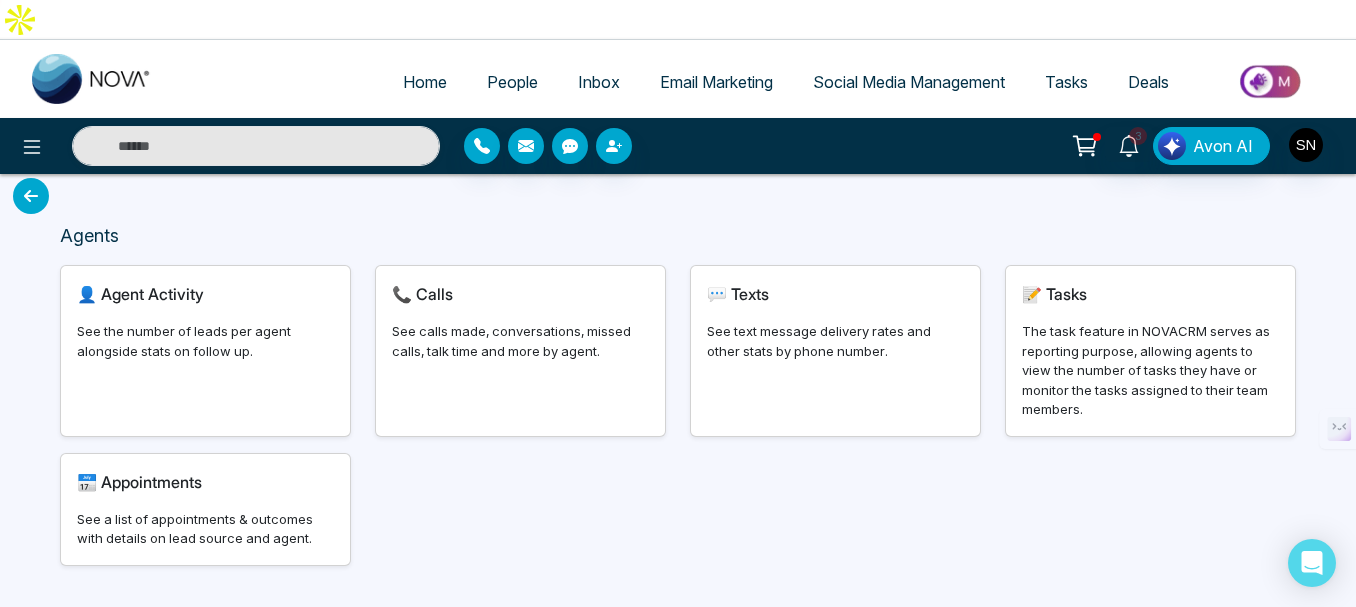 select on "***" 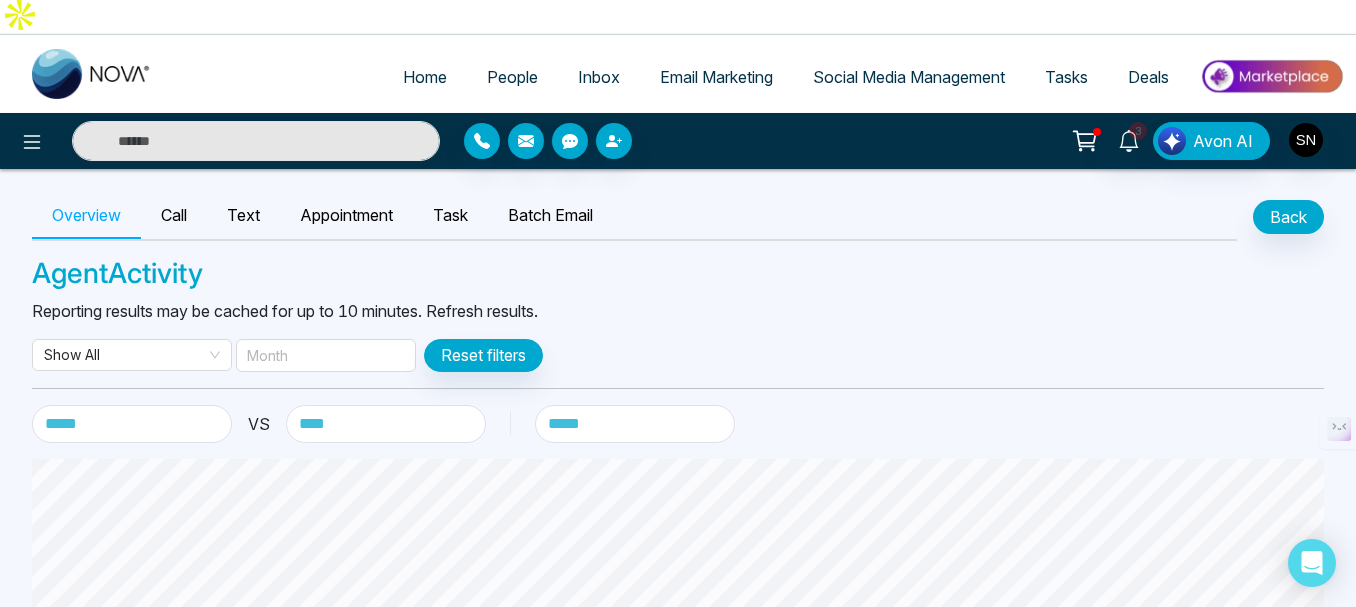 scroll, scrollTop: 0, scrollLeft: 0, axis: both 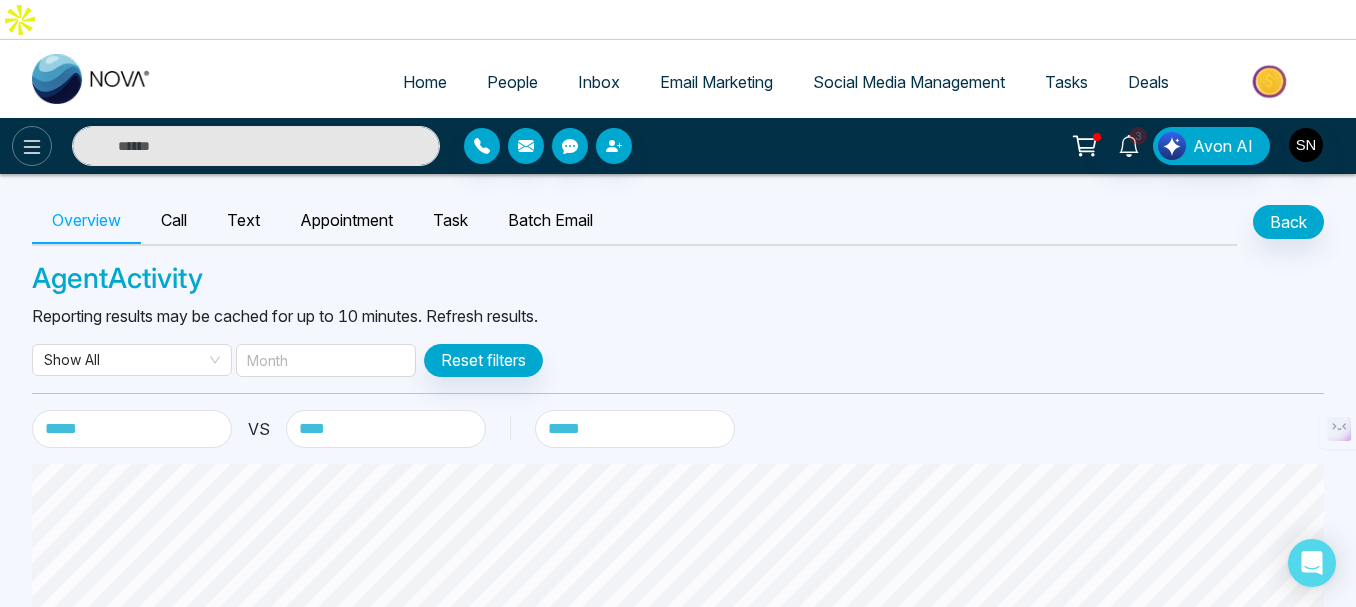 click 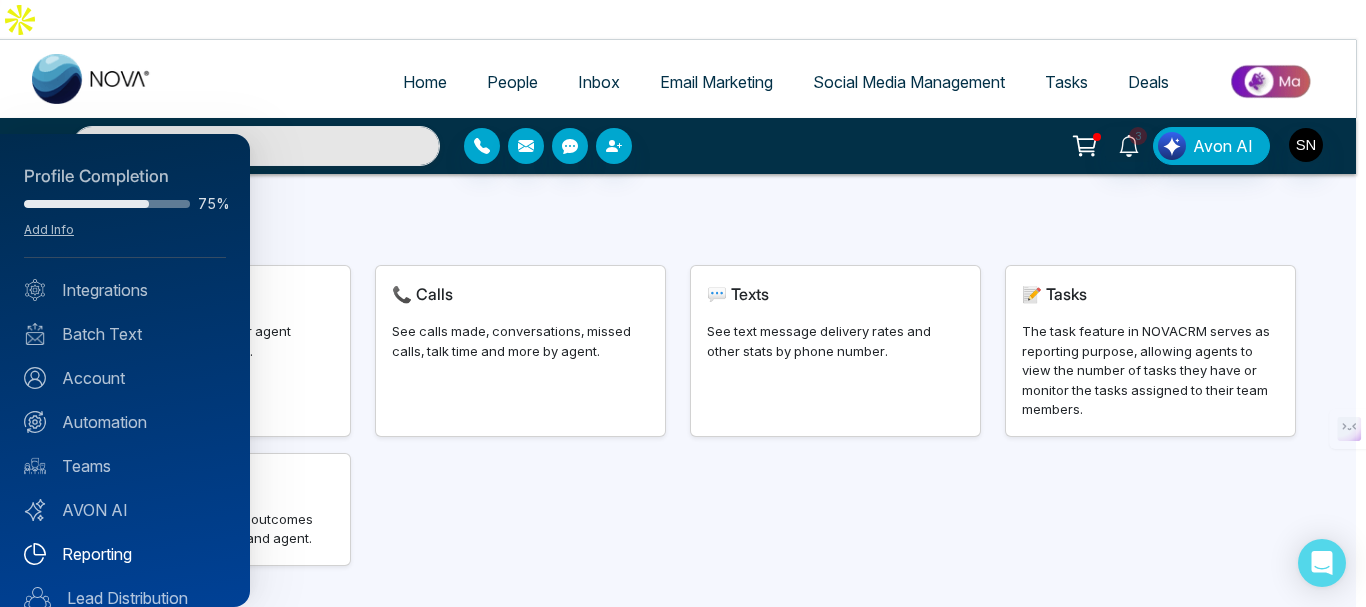 click on "Reporting" at bounding box center [125, 554] 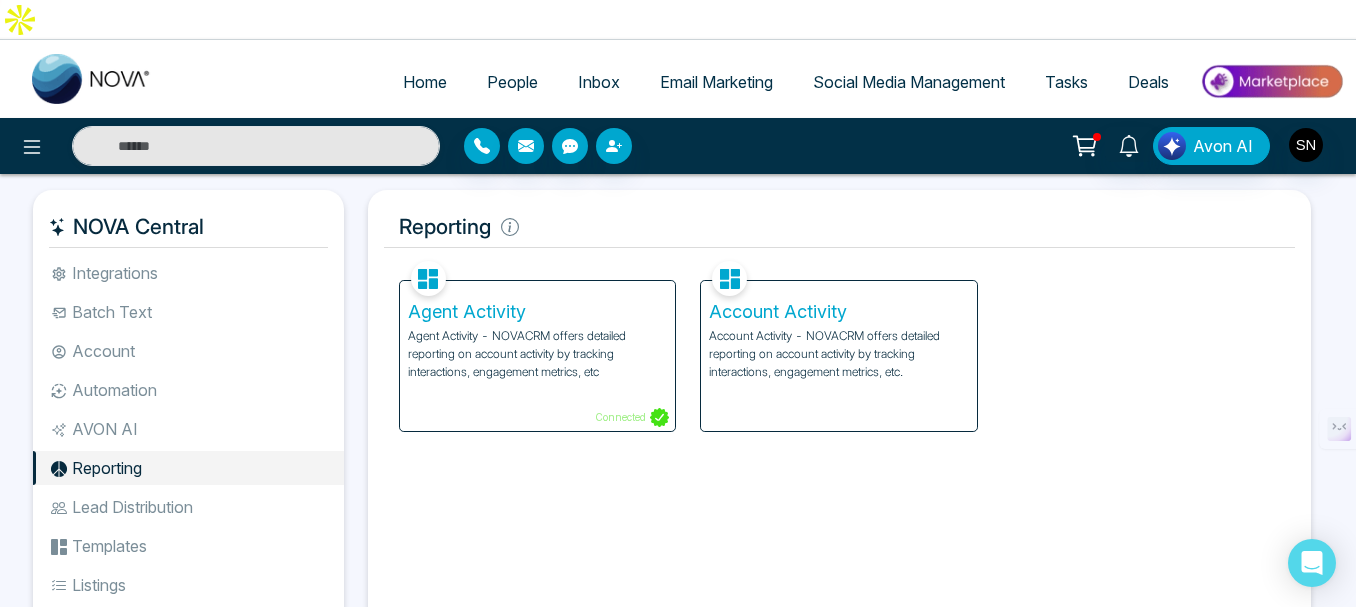 click on "Account Activity" at bounding box center [839, 312] 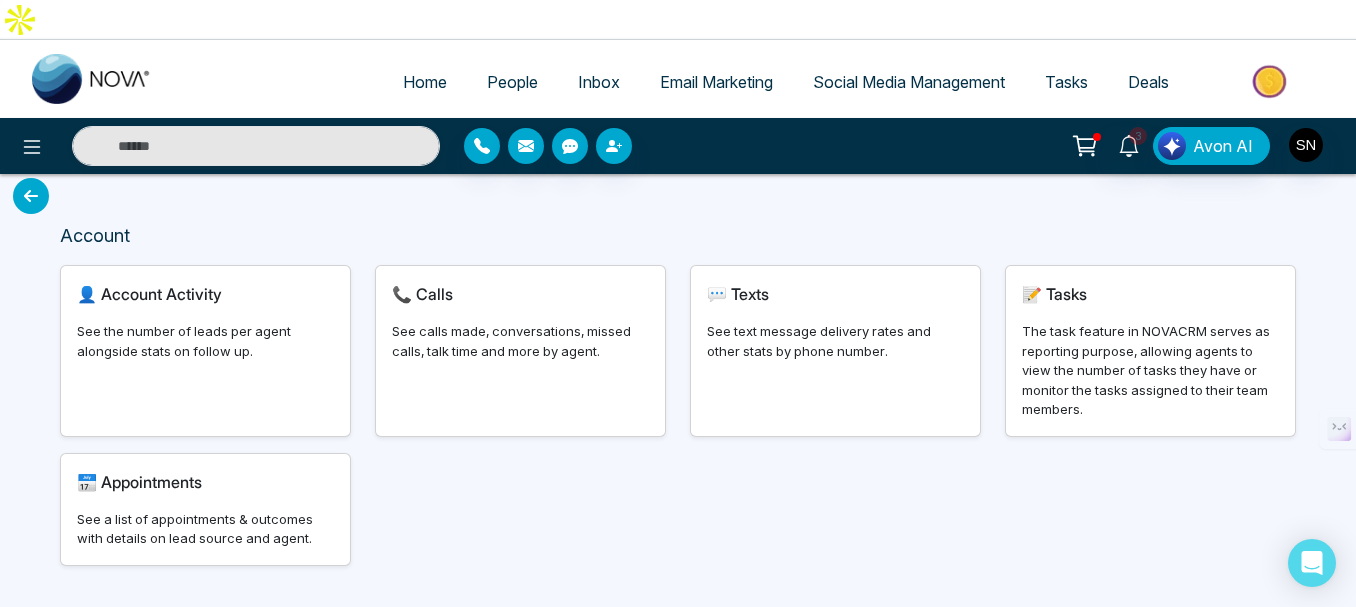 click on "Account Activity" at bounding box center [161, 294] 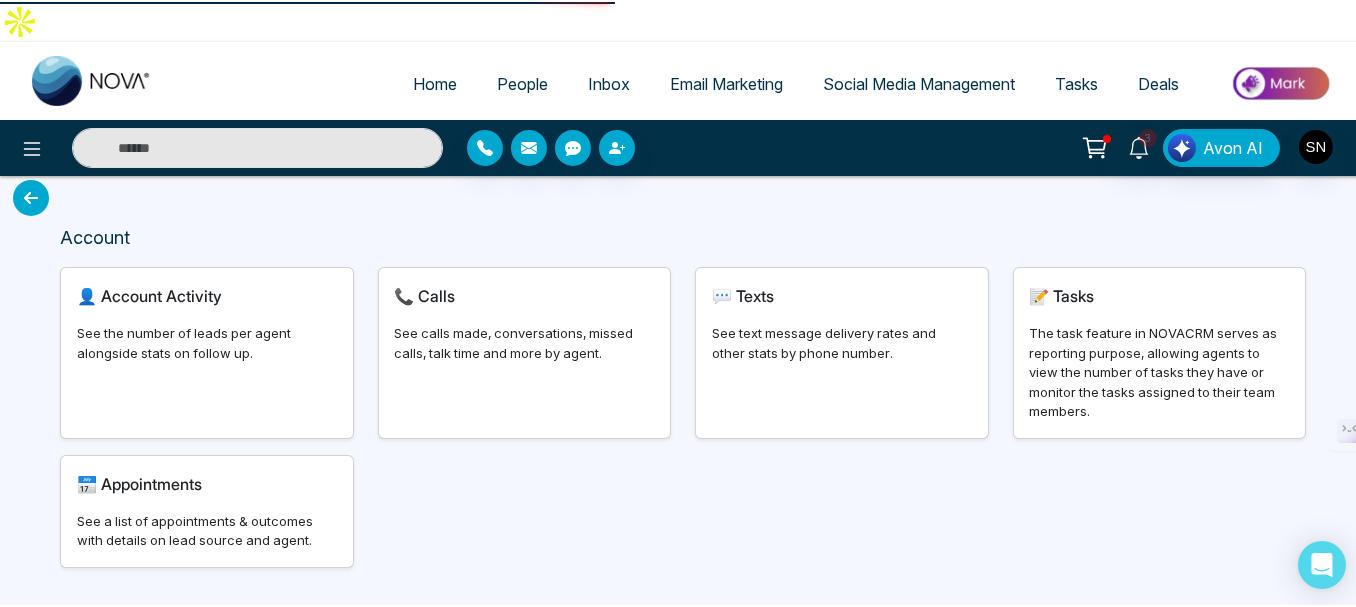 select on "***" 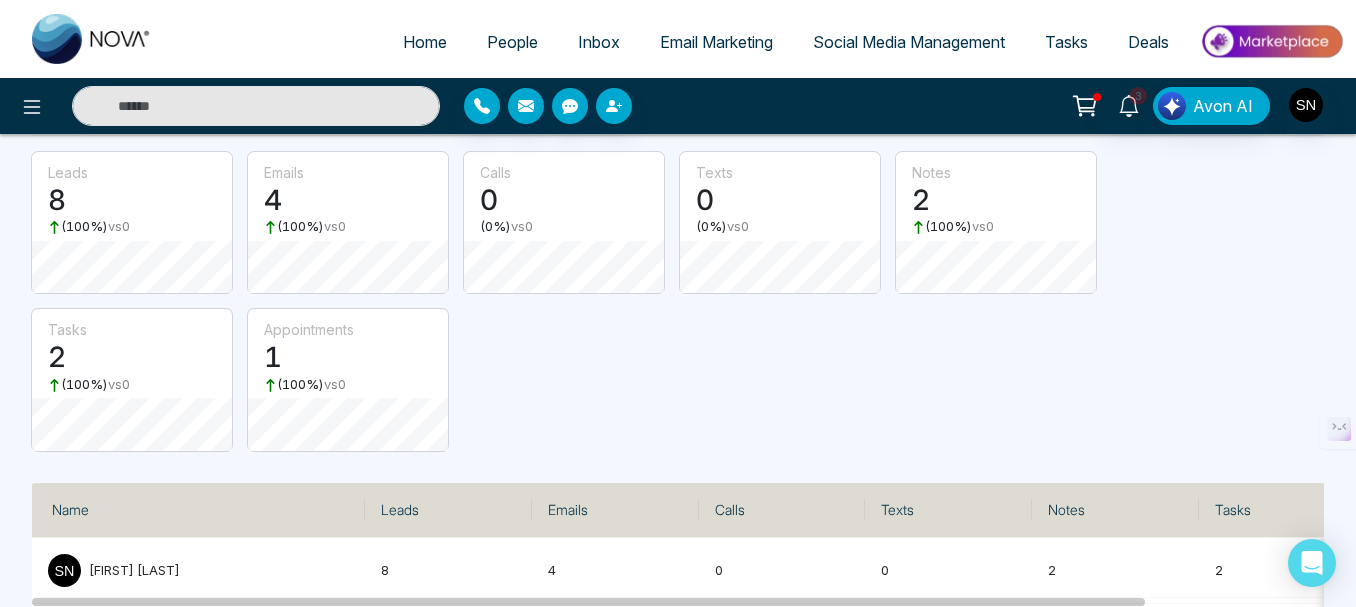 scroll, scrollTop: 0, scrollLeft: 0, axis: both 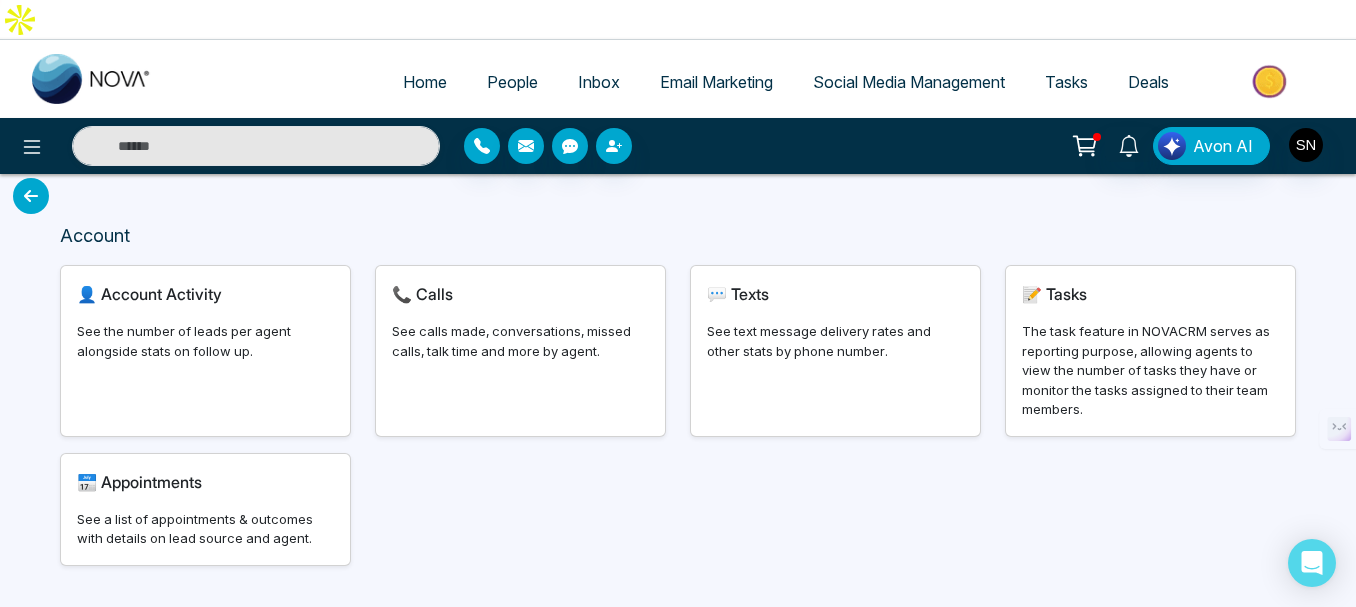 click at bounding box center (31, 196) 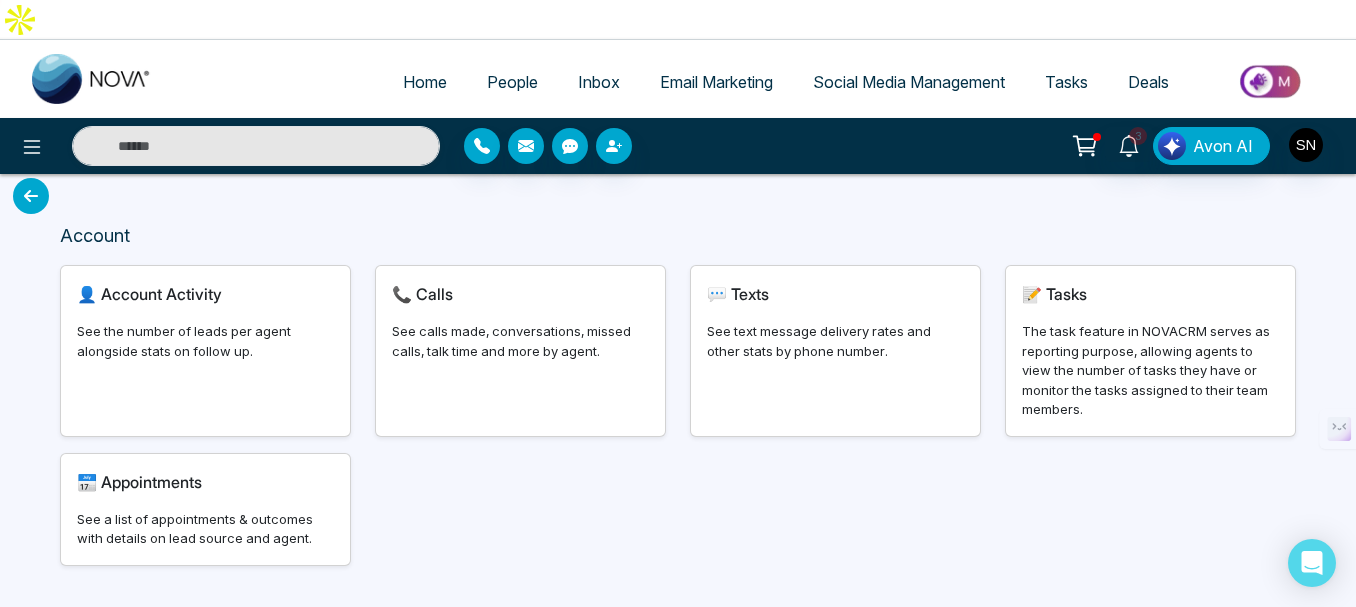 click at bounding box center (31, 196) 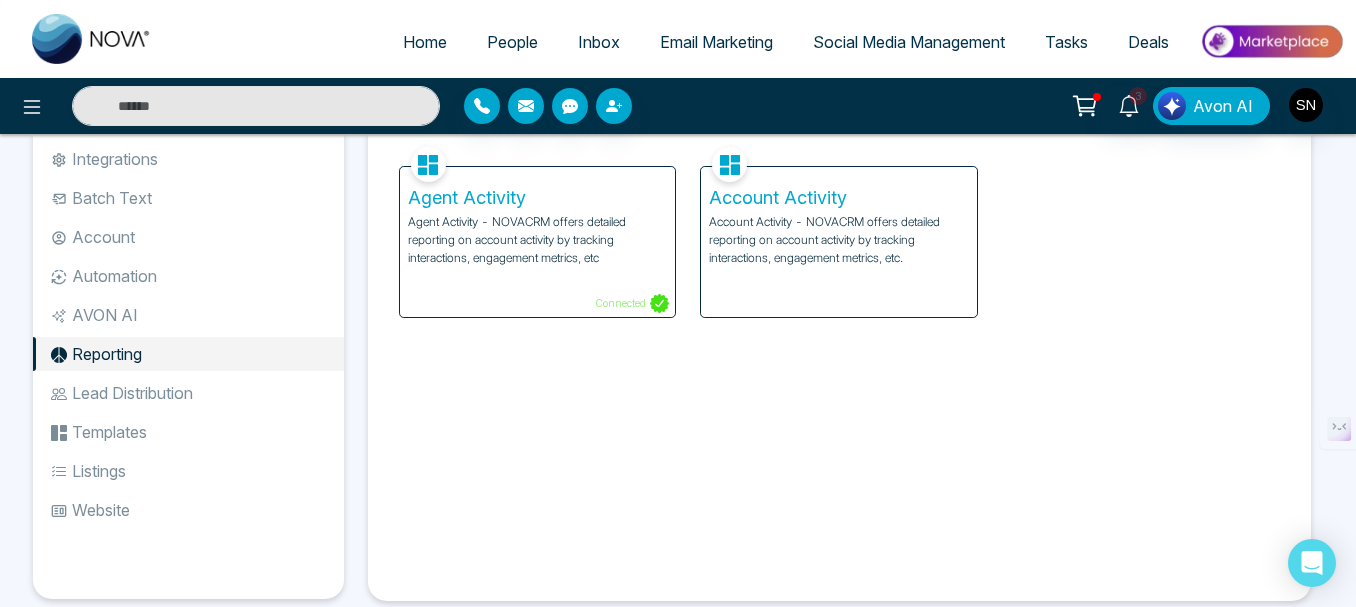 scroll, scrollTop: 116, scrollLeft: 0, axis: vertical 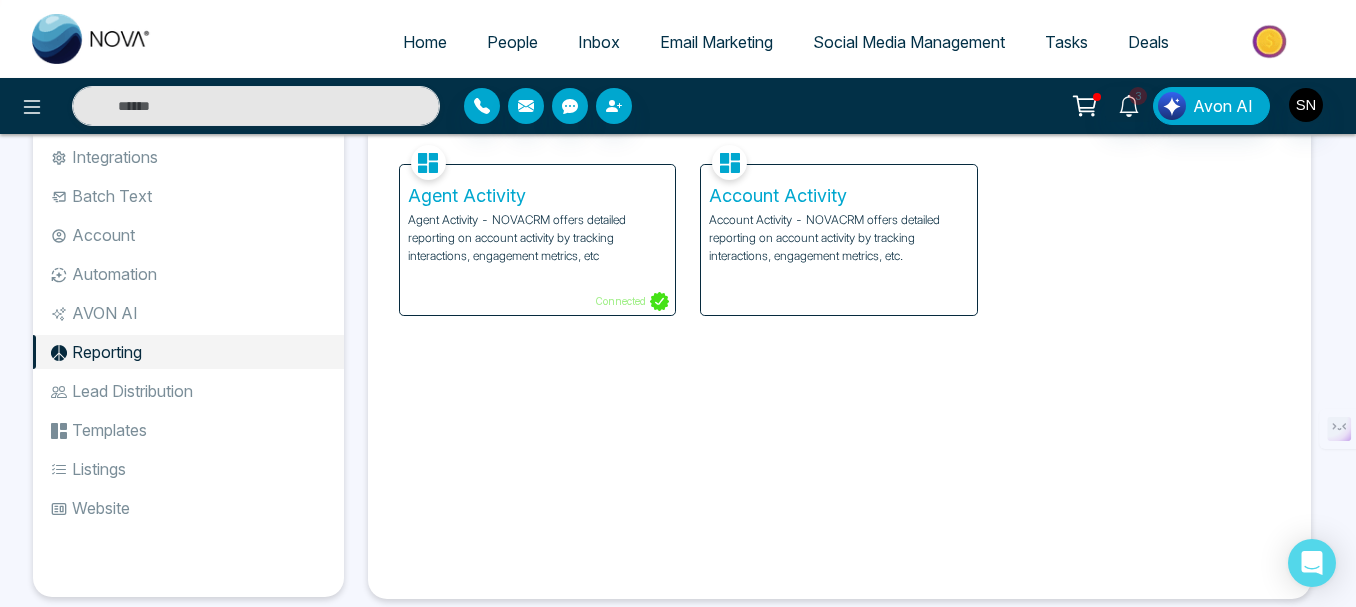 click on "Lead Distribution" at bounding box center (188, 391) 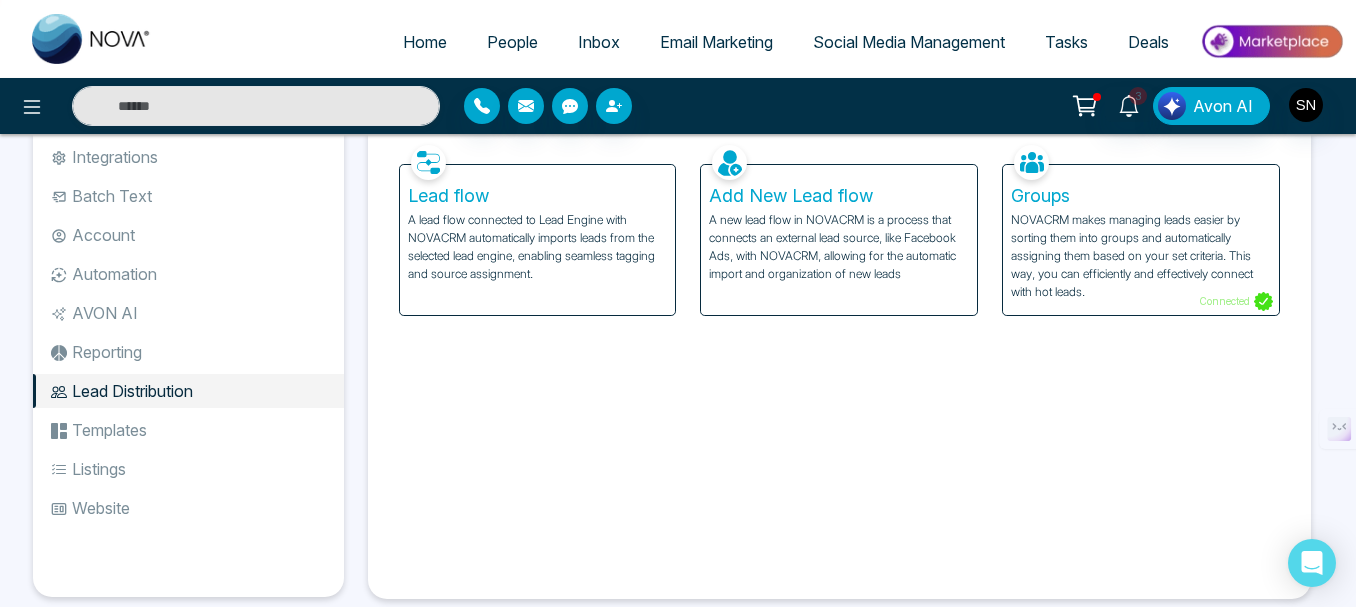 click on "Templates" at bounding box center (188, 430) 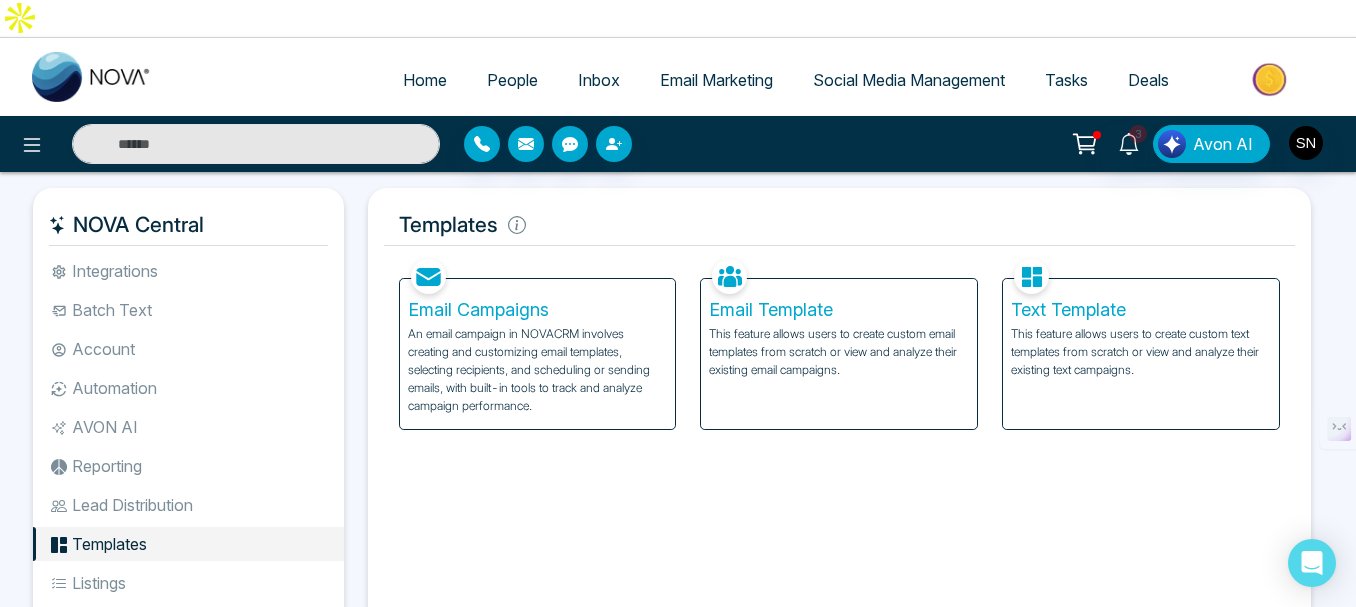 scroll, scrollTop: 0, scrollLeft: 0, axis: both 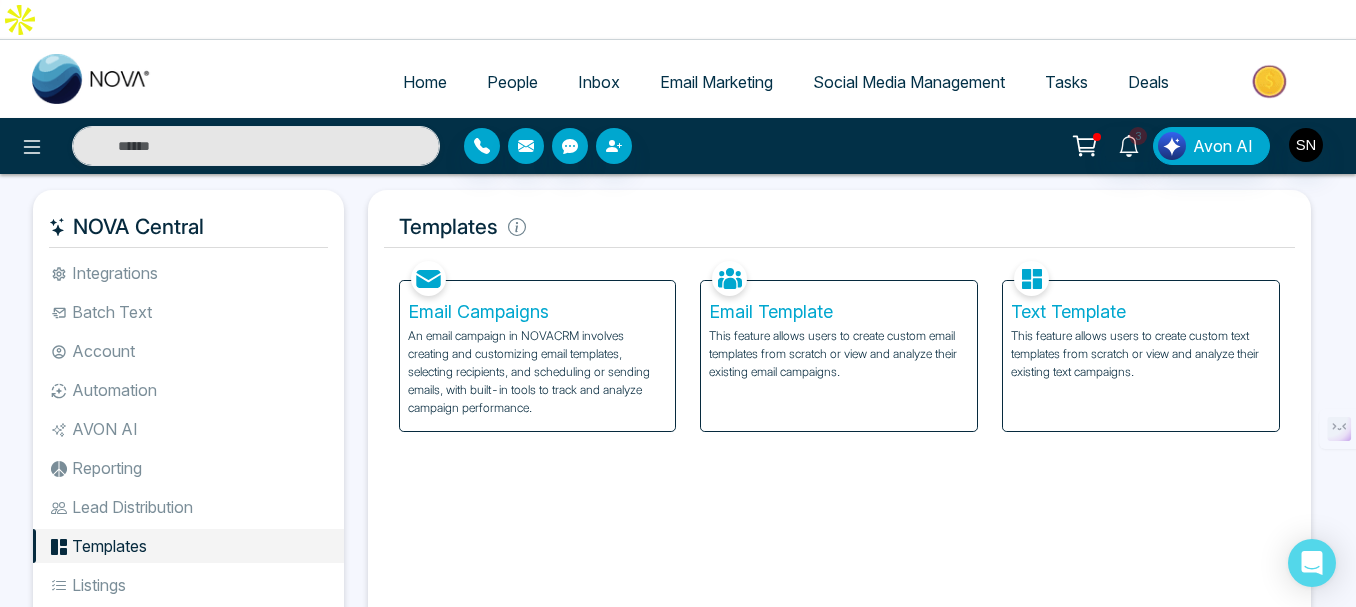 click on "Email Campaigns" at bounding box center [538, 312] 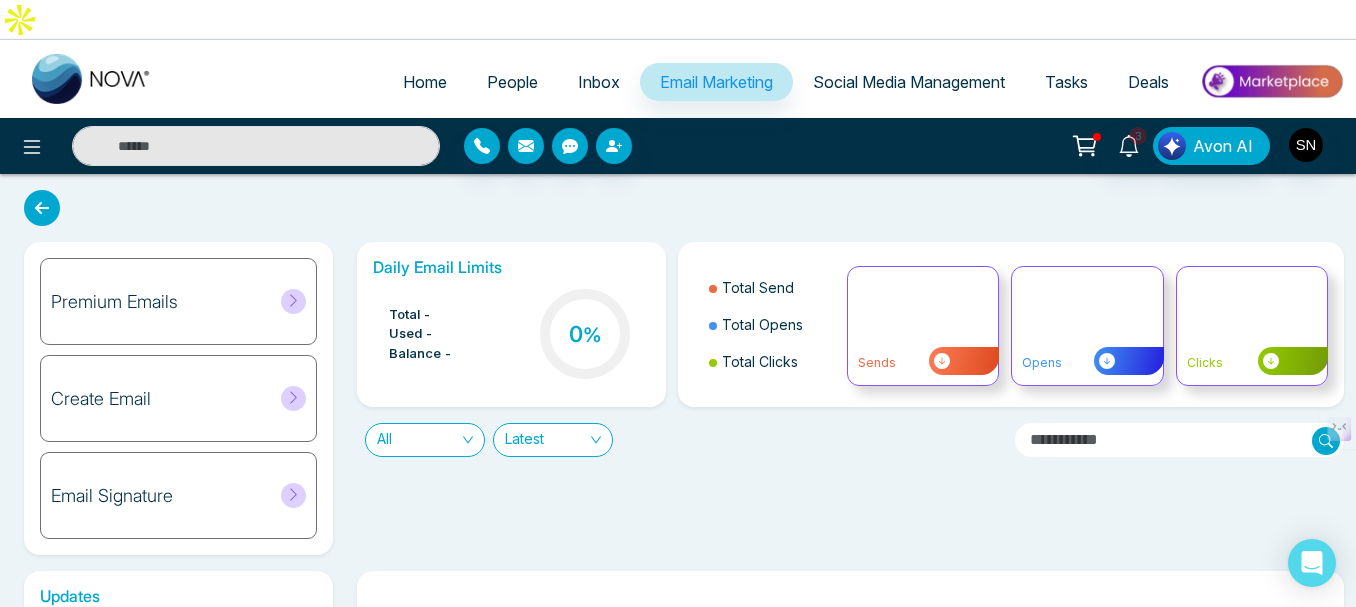 click at bounding box center [42, 208] 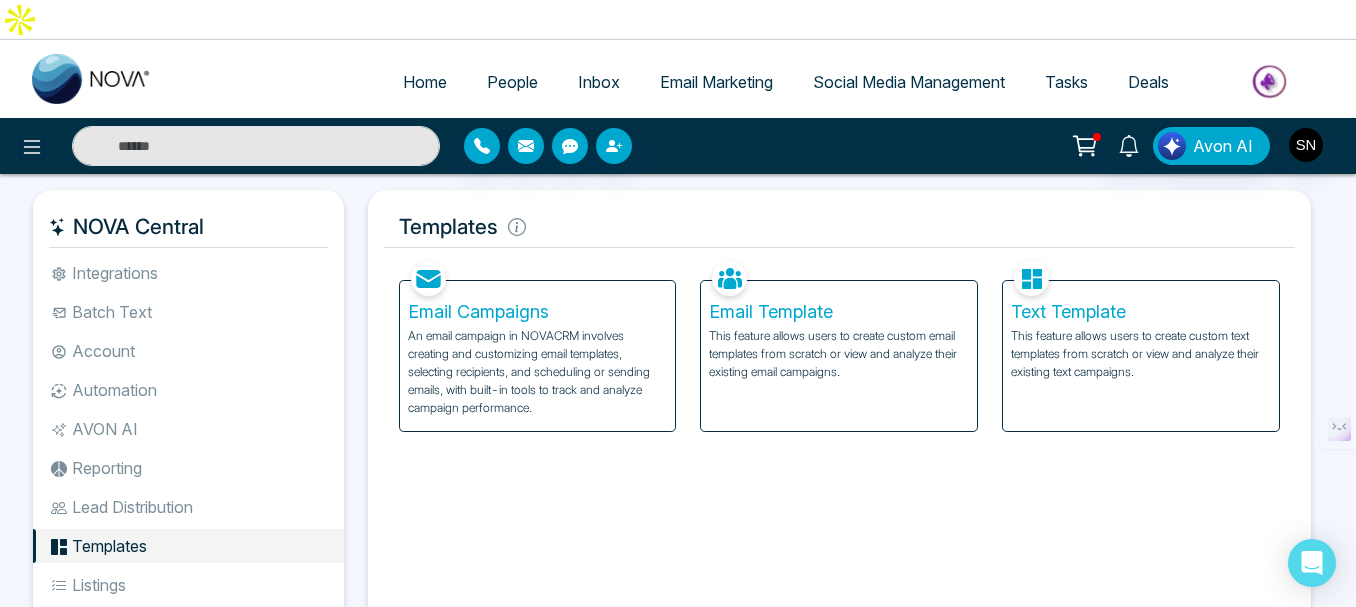 click on "Email Template" at bounding box center [839, 312] 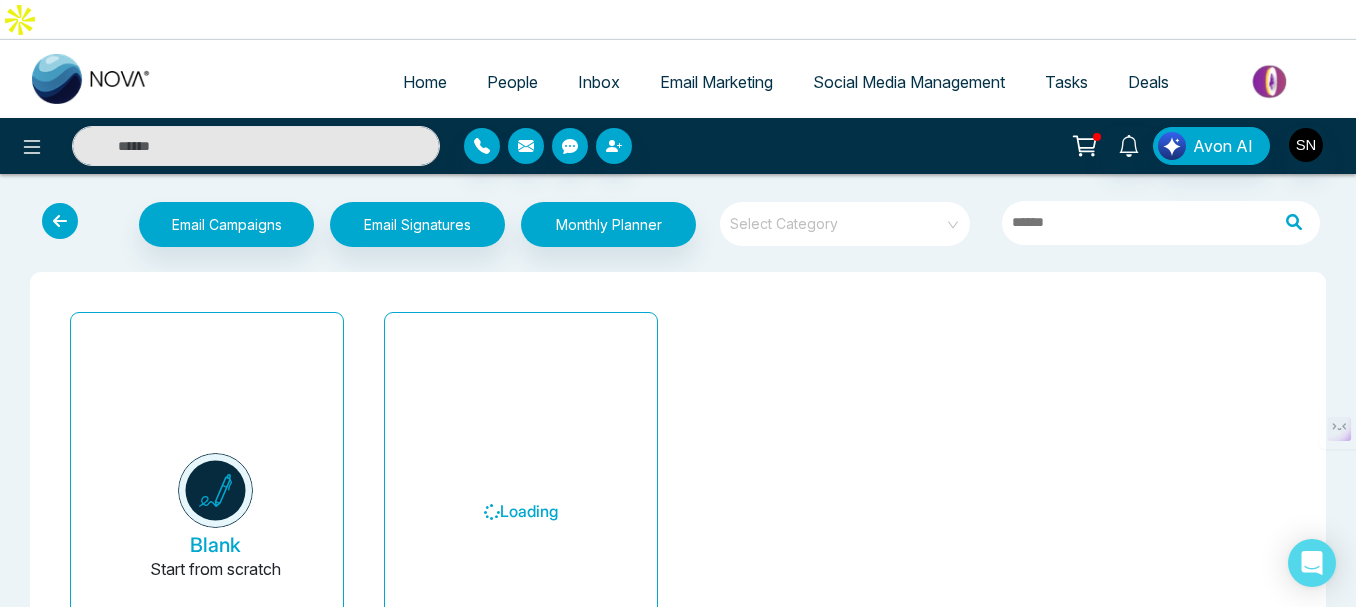 click at bounding box center [60, 221] 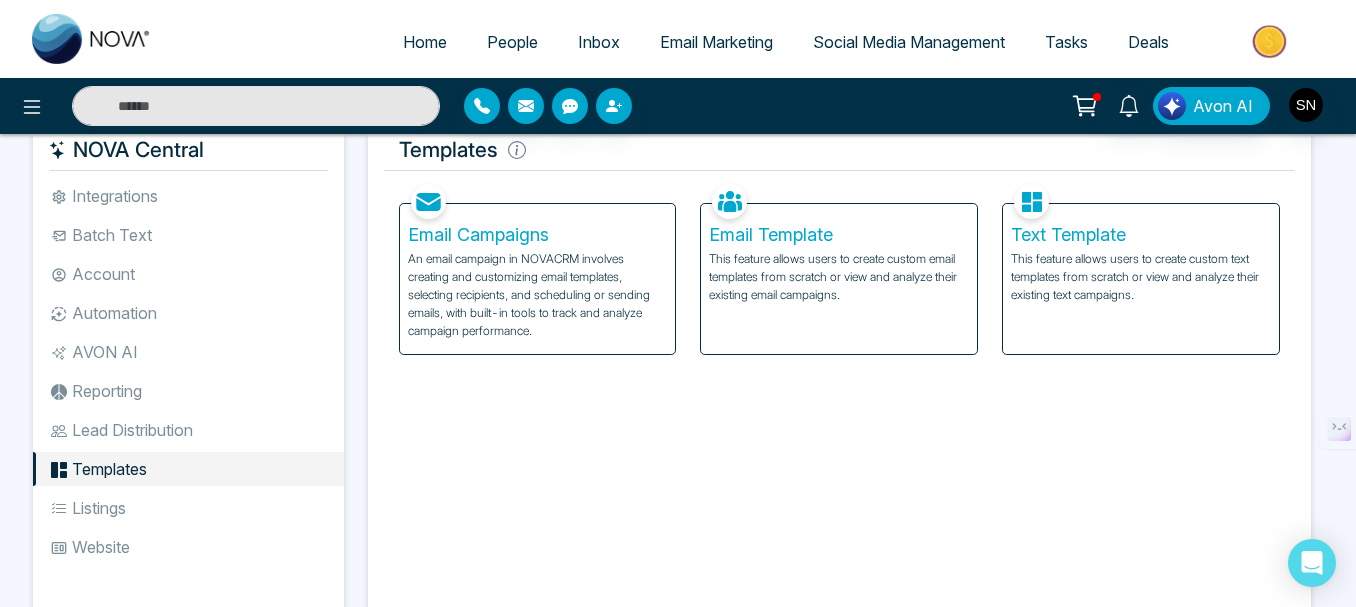 scroll, scrollTop: 100, scrollLeft: 0, axis: vertical 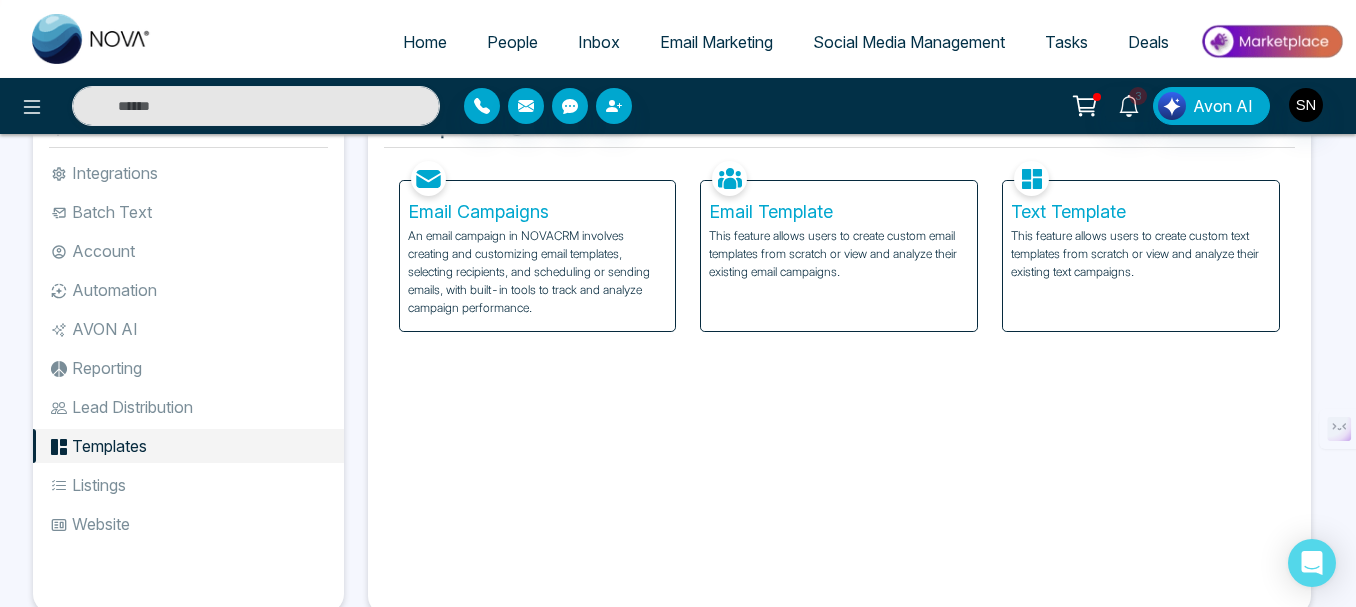 click on "Listings" at bounding box center [188, 485] 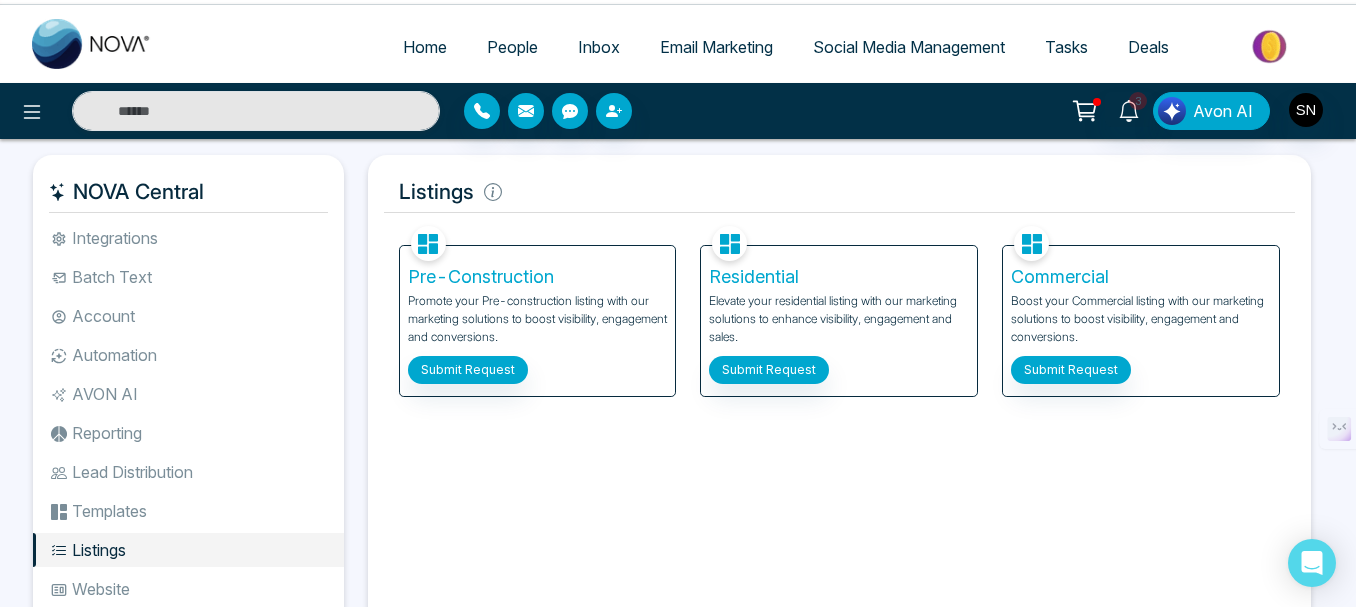 scroll, scrollTop: 0, scrollLeft: 0, axis: both 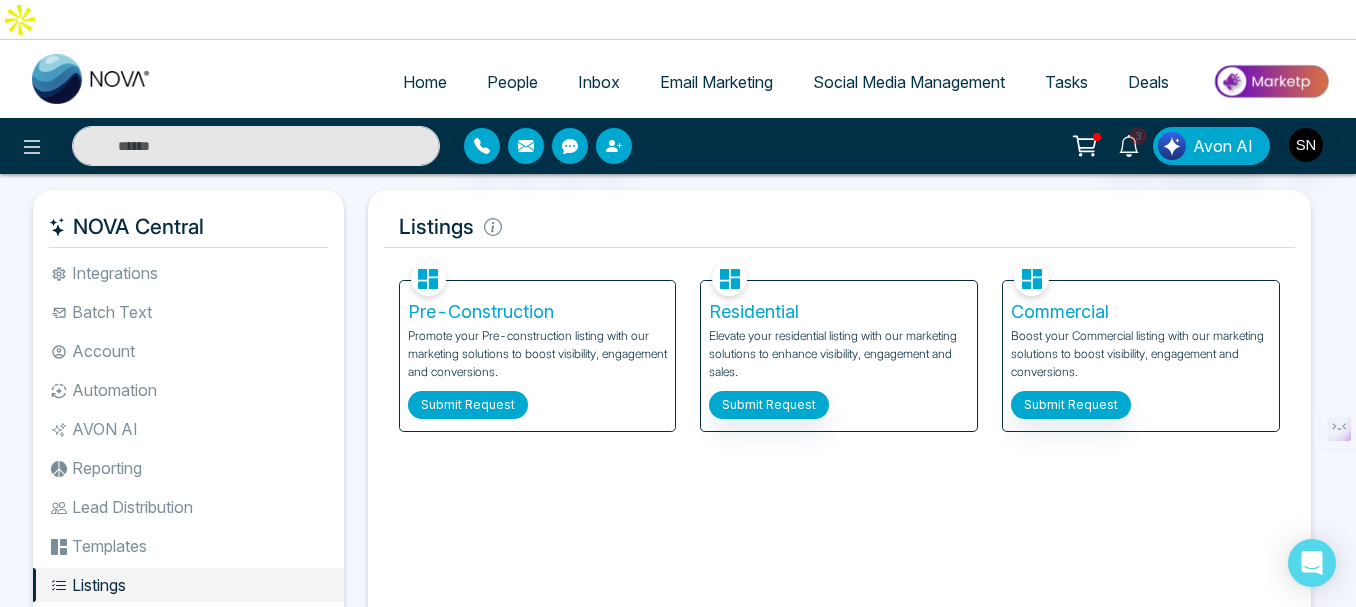 click on "Submit Request" at bounding box center (468, 405) 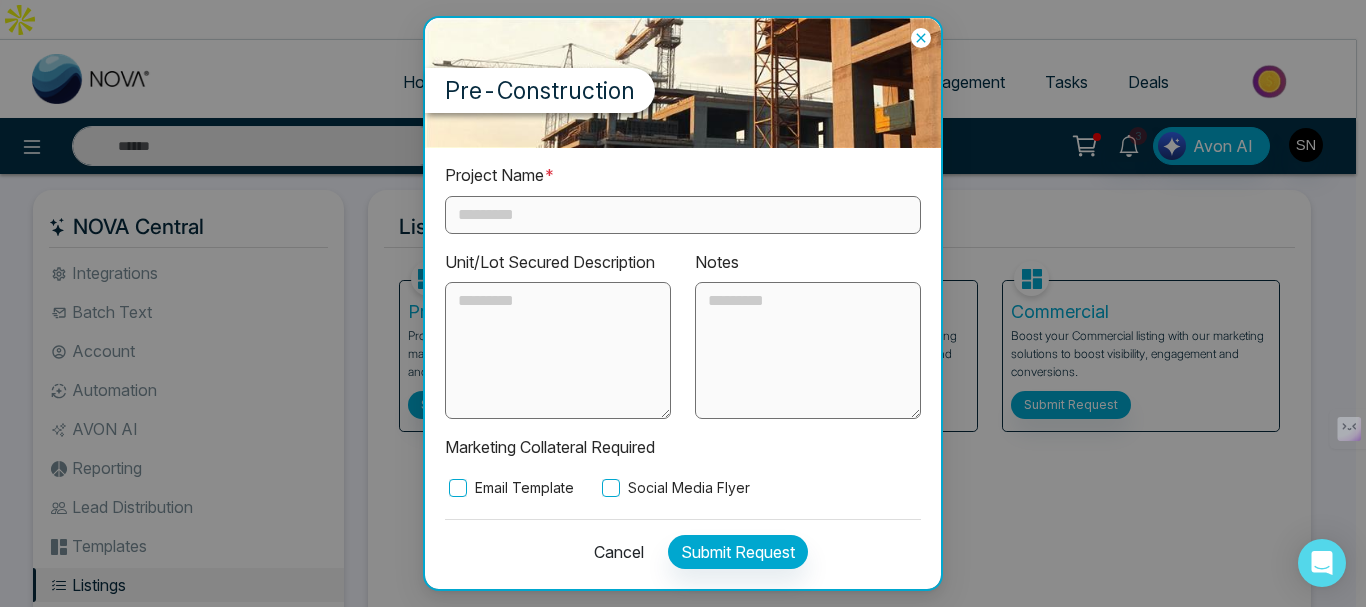 click at bounding box center (683, 215) 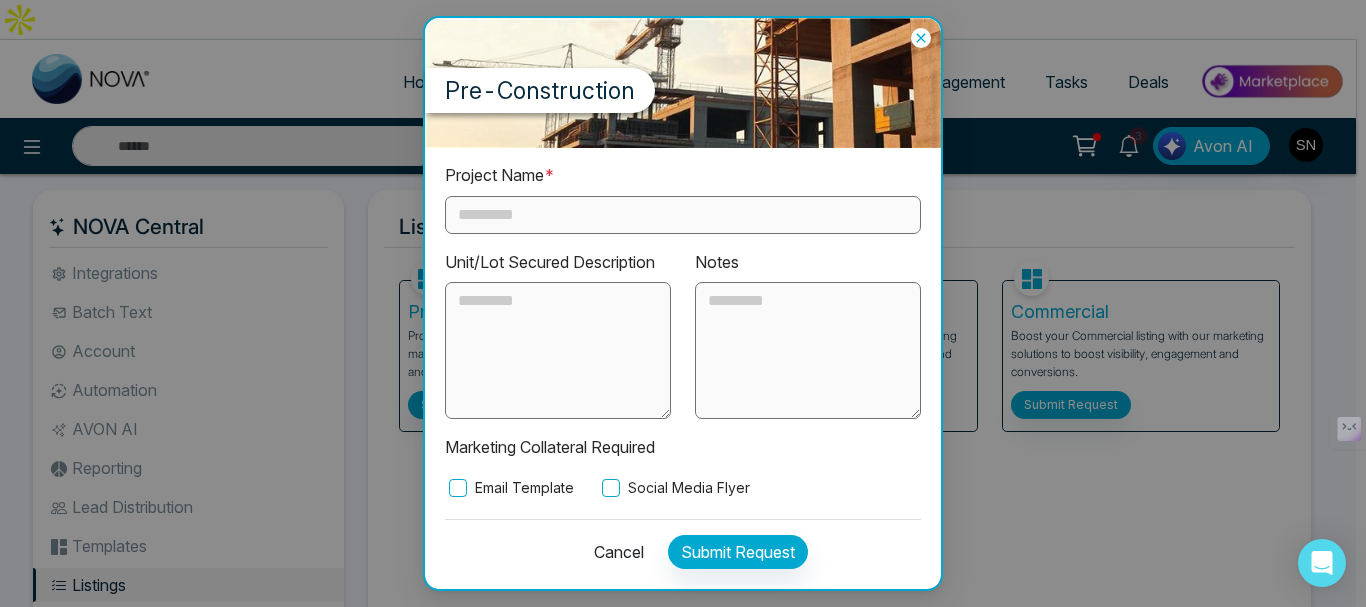 click 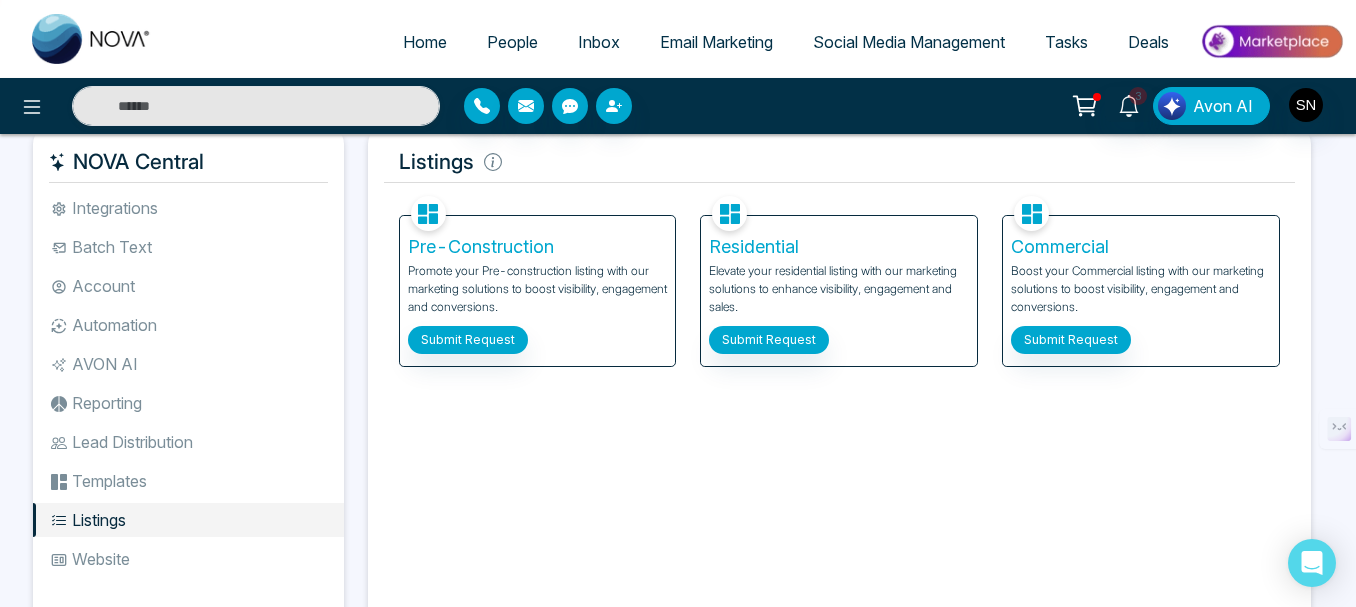 scroll, scrollTop: 100, scrollLeft: 0, axis: vertical 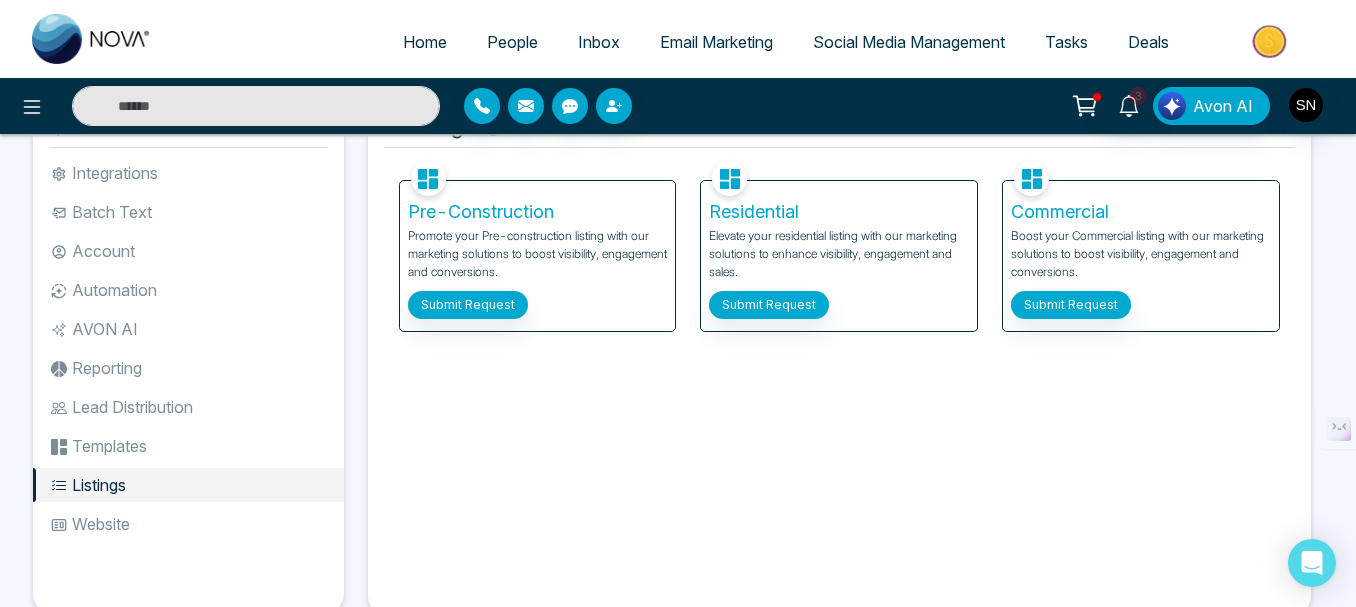 click on "Website" at bounding box center (188, 524) 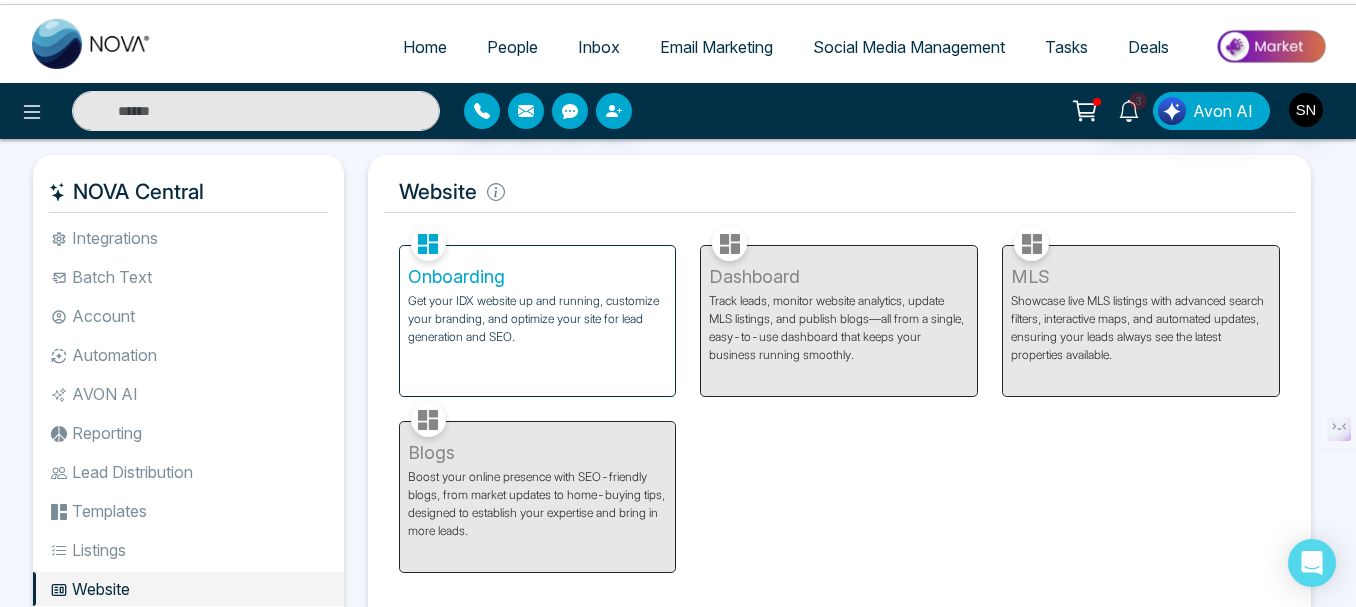 scroll, scrollTop: 0, scrollLeft: 0, axis: both 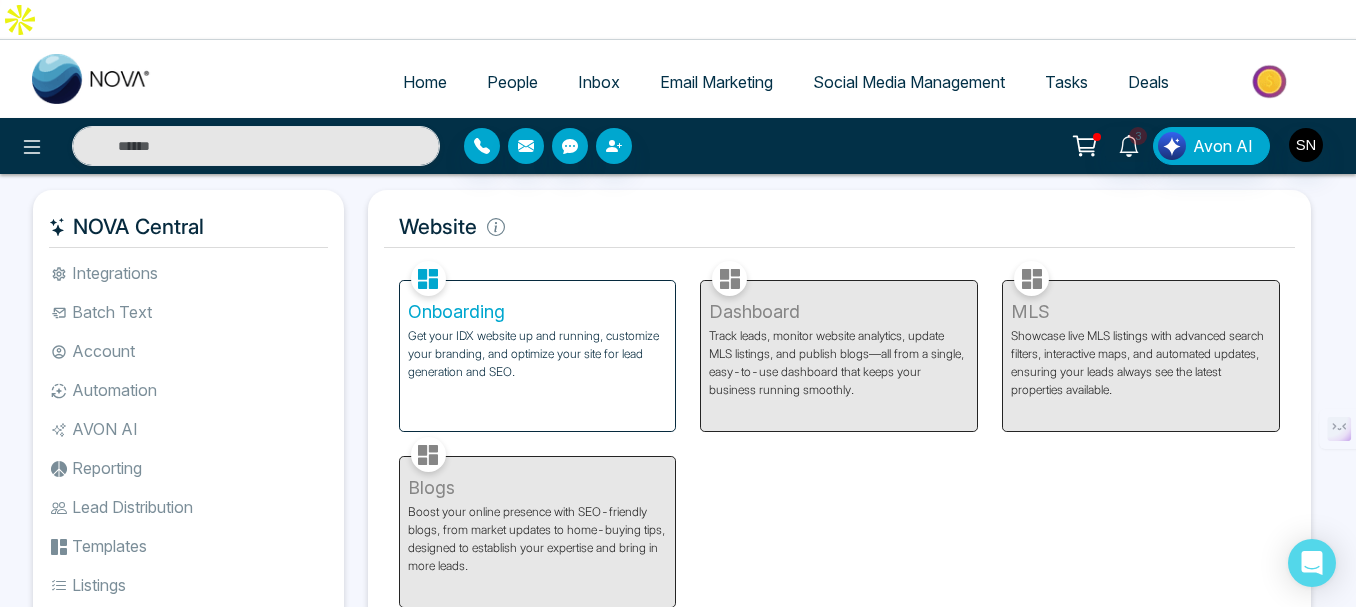 click on "Onboarding" at bounding box center (538, 312) 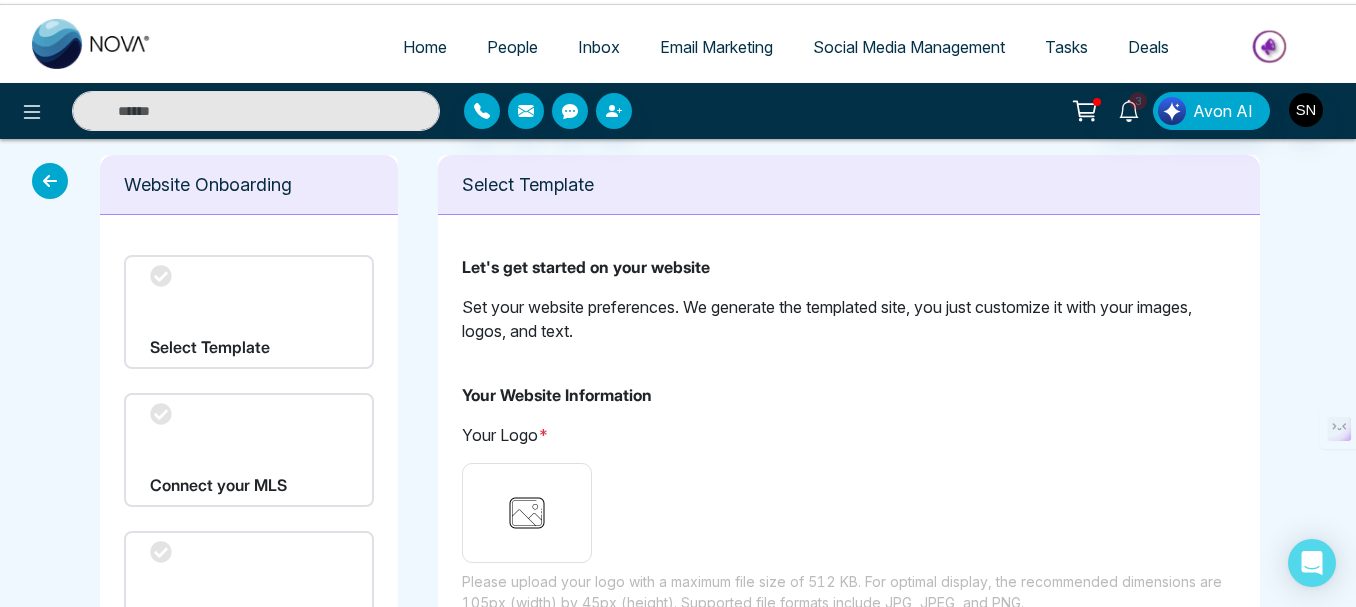 scroll, scrollTop: 0, scrollLeft: 0, axis: both 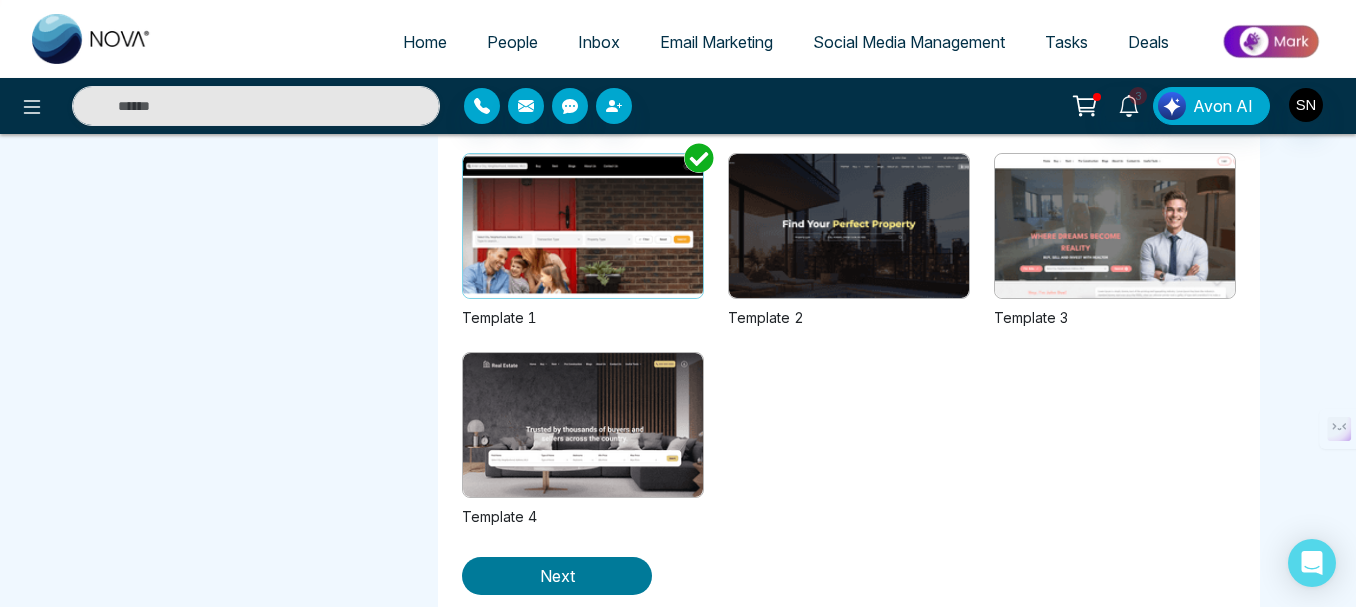 click on "Next" at bounding box center [557, 576] 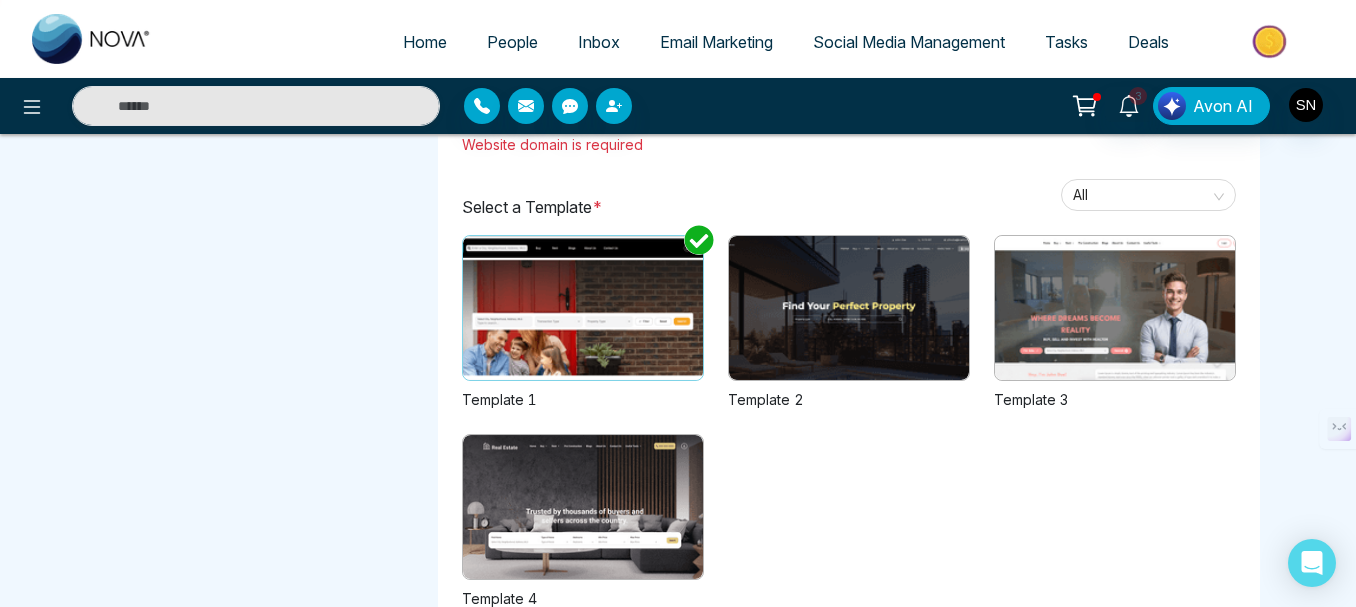 scroll, scrollTop: 745, scrollLeft: 0, axis: vertical 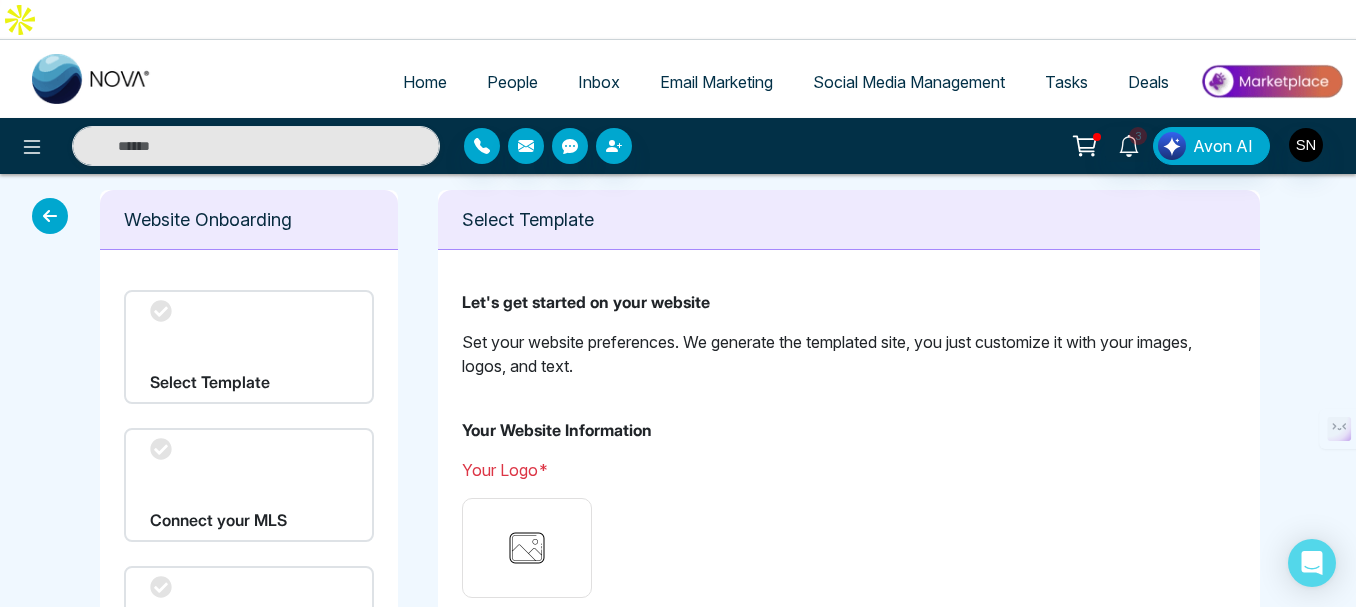 click on "Home" at bounding box center (425, 82) 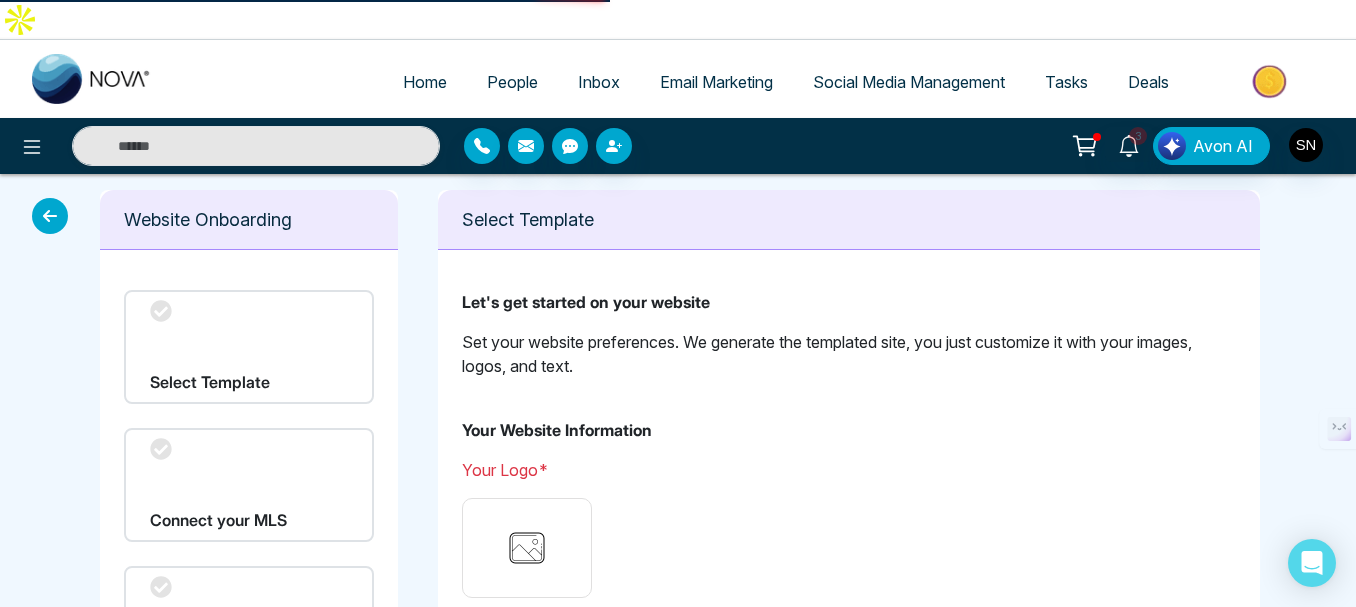 select on "*" 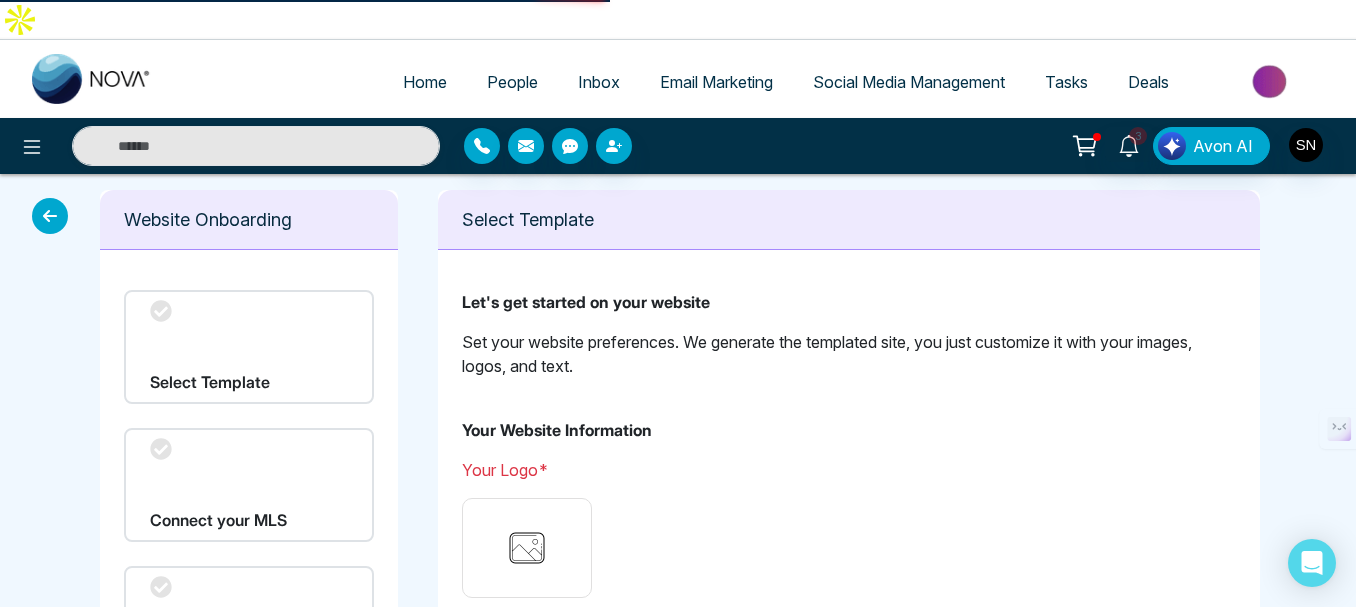 select on "*" 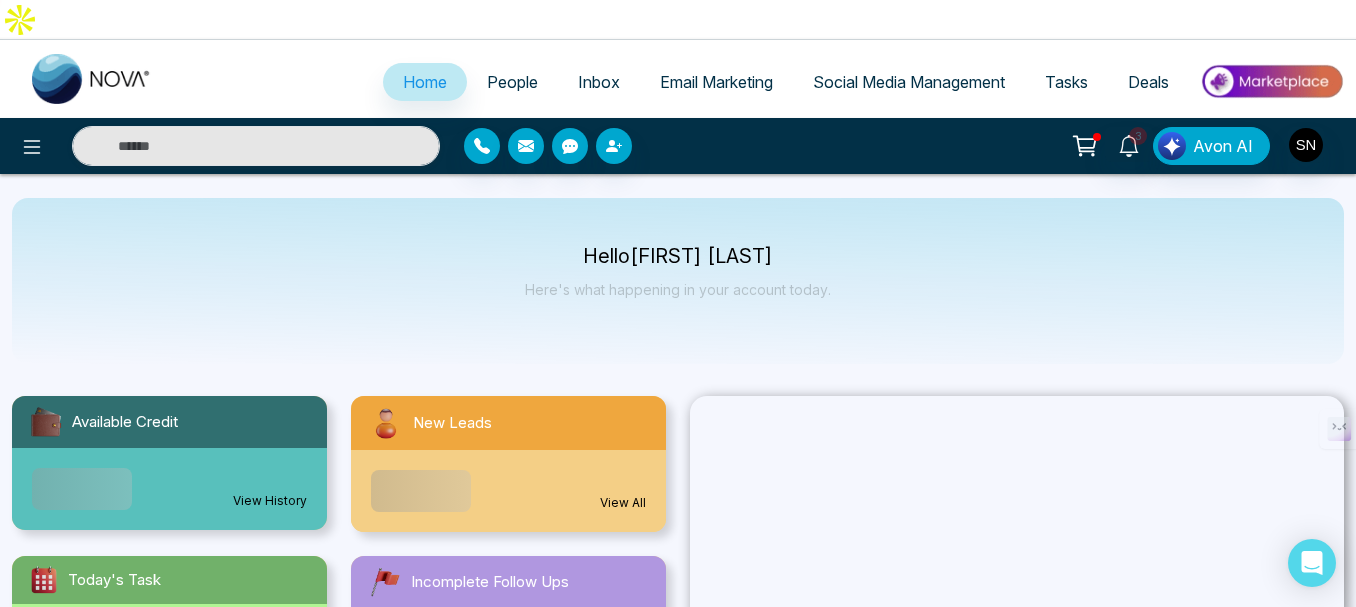 click on "People" at bounding box center [512, 82] 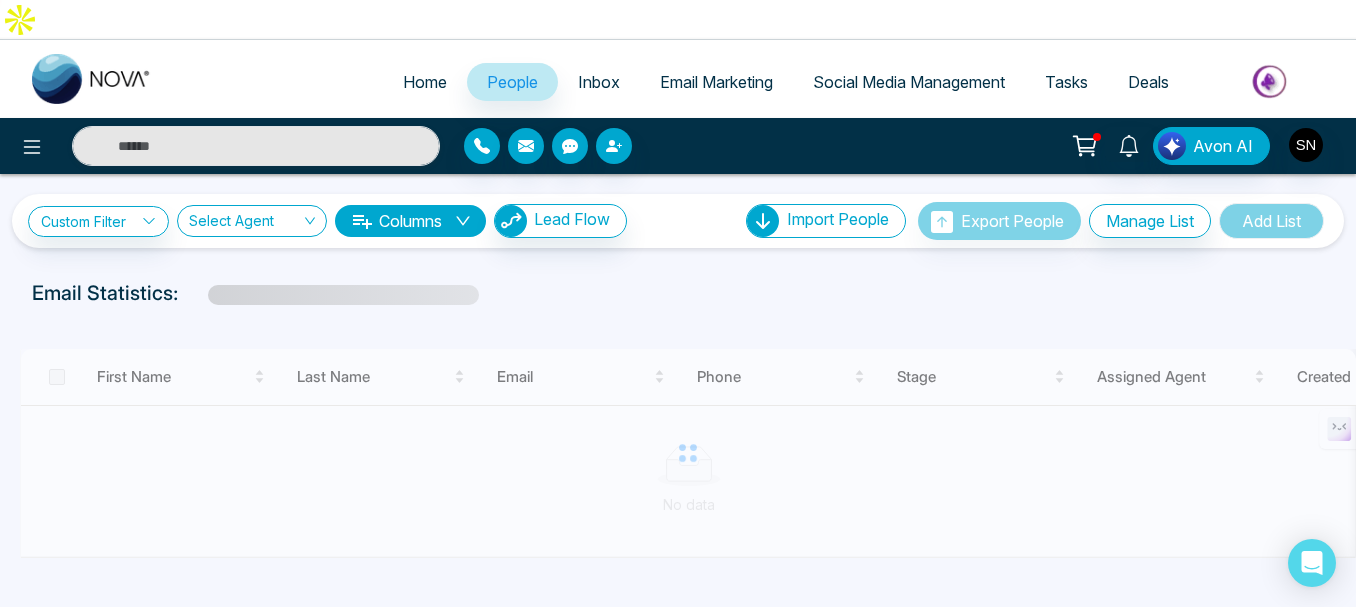 click on "Inbox" at bounding box center [599, 82] 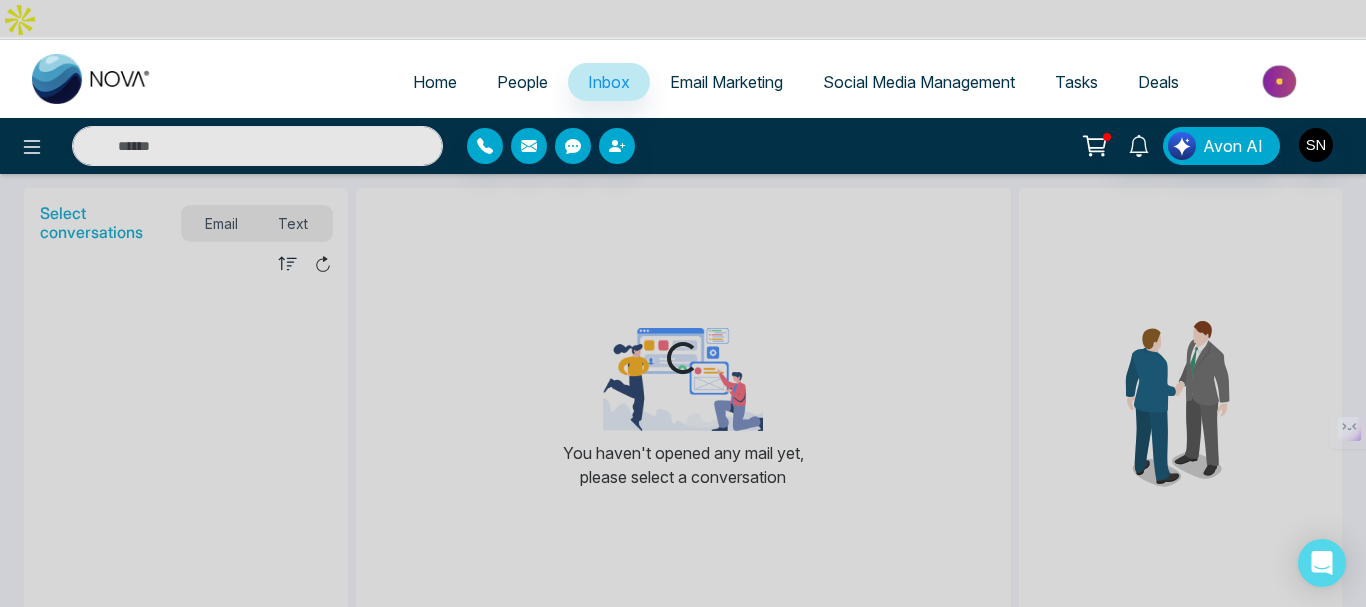 click on "Home" at bounding box center (435, 82) 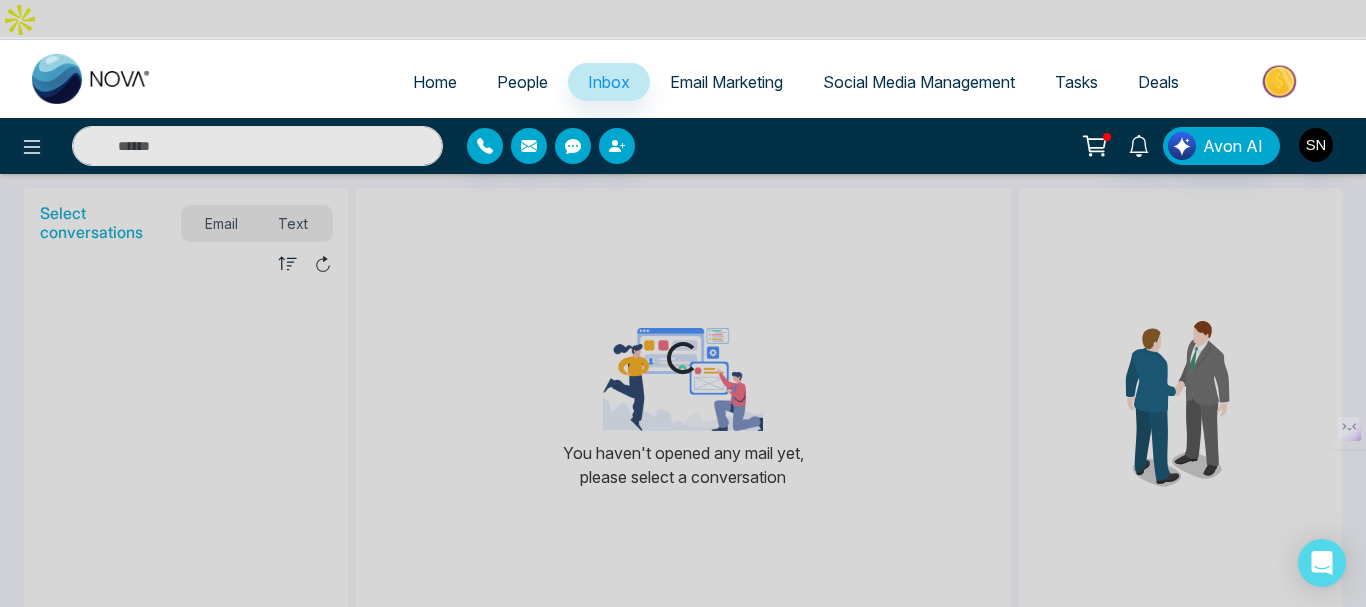 select on "*" 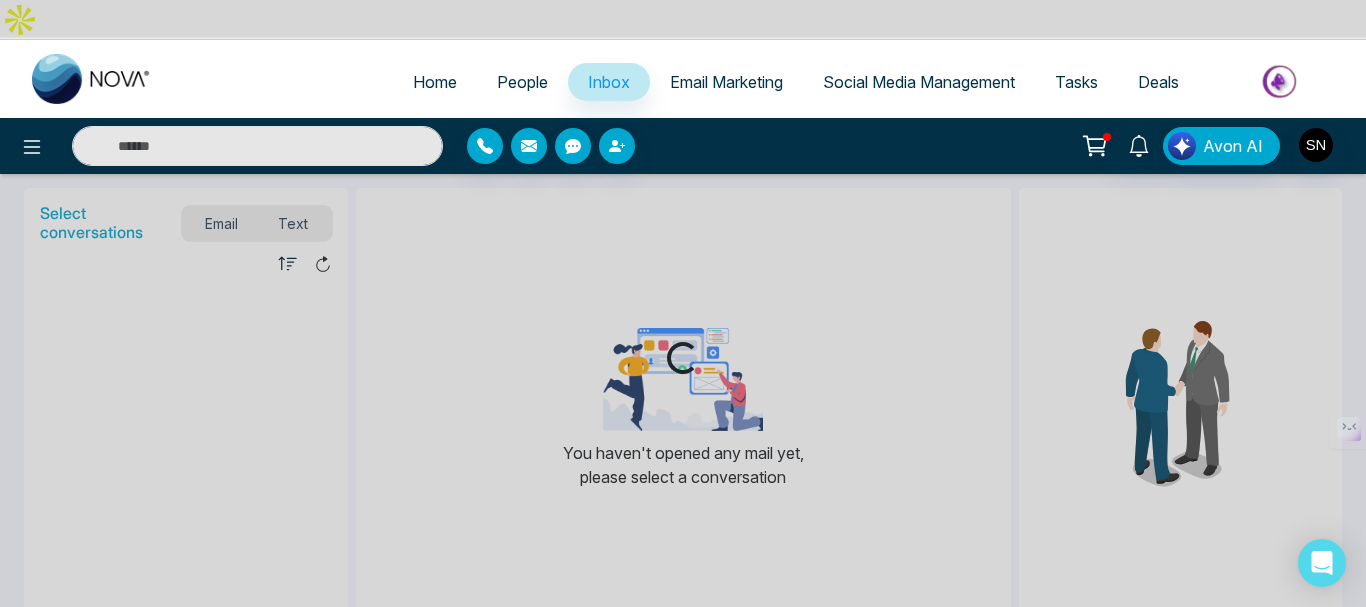 select on "*" 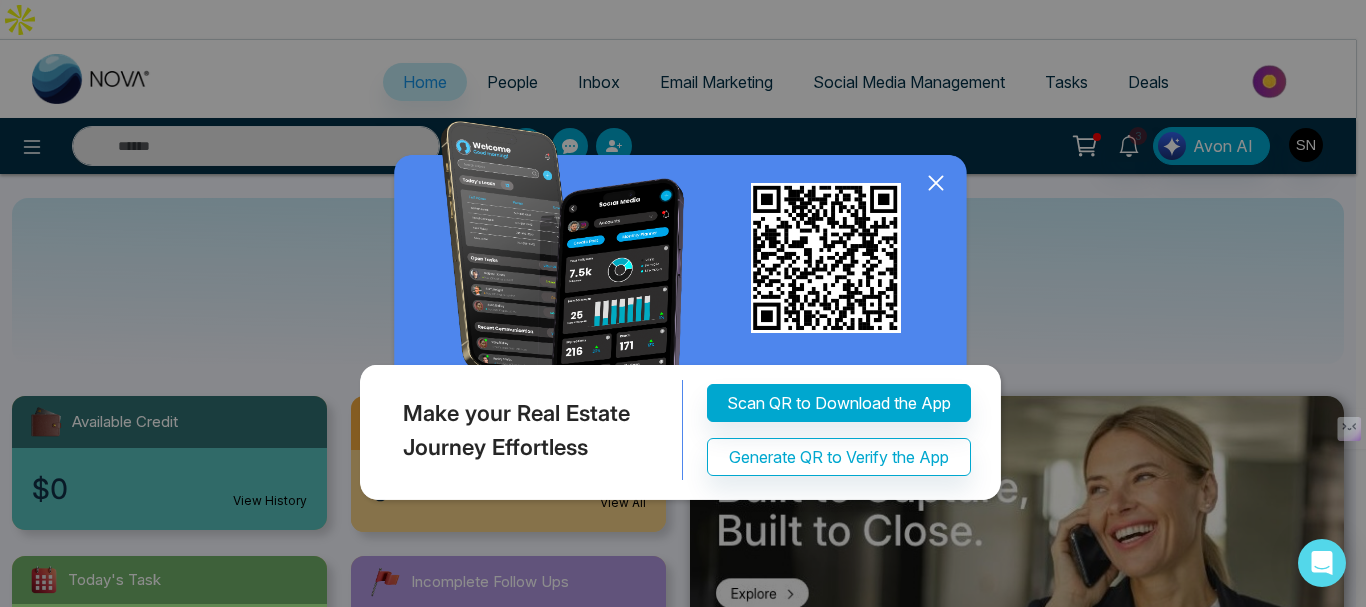 click 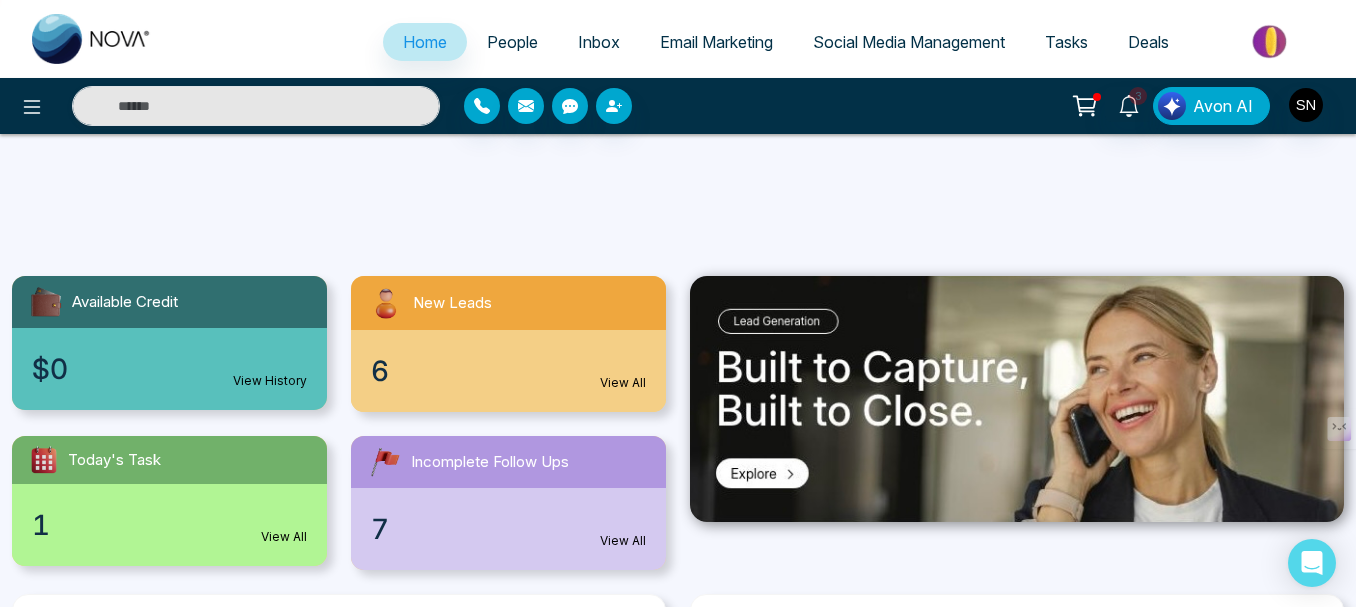scroll, scrollTop: 200, scrollLeft: 0, axis: vertical 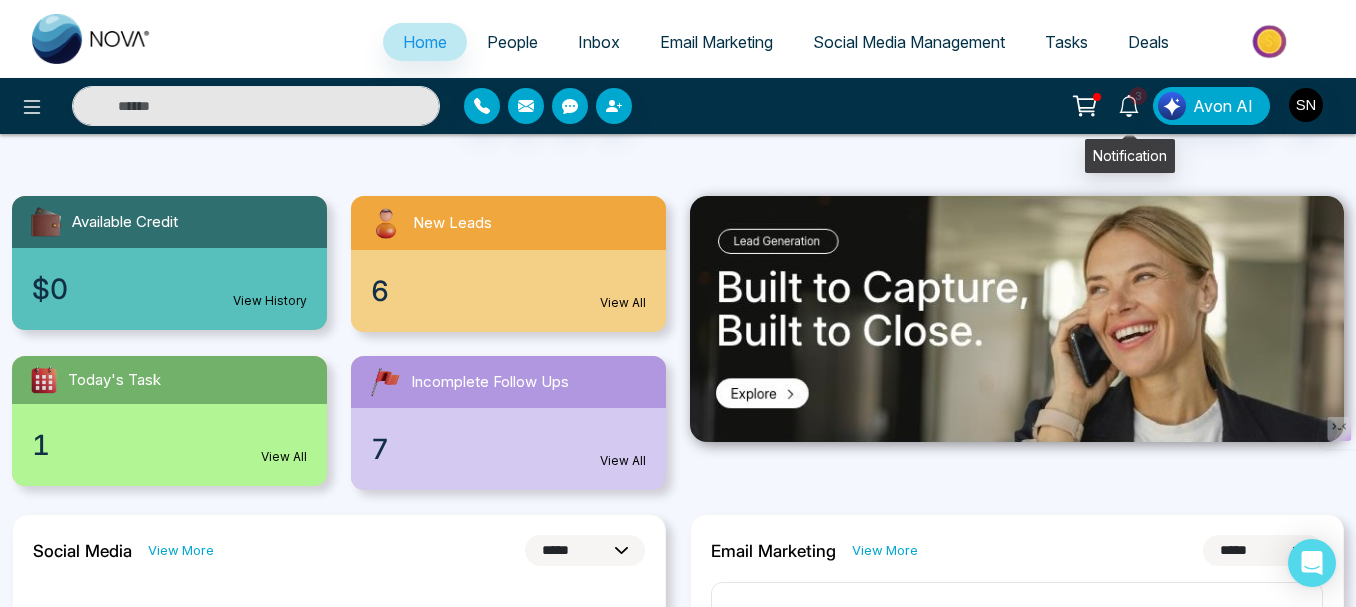 click on "3" at bounding box center (1138, 96) 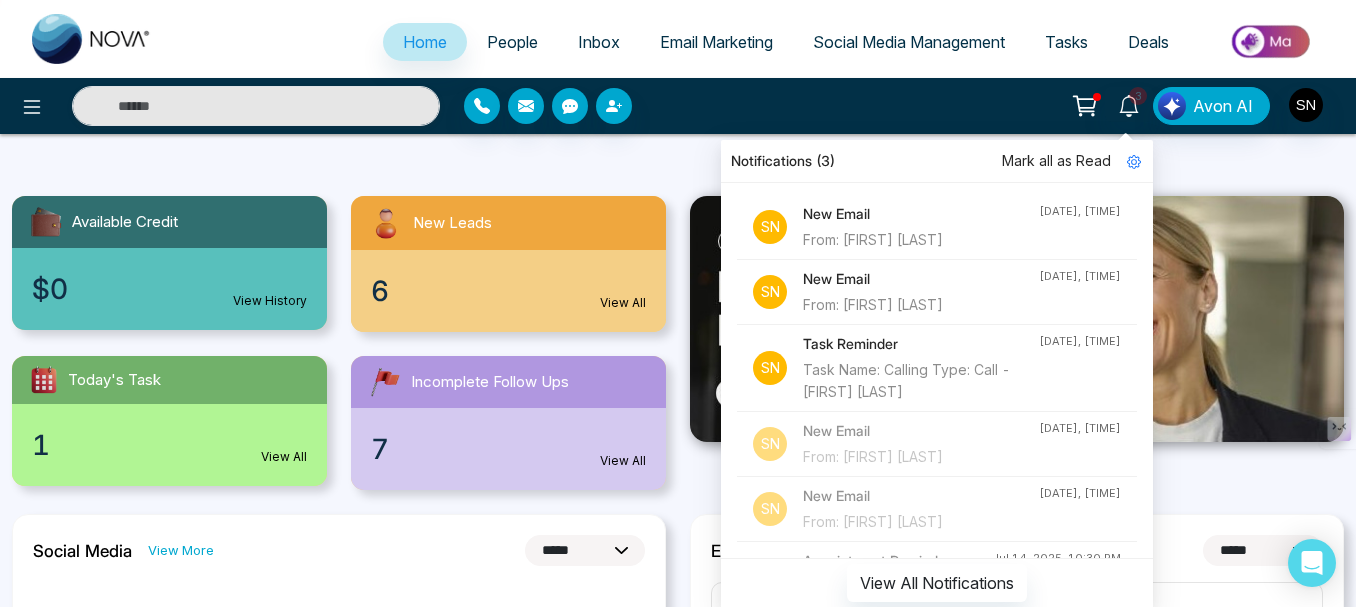 click on "3 Notifications (3) Mark all as Read S N New Email From: Ram ss Jul 17, 2025, 02:04 PM S N New Email From: Ram ss Jul 17, 2025, 02:00 PM S N Task Reminder Task Name: Calling
Type: Call - Rima j Jul 17, 2025, 12:30 AM S N New Email From: Ram ss Jul 15, 2025, 10:02 AM S N New Email From: Ram ss Jul 15, 2025, 10:02 AM S N Appointment Reminder Appointment Name: Meeting Sc...
Type: Call - Victor K Jul 14, 2025, 10:30 PM View All Notifications Avon AI" at bounding box center (1073, 106) 